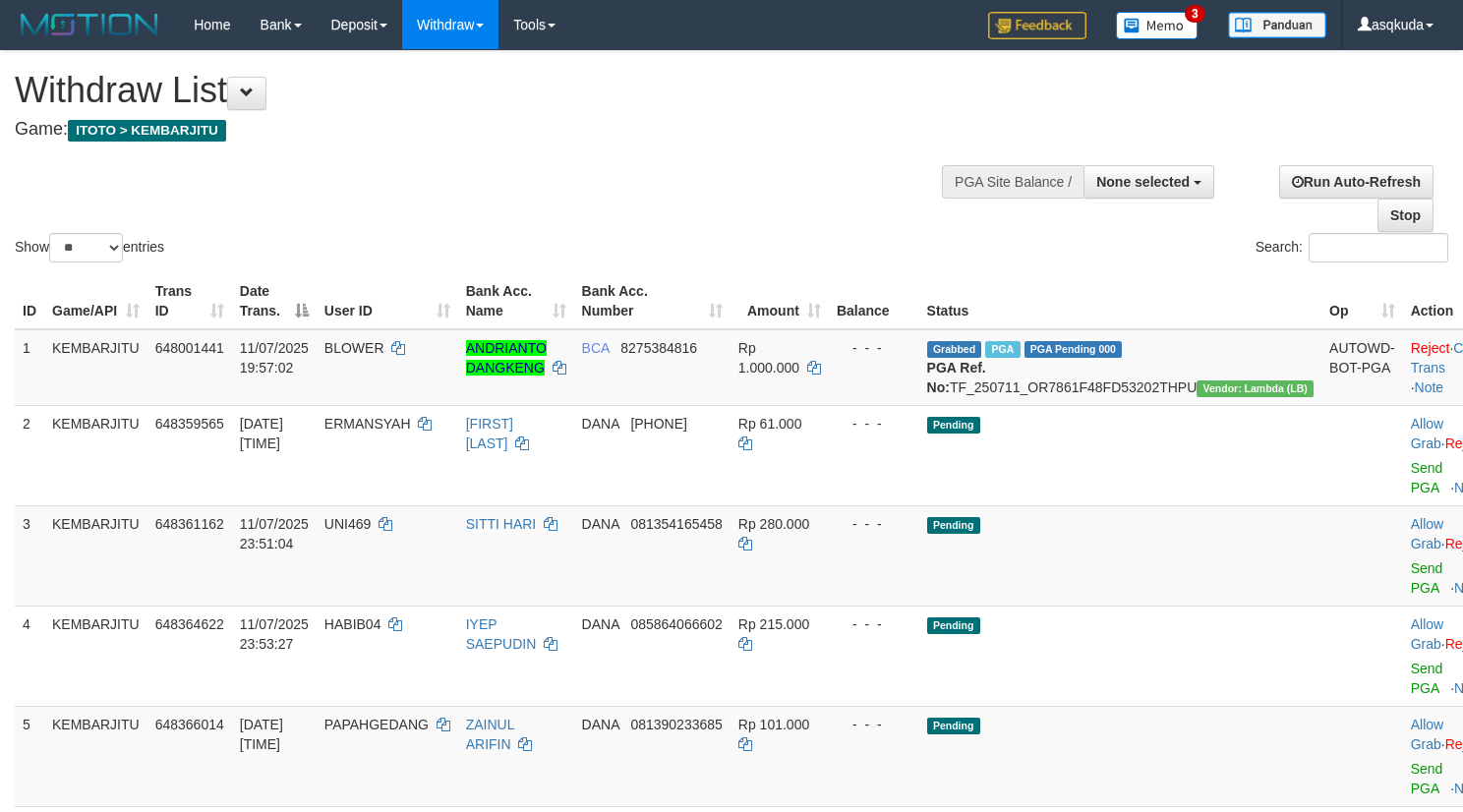 select 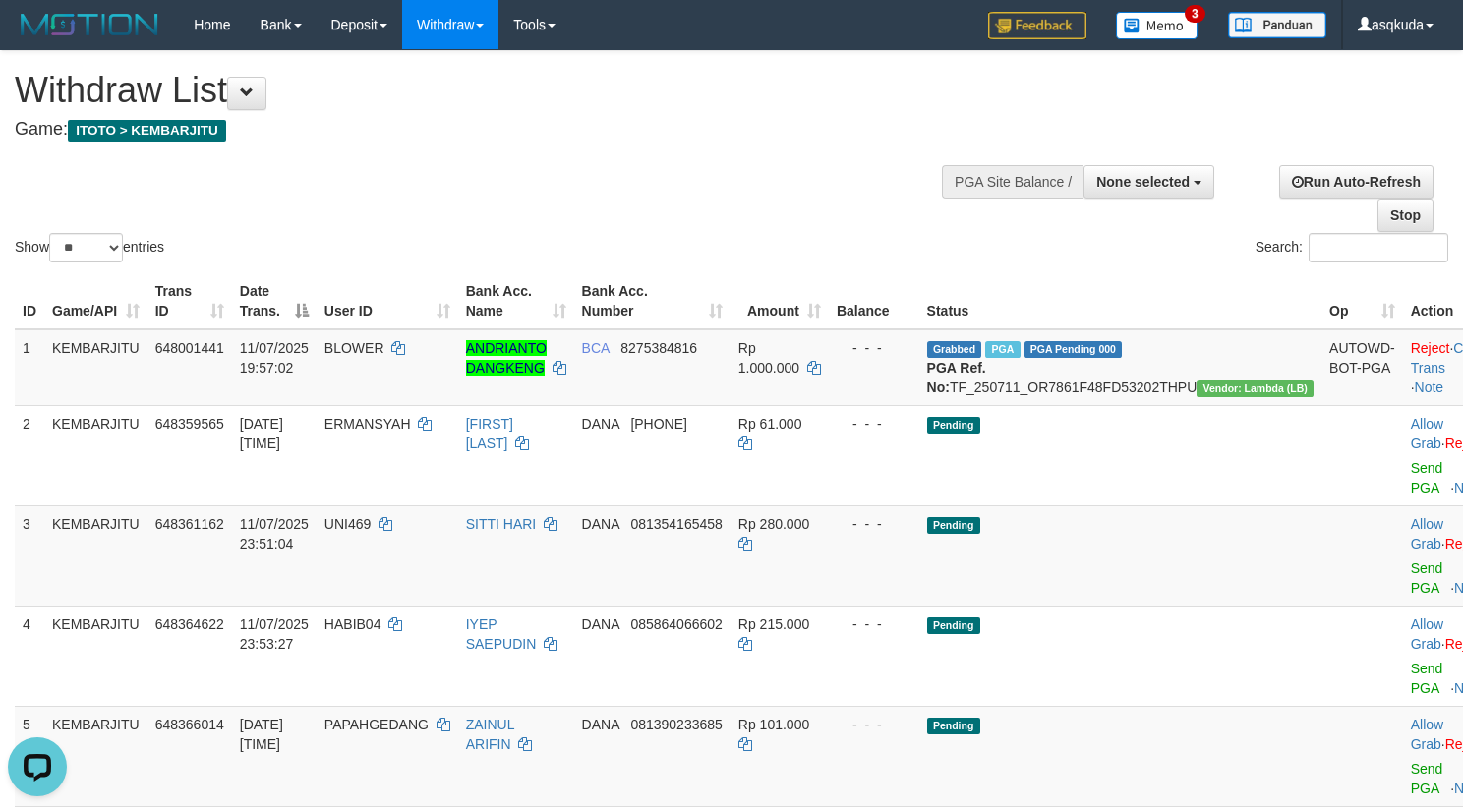 scroll, scrollTop: 0, scrollLeft: 0, axis: both 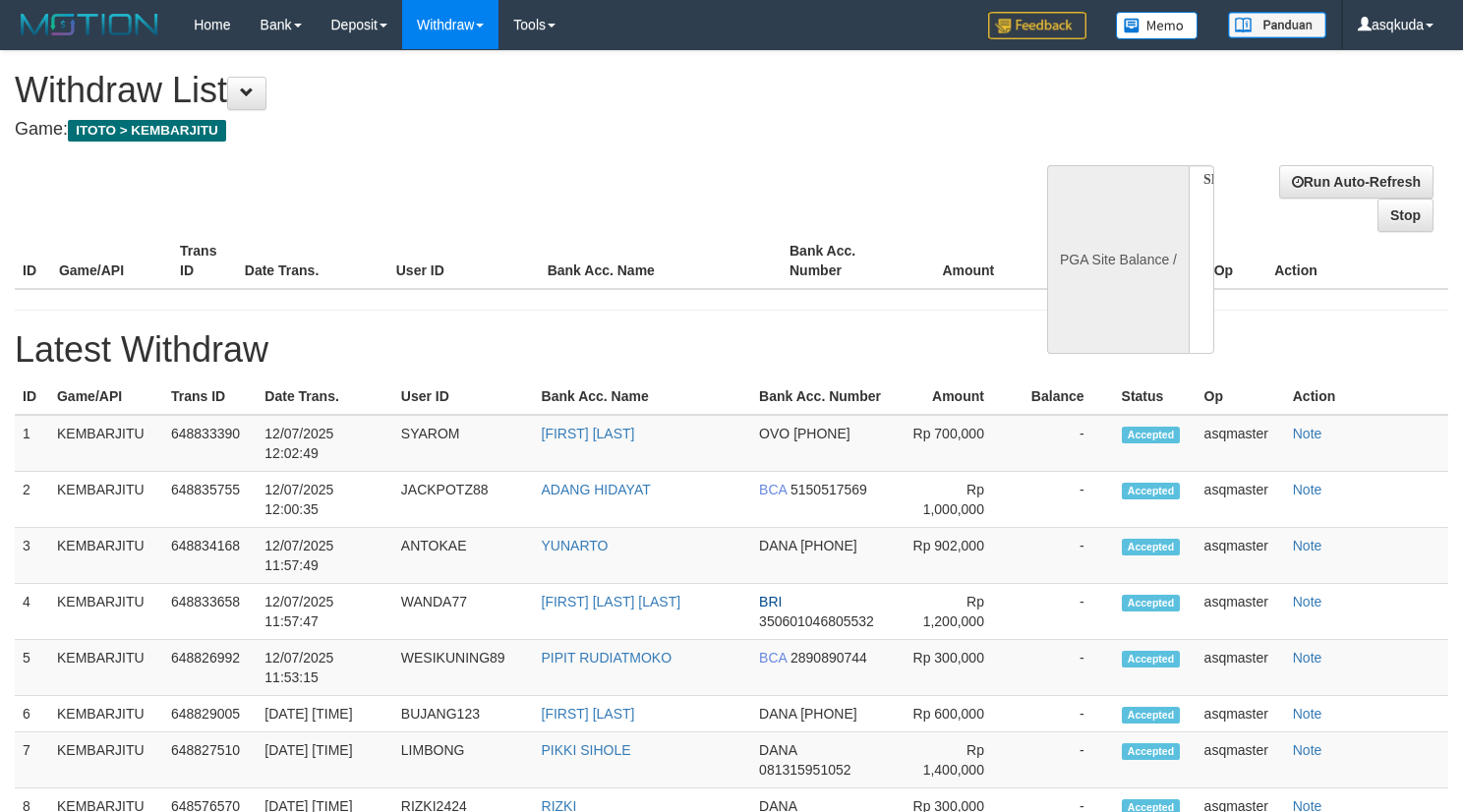 select 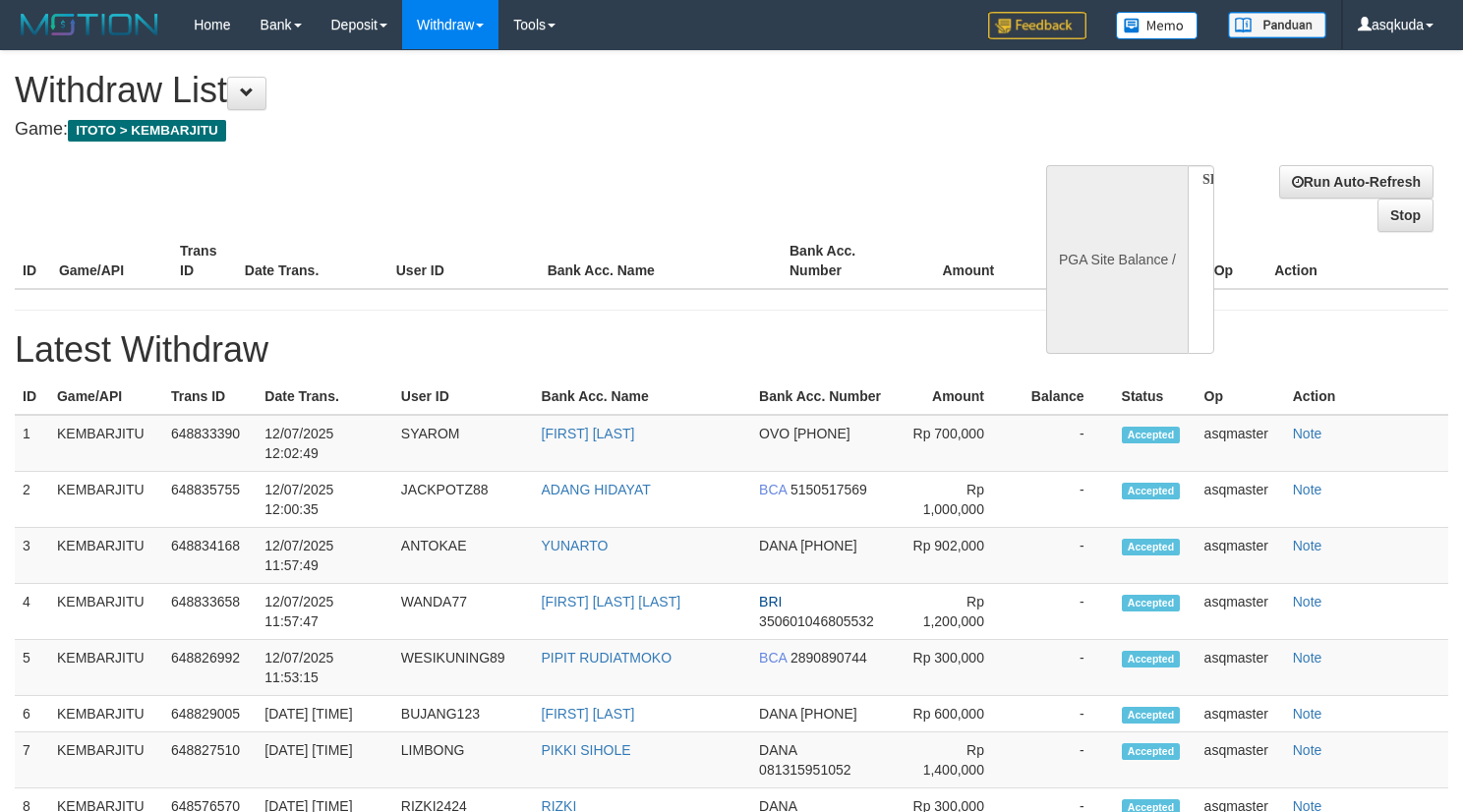 scroll, scrollTop: 0, scrollLeft: 0, axis: both 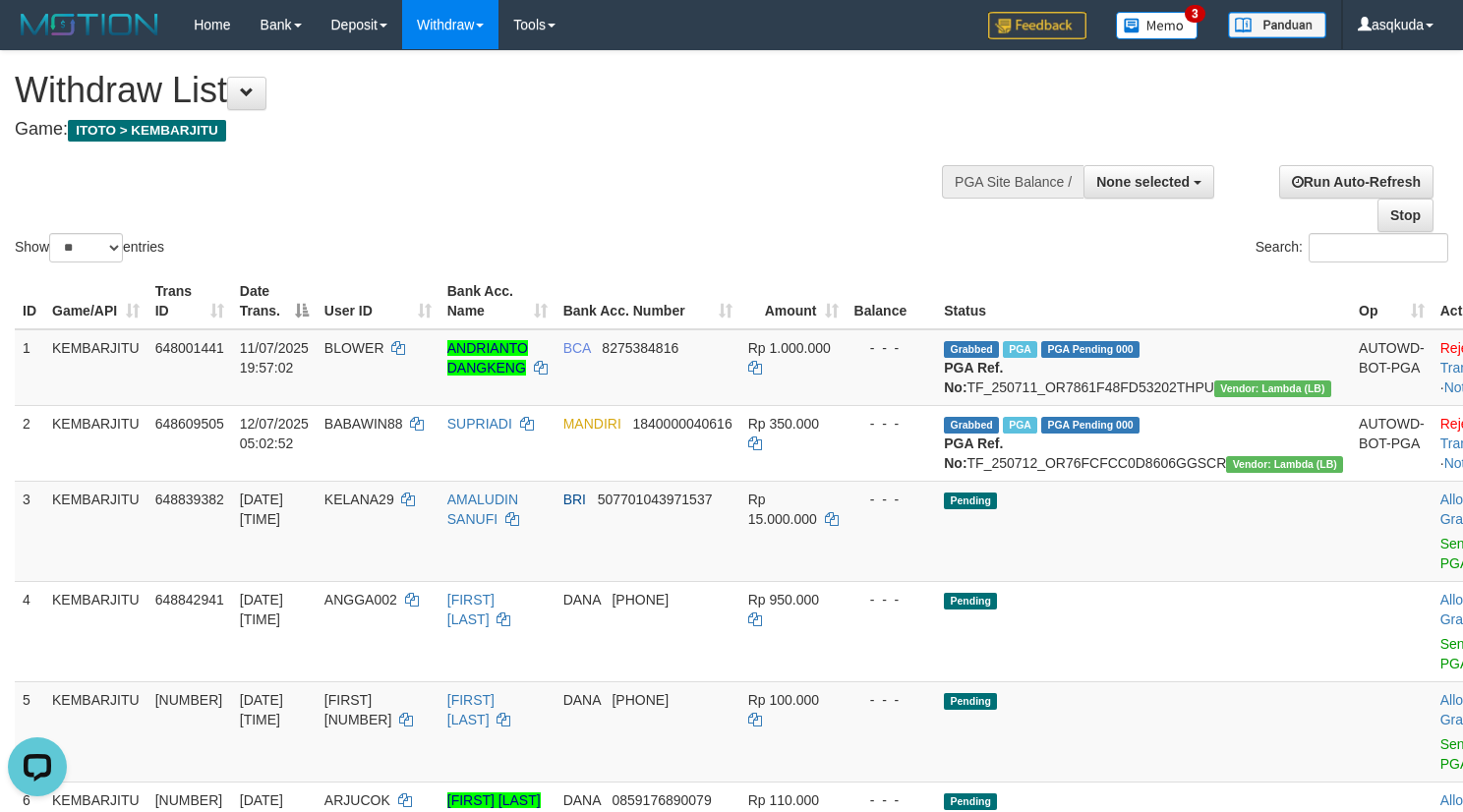 click on "Show  ** ** ** ***  entries Search:" at bounding box center (732, 158) 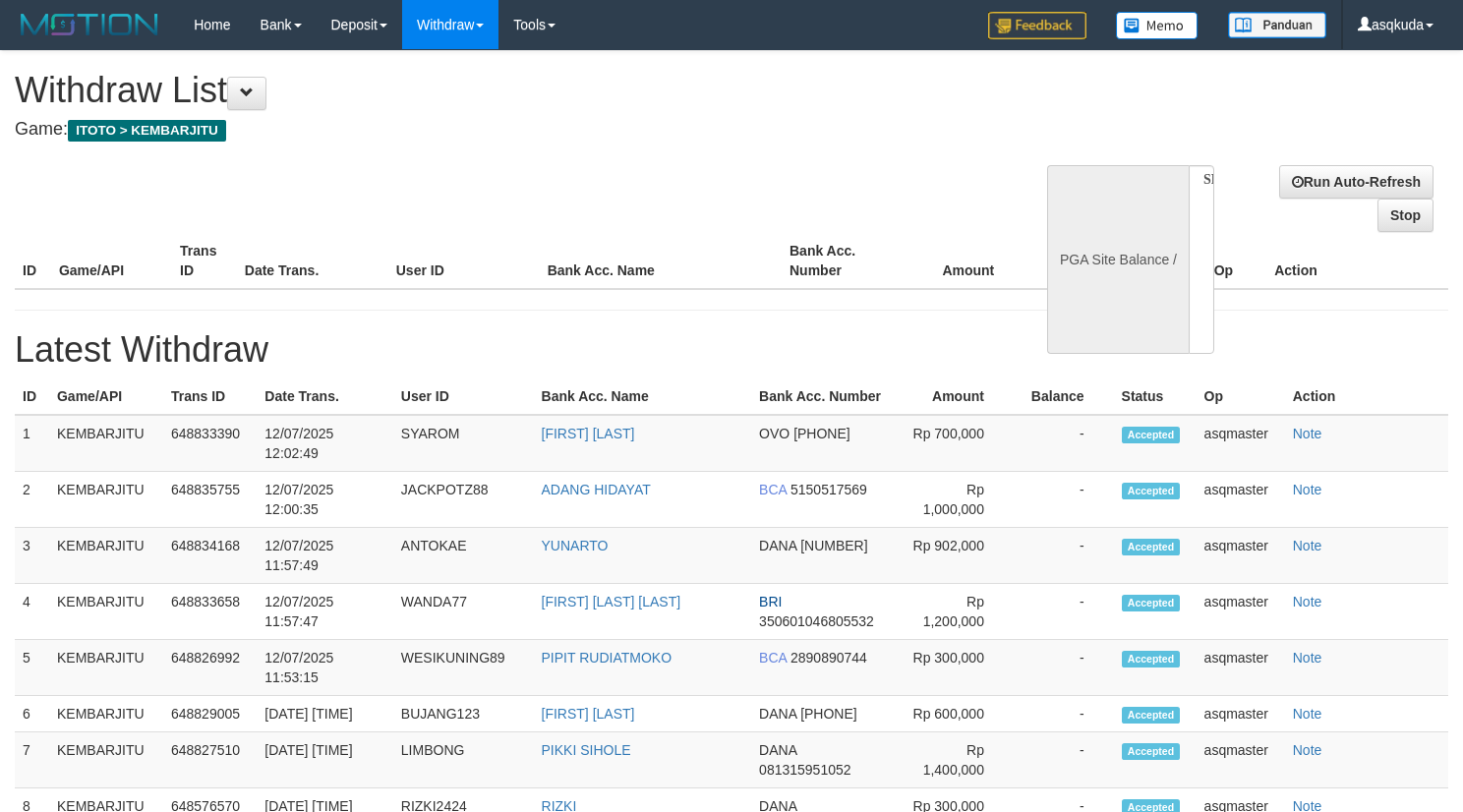 select 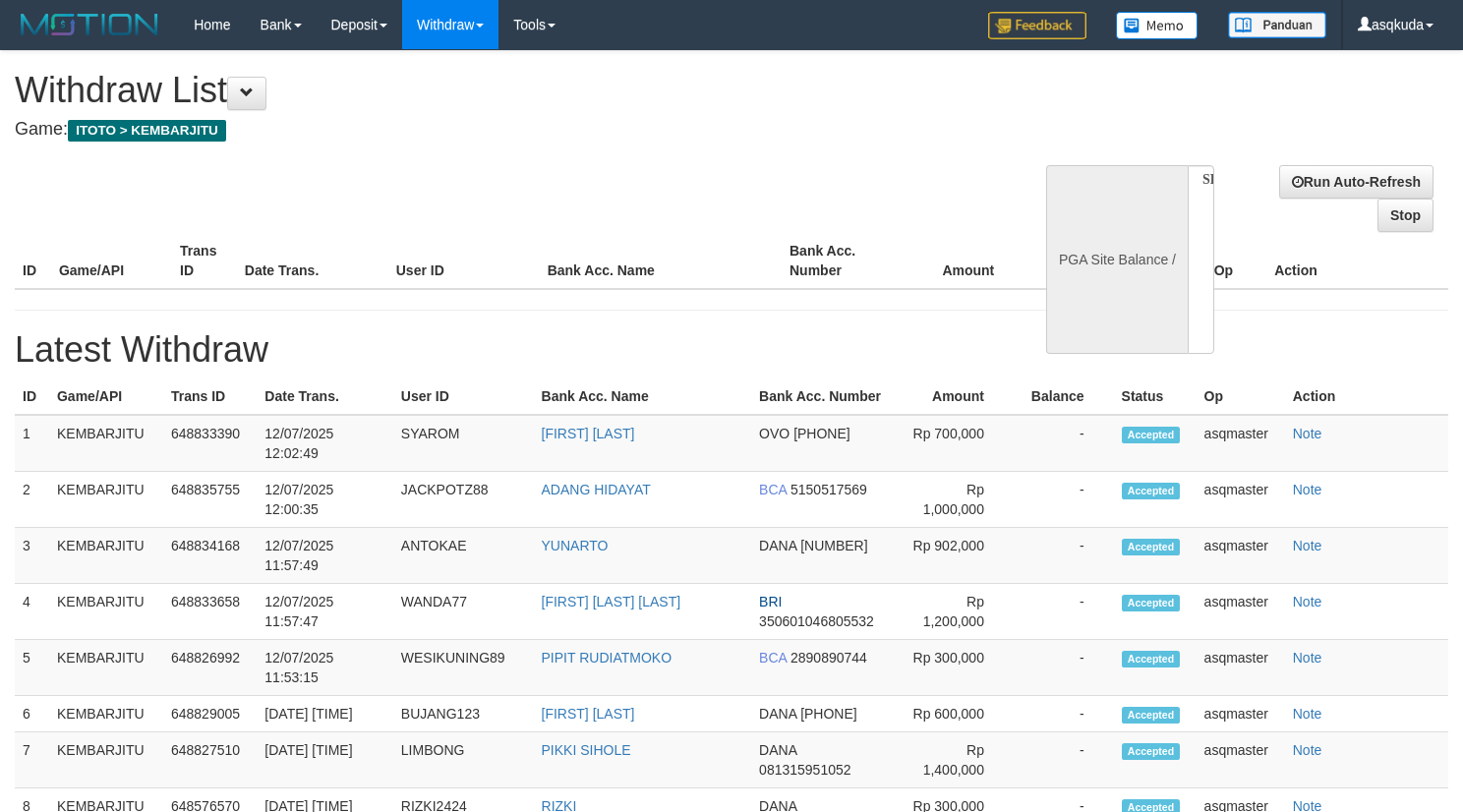 scroll, scrollTop: 0, scrollLeft: 0, axis: both 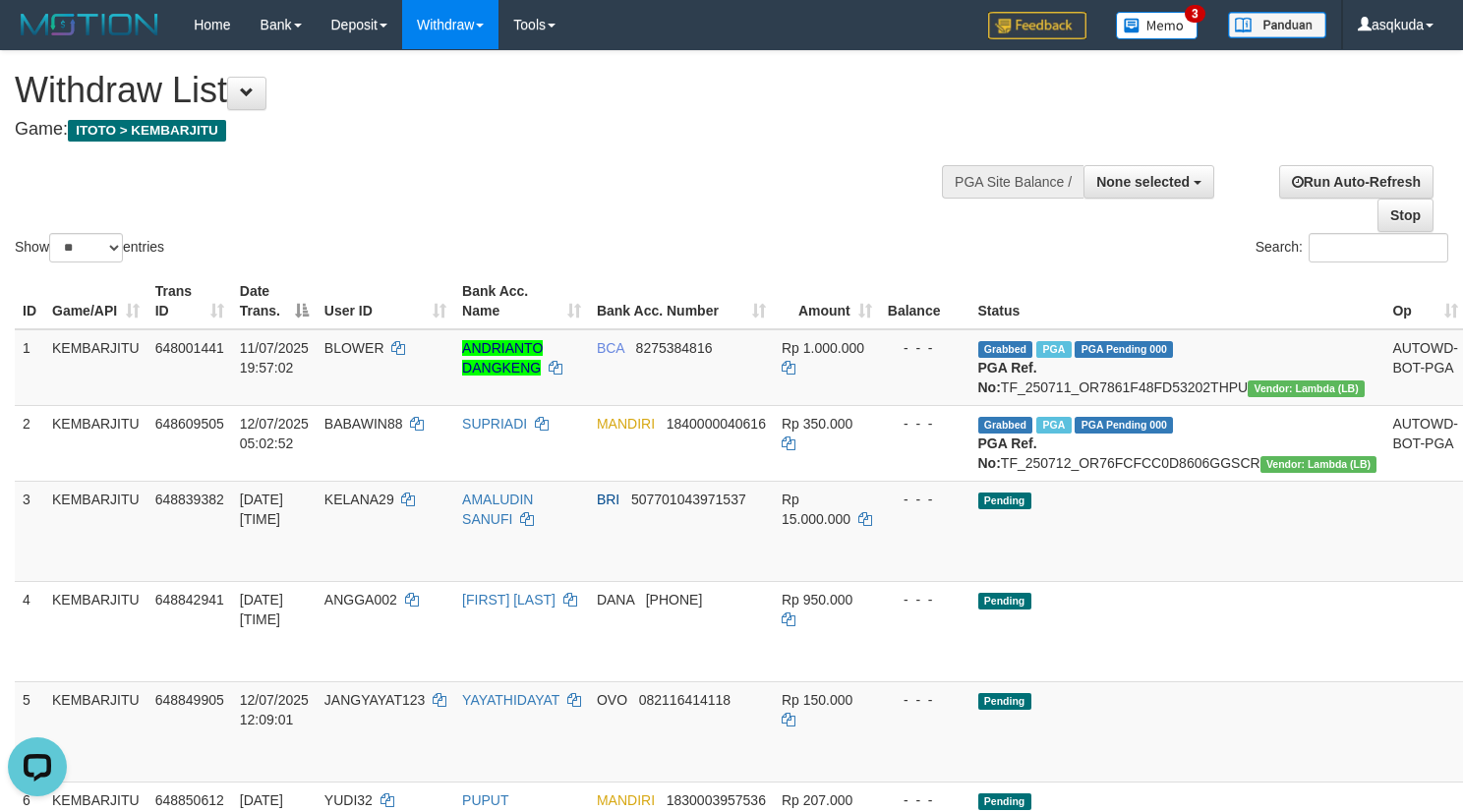 drag, startPoint x: 665, startPoint y: 133, endPoint x: 653, endPoint y: 131, distance: 12.165525 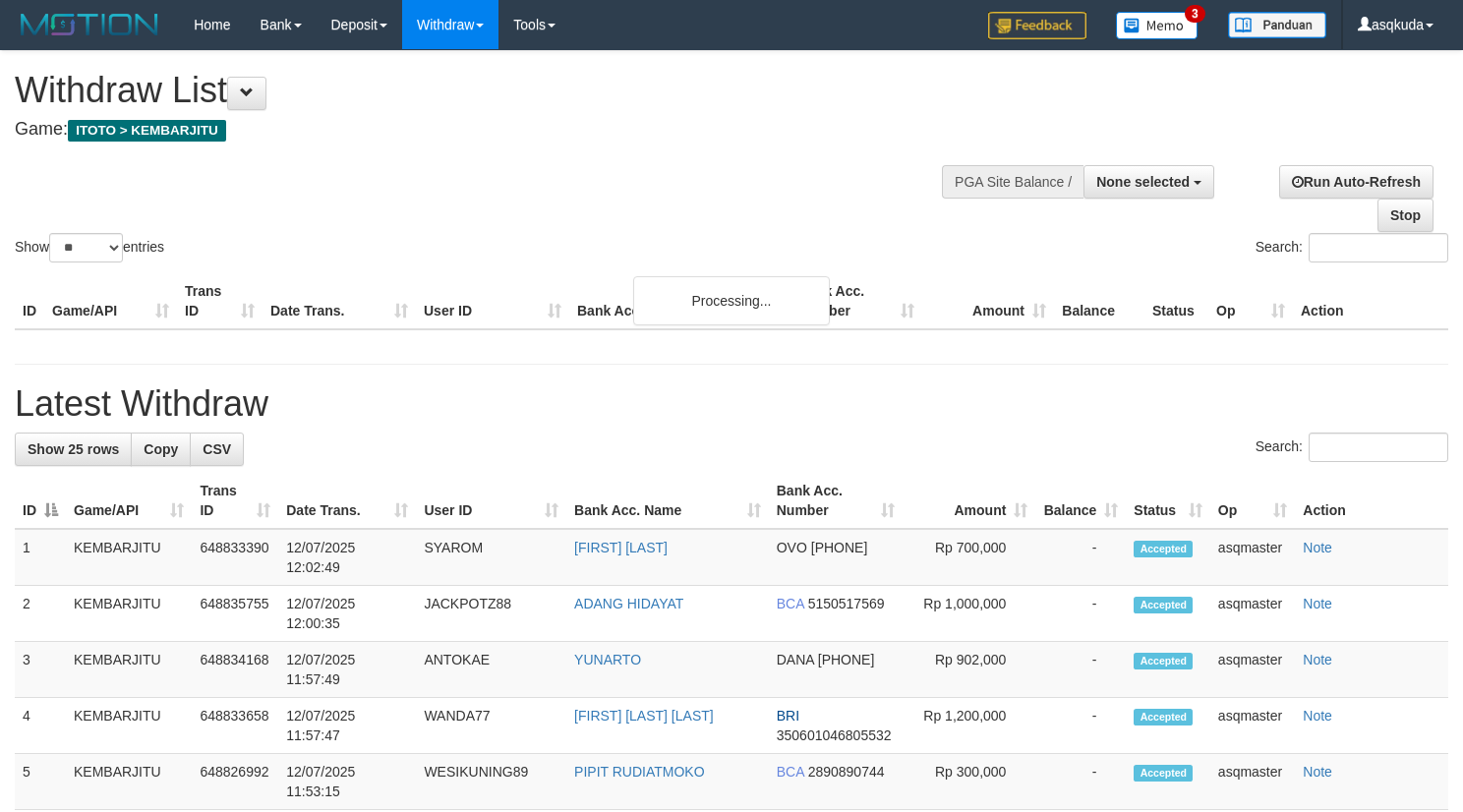 select 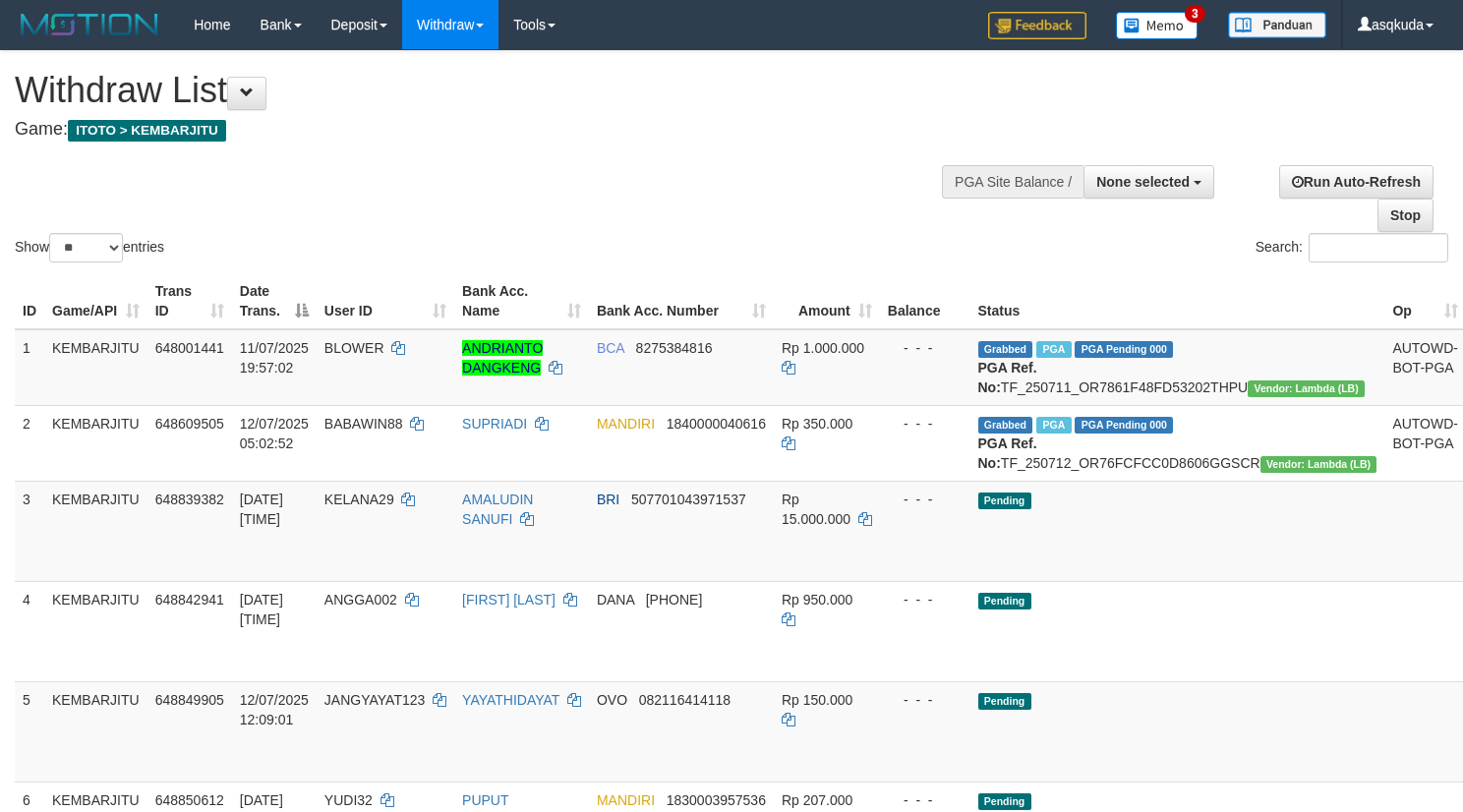 scroll, scrollTop: 0, scrollLeft: 0, axis: both 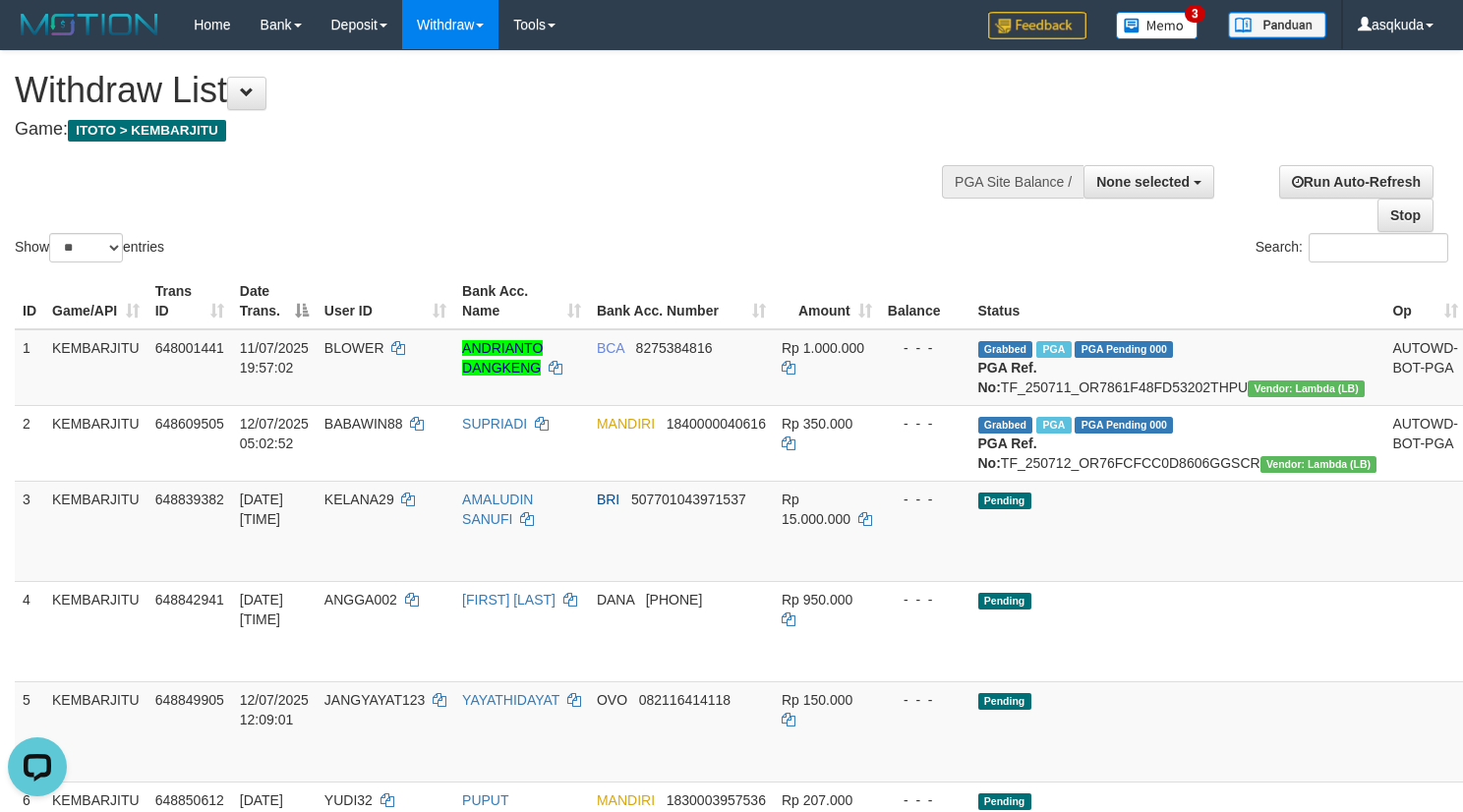 click on "Show  ** ** ** ***  entries Search:" at bounding box center (732, 158) 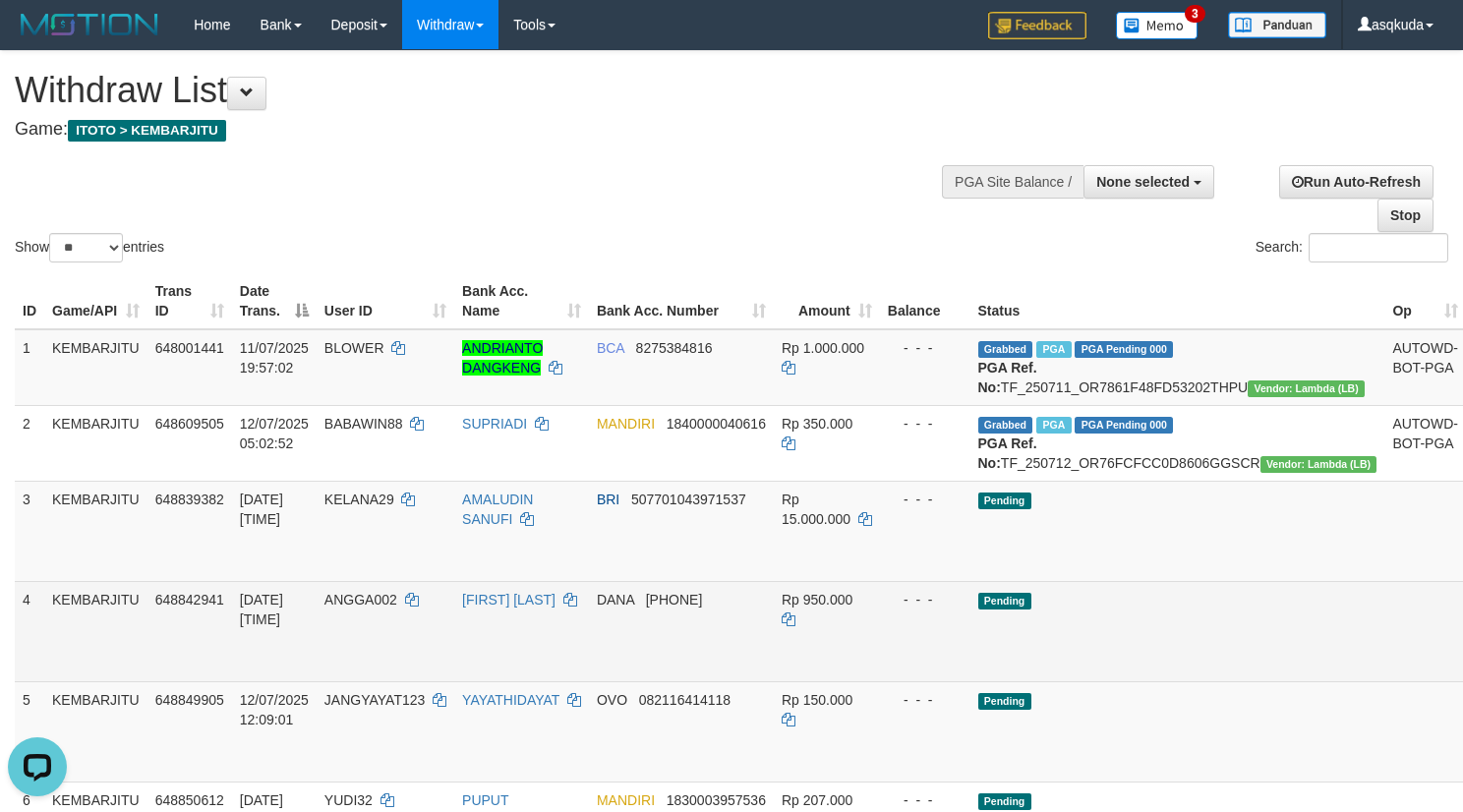 scroll, scrollTop: 147, scrollLeft: 0, axis: vertical 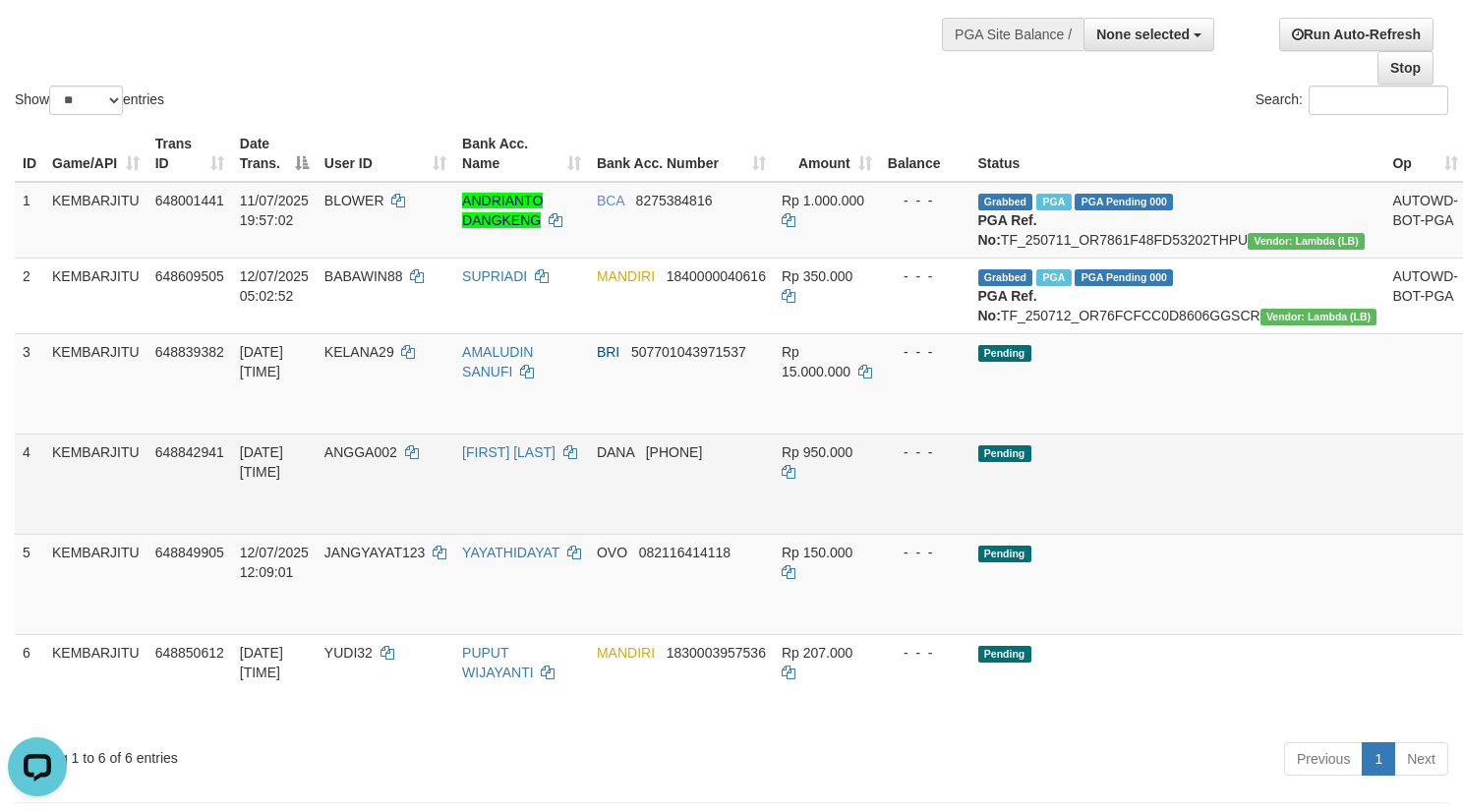click on "Send PGA" at bounding box center [1490, 506] 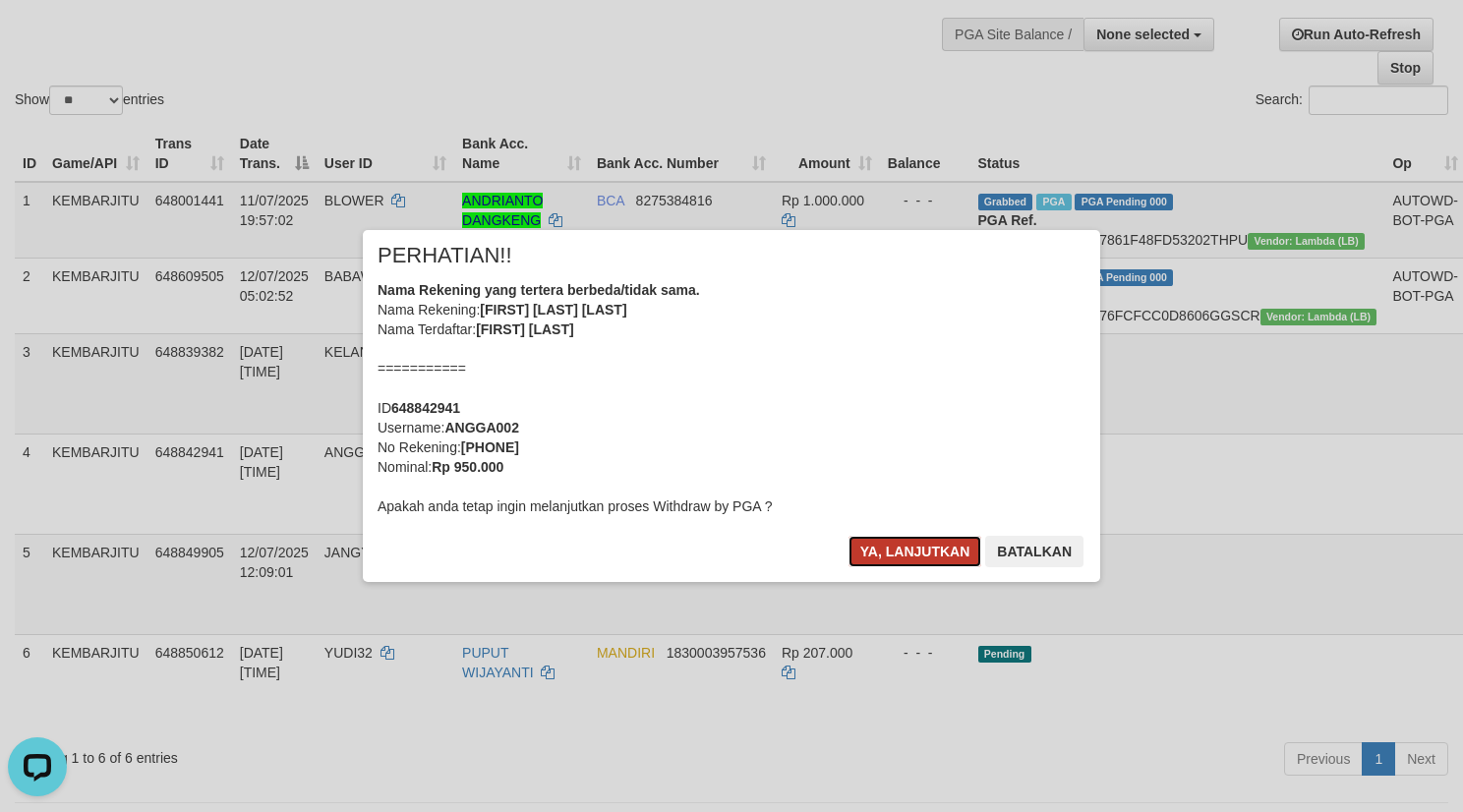 click on "Ya, lanjutkan" at bounding box center (915, 551) 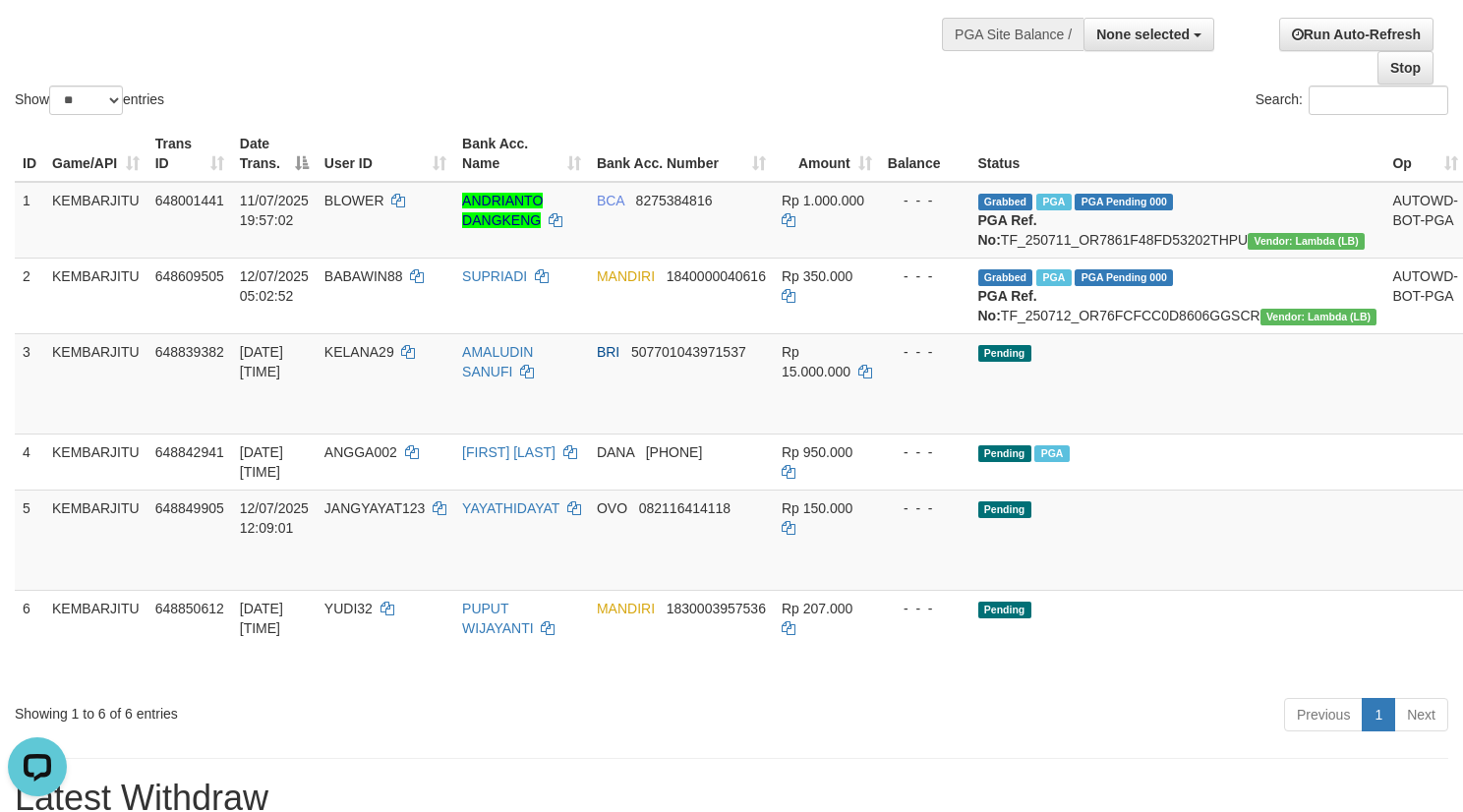 click on "Show  ** ** ** ***  entries" at bounding box center (366, 102) 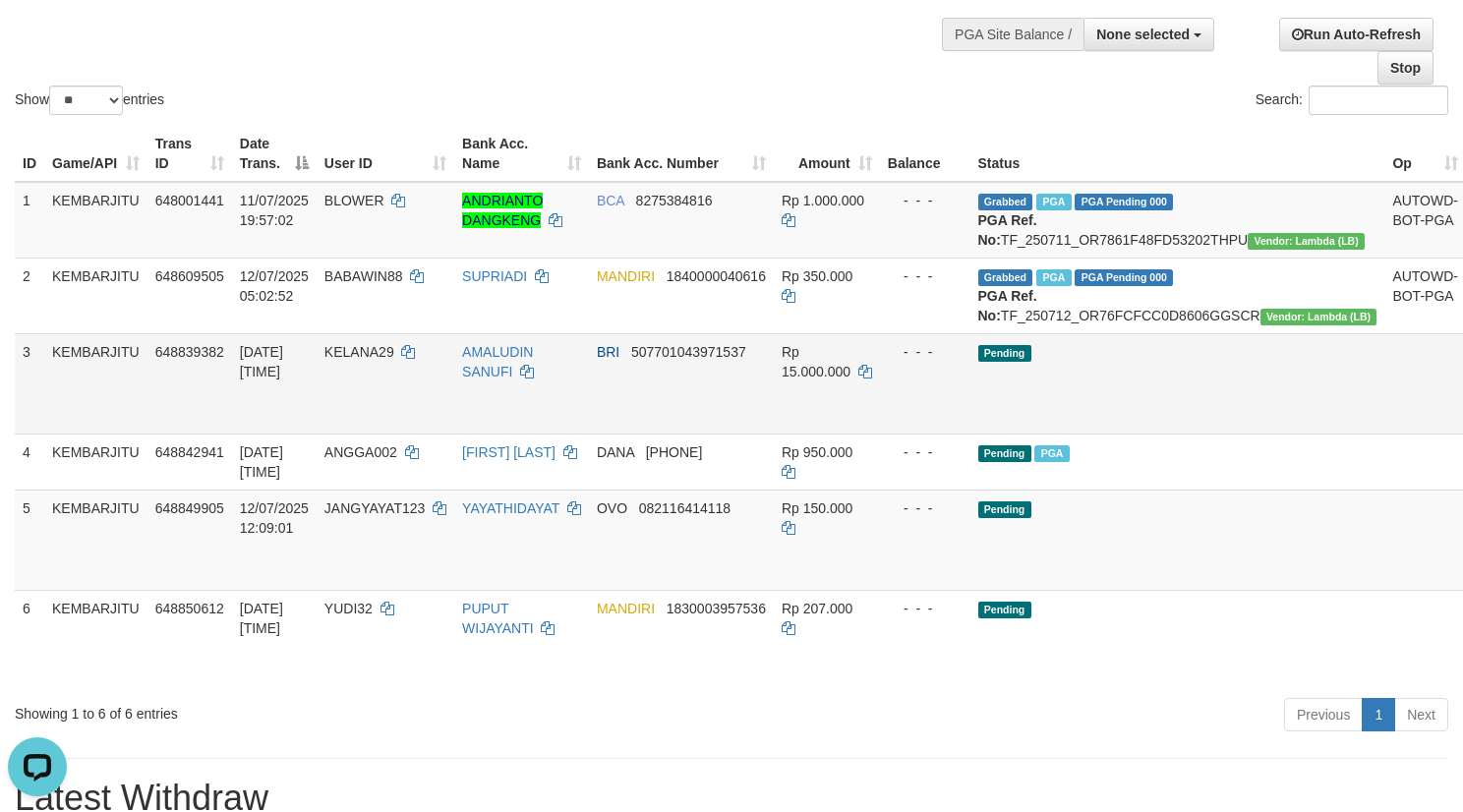 click on "Send PGA" at bounding box center (1490, 406) 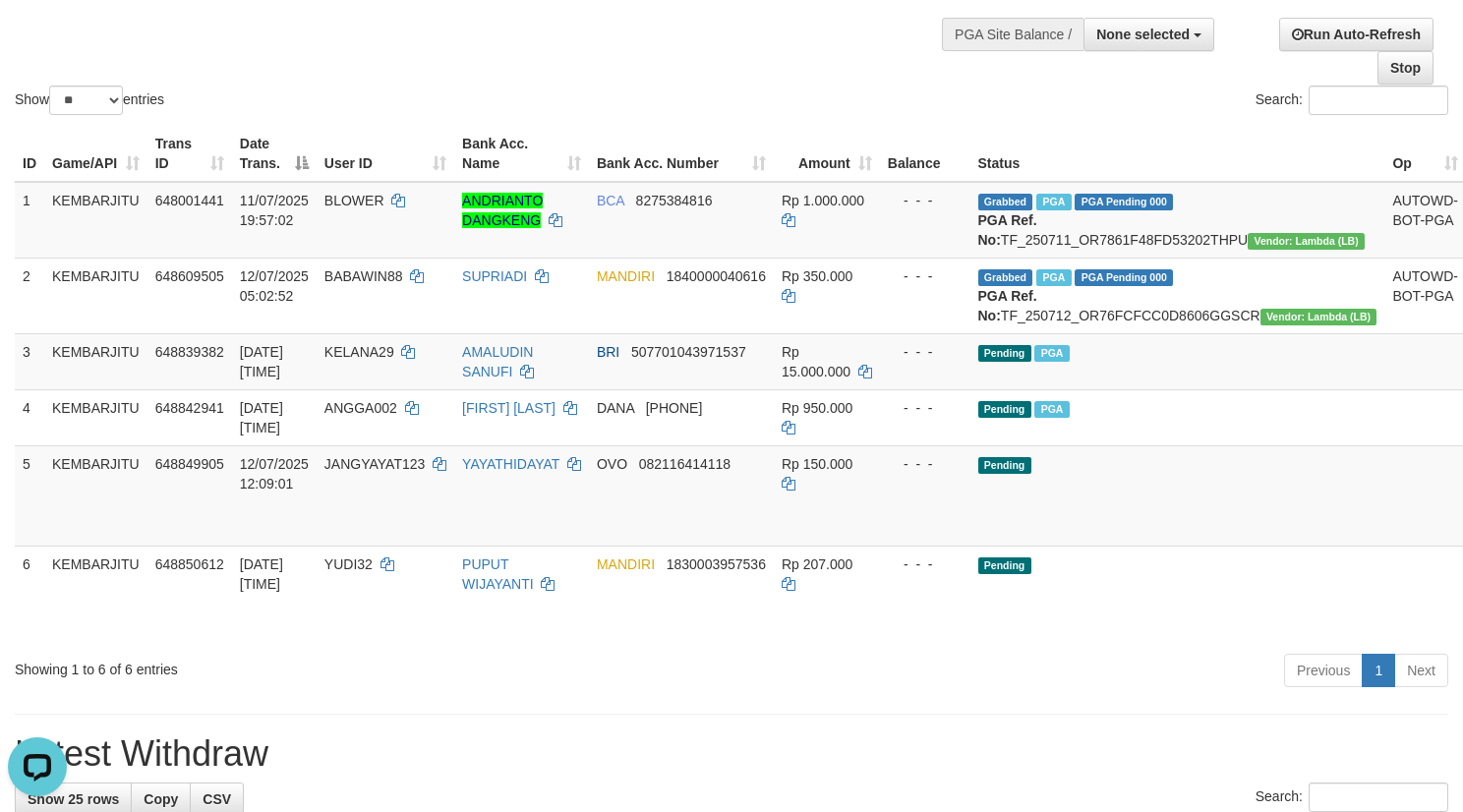 click on "Show  ** ** ** ***  entries Search:" at bounding box center [732, 11] 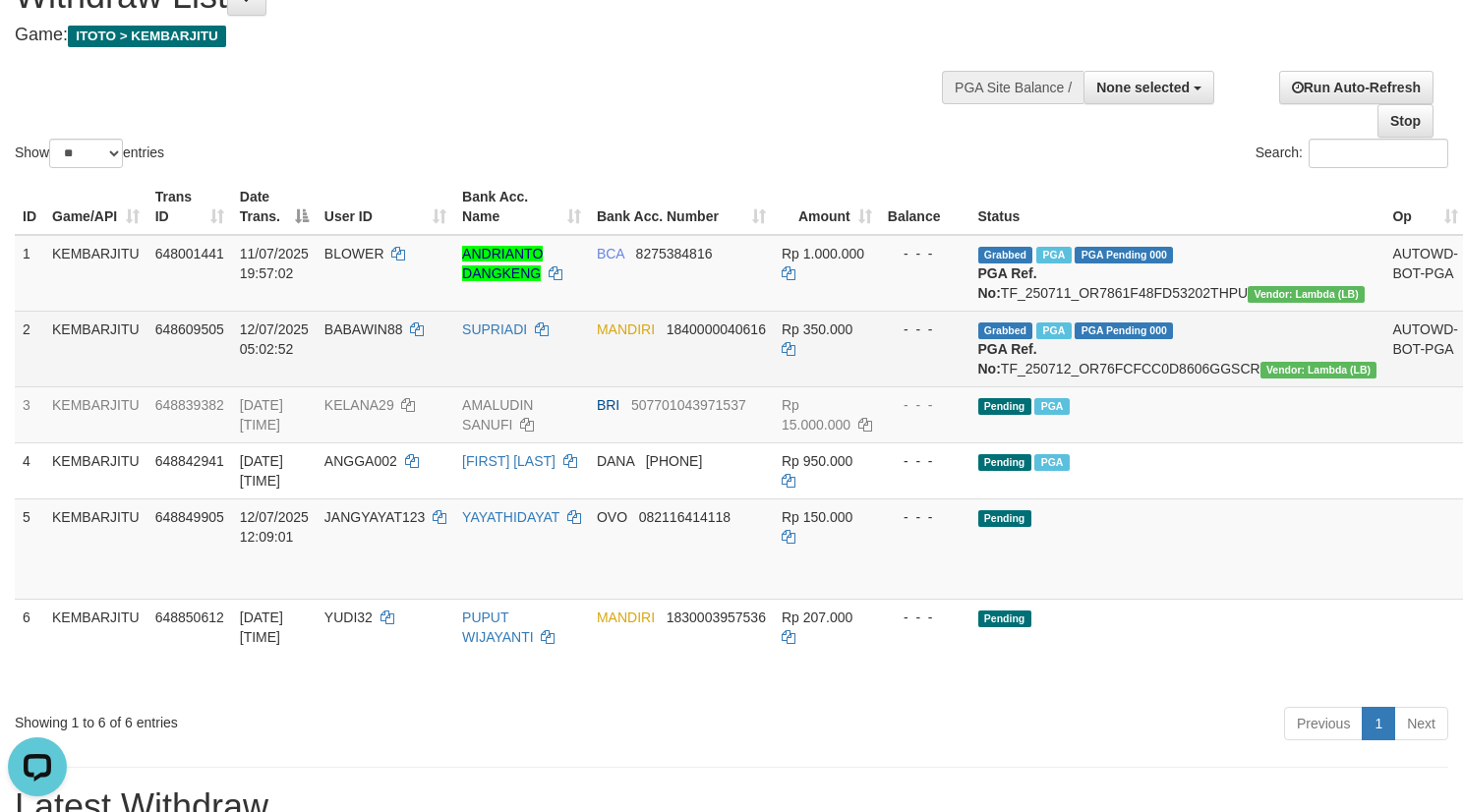scroll, scrollTop: 147, scrollLeft: 0, axis: vertical 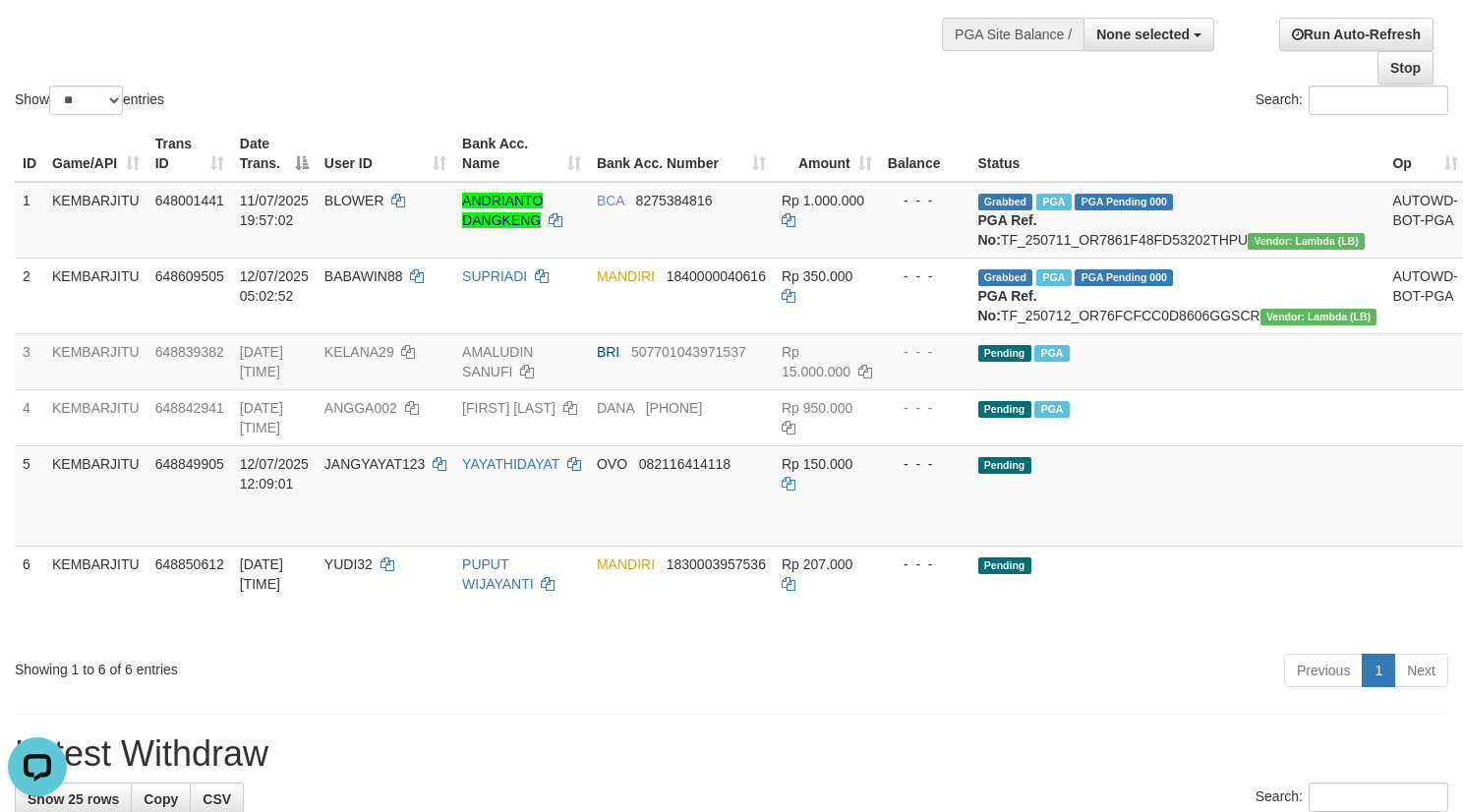 click on "Show  ** ** ** ***  entries Search:" at bounding box center (732, 11) 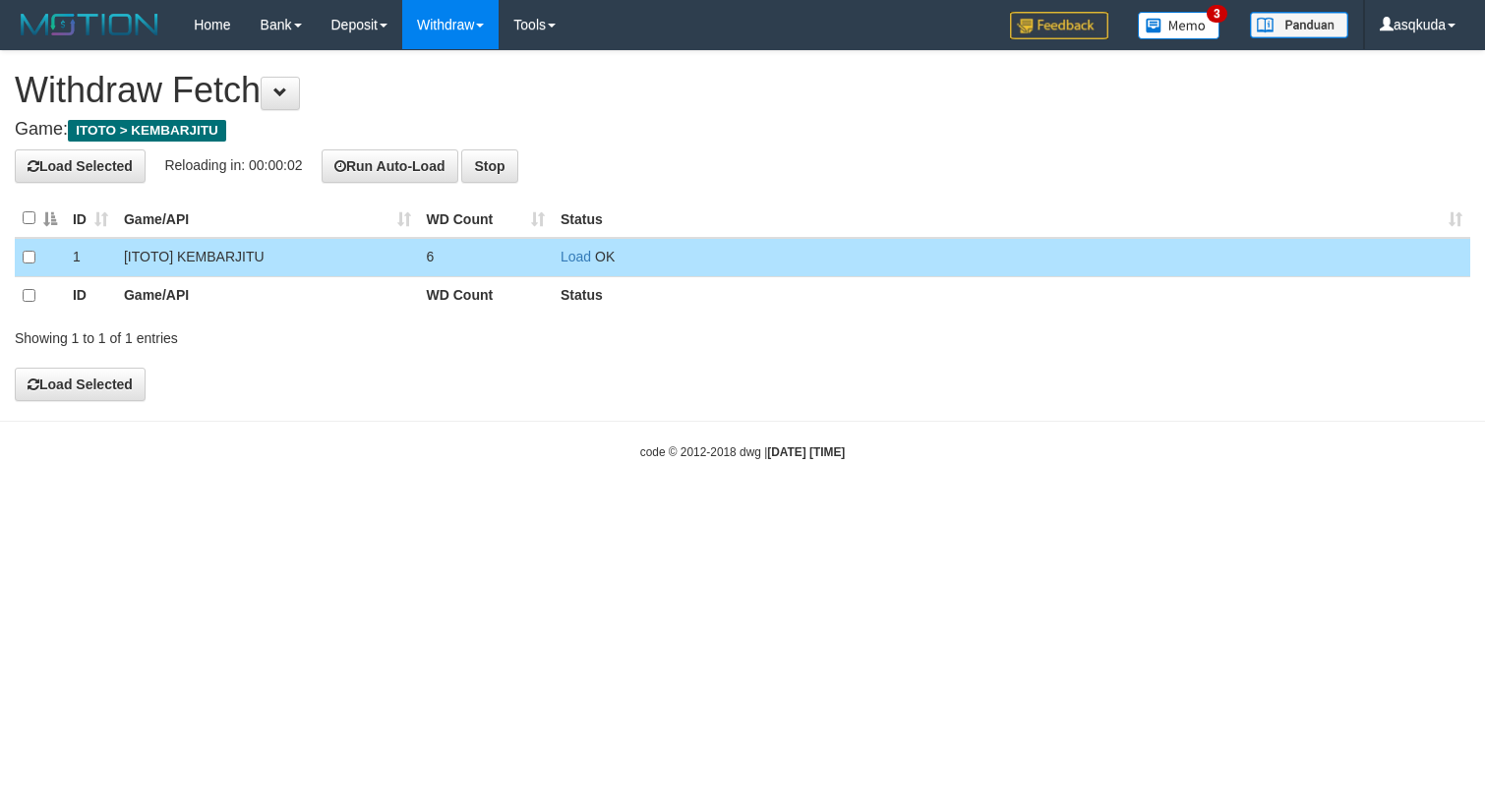 scroll, scrollTop: 0, scrollLeft: 0, axis: both 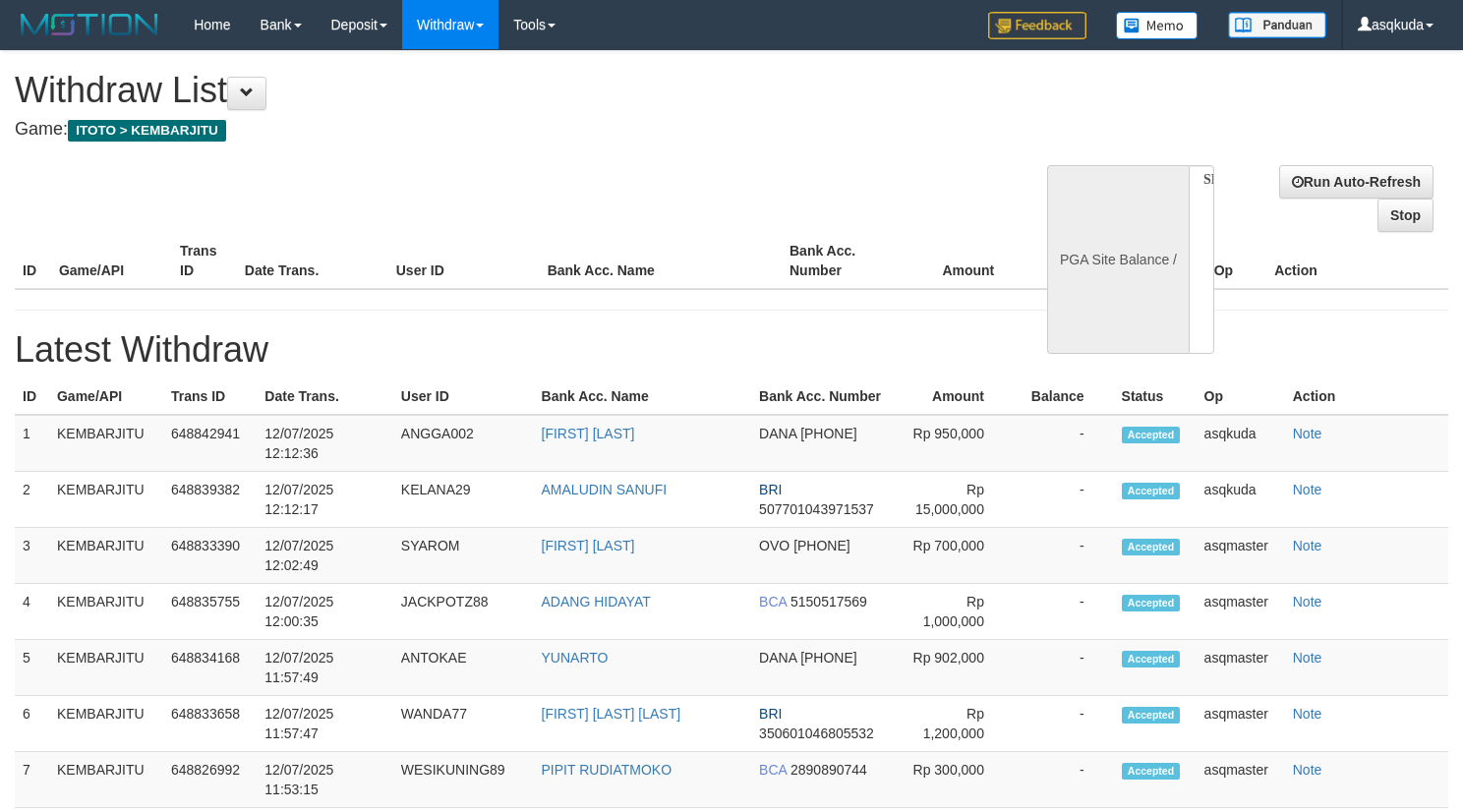 select 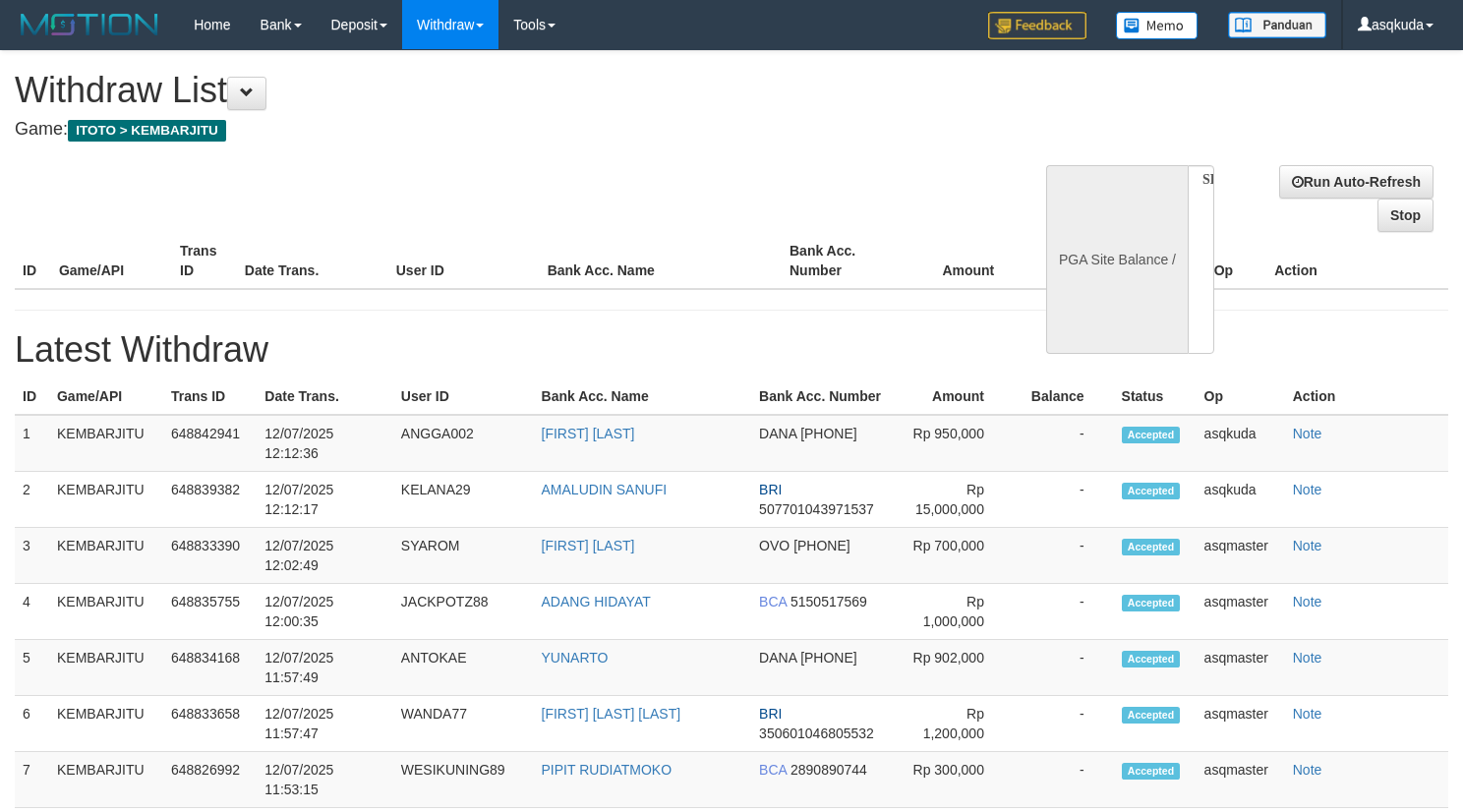 scroll, scrollTop: 147, scrollLeft: 0, axis: vertical 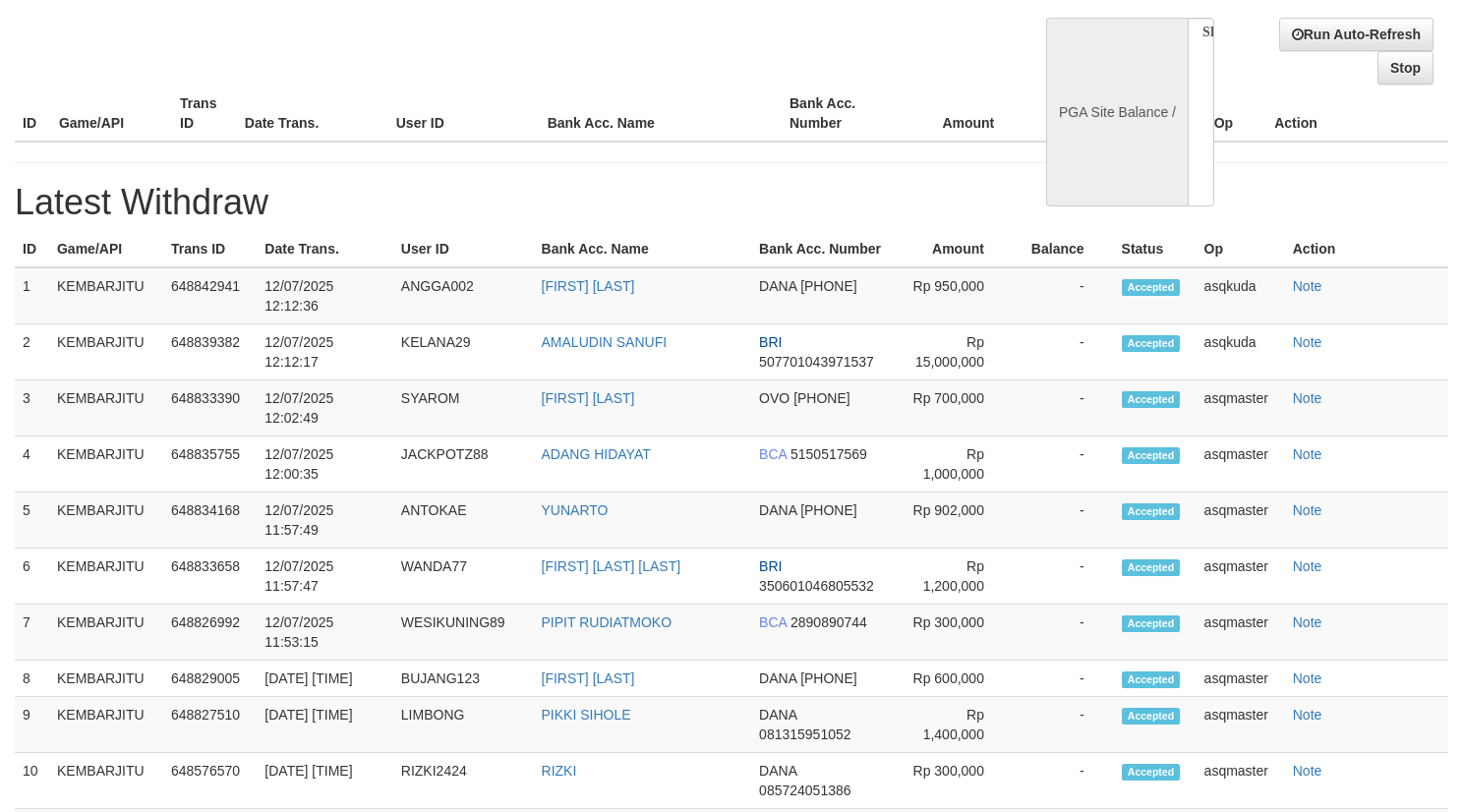 select on "**" 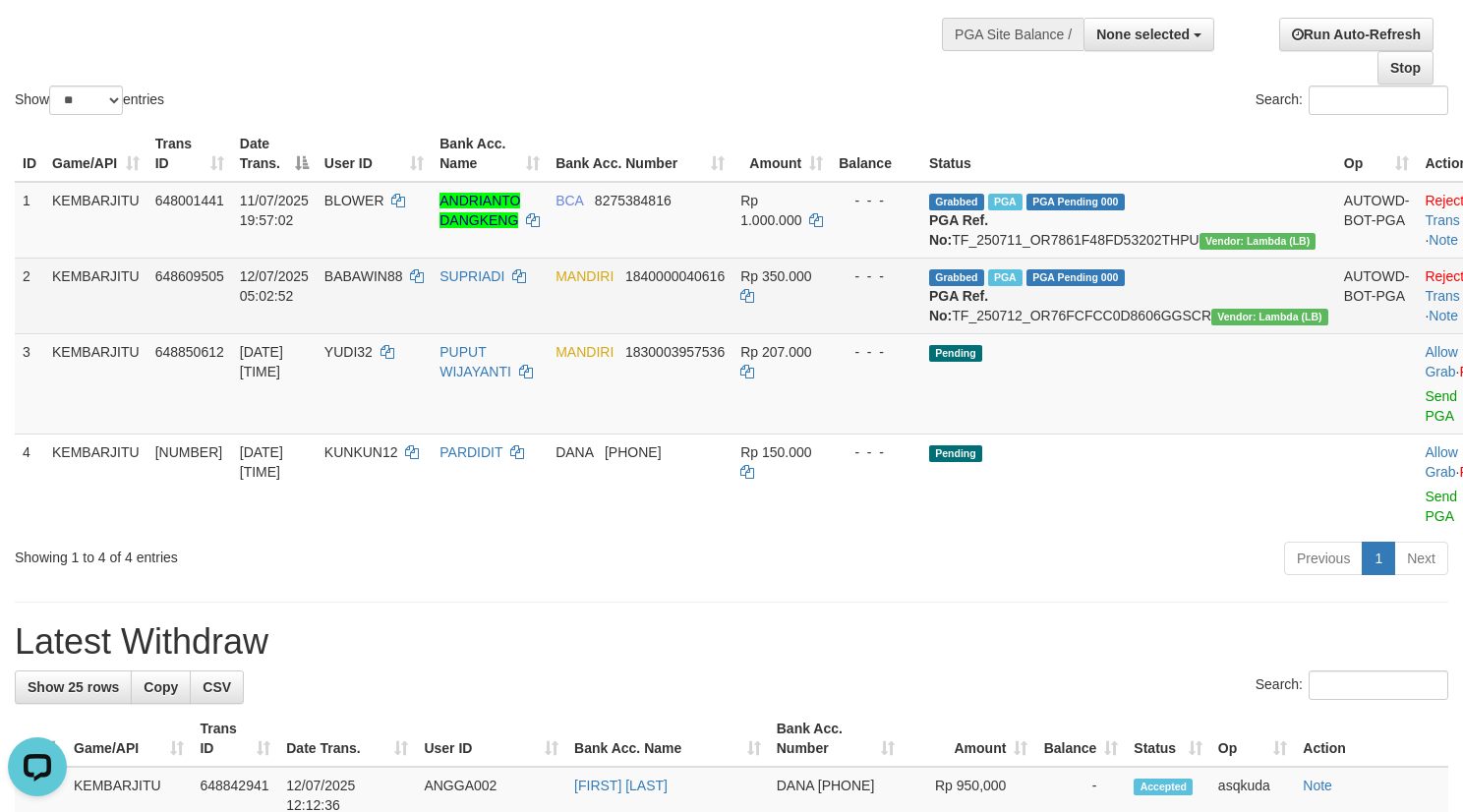 scroll, scrollTop: 0, scrollLeft: 0, axis: both 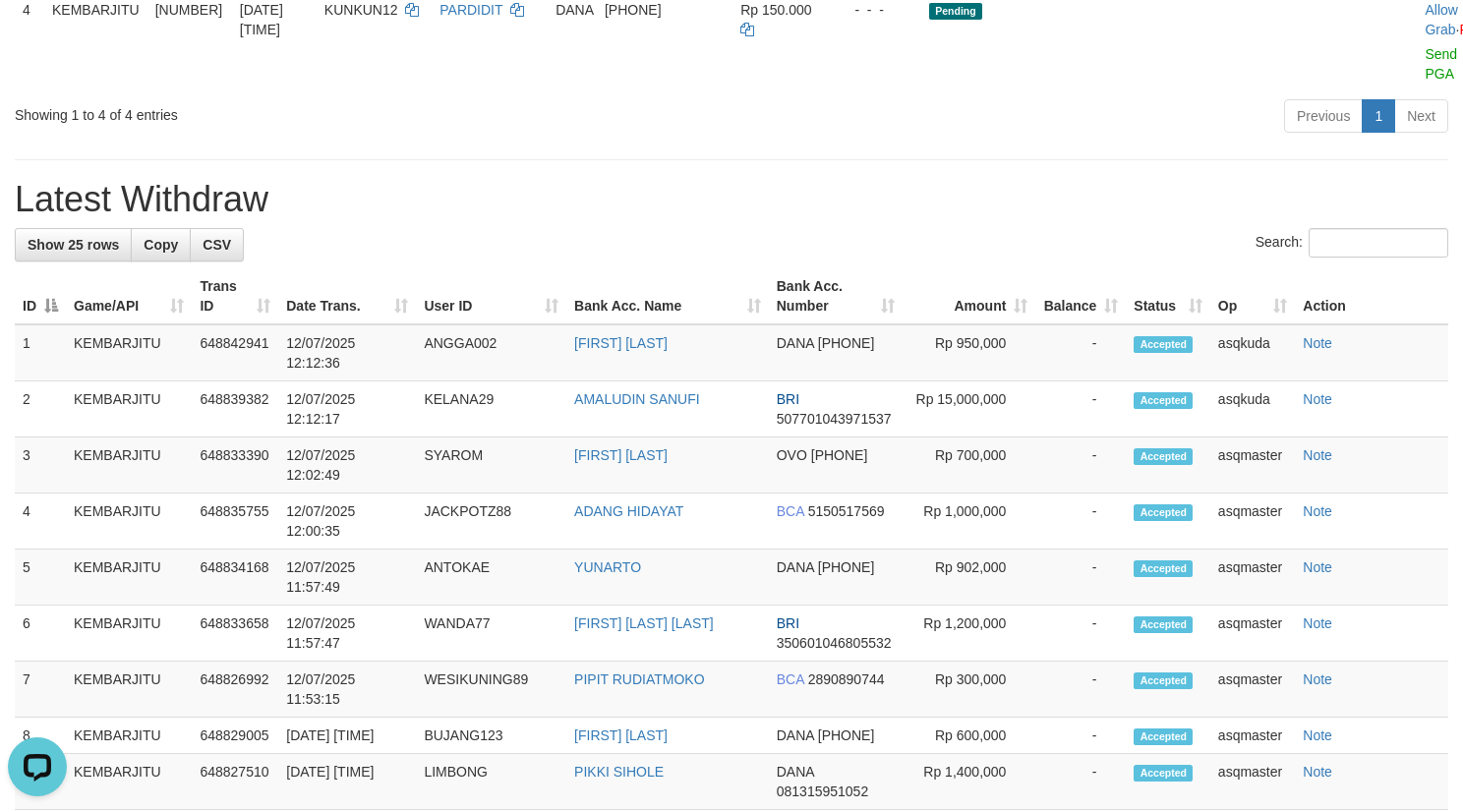 drag, startPoint x: 723, startPoint y: 195, endPoint x: 622, endPoint y: 180, distance: 102.10779 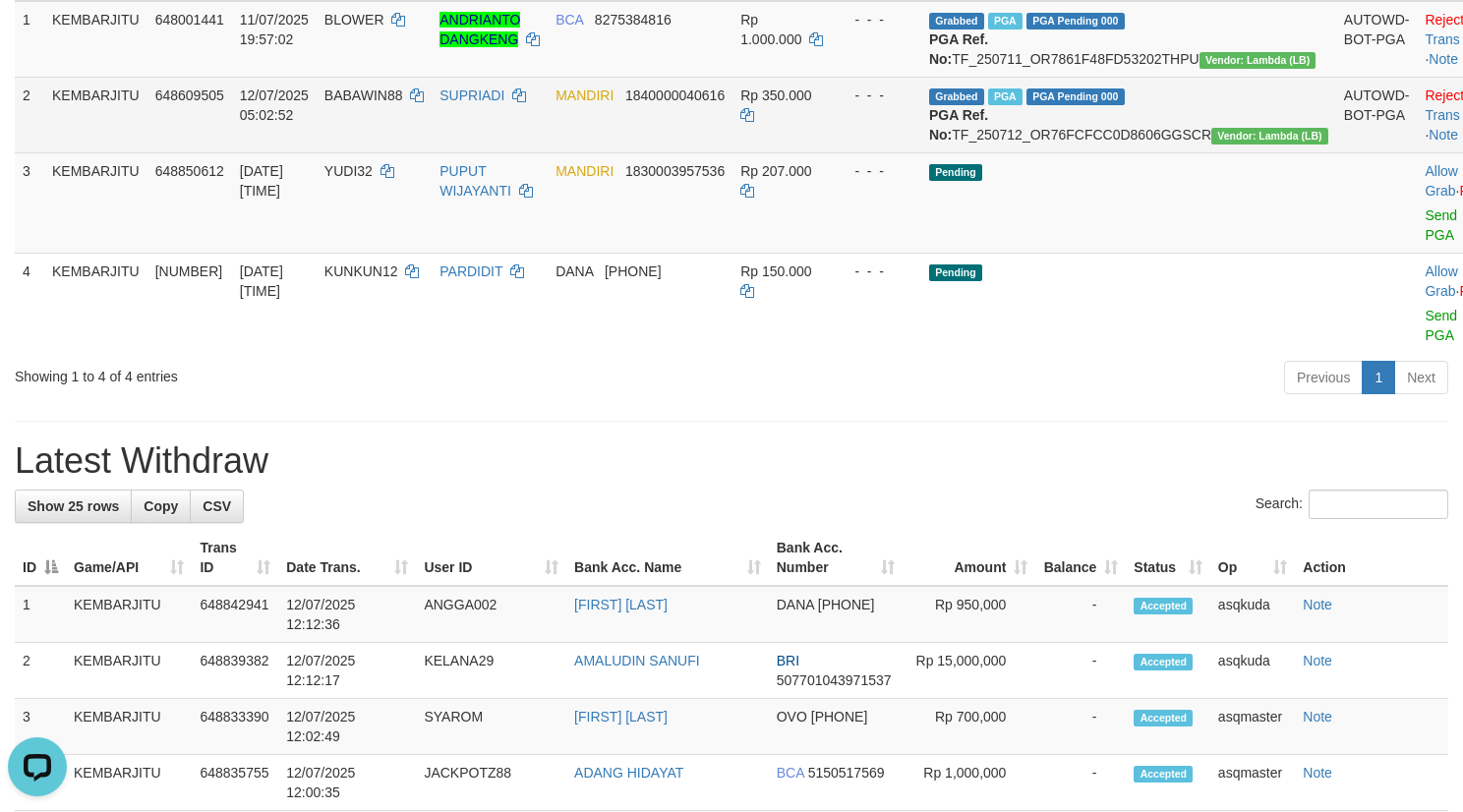 scroll, scrollTop: 0, scrollLeft: 0, axis: both 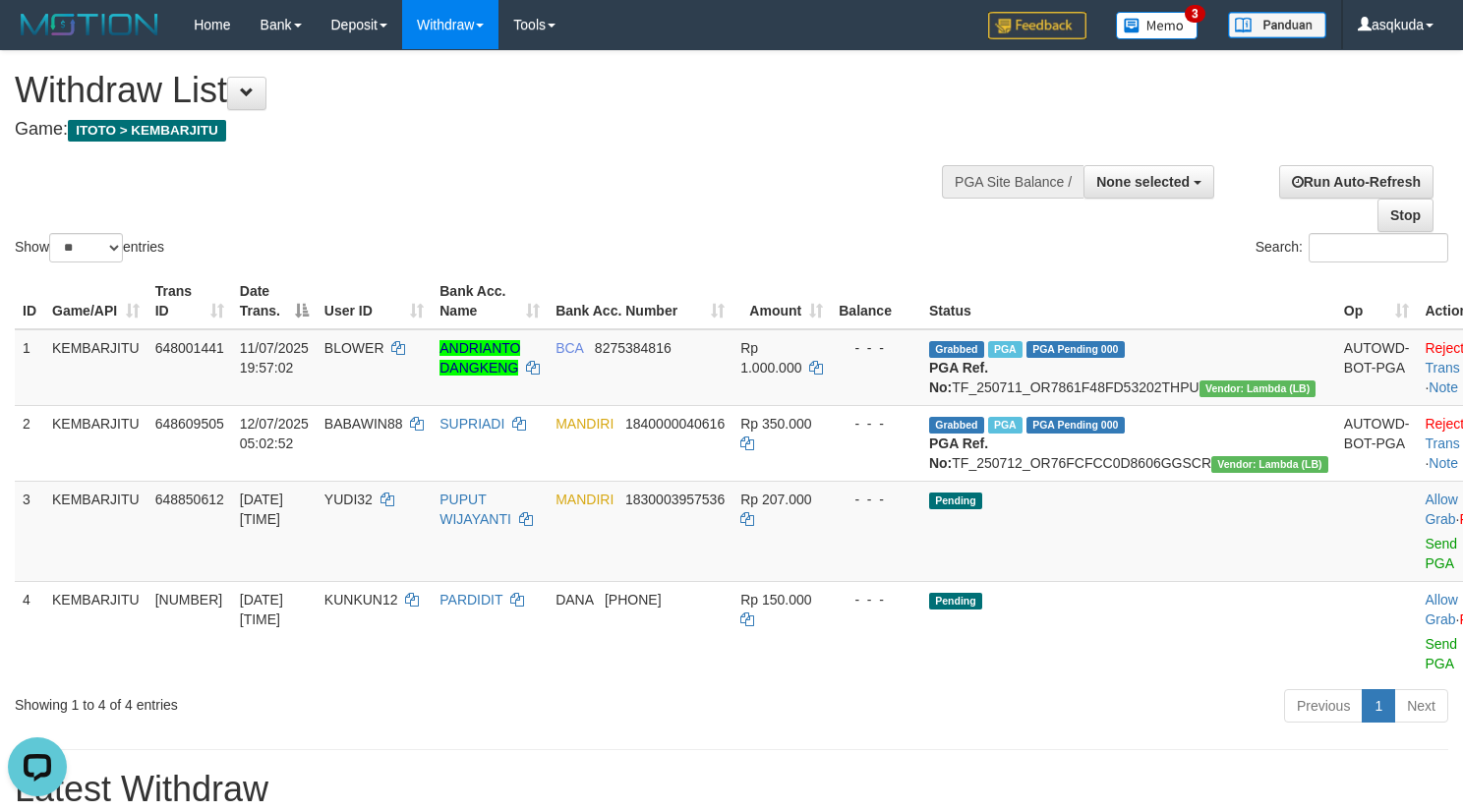 click on "Show  ** ** ** ***  entries Search:" at bounding box center [732, 158] 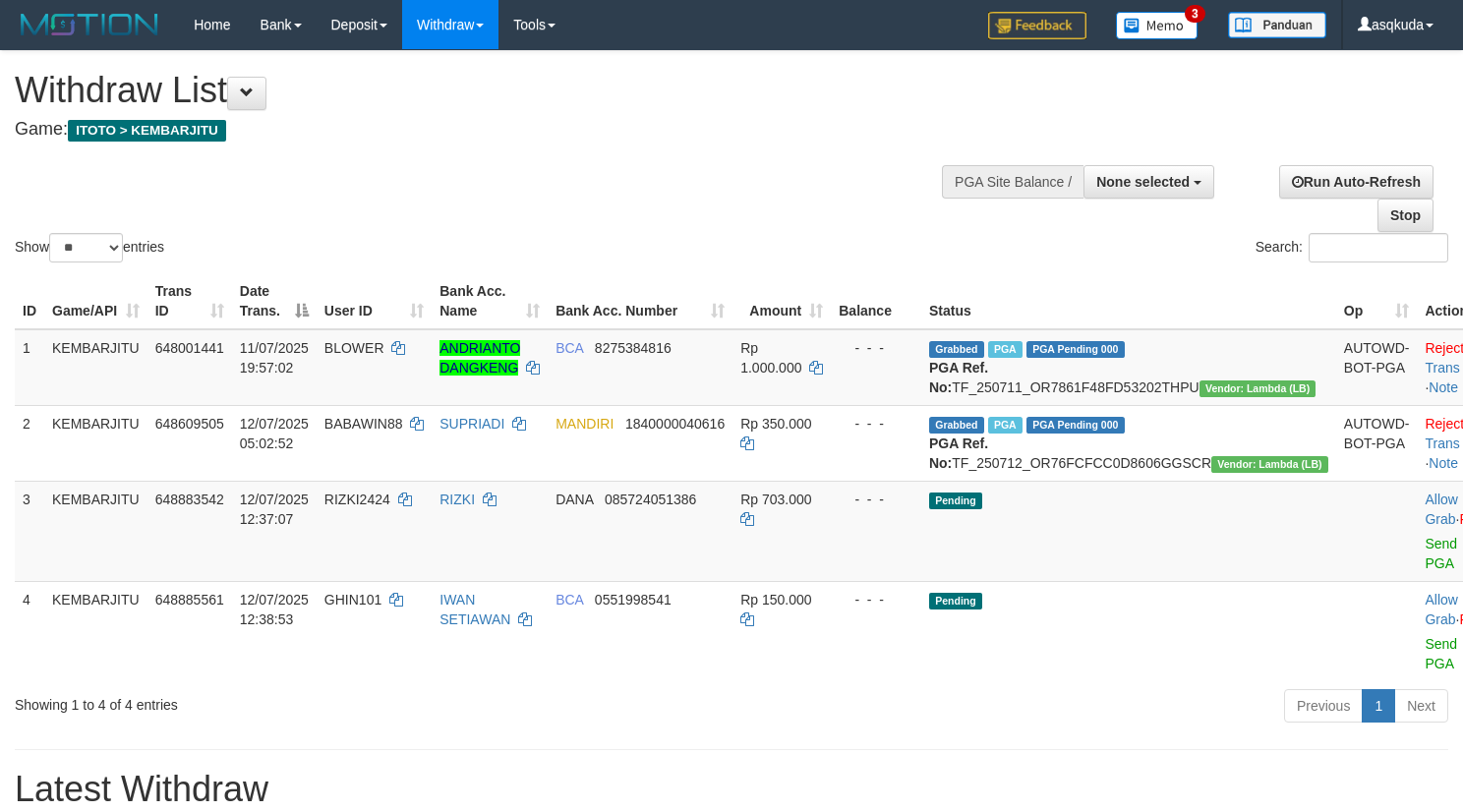 select 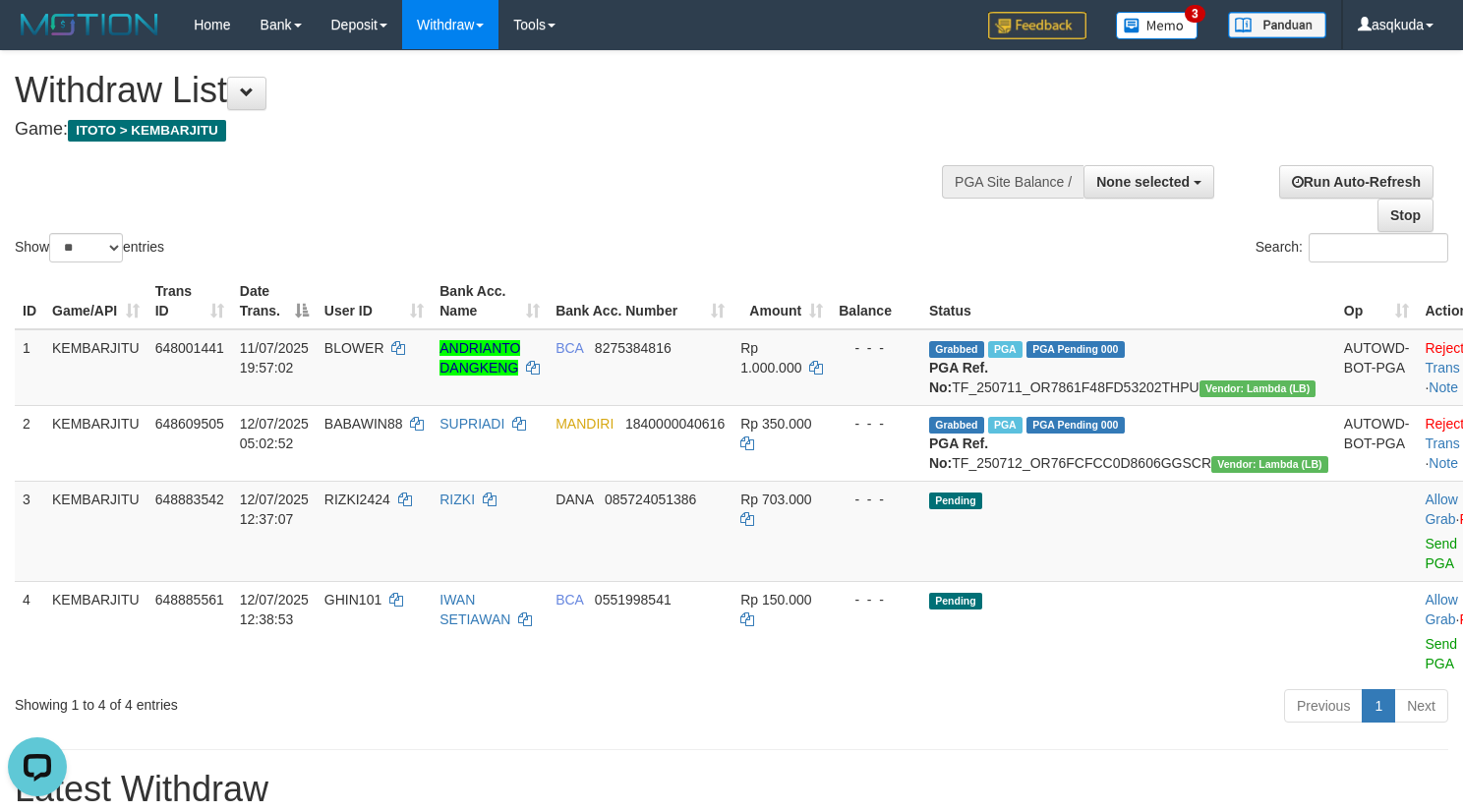 scroll, scrollTop: 0, scrollLeft: 0, axis: both 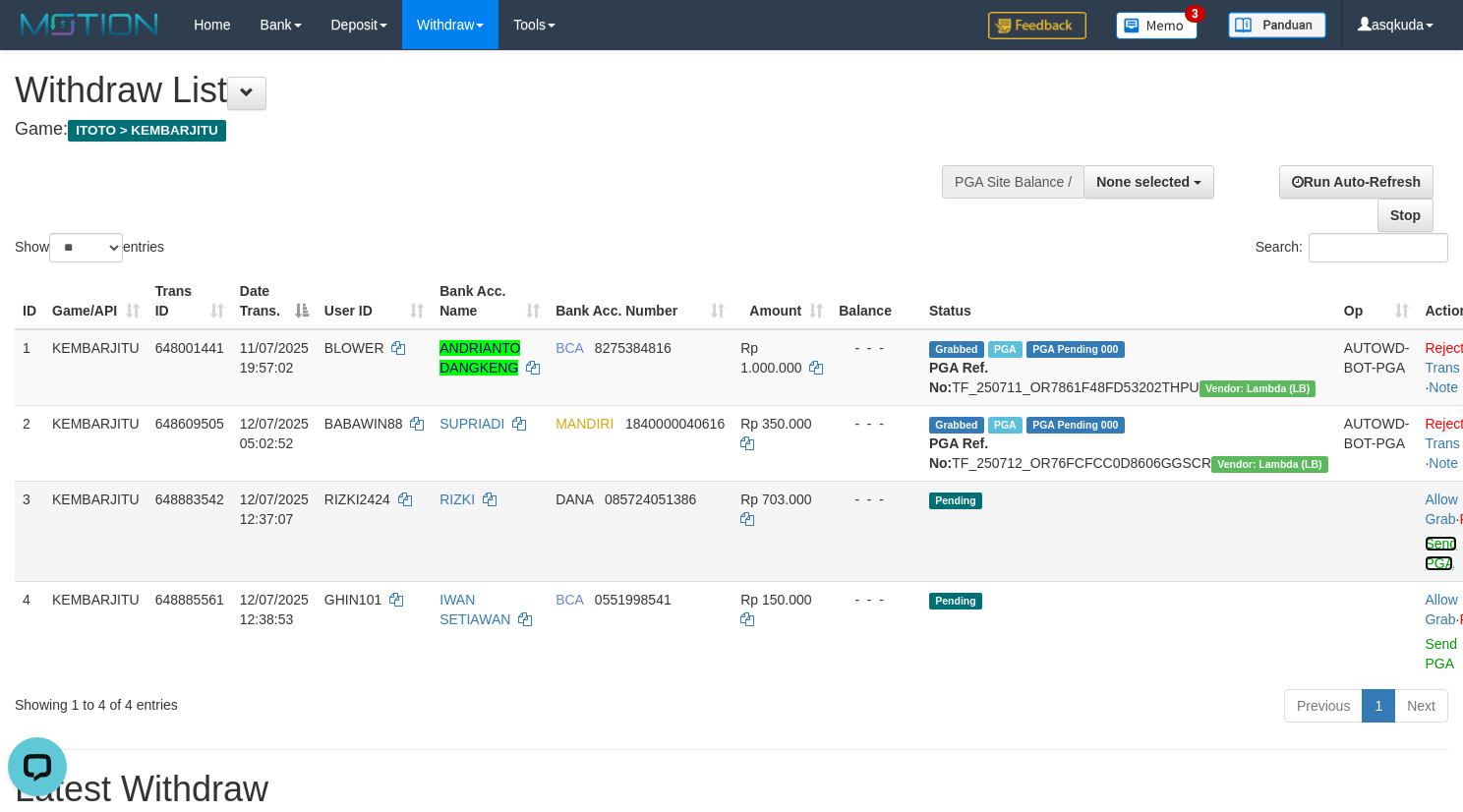 click on "Send PGA" at bounding box center [1440, 553] 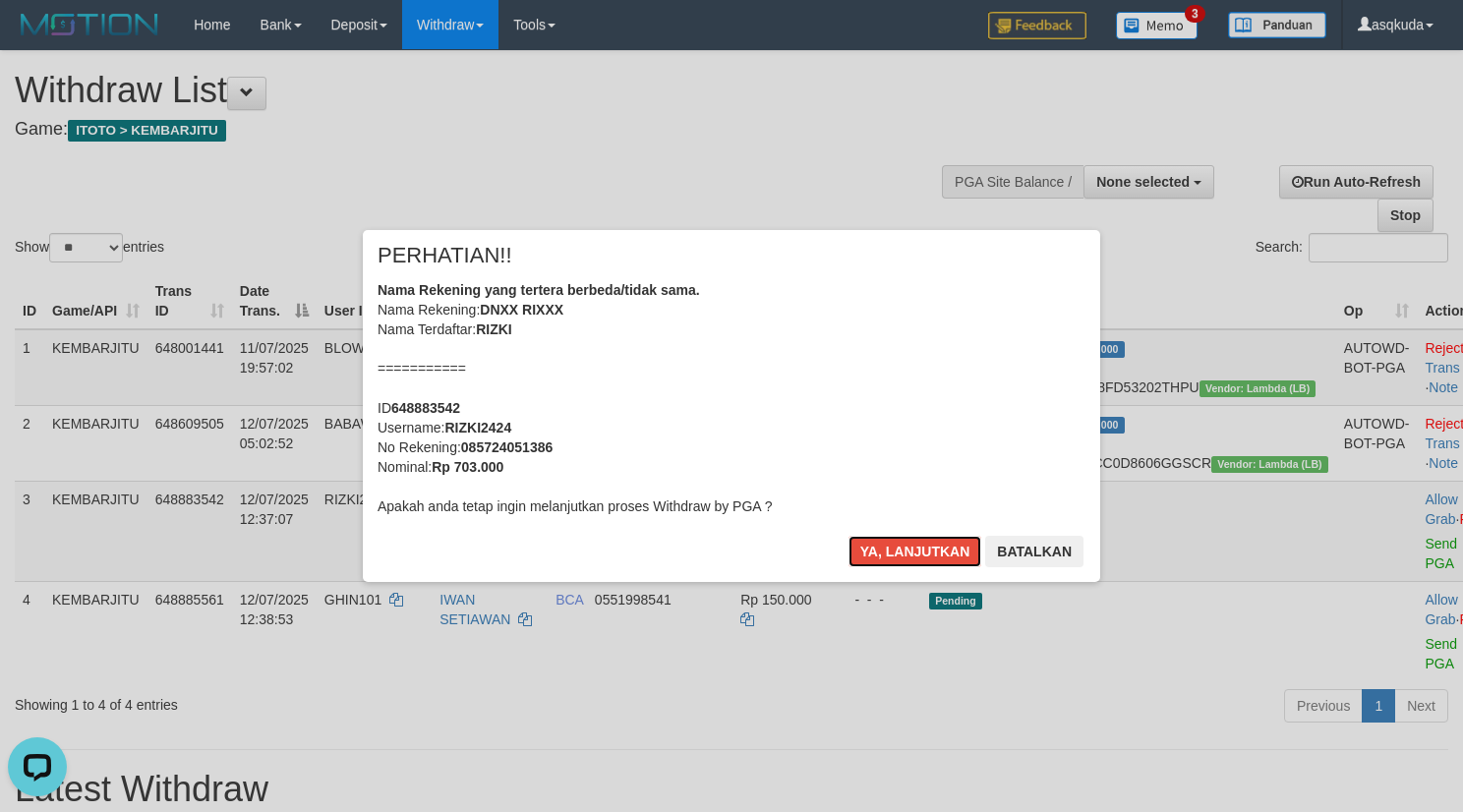 type 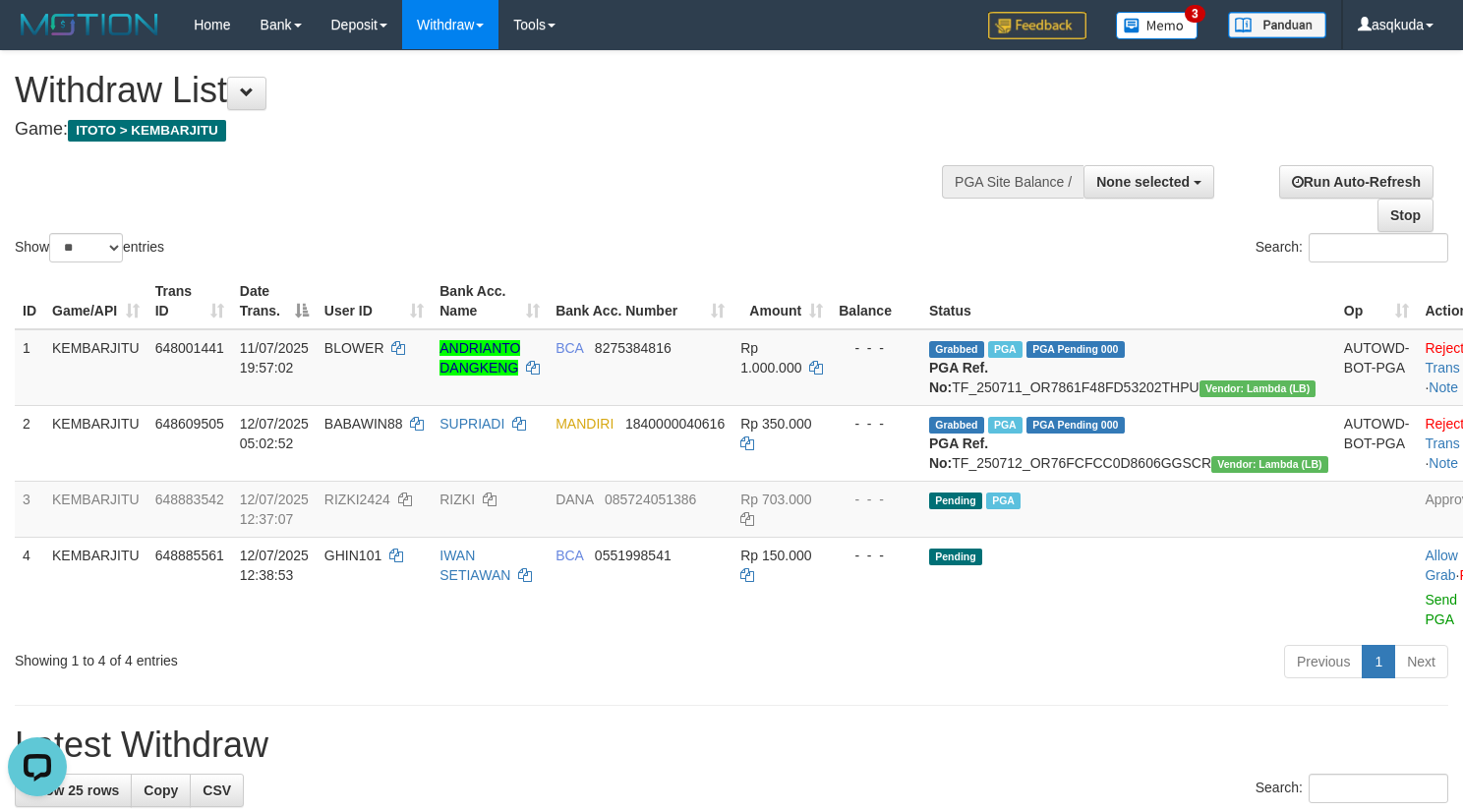 click on "Show  ** ** ** ***  entries Search:" at bounding box center [732, 158] 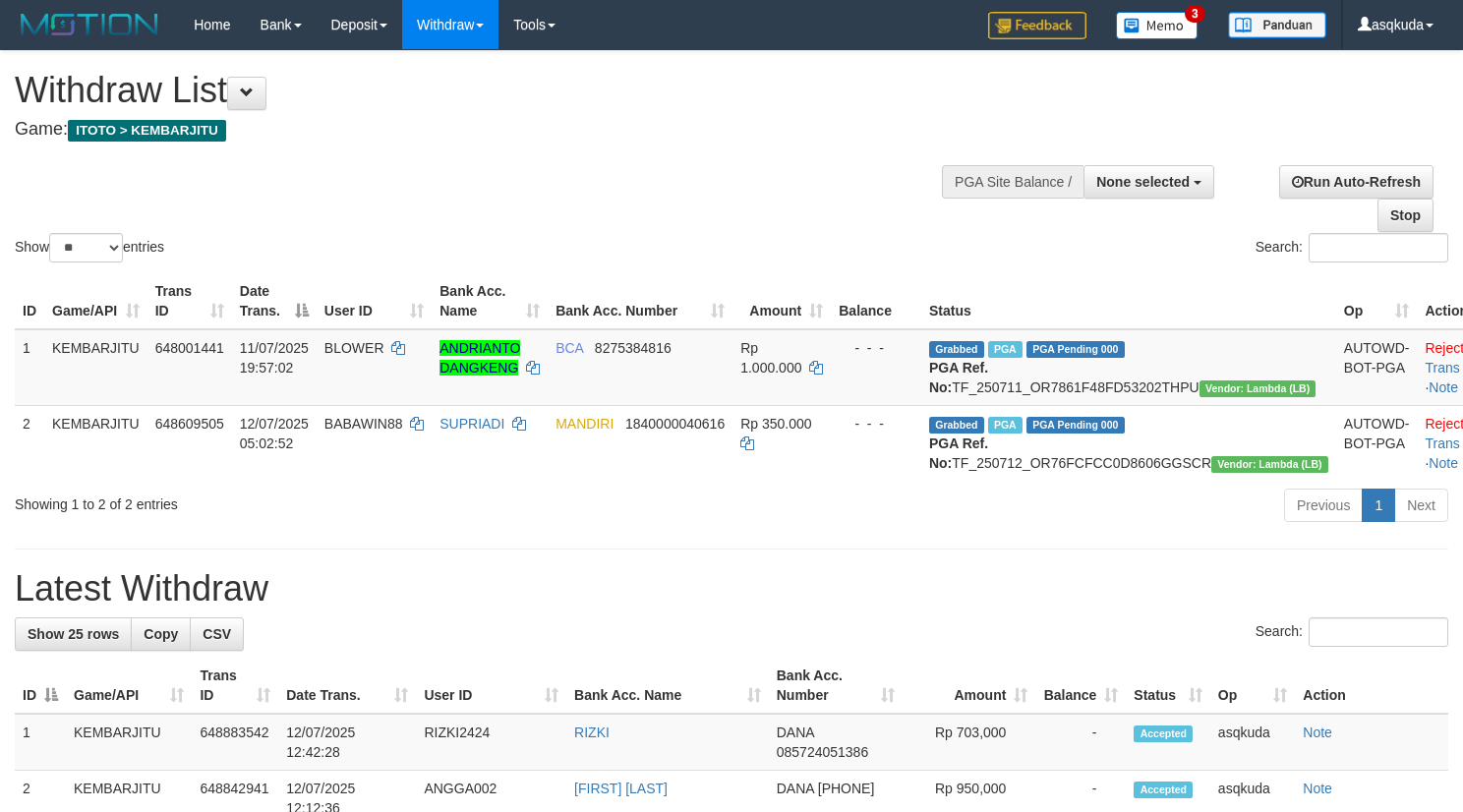 select 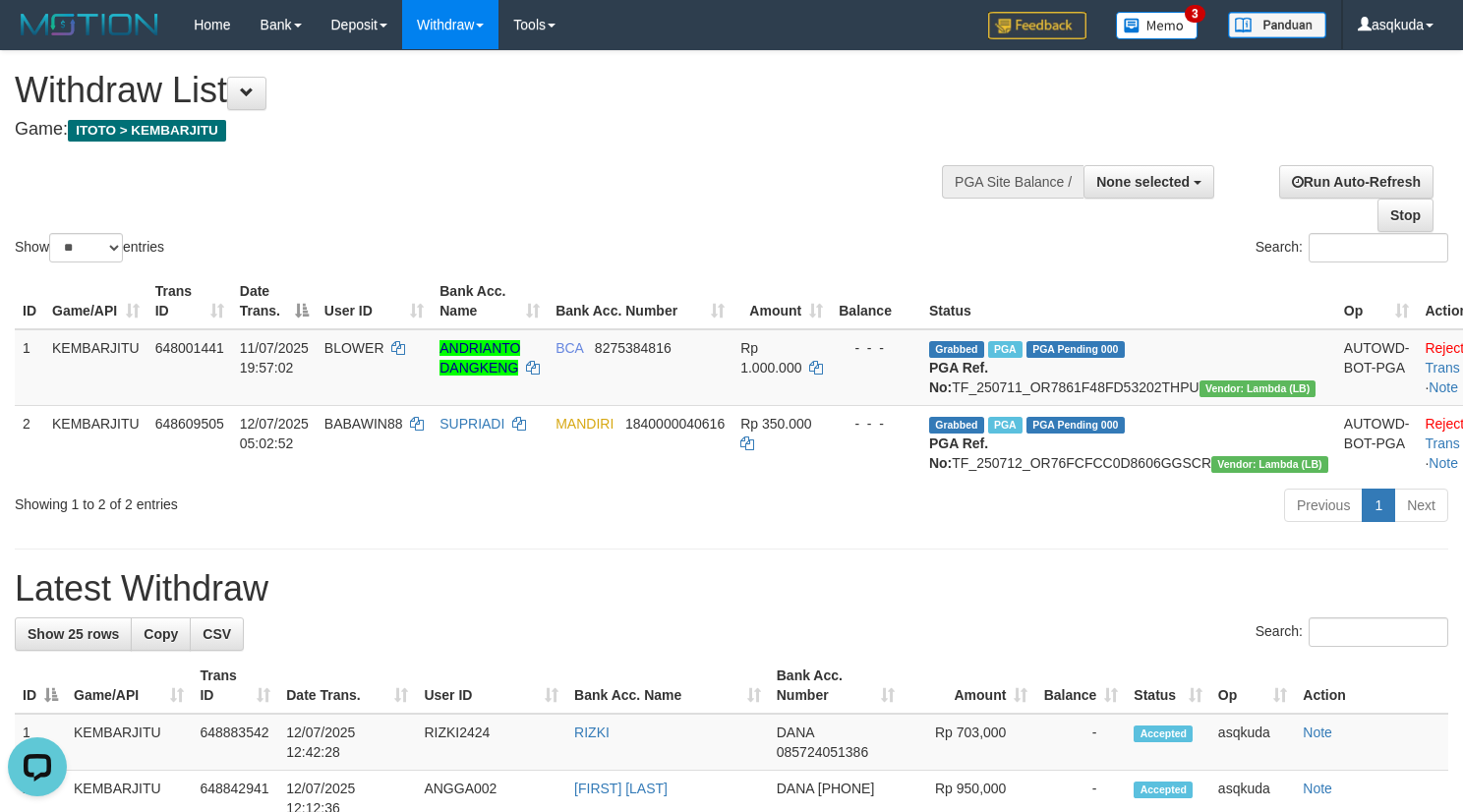 click on "Show  ** ** ** ***  entries Search:" at bounding box center (732, 158) 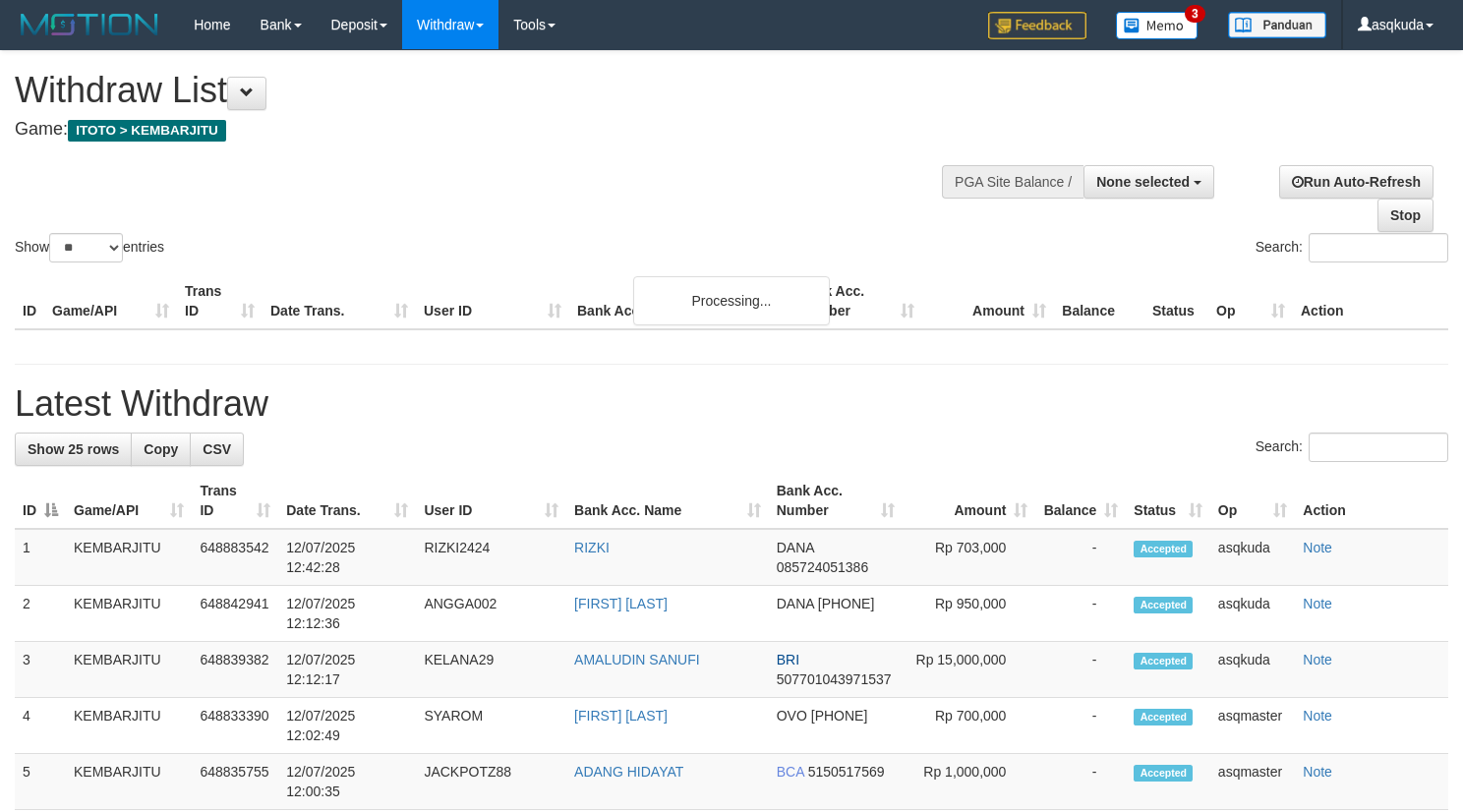 select 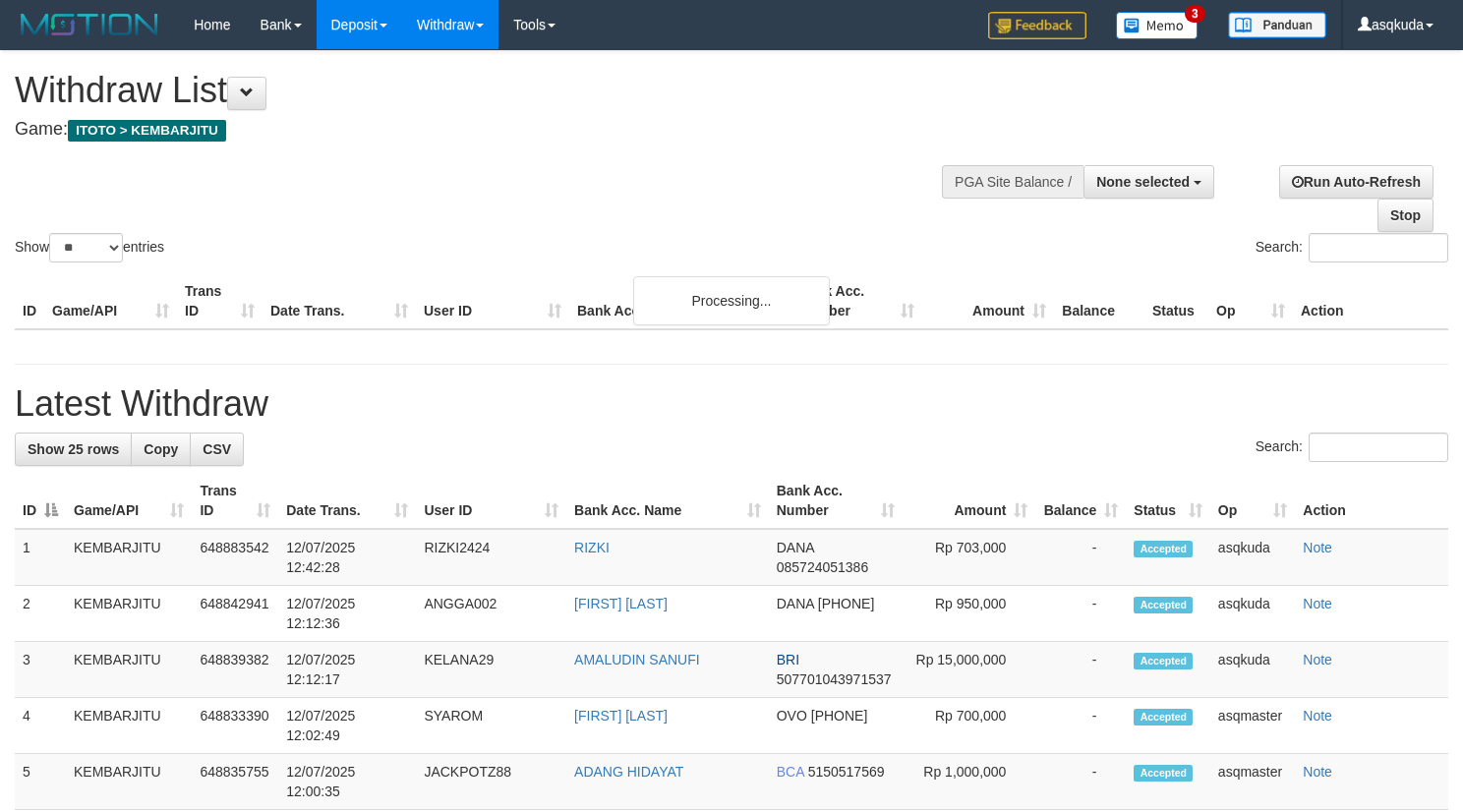 scroll, scrollTop: 0, scrollLeft: 0, axis: both 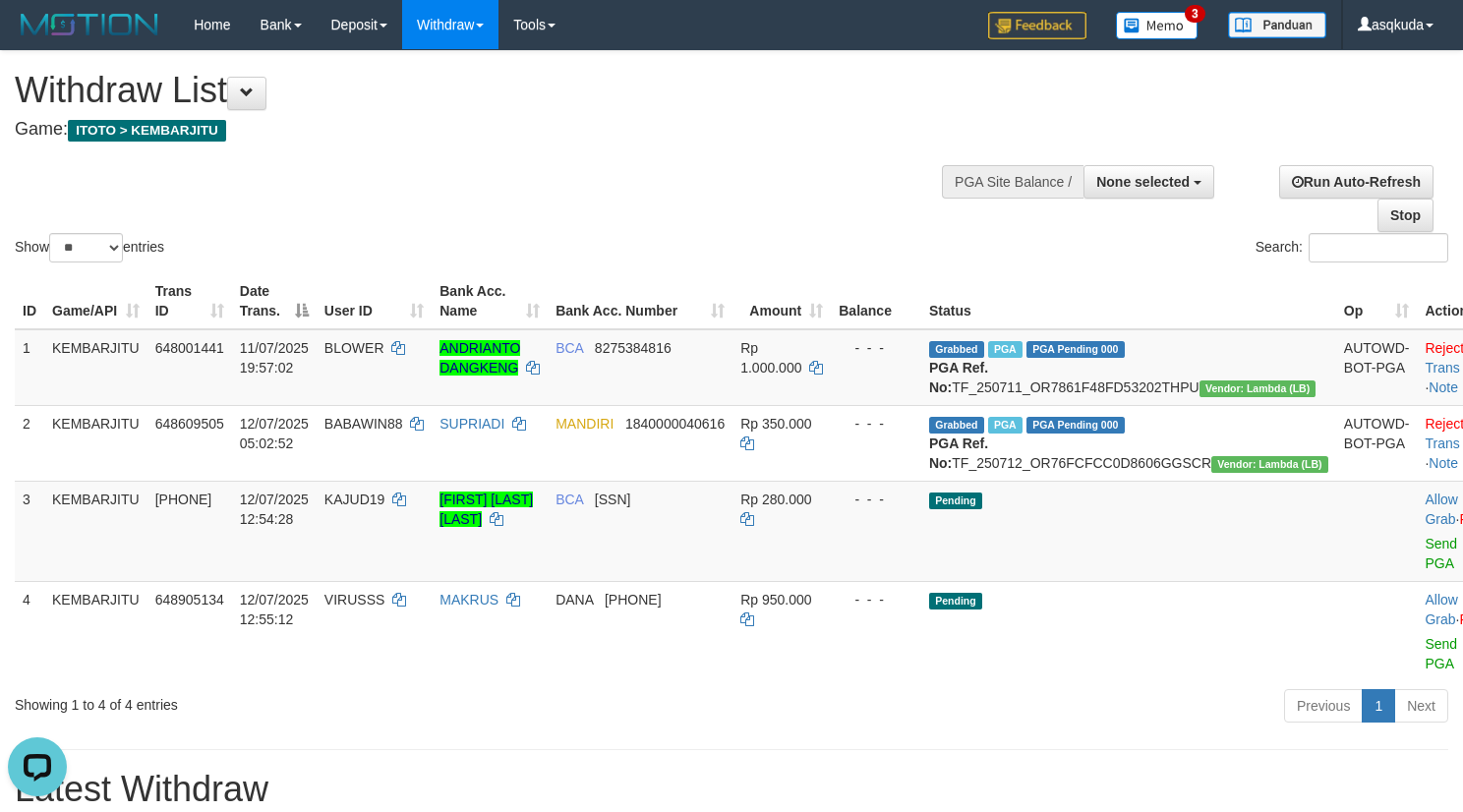click on "Show  ** ** ** ***  entries Search:" at bounding box center [732, 158] 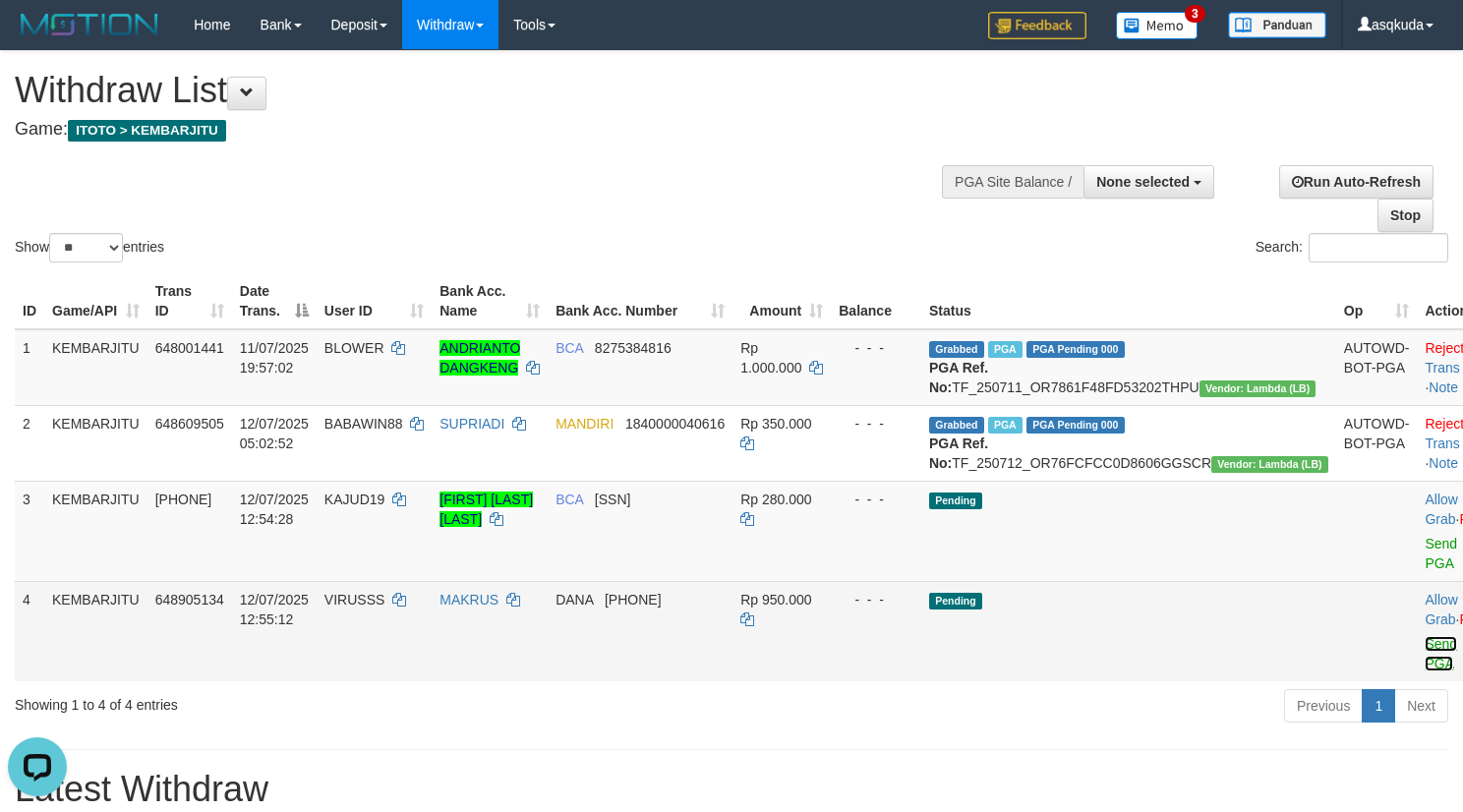 click on "Send PGA" at bounding box center [1440, 654] 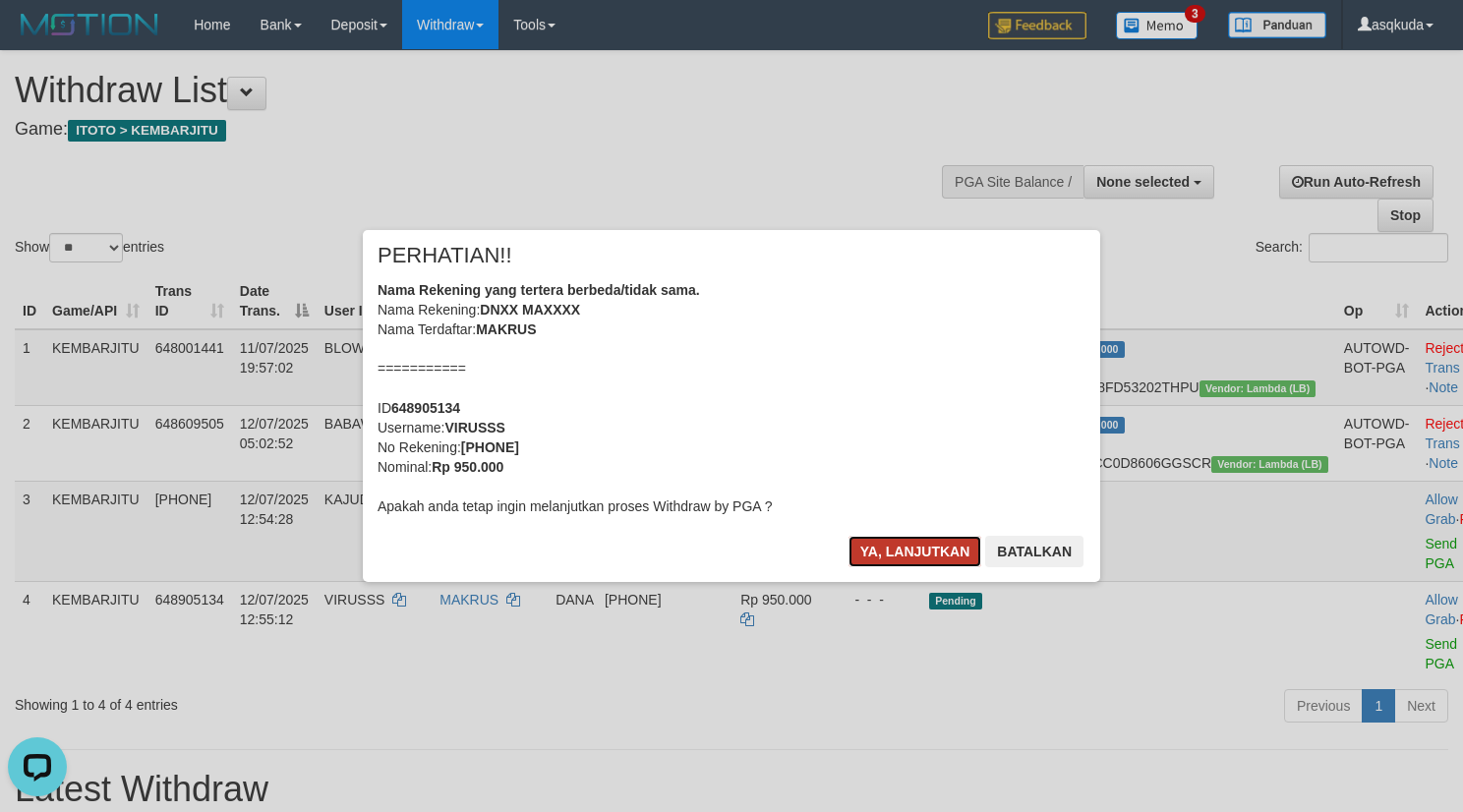 click on "Ya, lanjutkan" at bounding box center (915, 551) 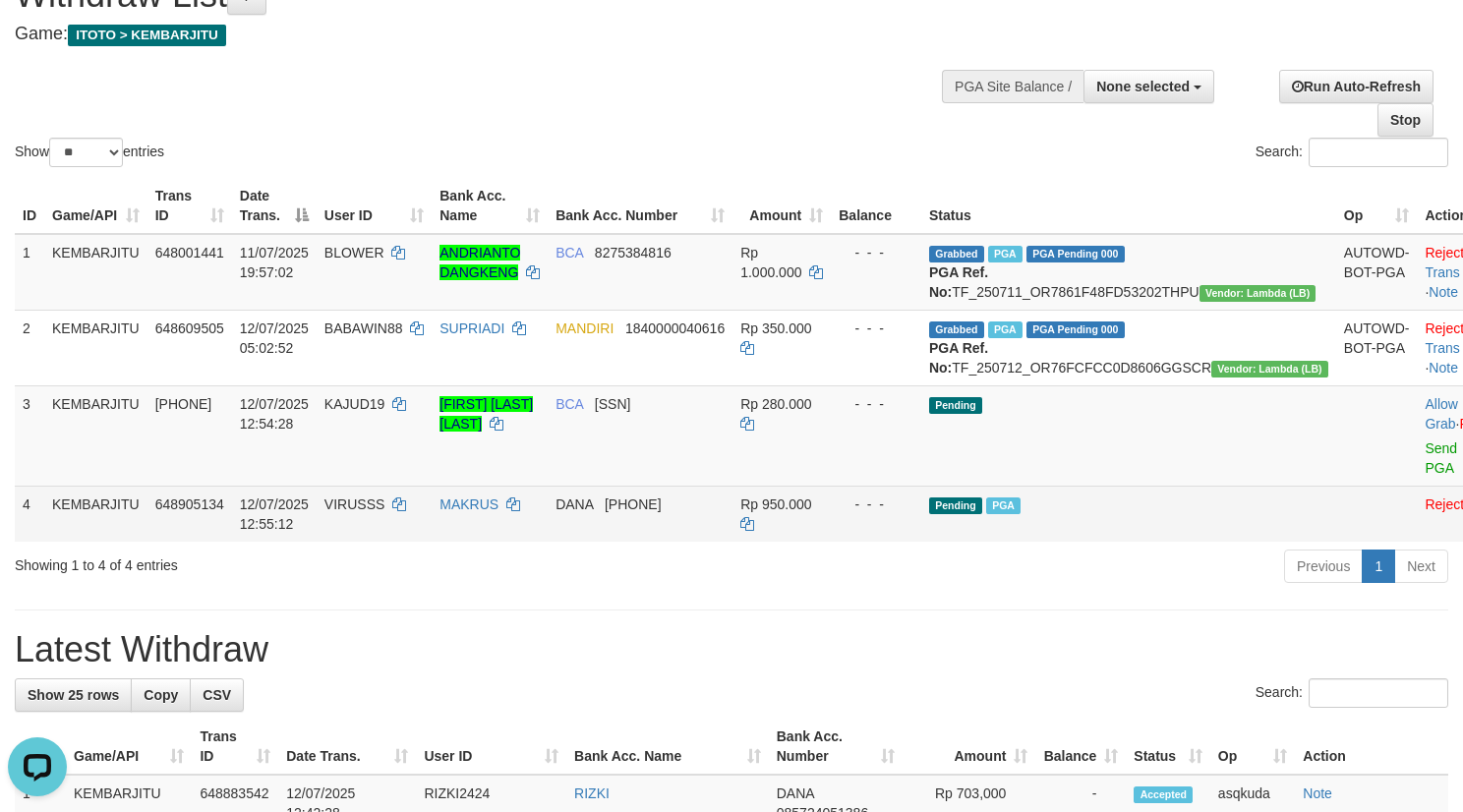 scroll, scrollTop: 147, scrollLeft: 0, axis: vertical 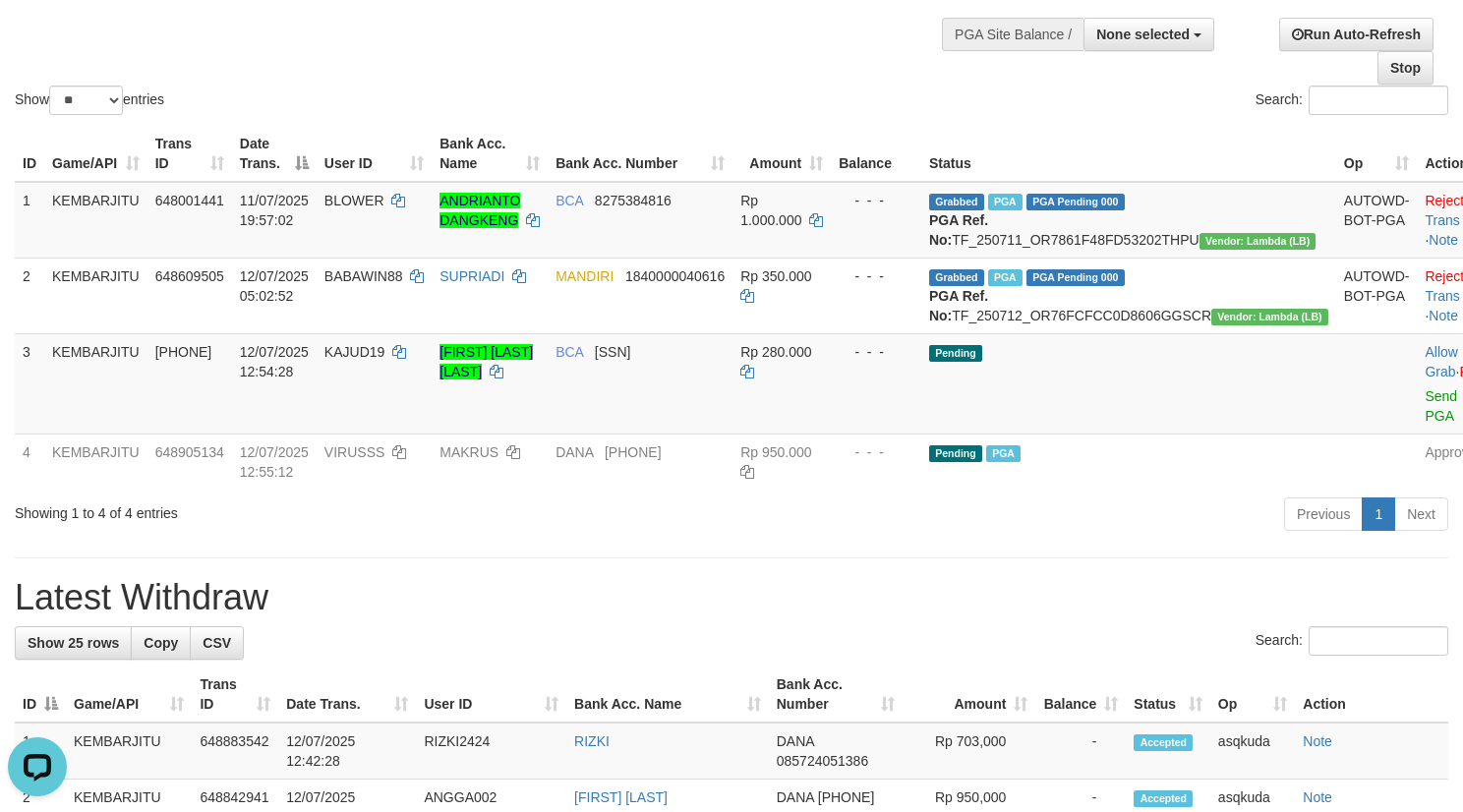 click on "Show  ** ** ** ***  entries Search:" at bounding box center (732, 11) 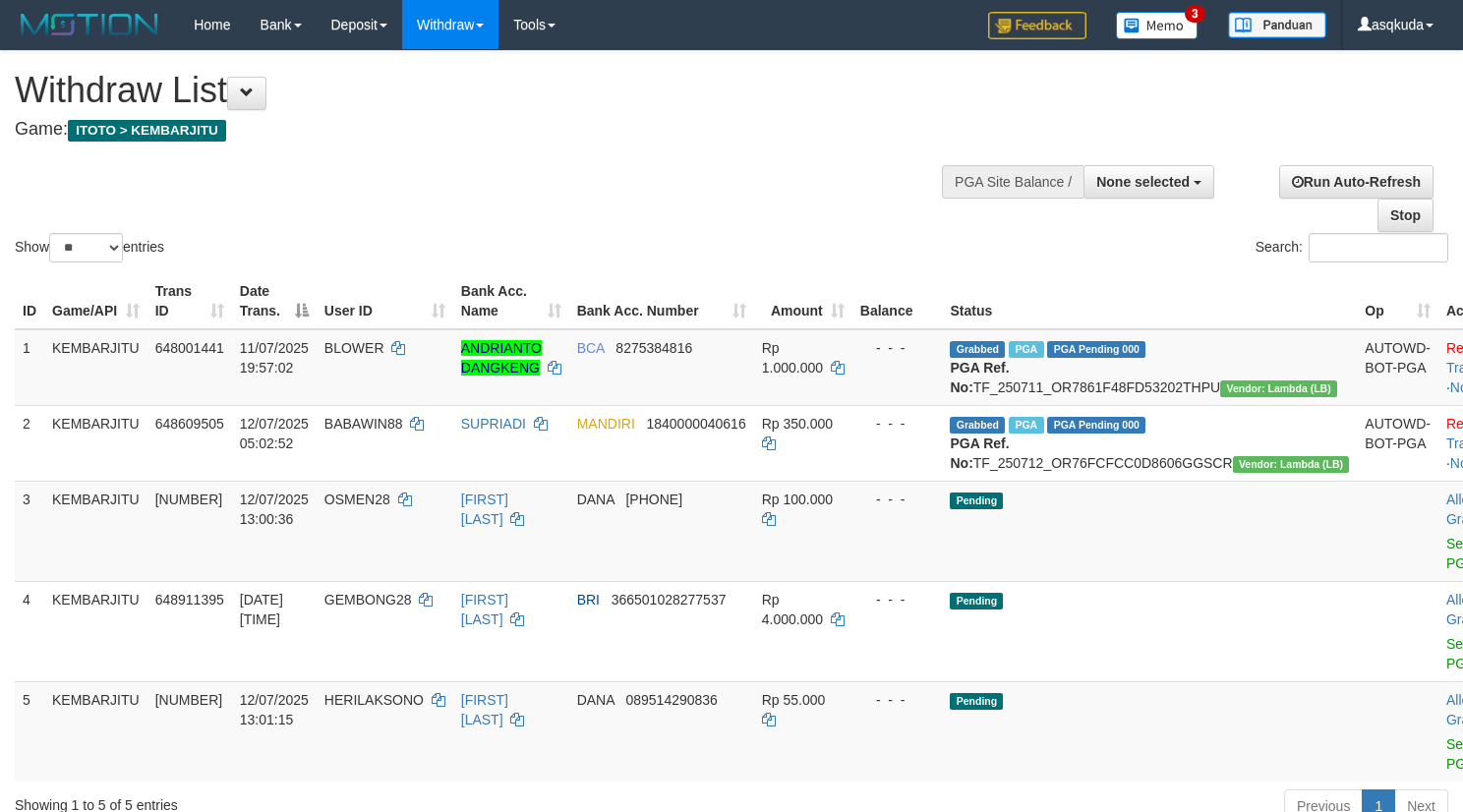 select 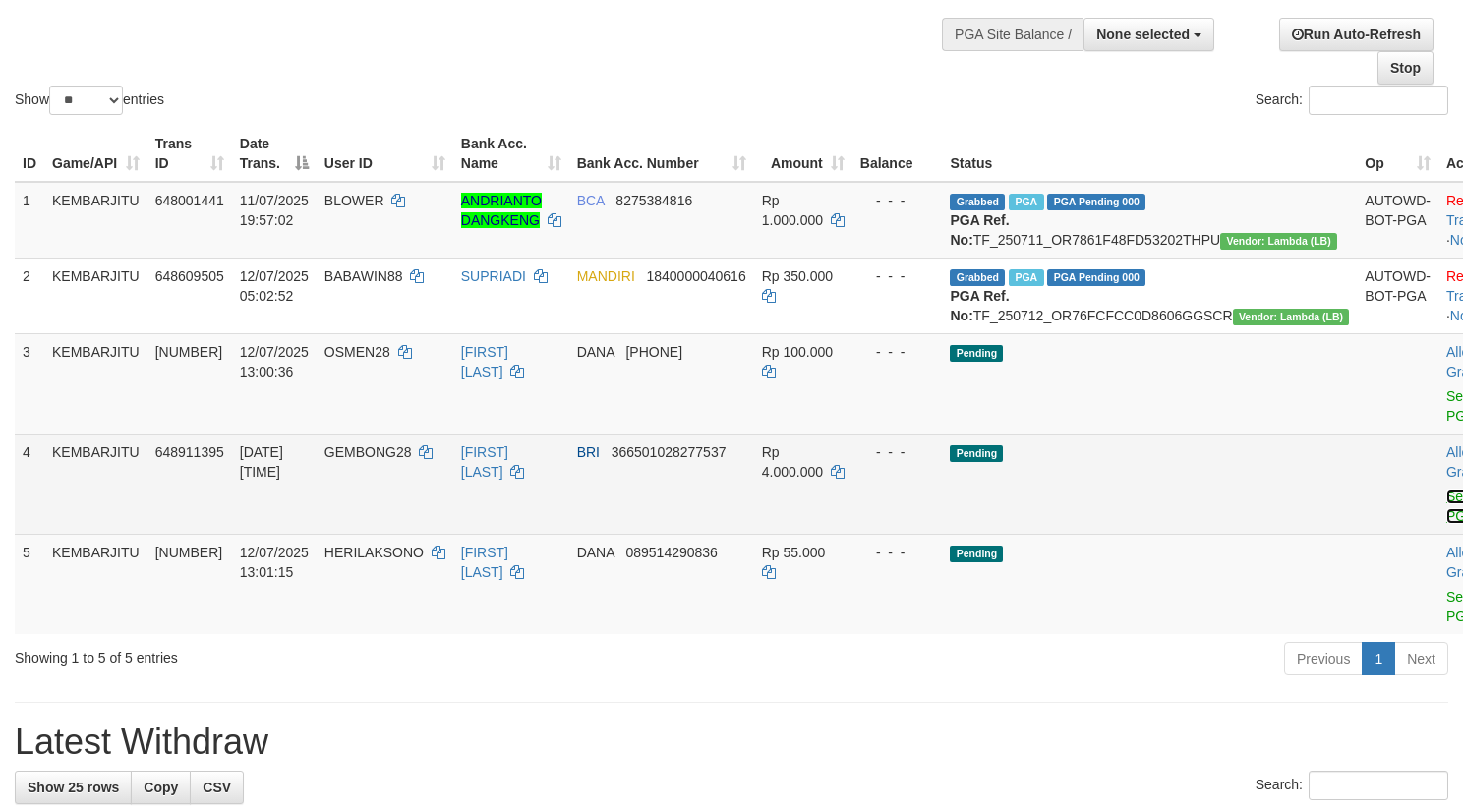click on "Send PGA" at bounding box center [1462, 506] 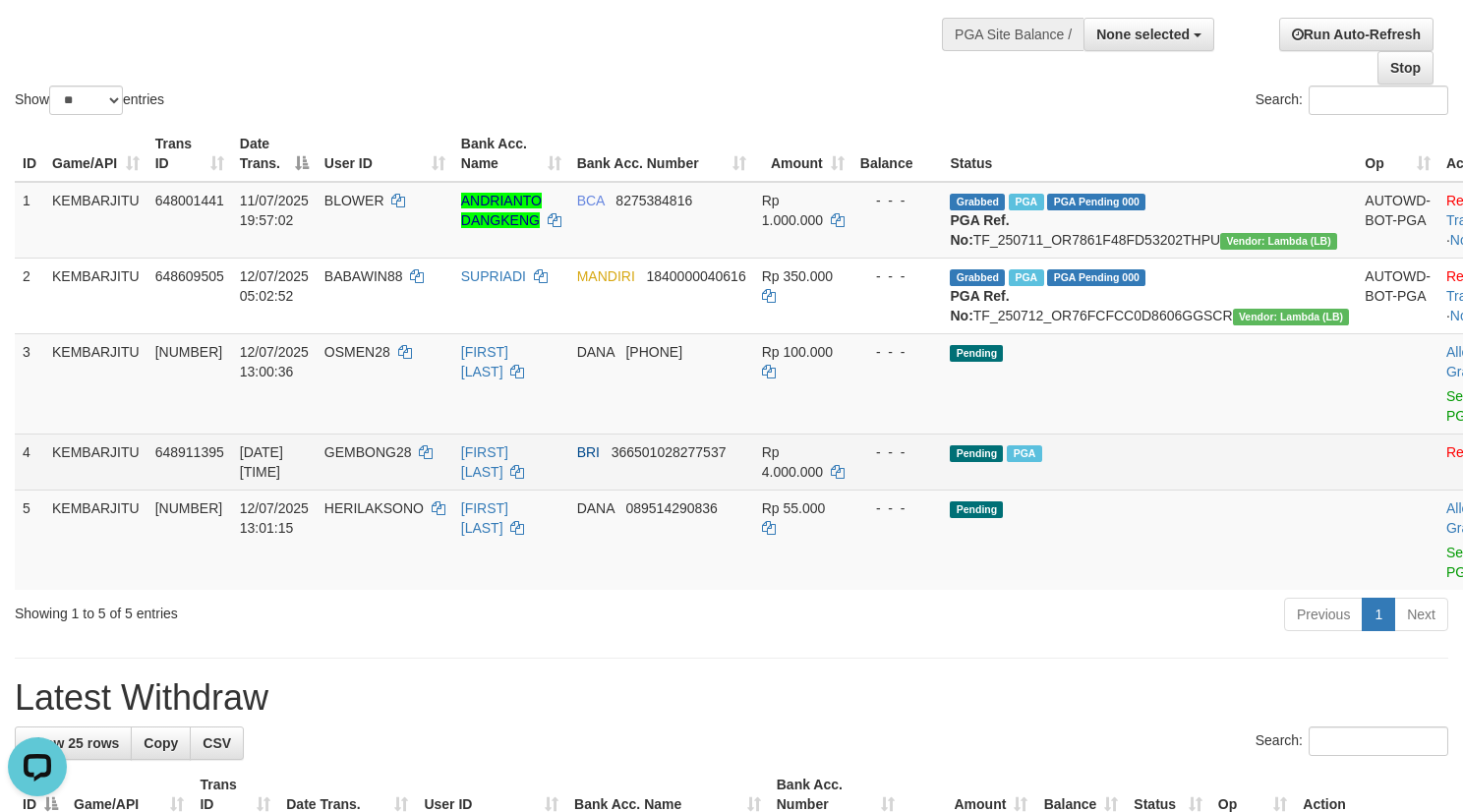 scroll, scrollTop: 0, scrollLeft: 0, axis: both 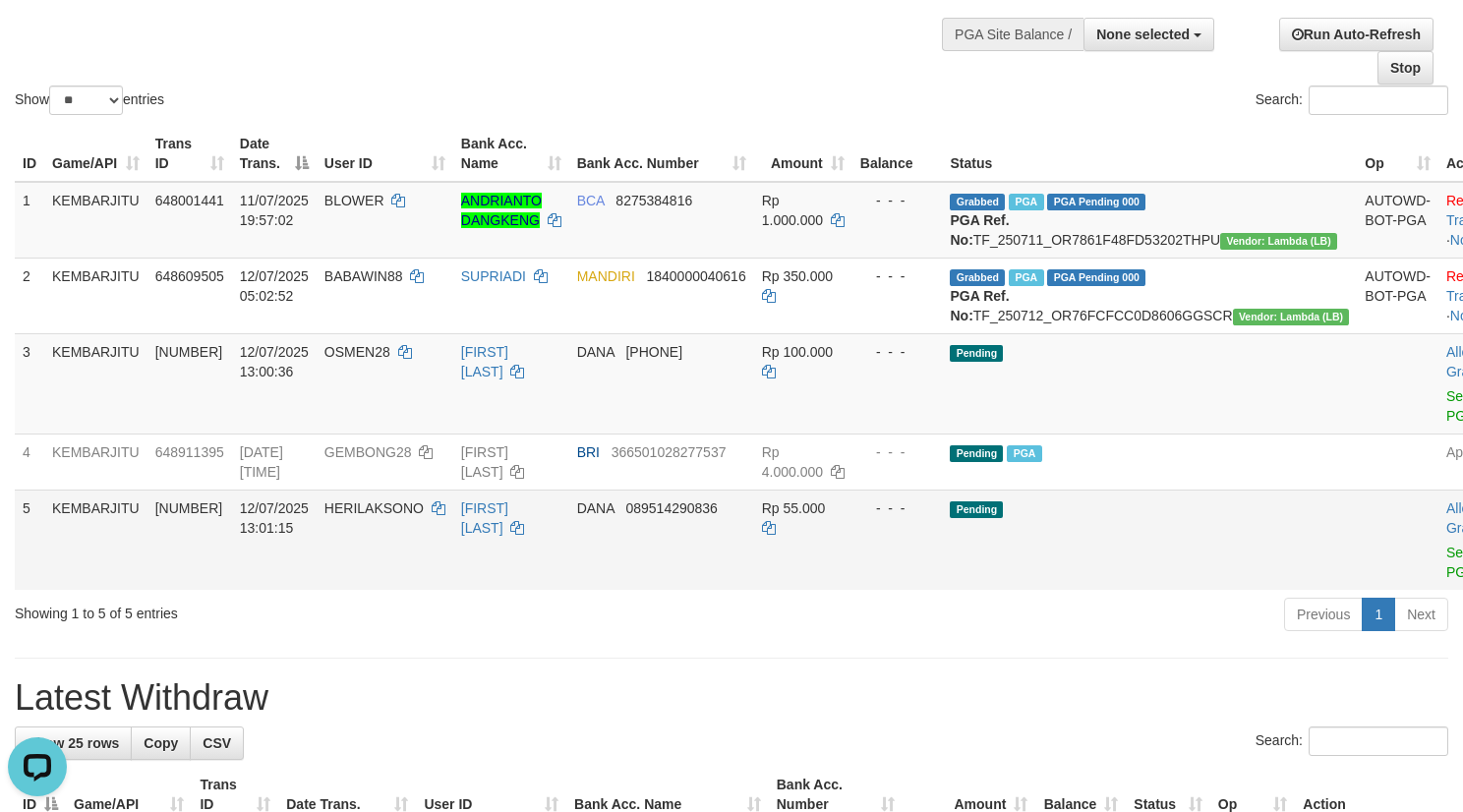 click on "Rp 55.000" at bounding box center (803, 540) 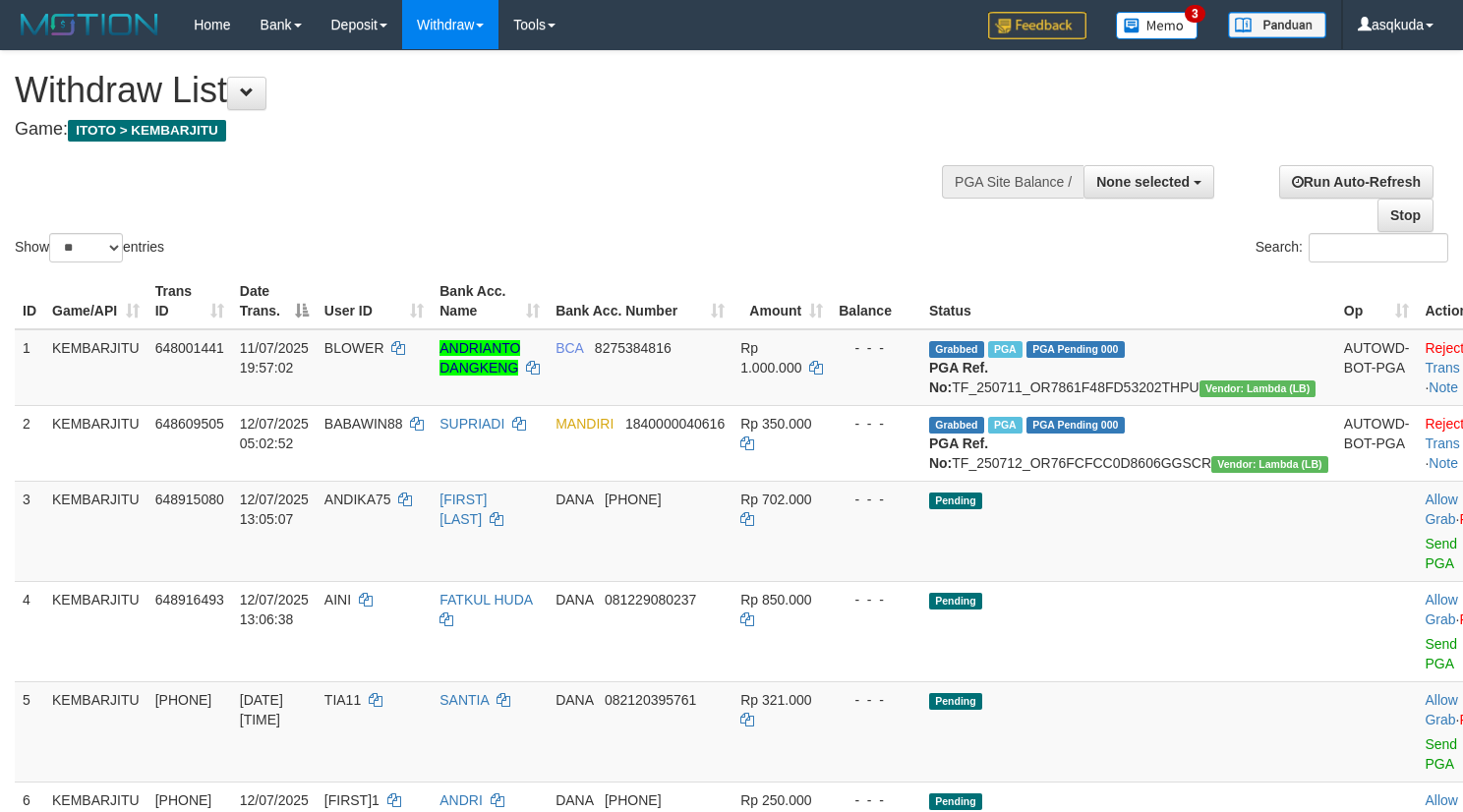 select 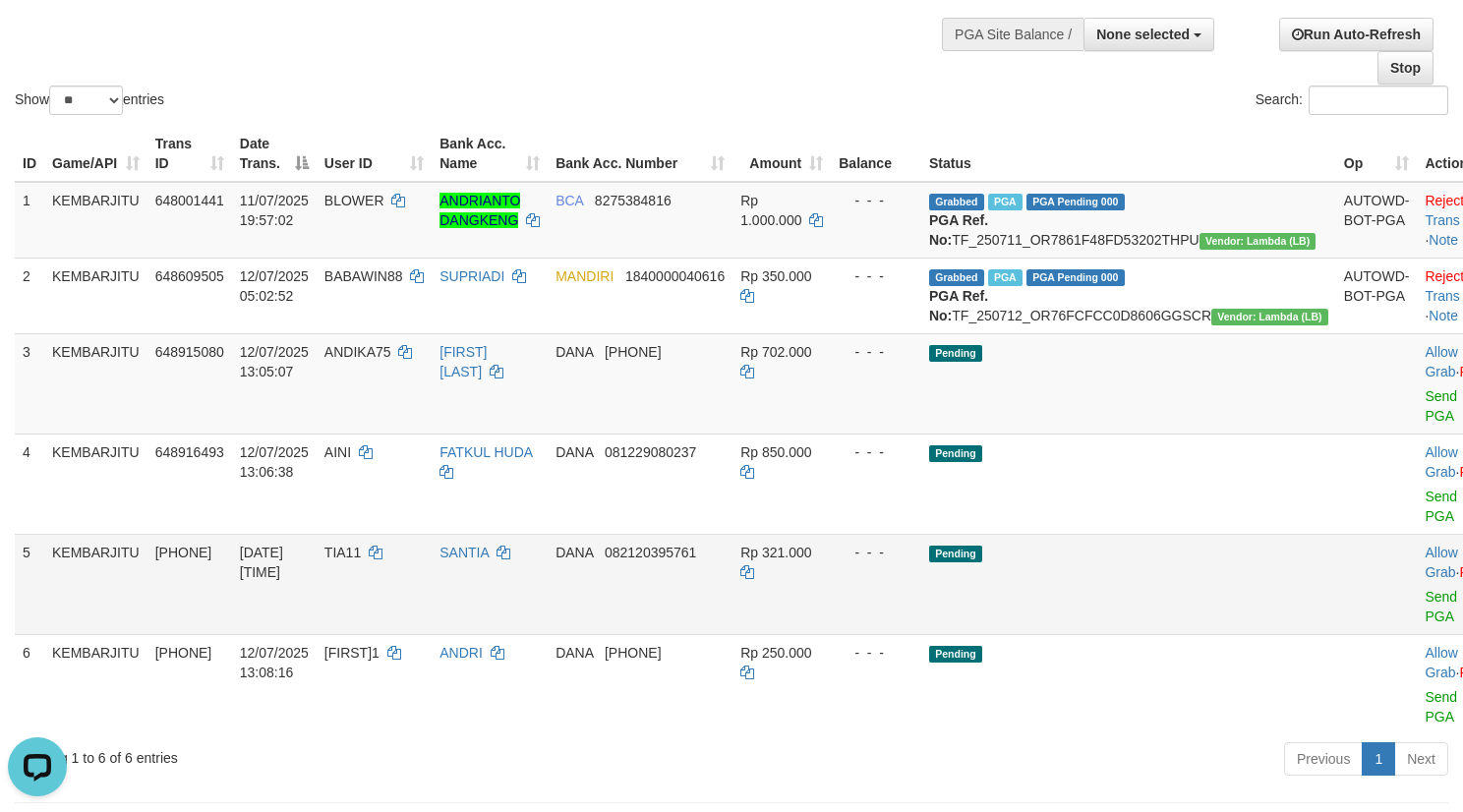 scroll, scrollTop: 0, scrollLeft: 0, axis: both 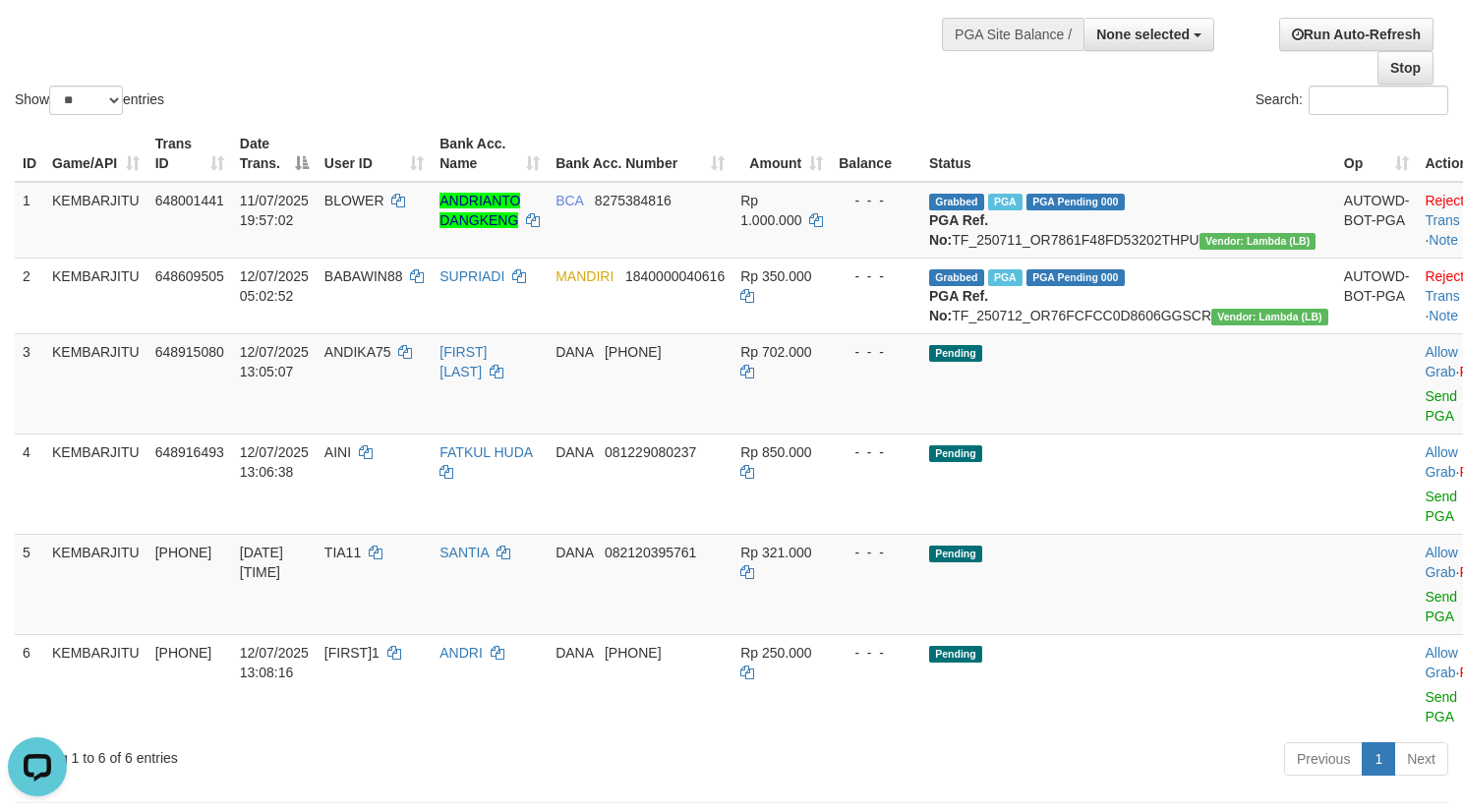 click on "Show  ** ** ** ***  entries Search:" at bounding box center [732, 11] 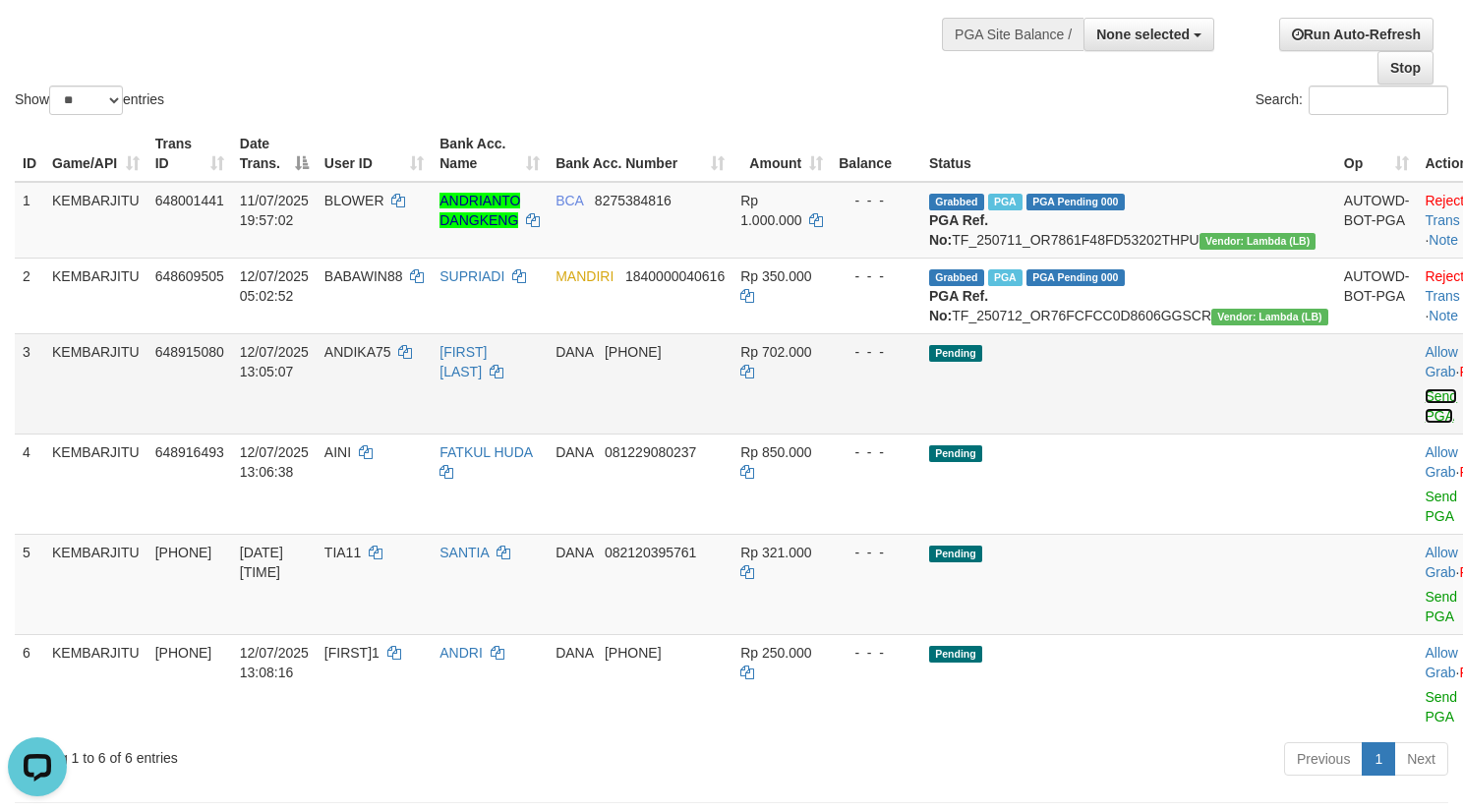 click on "Send PGA" at bounding box center [1440, 406] 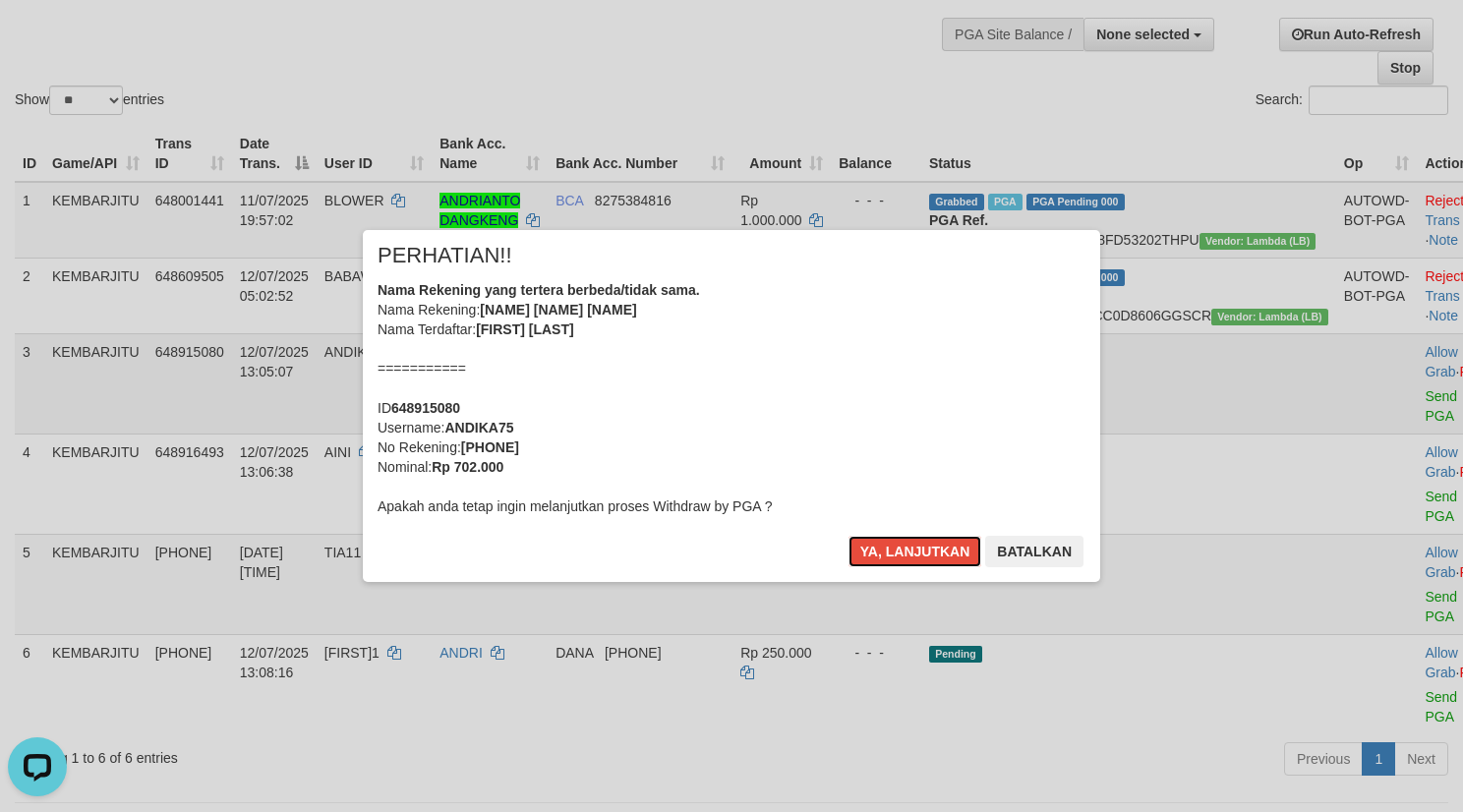 type 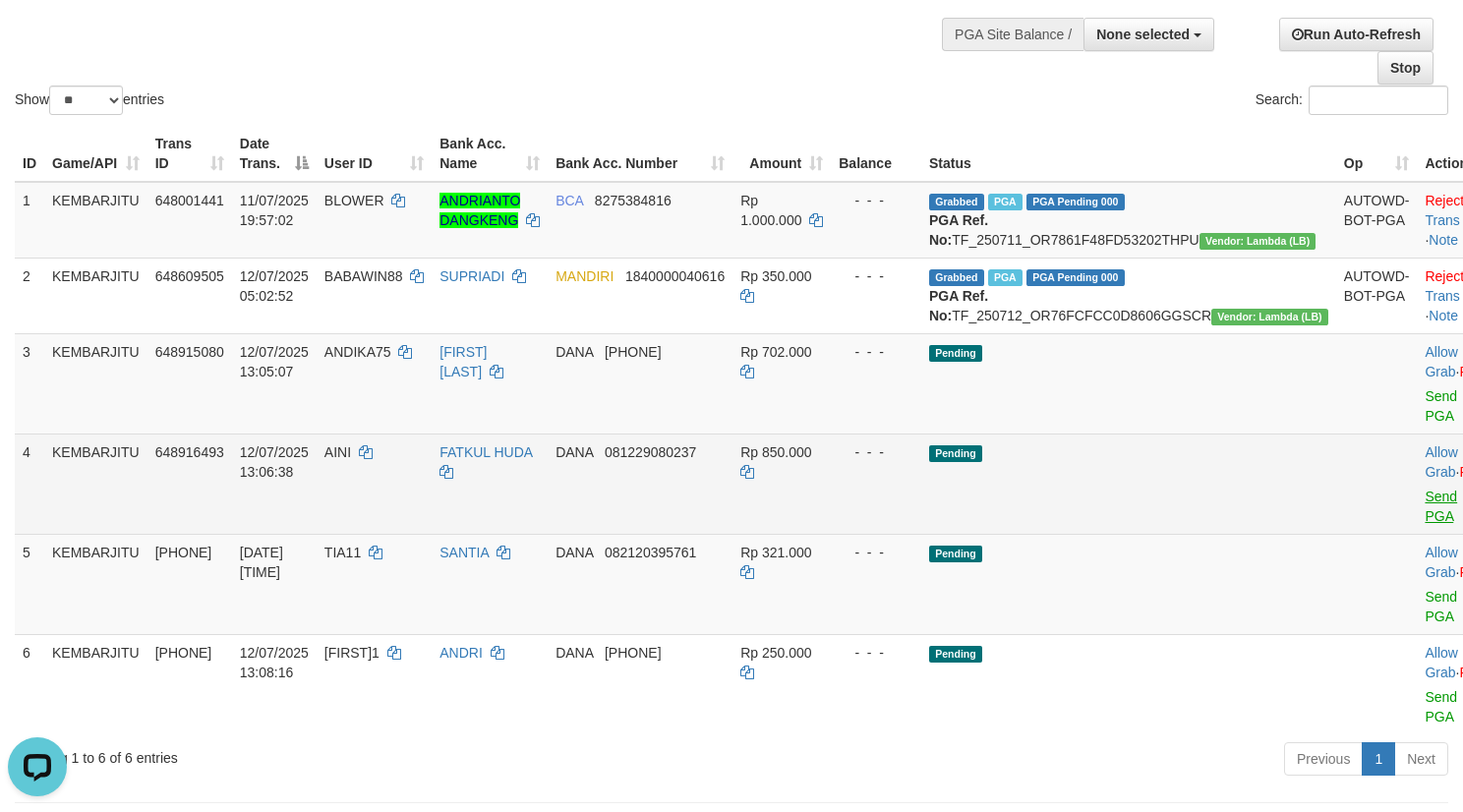 scroll, scrollTop: 103, scrollLeft: 0, axis: vertical 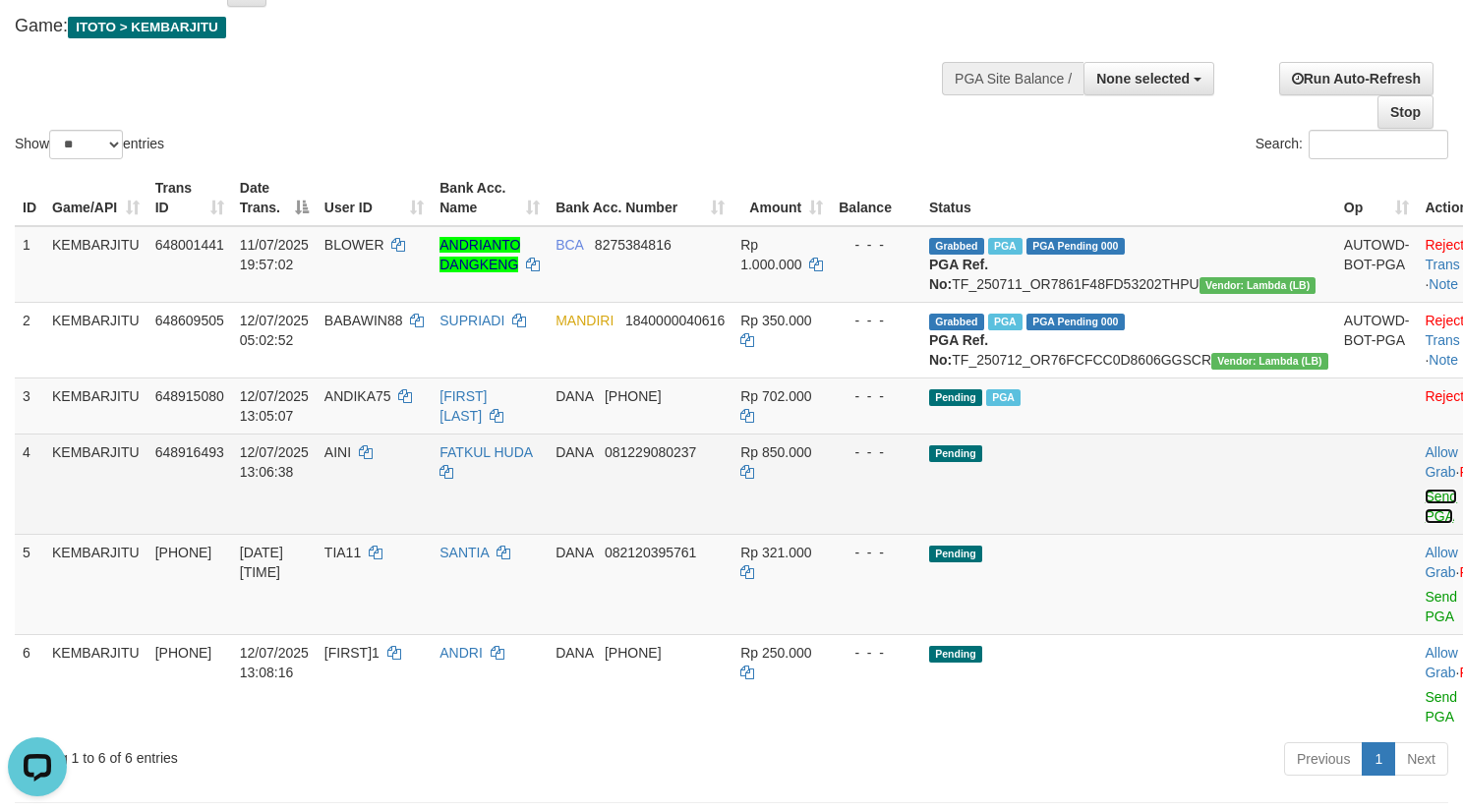 click on "Send PGA" at bounding box center [1440, 506] 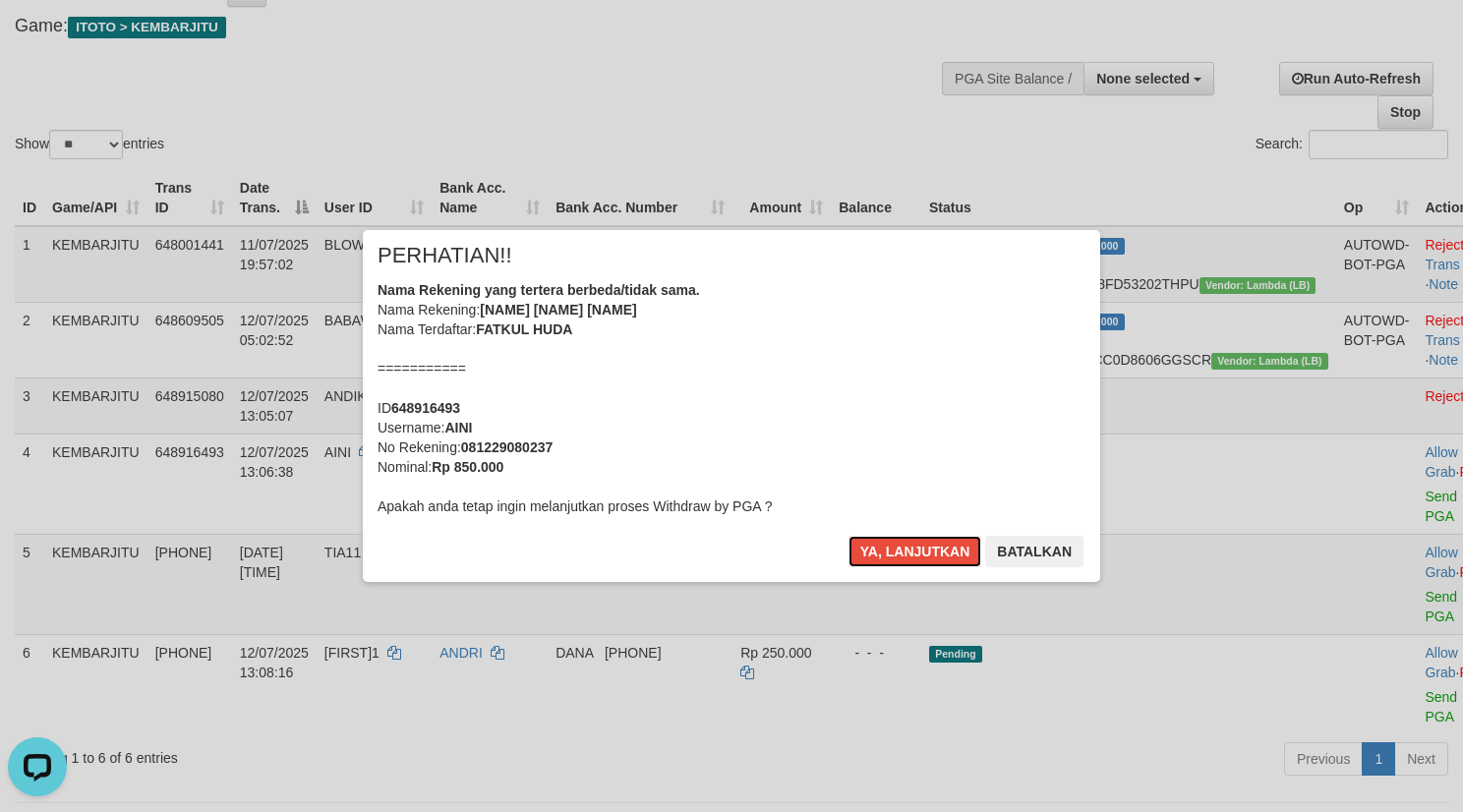 type 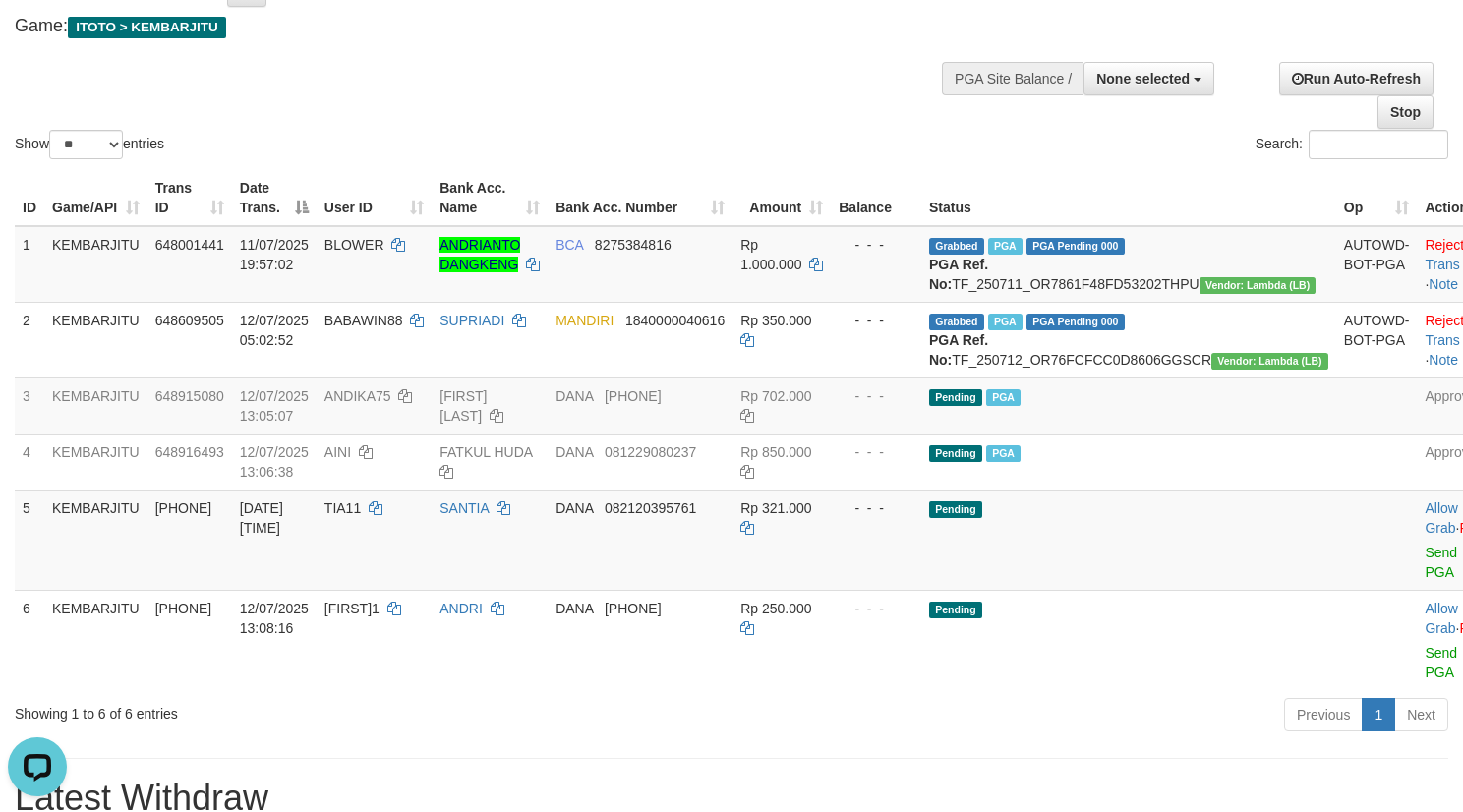 click on "Show  ** ** ** ***  entries Search:" at bounding box center (732, 55) 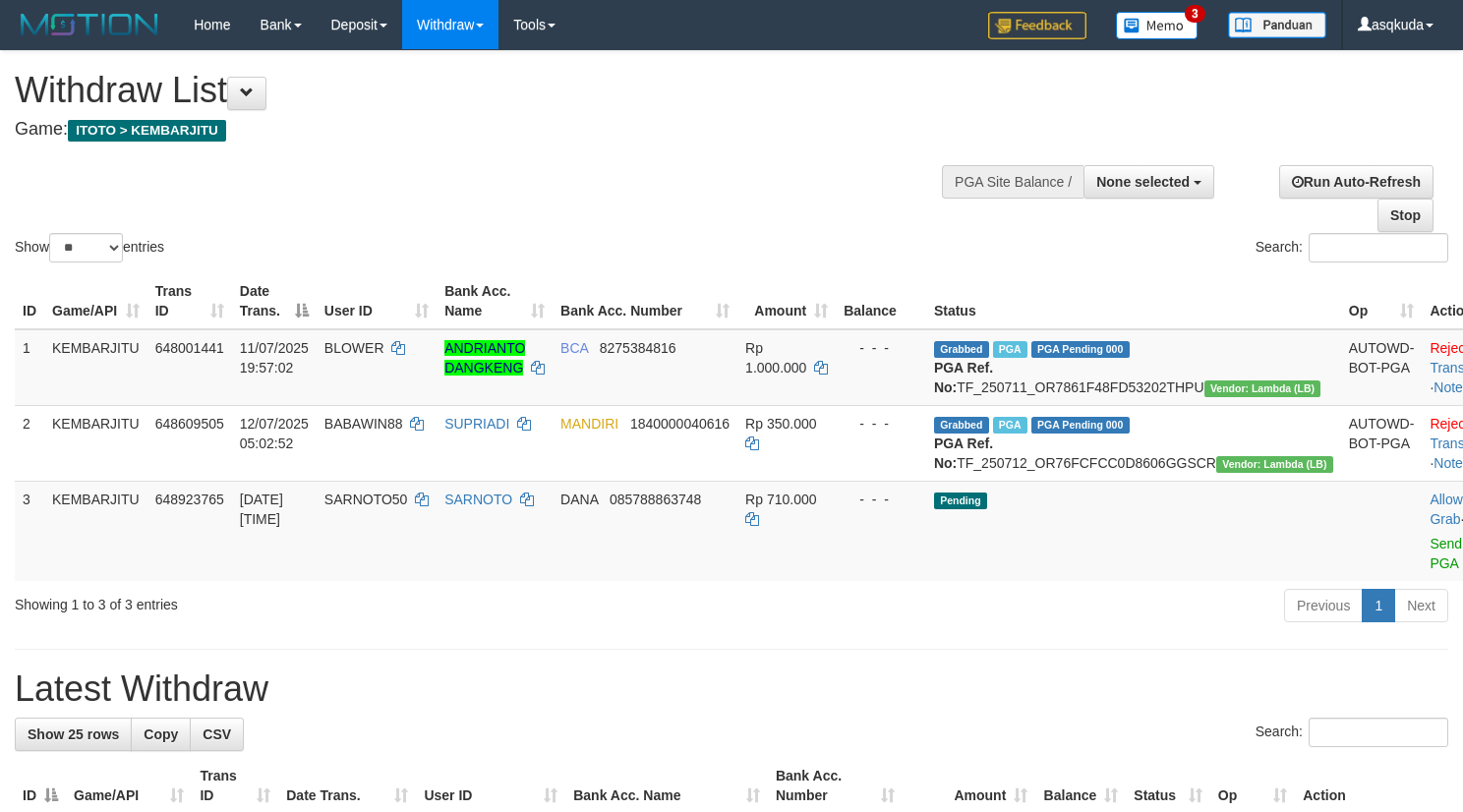 select 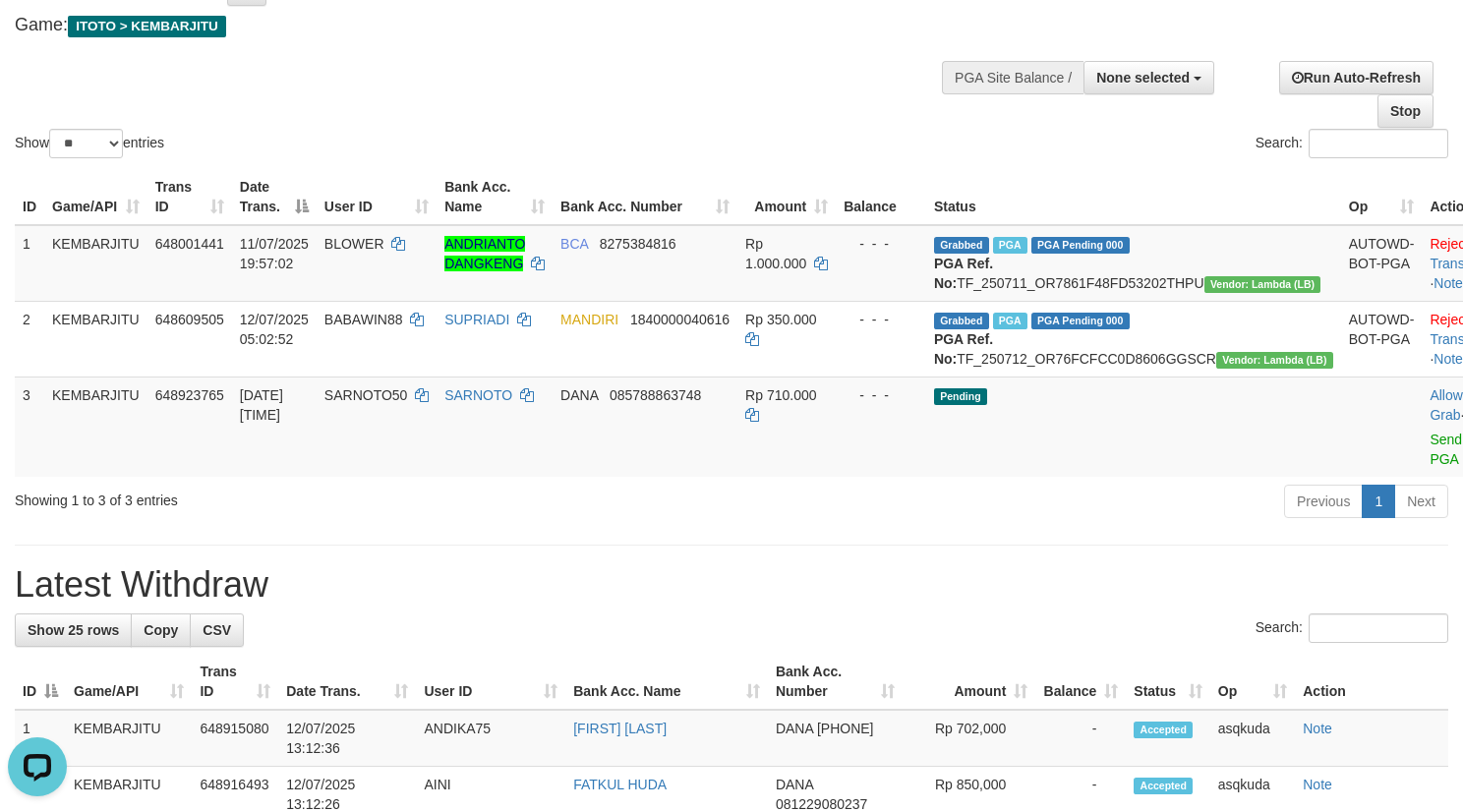 scroll, scrollTop: 0, scrollLeft: 0, axis: both 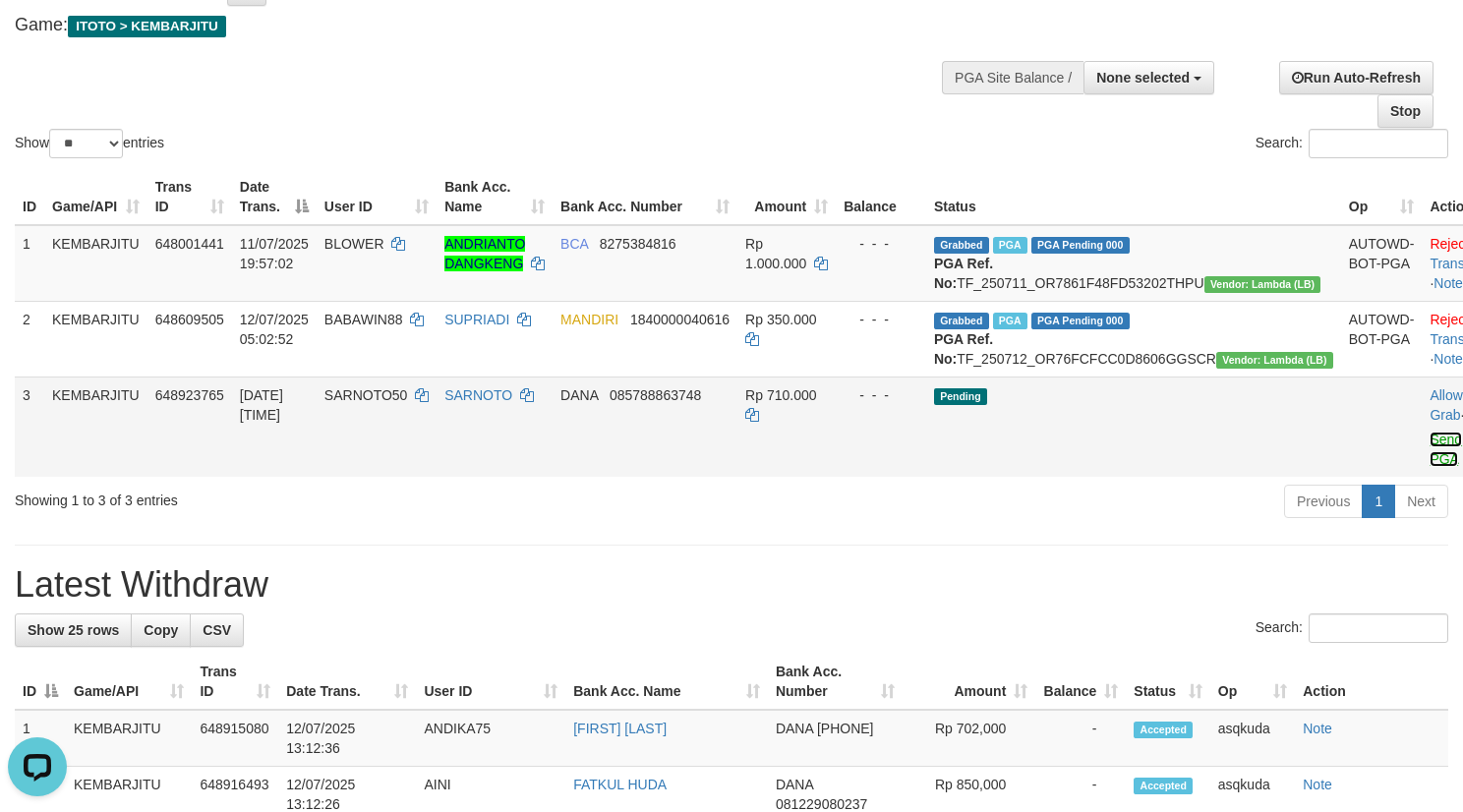click on "Send PGA" at bounding box center [1445, 449] 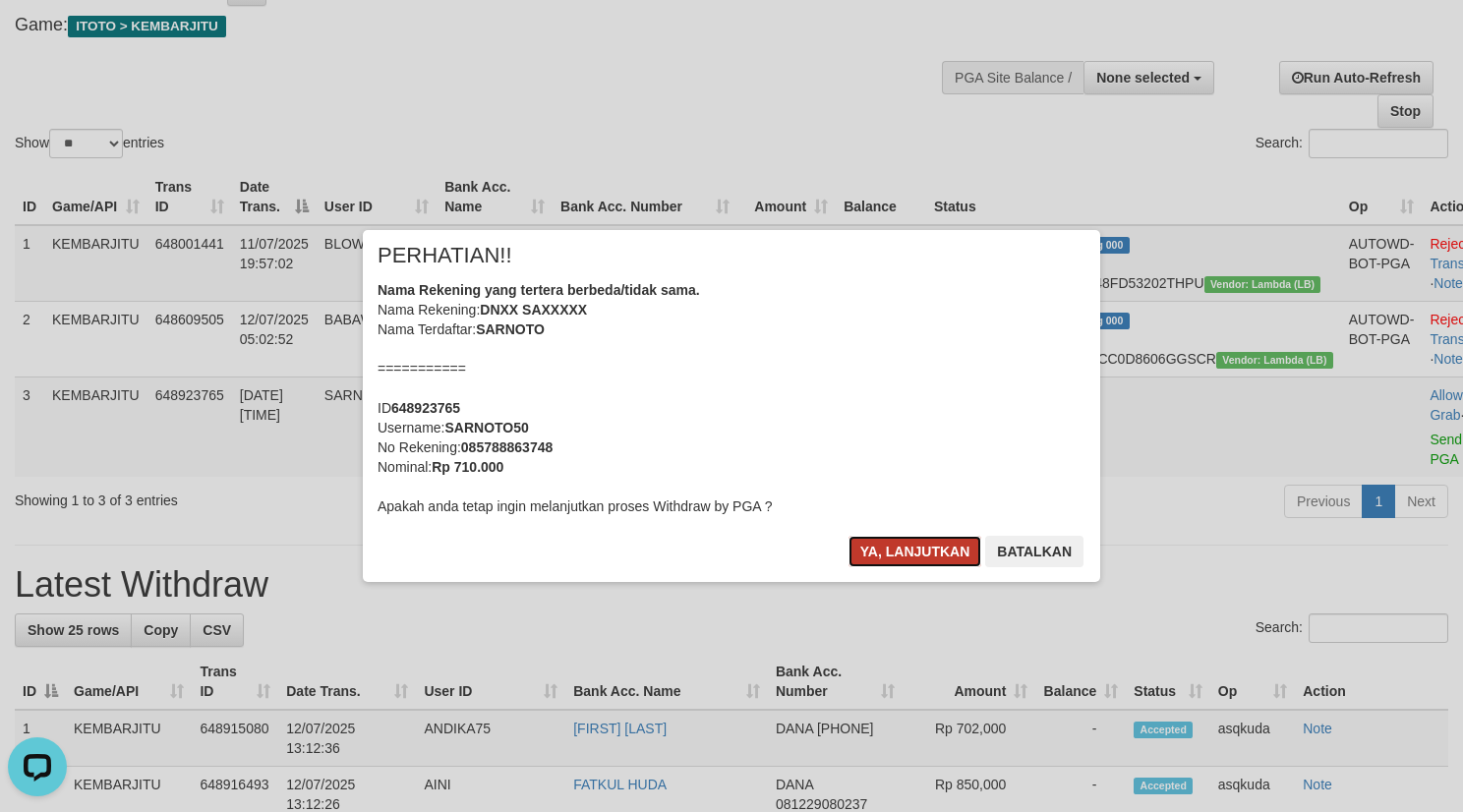 click on "Ya, lanjutkan" at bounding box center (915, 551) 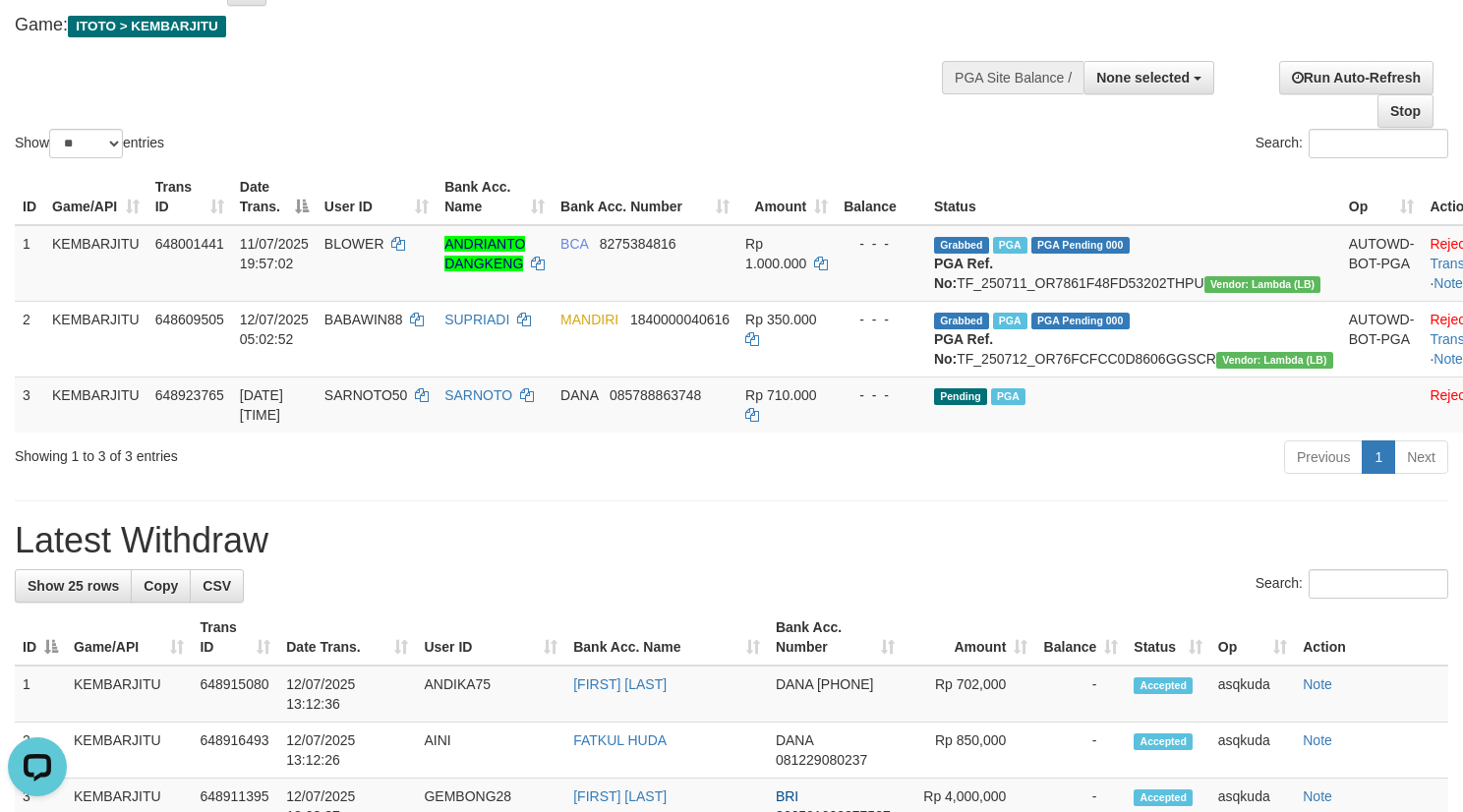 click on "Show  ** ** ** ***  entries Search:" at bounding box center (732, 54) 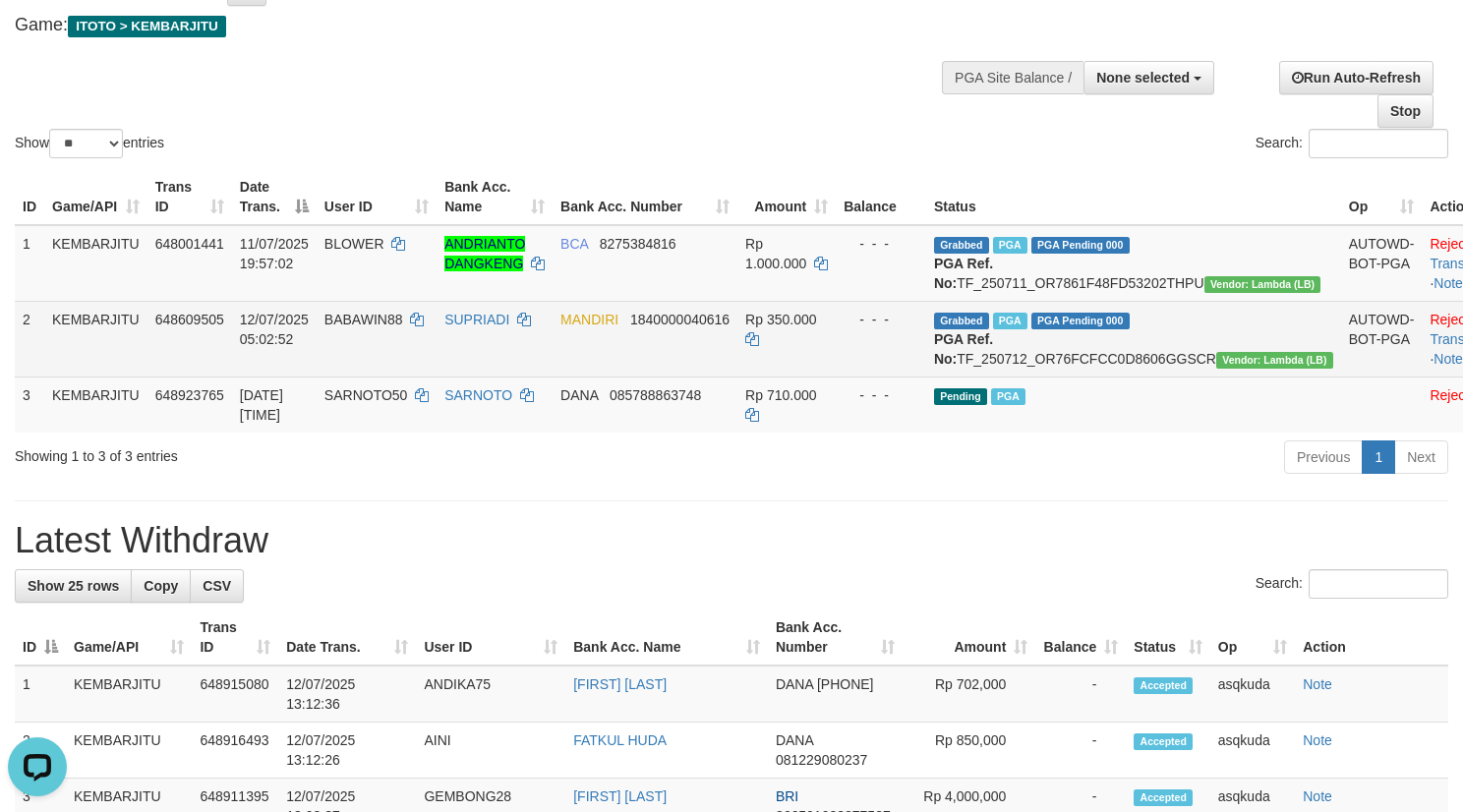 click on "BABAWIN88" at bounding box center (364, 319) 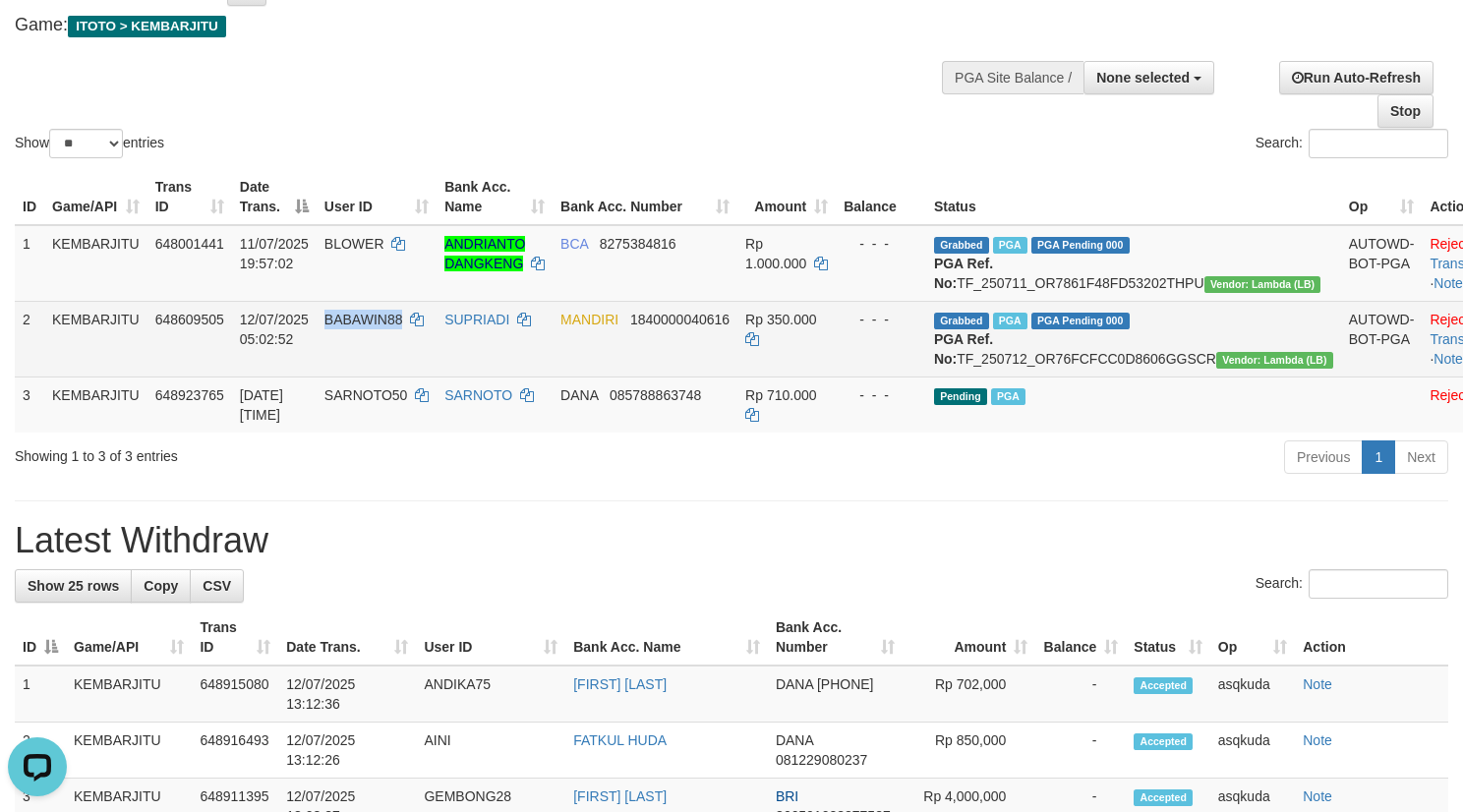 drag, startPoint x: 390, startPoint y: 343, endPoint x: 379, endPoint y: 343, distance: 11 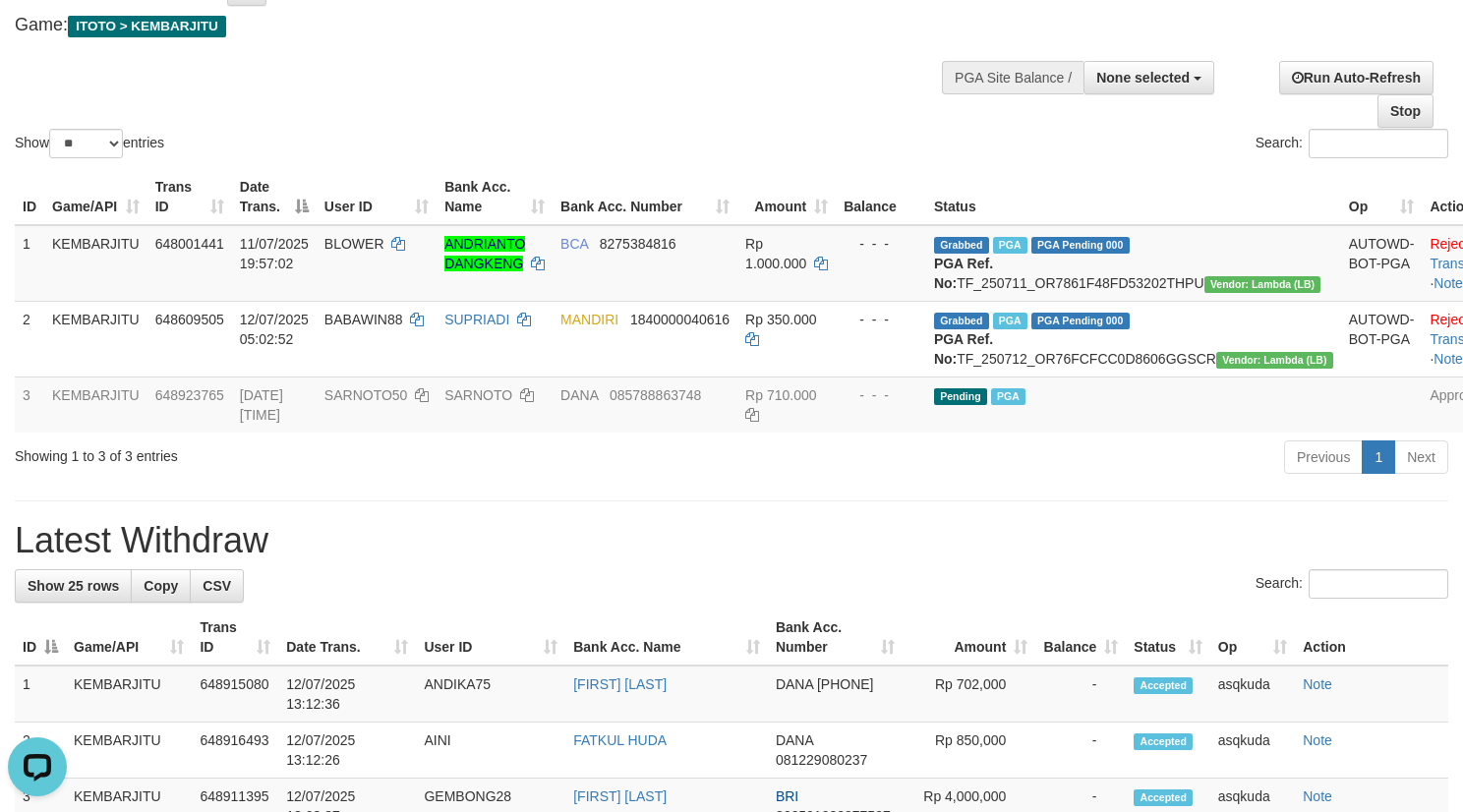 drag, startPoint x: 582, startPoint y: 91, endPoint x: 529, endPoint y: 66, distance: 58.600341 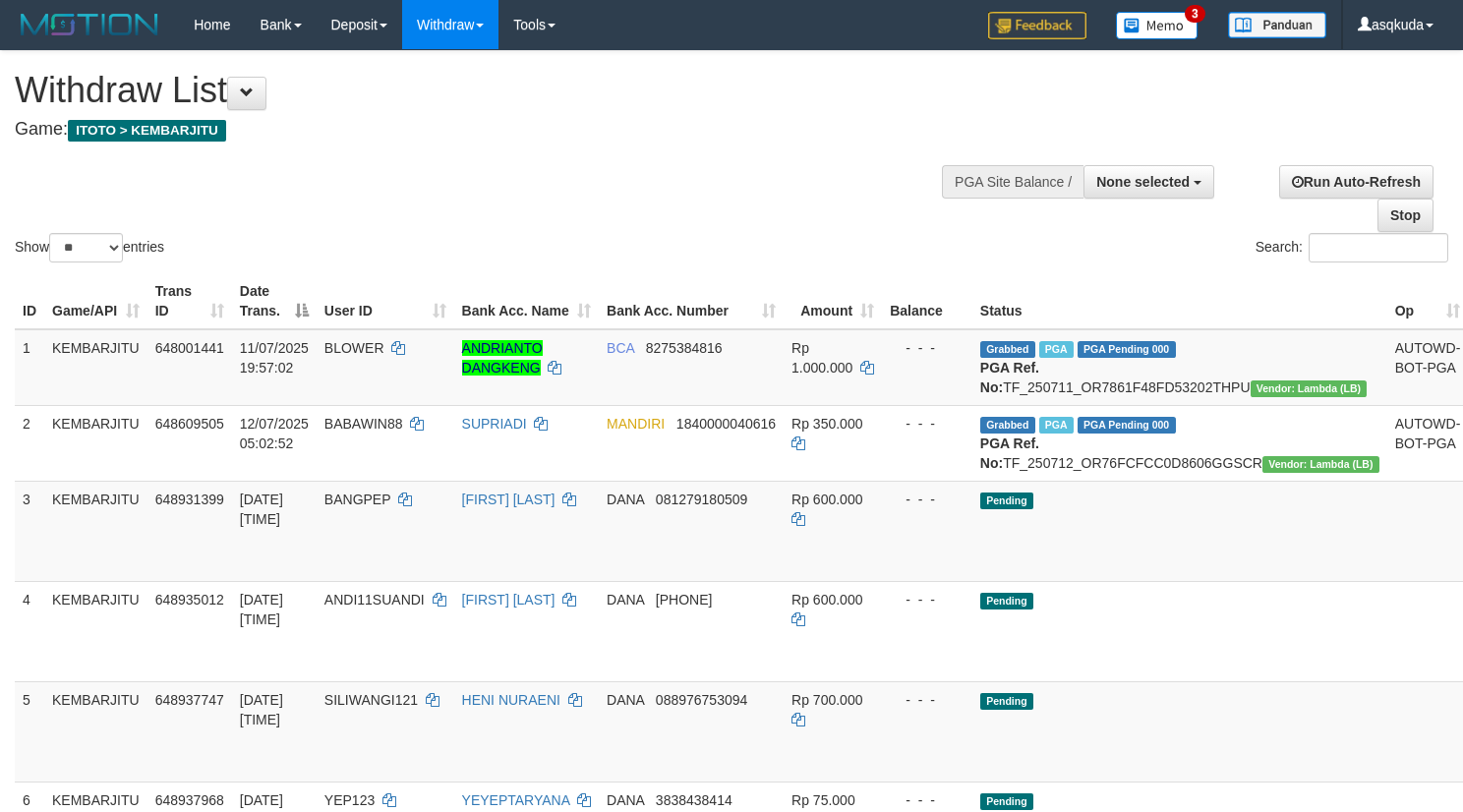 select 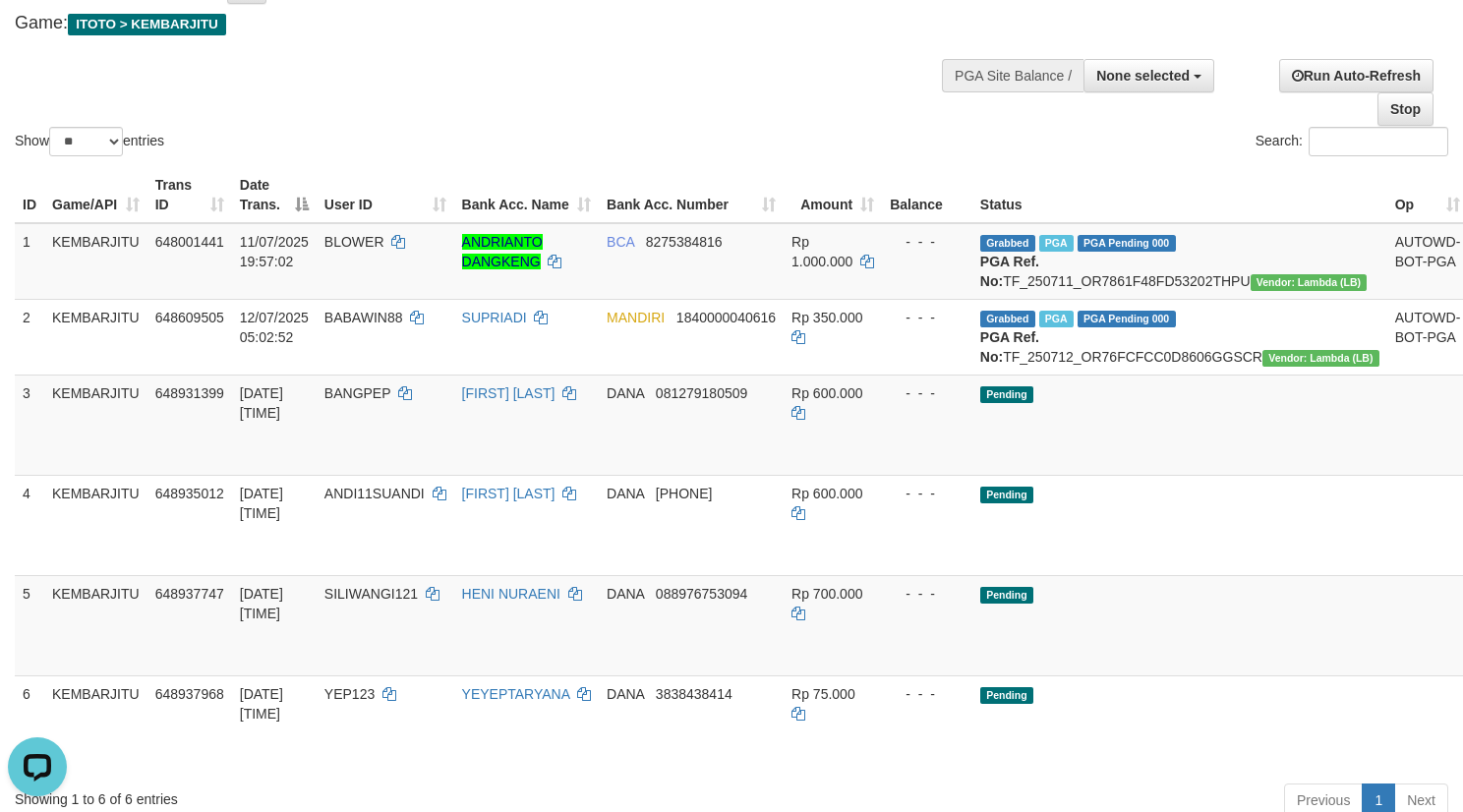 scroll, scrollTop: 0, scrollLeft: 0, axis: both 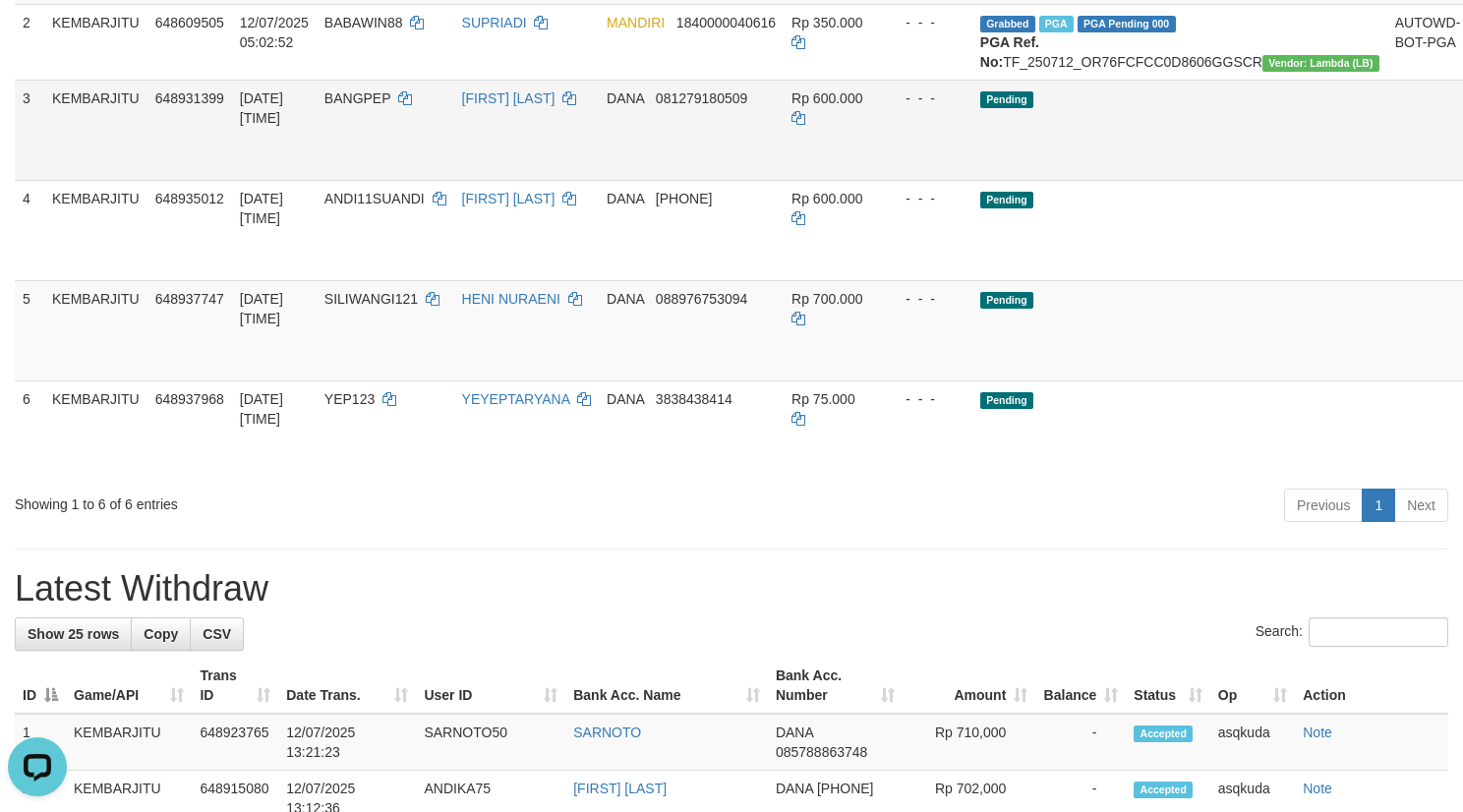 click on "Send PGA" at bounding box center [1492, 152] 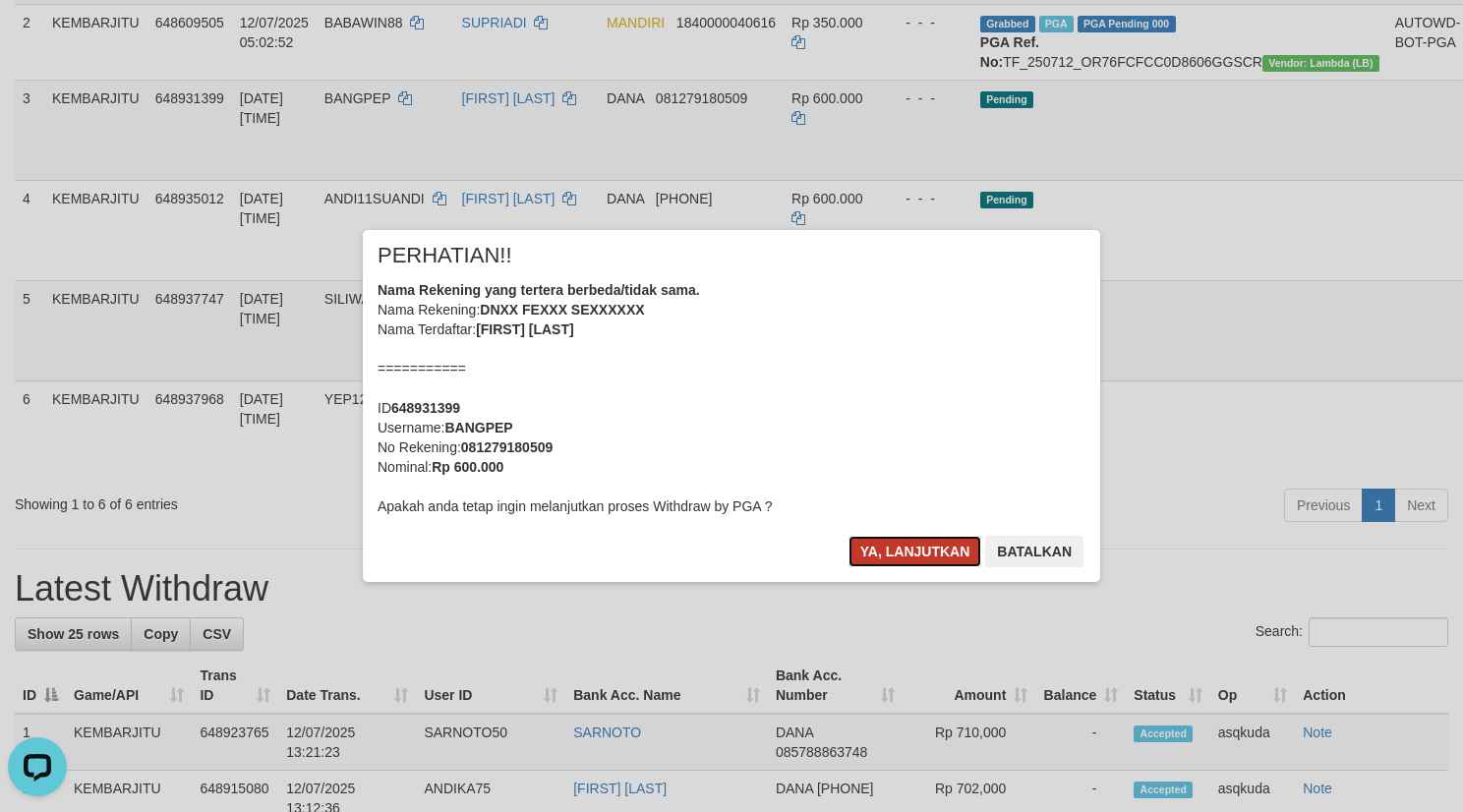 click on "Ya, lanjutkan" at bounding box center (915, 551) 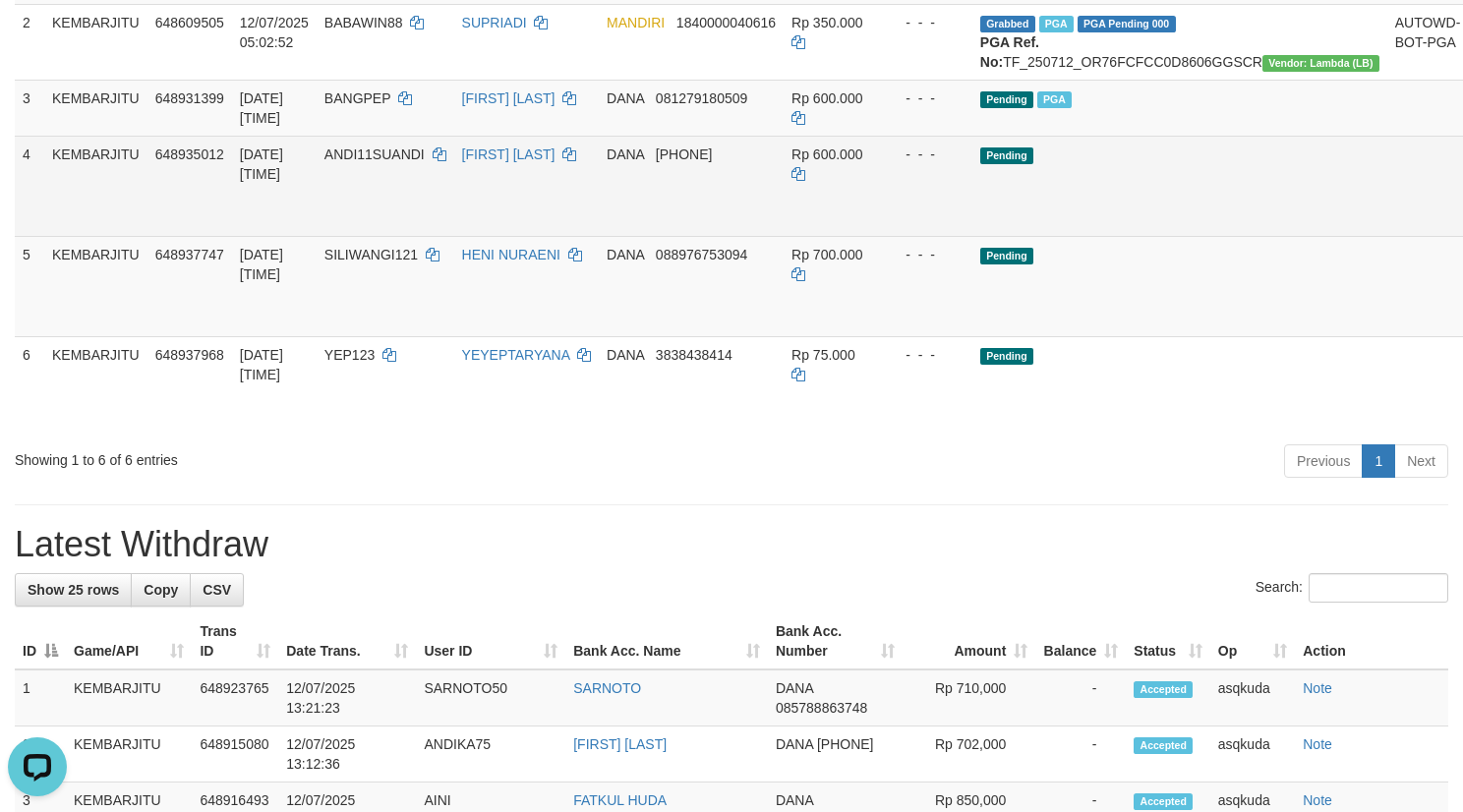 click on "Send PGA" at bounding box center (1492, 208) 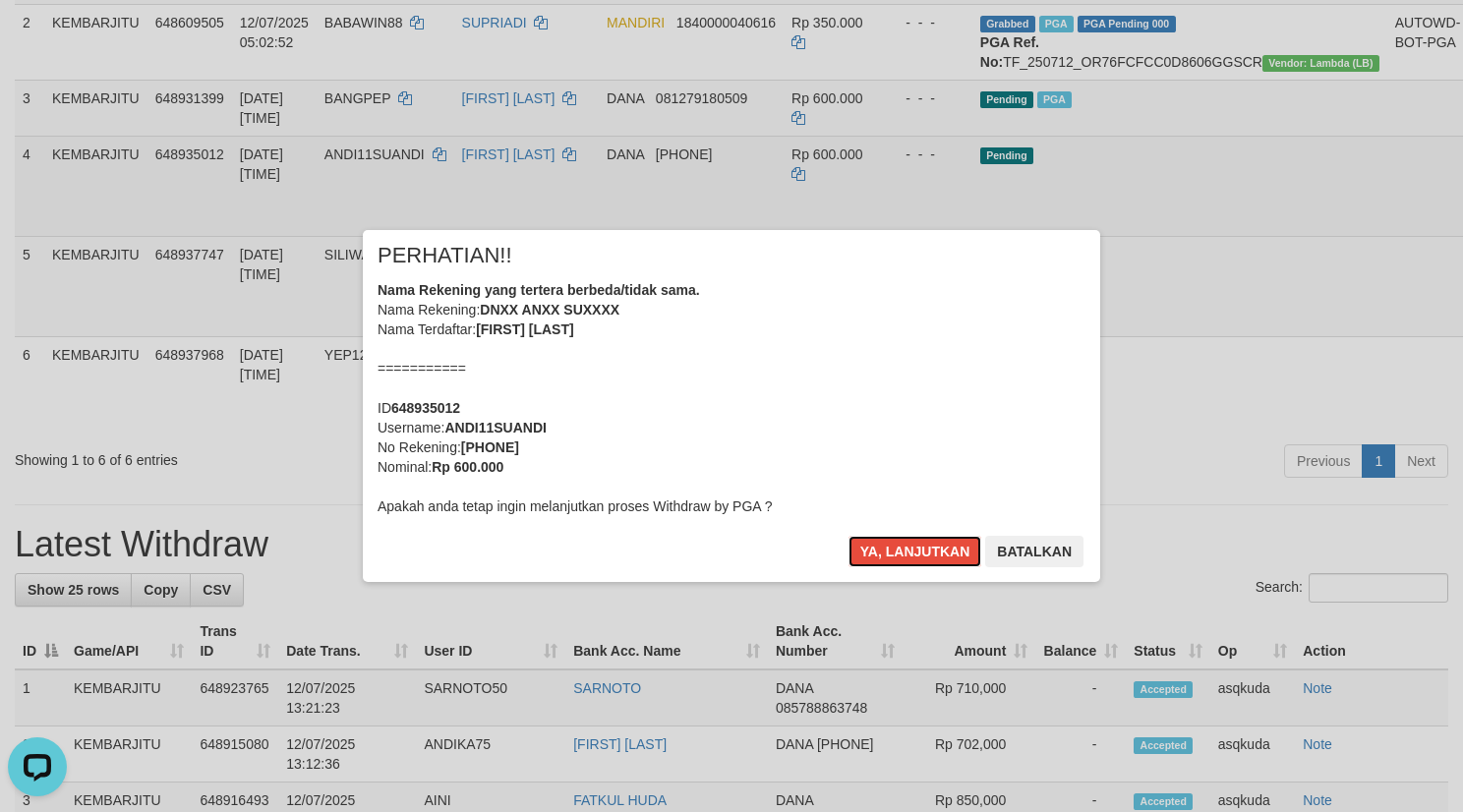 type 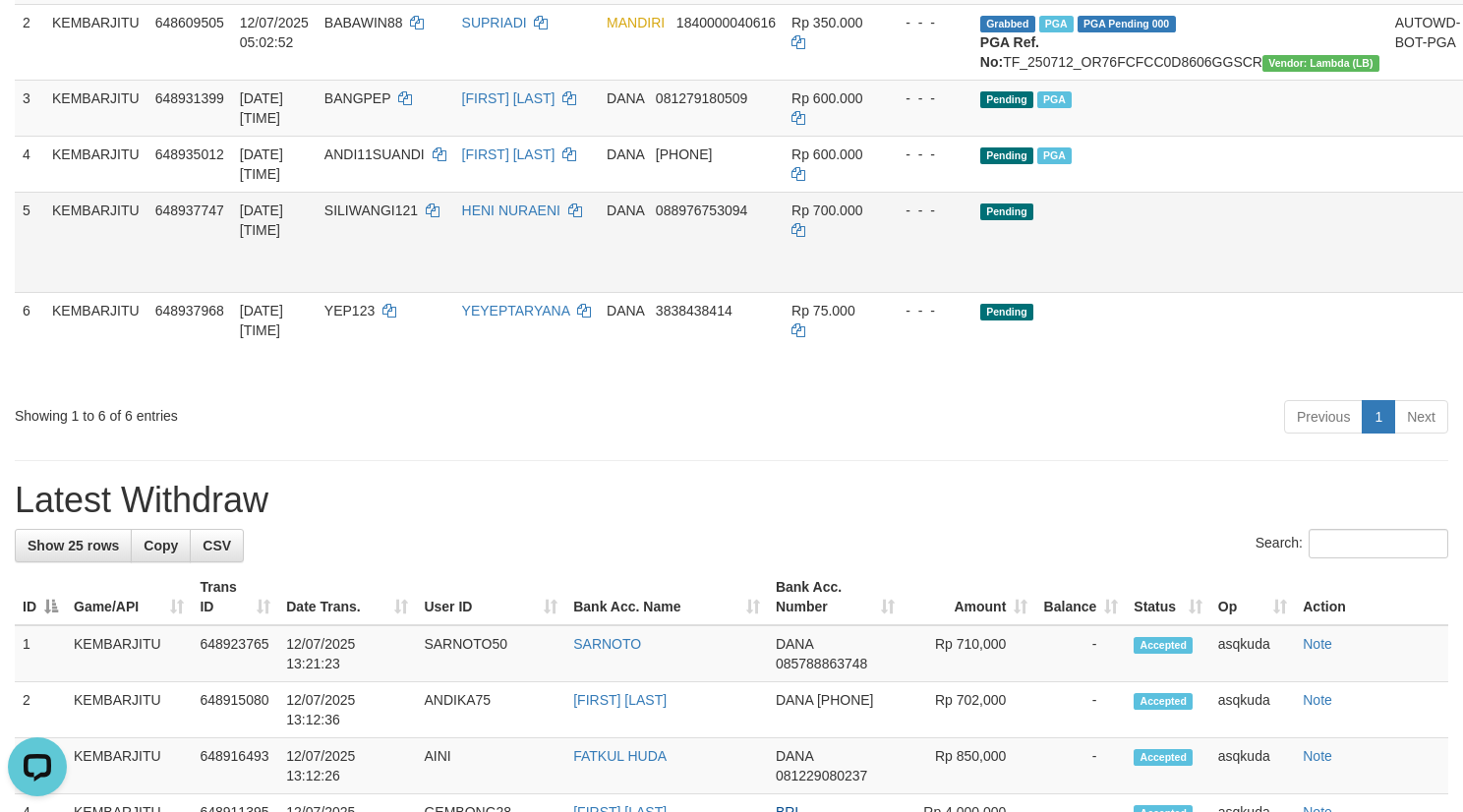 click on "Send PGA" at bounding box center (1492, 264) 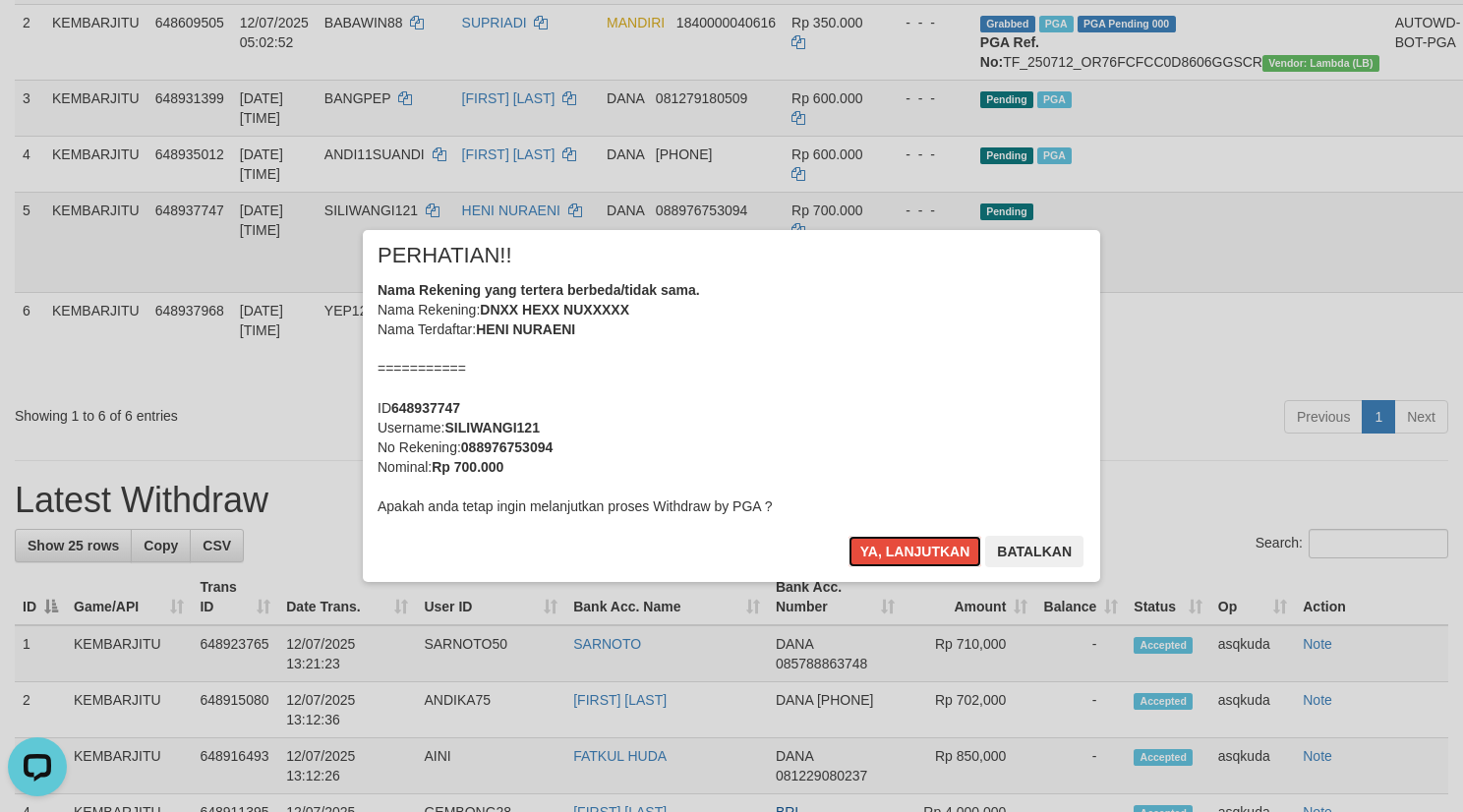 type 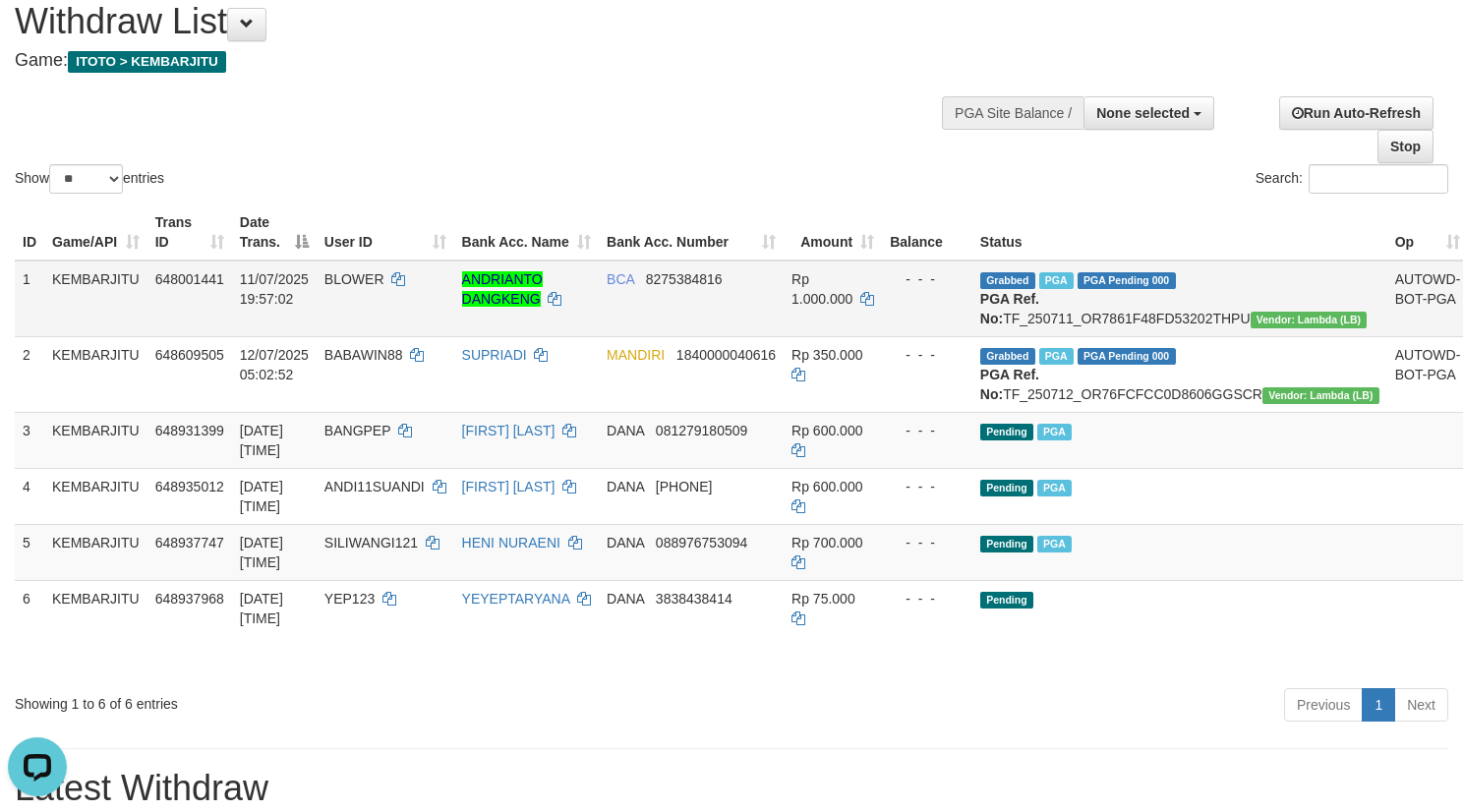 scroll, scrollTop: 0, scrollLeft: 0, axis: both 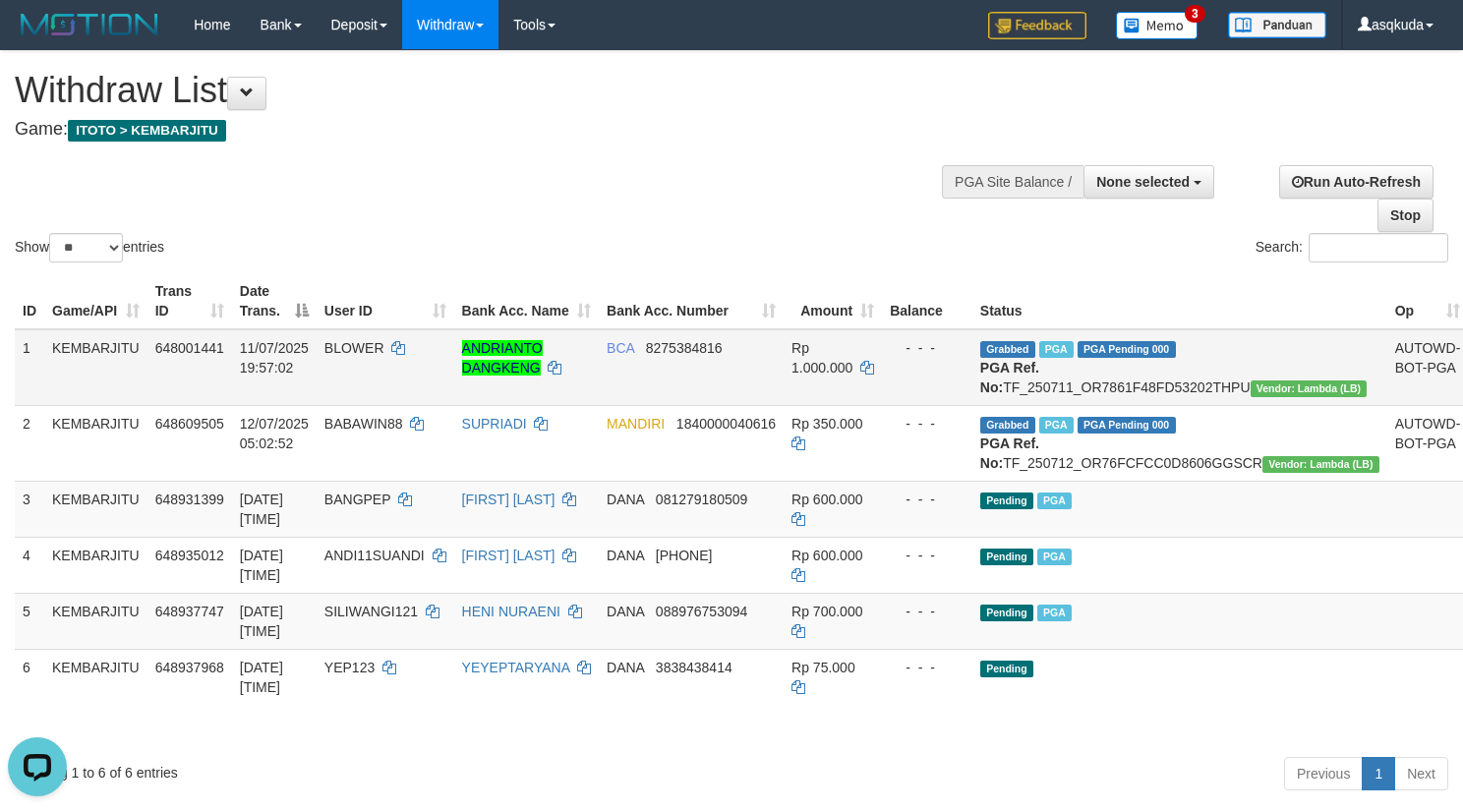 click on "Grabbed   PGA   PGA Pending 000 PGA Ref. No:  TF_250711_OR7861F48FD53202THPU  Vendor: Lambda (LB)" at bounding box center (1180, 368) 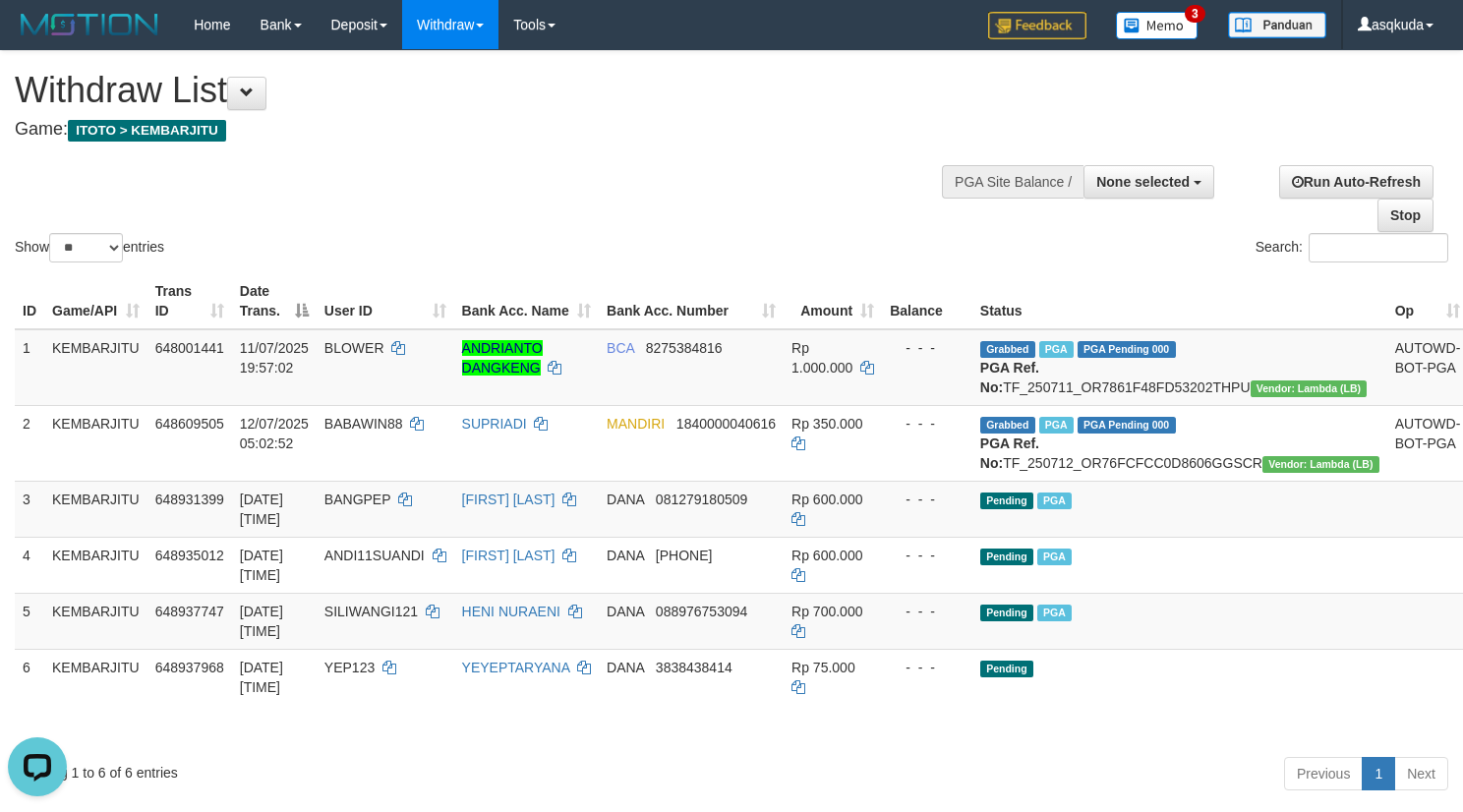 copy on "TF_250711_OR7861F48FD53202THPU" 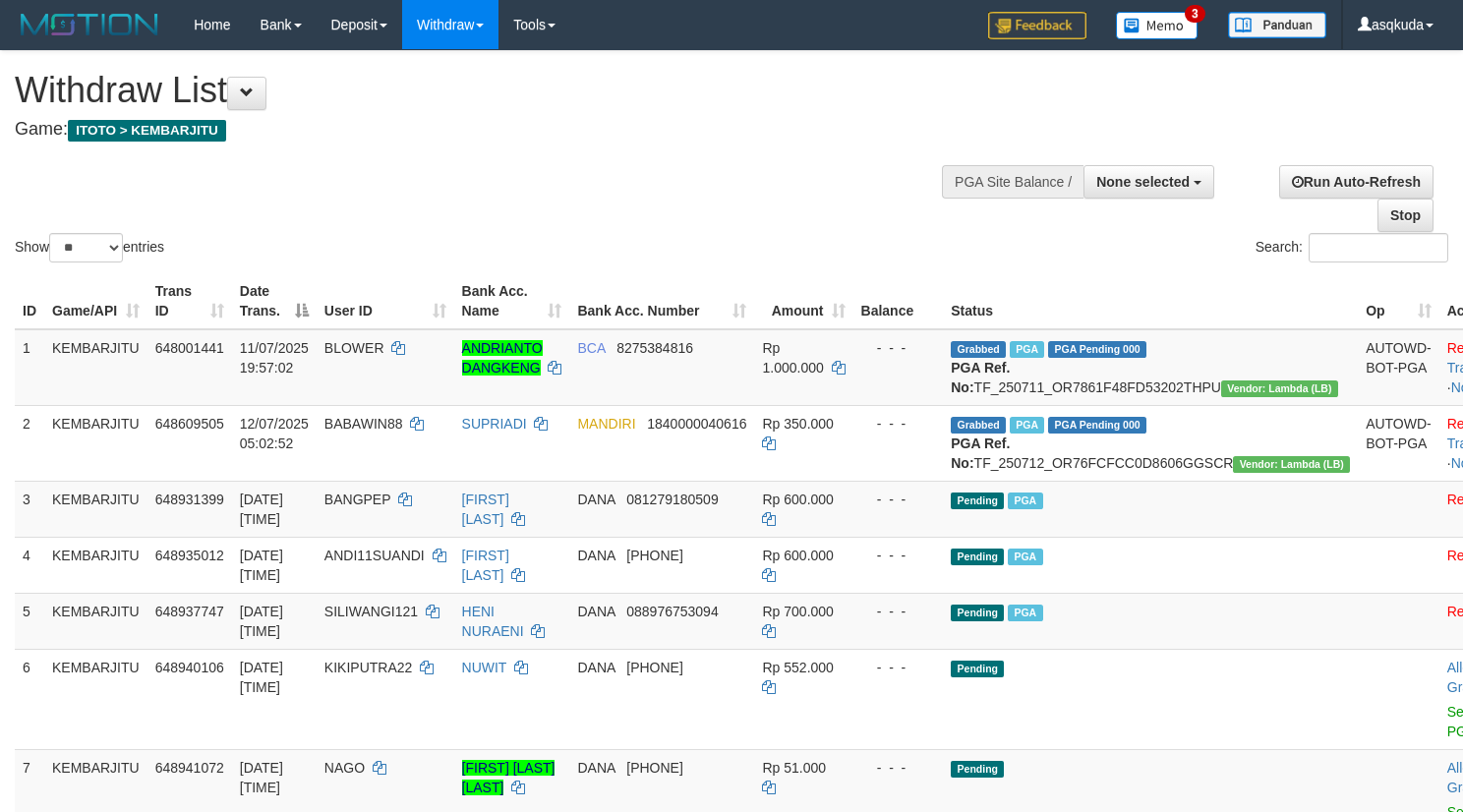 select 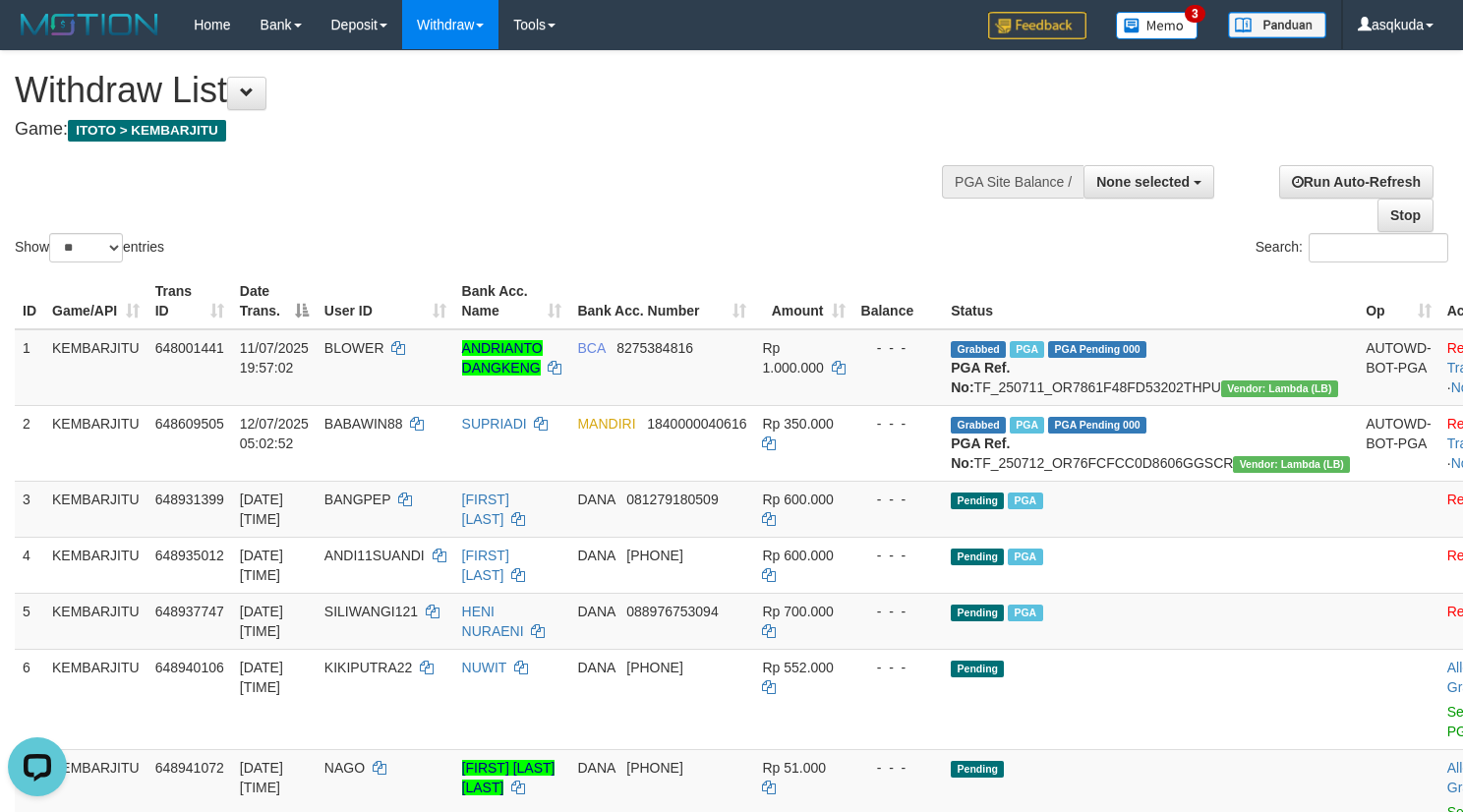 scroll, scrollTop: 0, scrollLeft: 0, axis: both 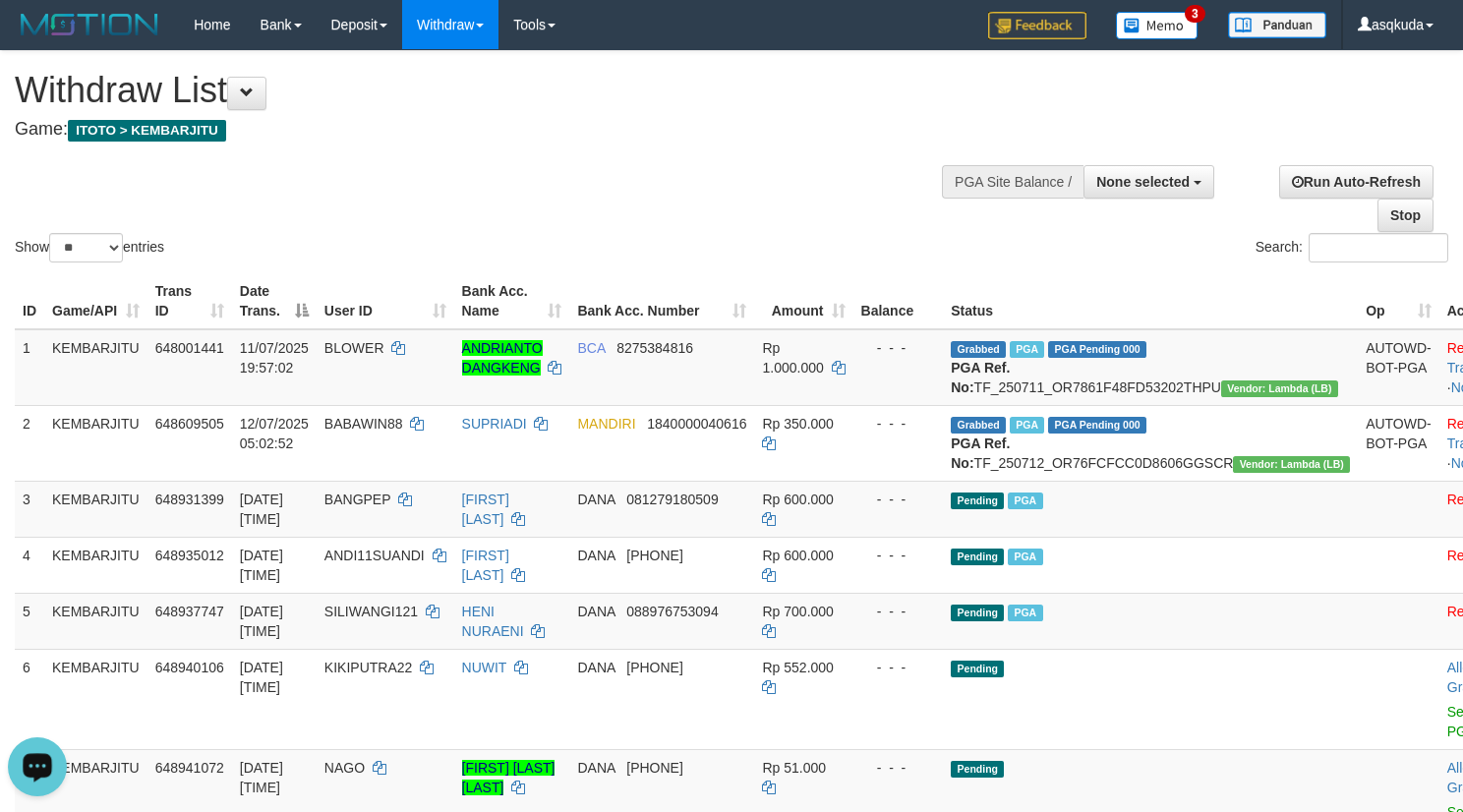 click at bounding box center [37, 766] 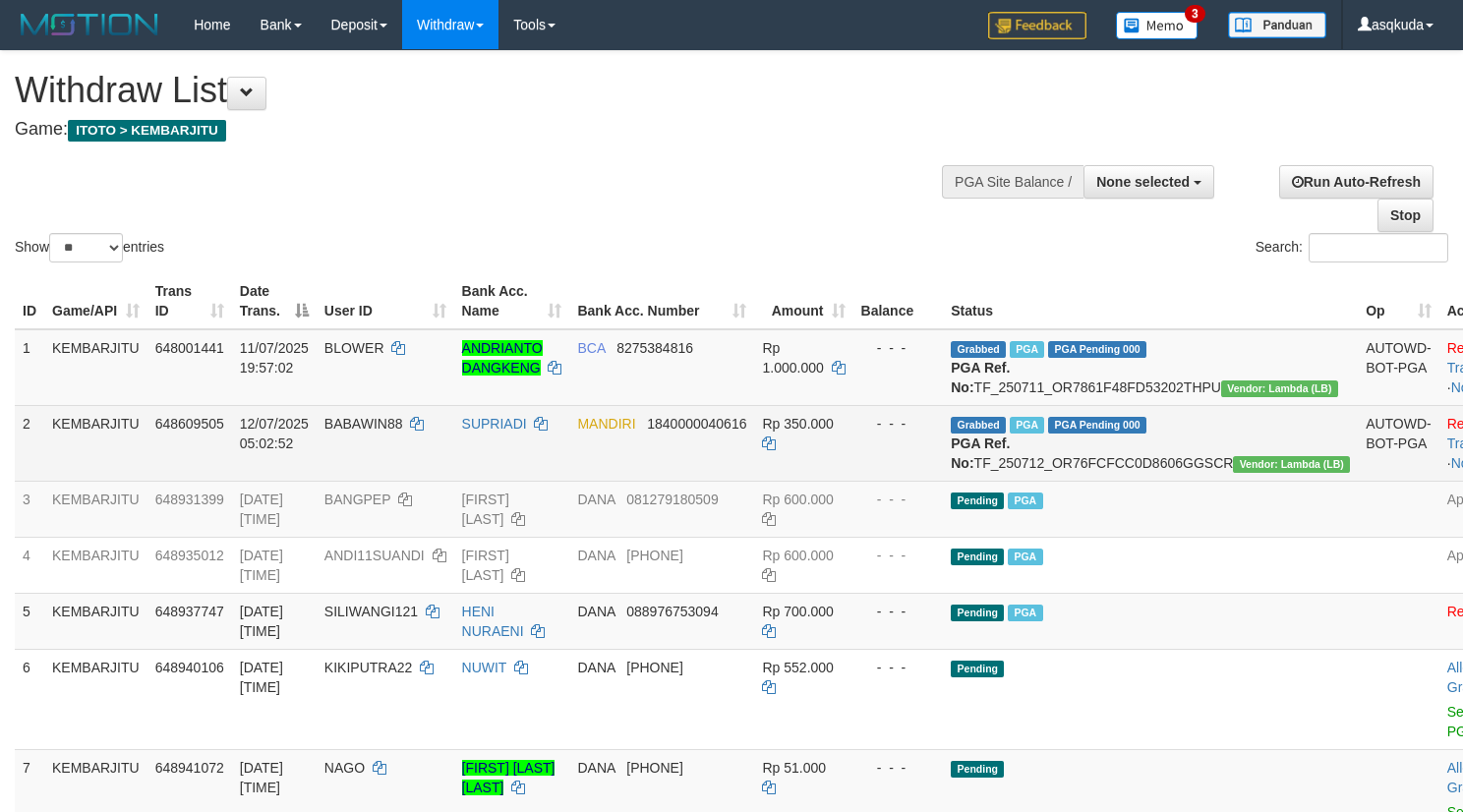 click on "Grabbed   PGA   PGA Pending 000 PGA Ref. No:  TF_250712_OR76FCFCC0D8606GGSCR  Vendor: Lambda (LB)" at bounding box center (1150, 442) 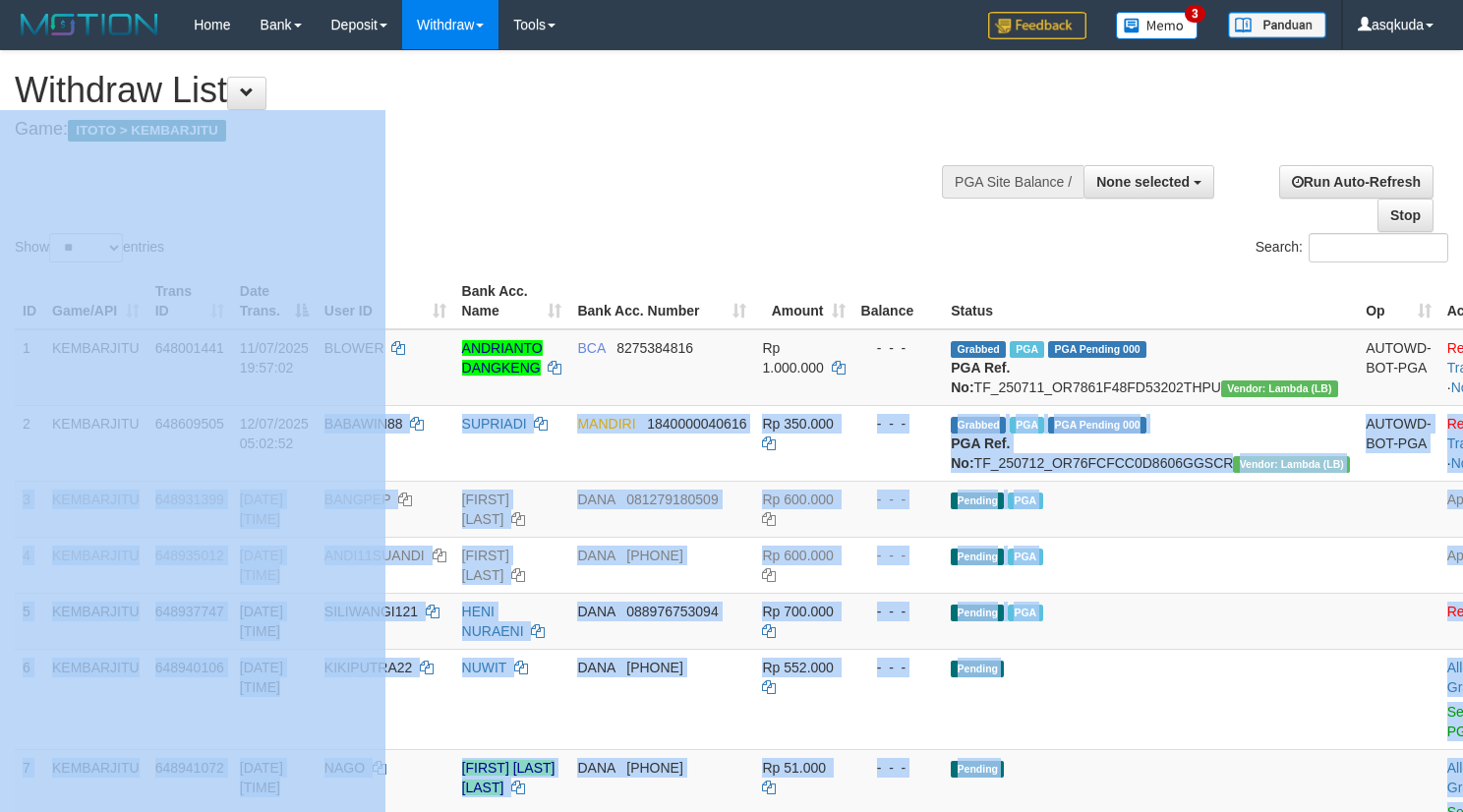 drag, startPoint x: 392, startPoint y: 449, endPoint x: 383, endPoint y: 439, distance: 13.453624 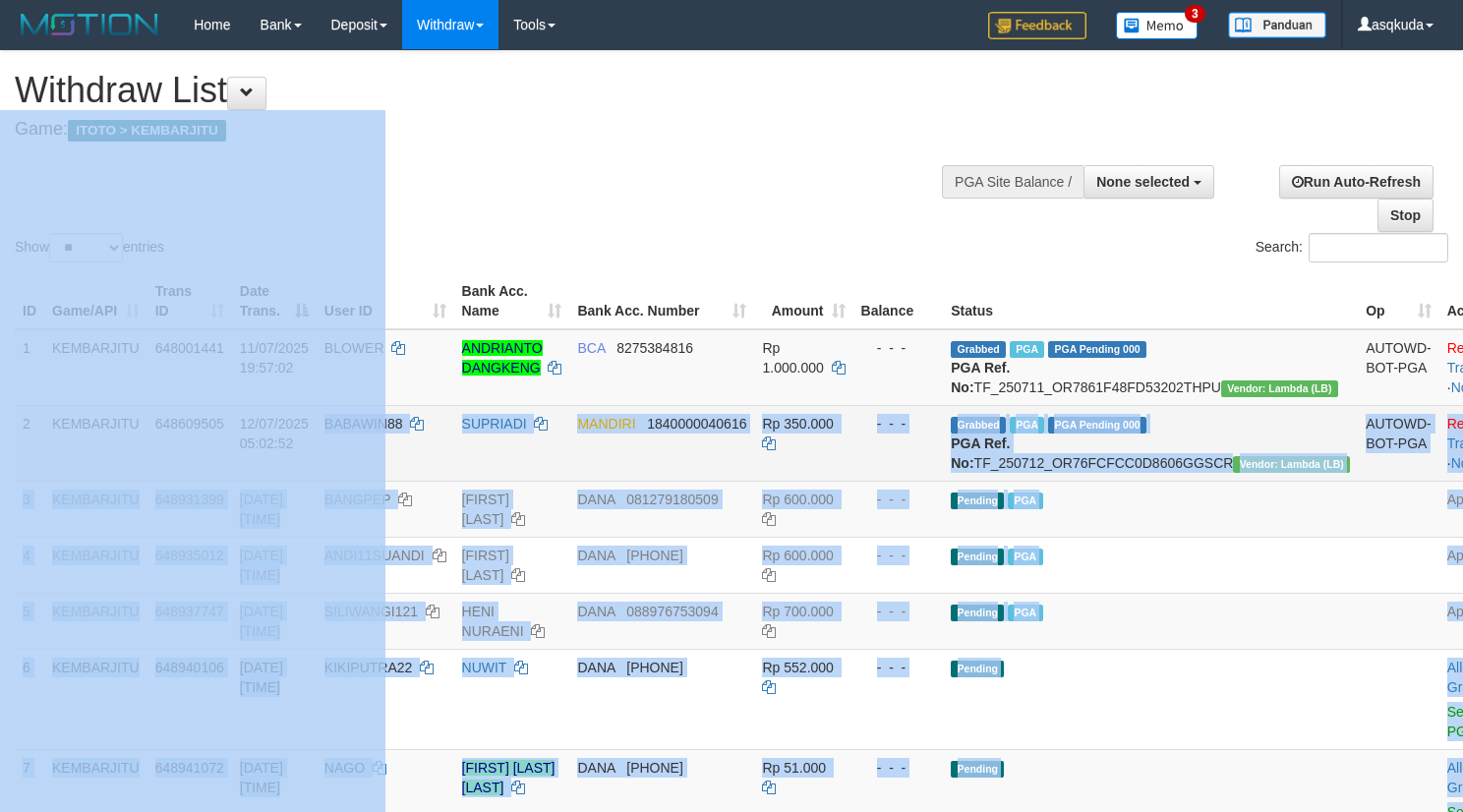 click on "BABAWIN88" at bounding box center [364, 424] 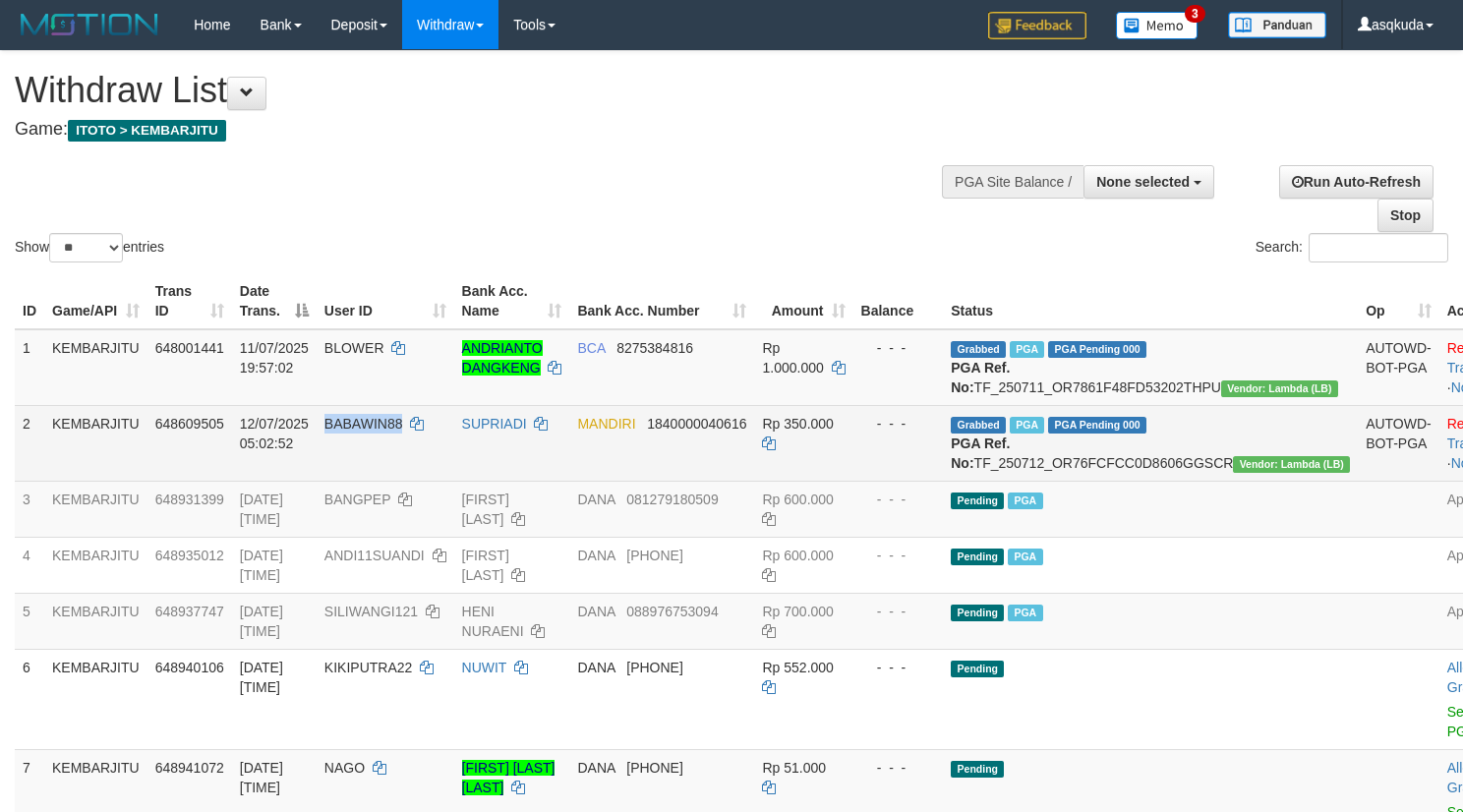 click on "BABAWIN88" at bounding box center (364, 424) 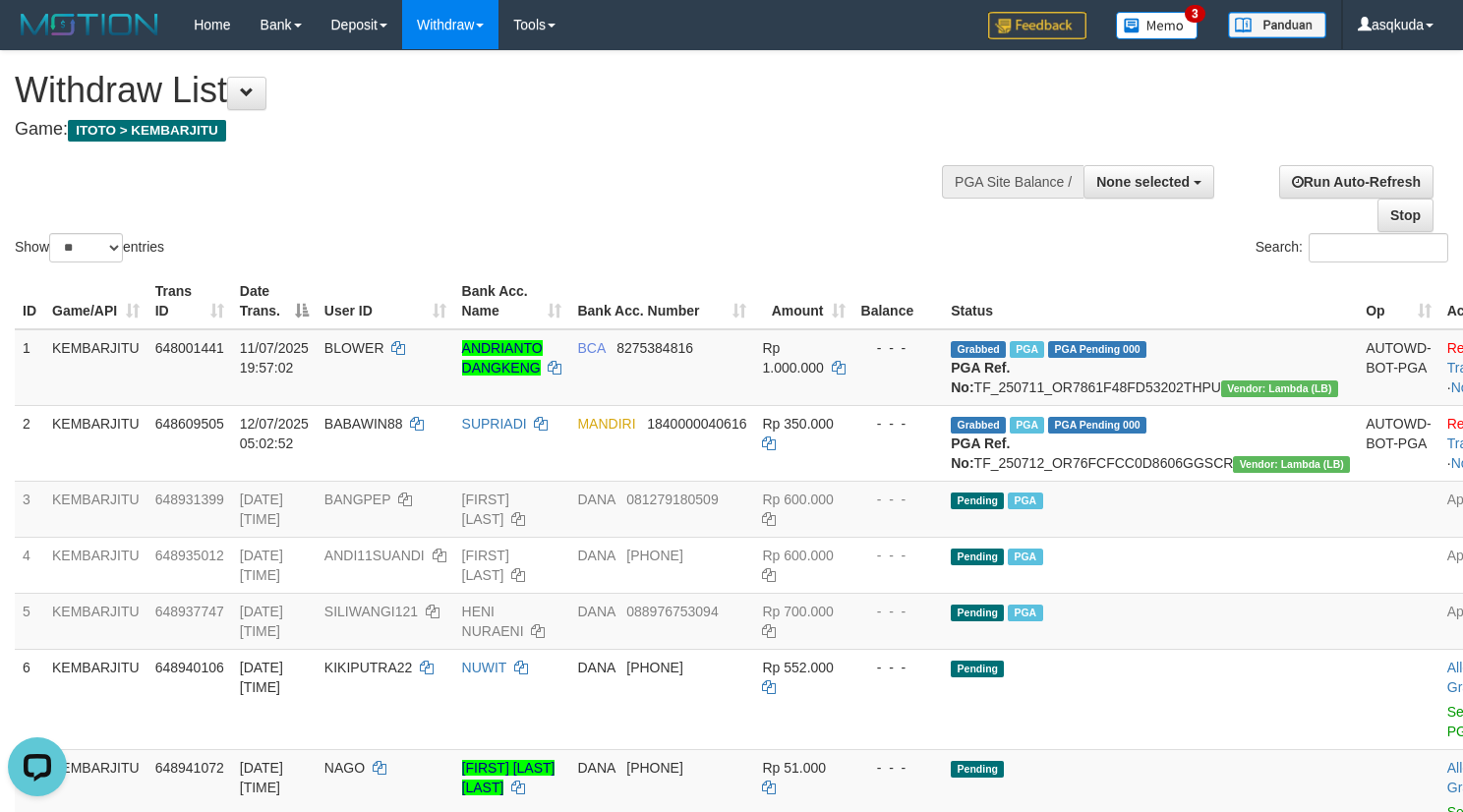 drag, startPoint x: 629, startPoint y: 159, endPoint x: 584, endPoint y: 207, distance: 65.79514 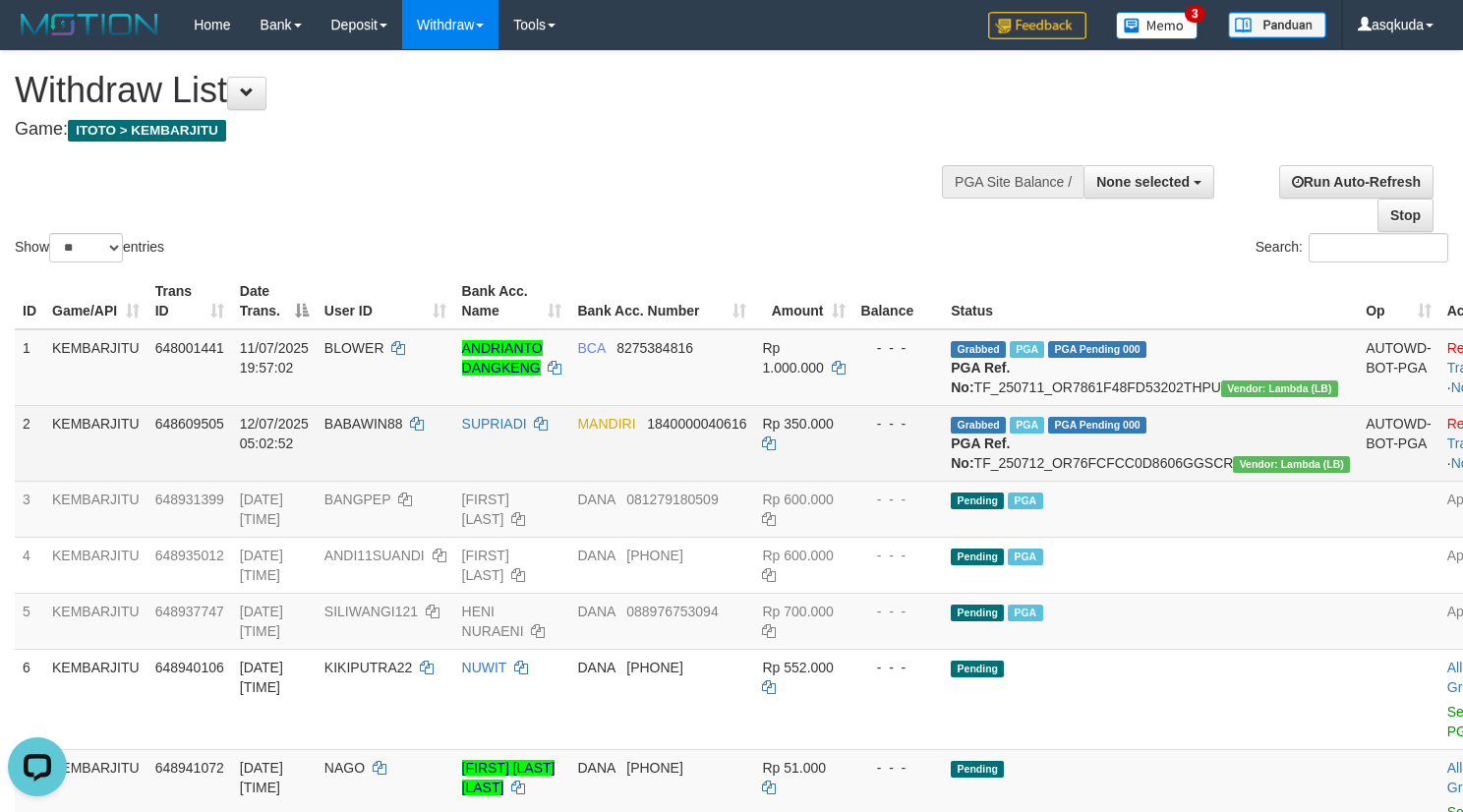 click on "Grabbed   PGA   PGA Pending 000 PGA Ref. No:  TF_250712_OR76FCFCC0D8606GGSCR  Vendor: Lambda (LB)" at bounding box center (1150, 442) 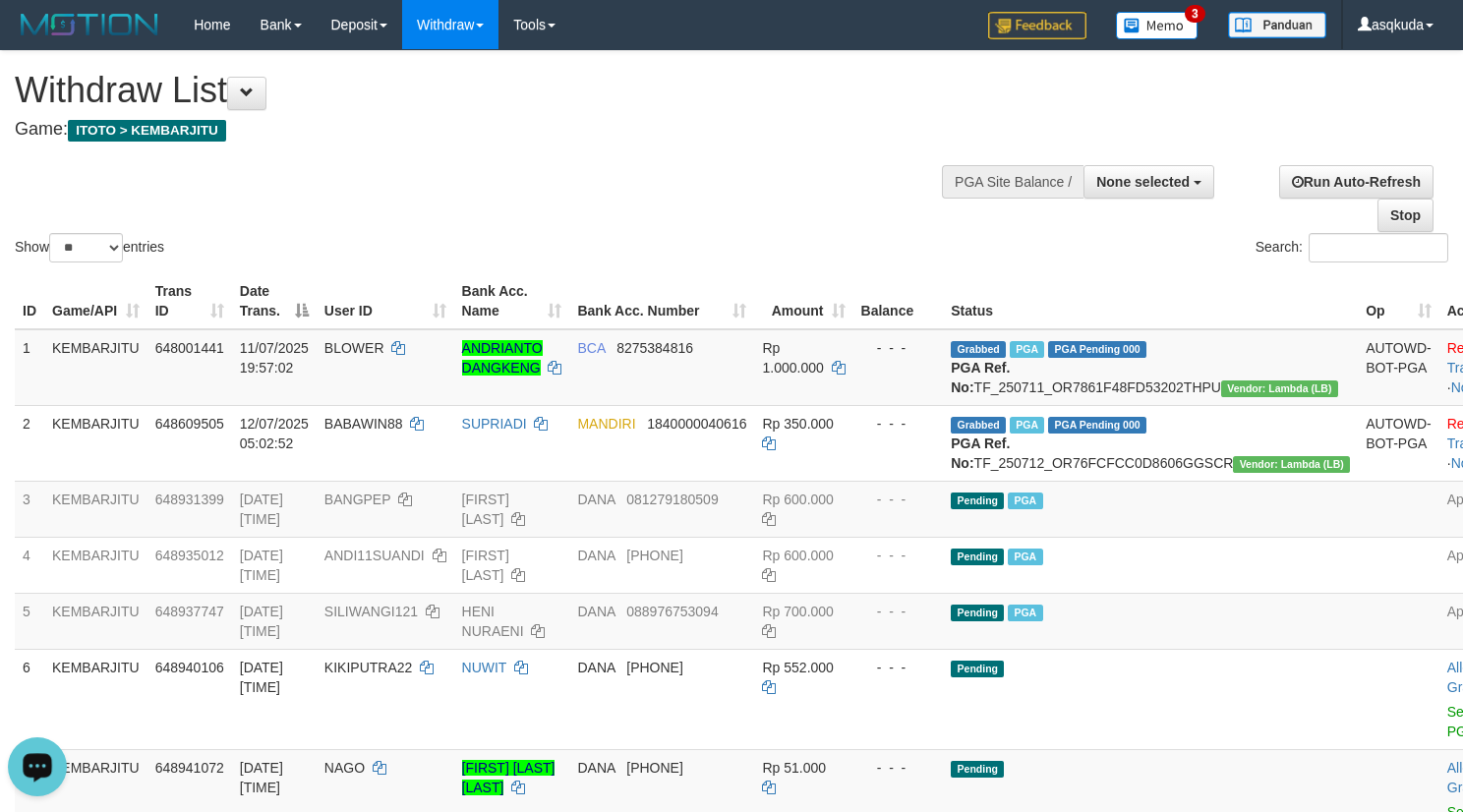 click at bounding box center [37, 766] 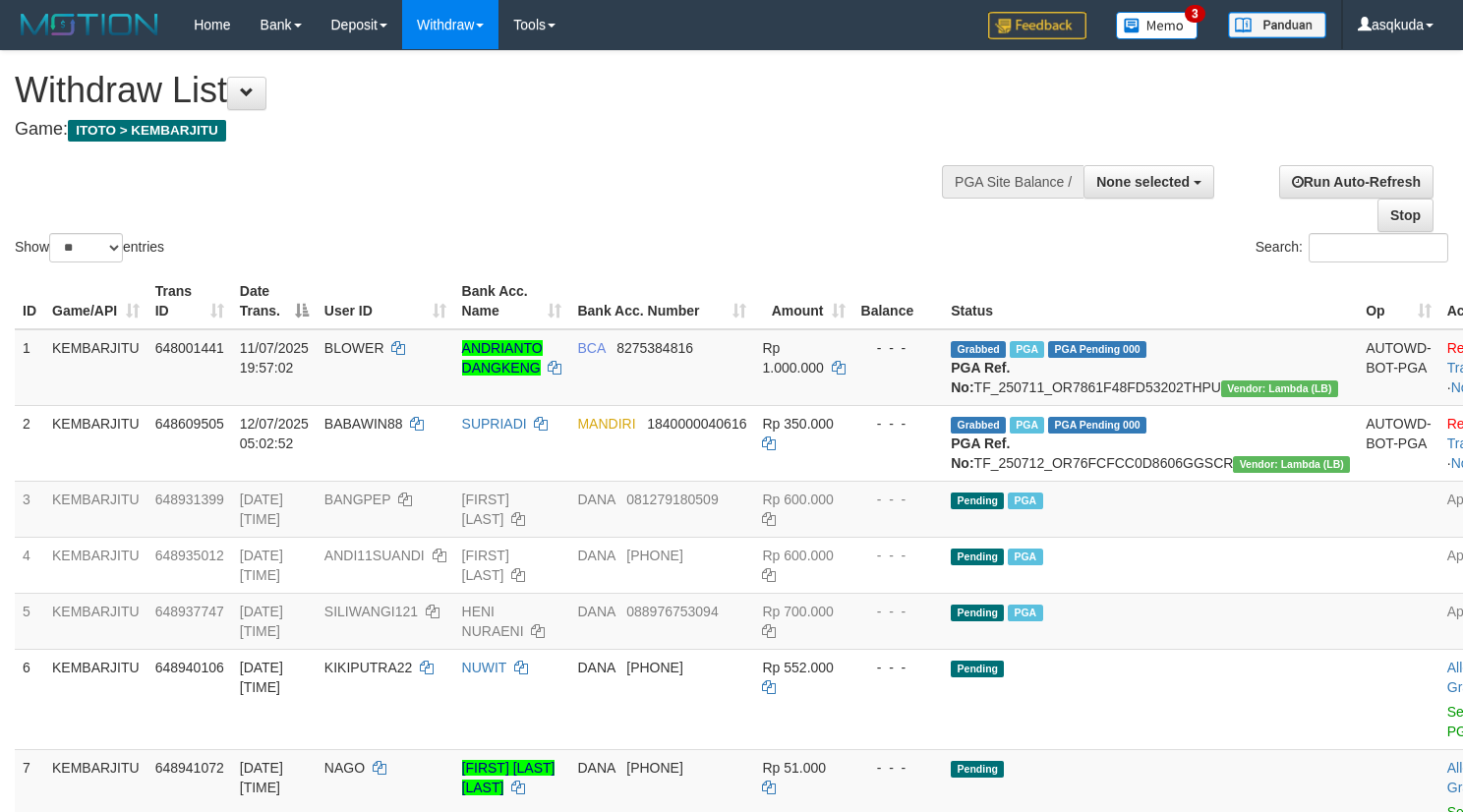 click on "Show  ** ** ** ***  entries Search:" at bounding box center (732, 158) 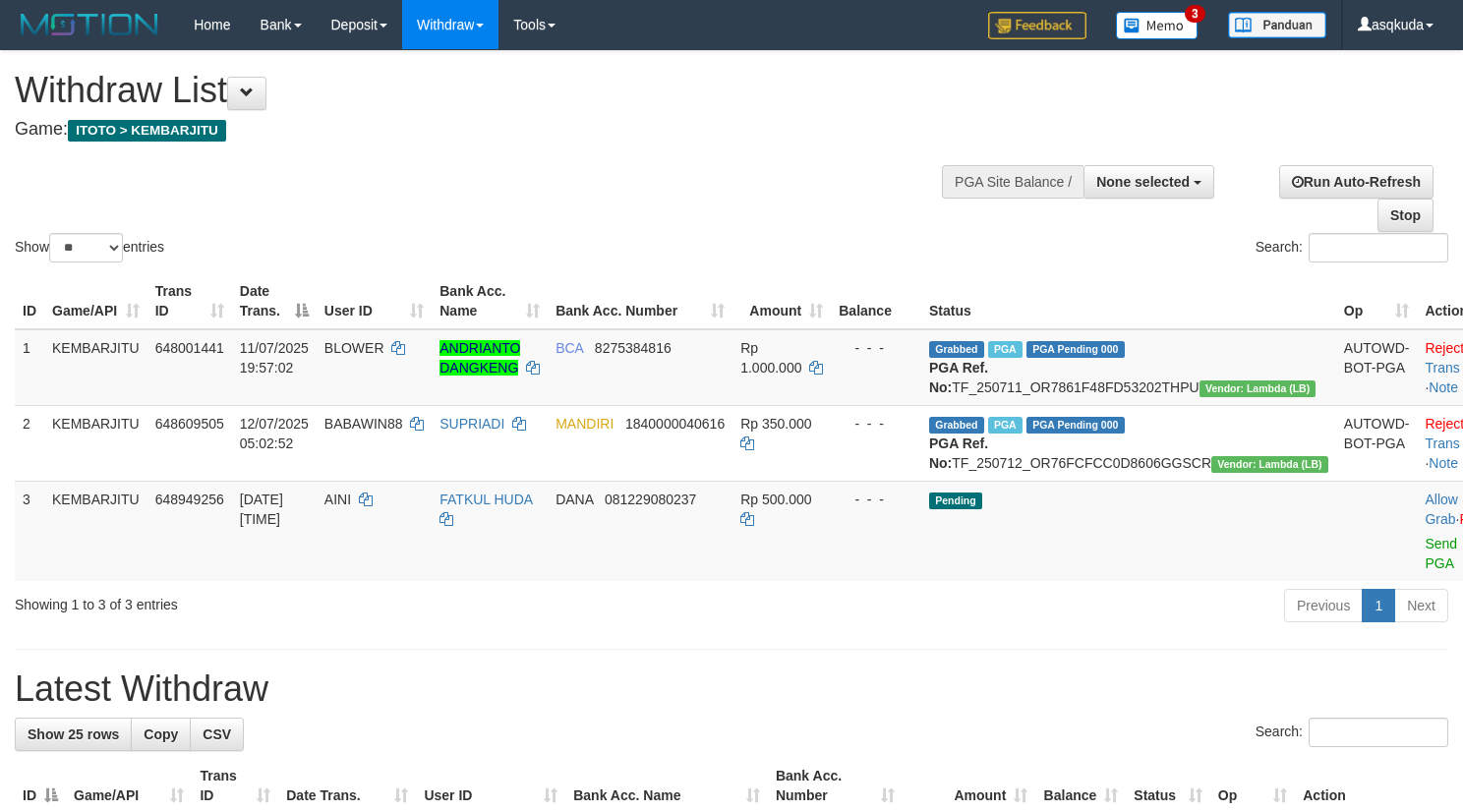select 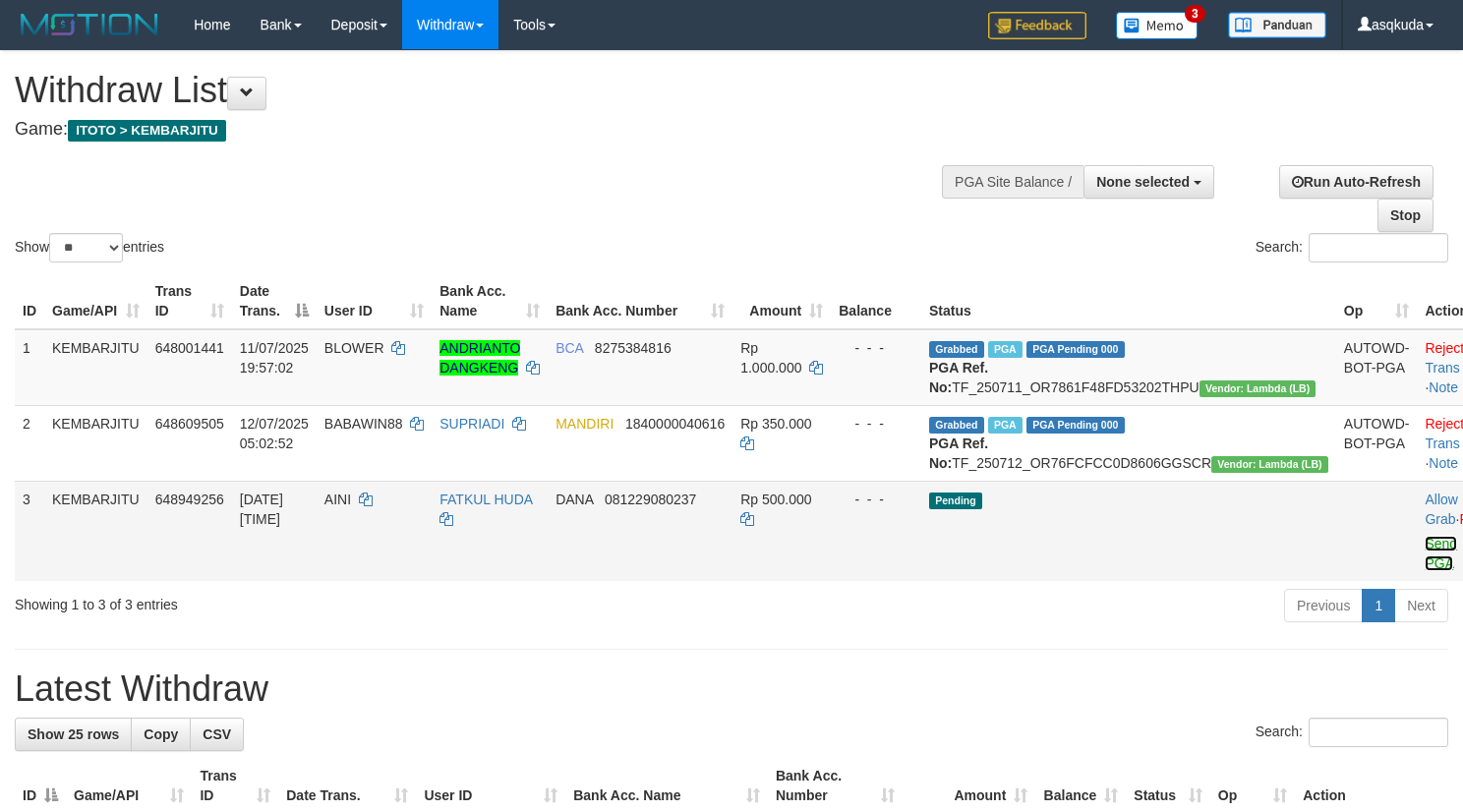 click on "Send PGA" at bounding box center [1440, 553] 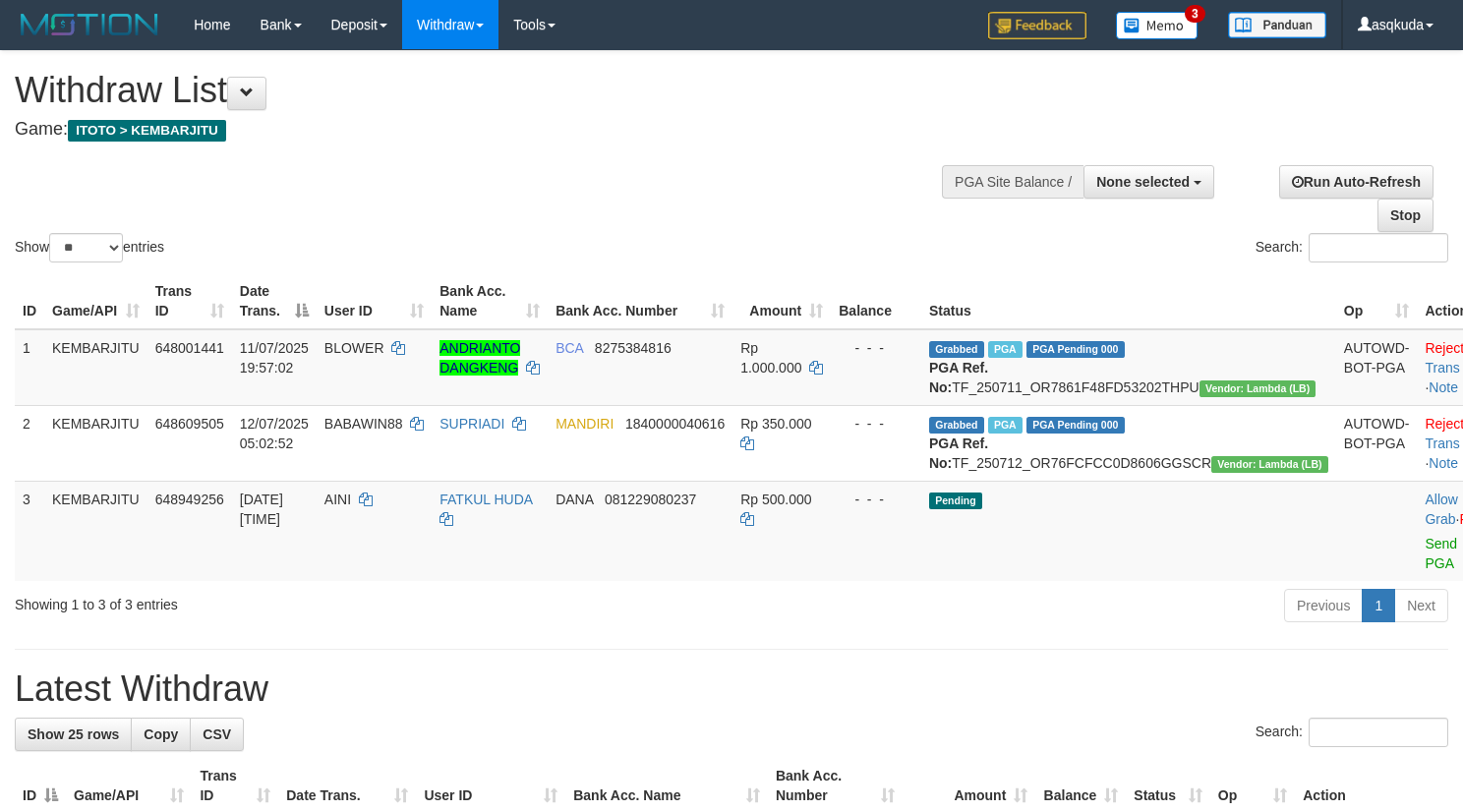 click on "Previous 1 Next" at bounding box center (1036, 608) 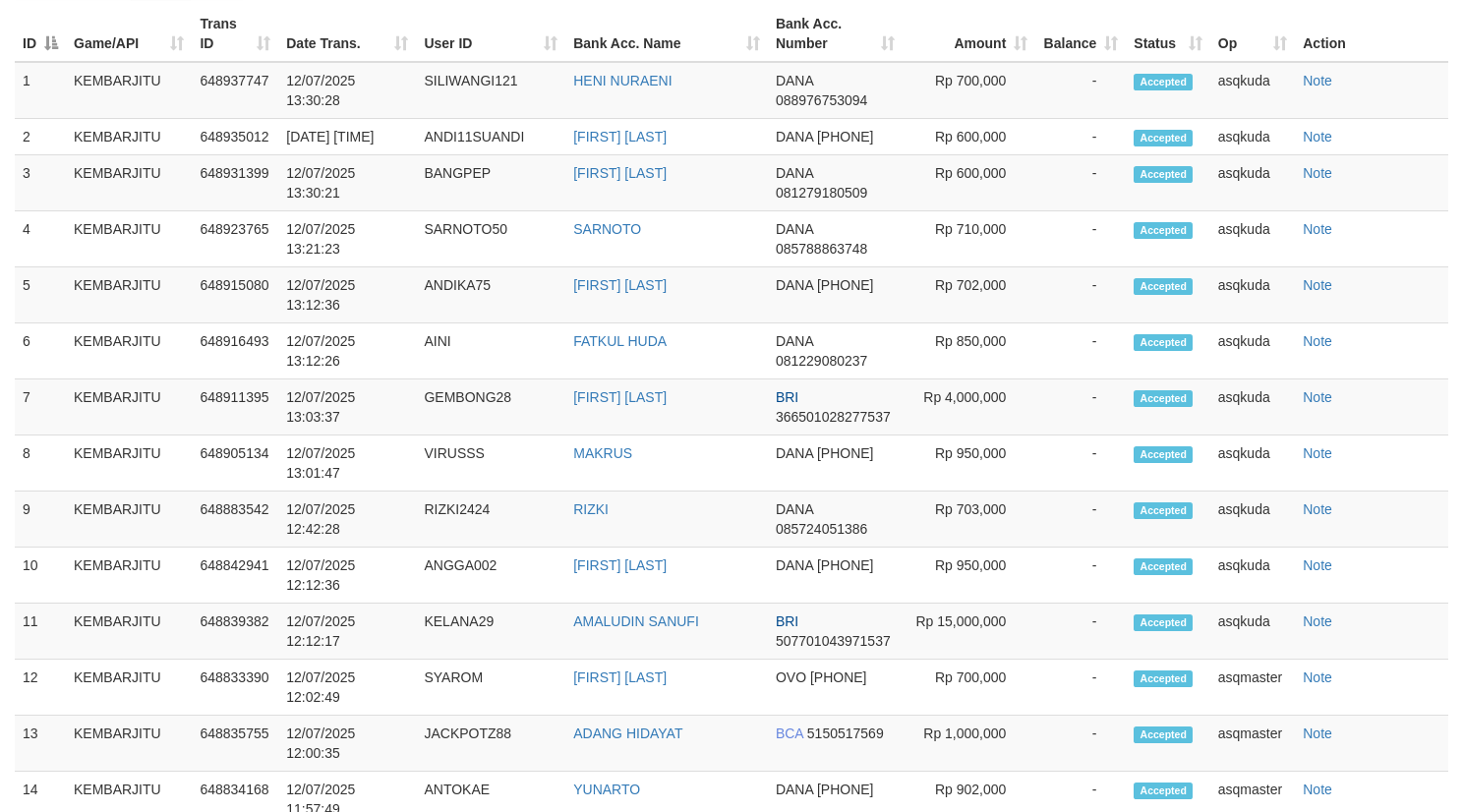 scroll, scrollTop: 134, scrollLeft: 0, axis: vertical 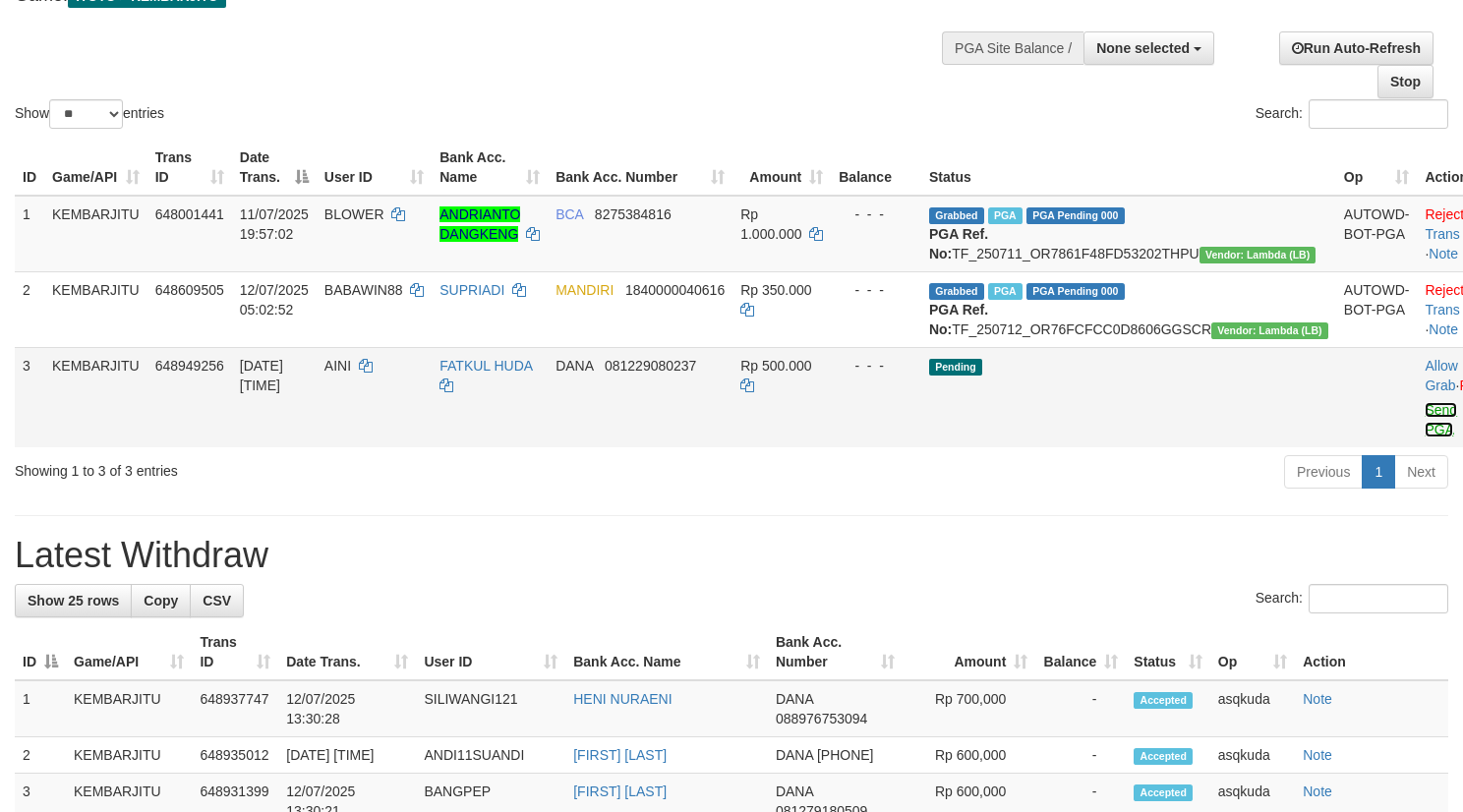 click on "Send PGA" at bounding box center (1440, 420) 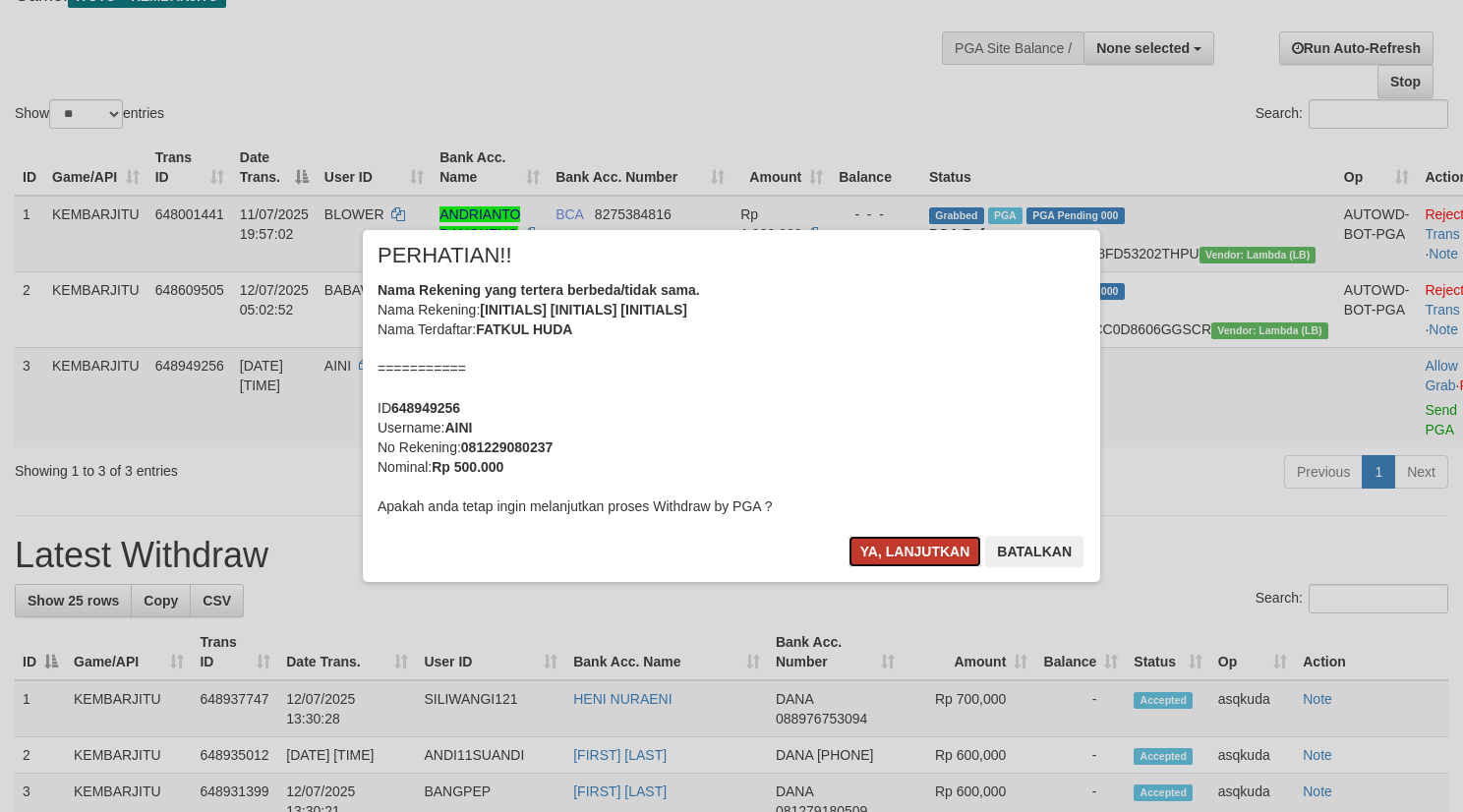 click on "Ya, lanjutkan" at bounding box center (915, 551) 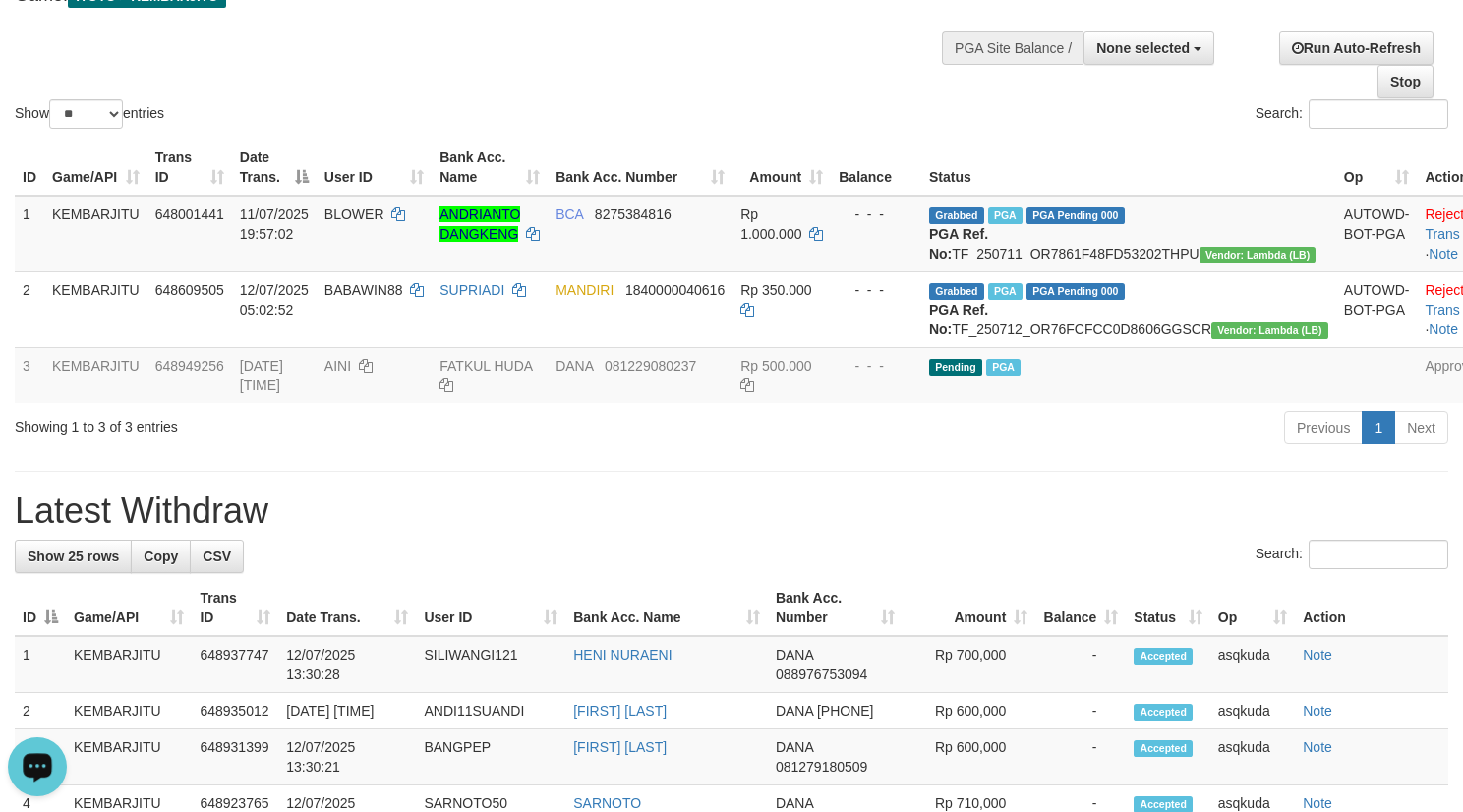 click at bounding box center [37, 766] 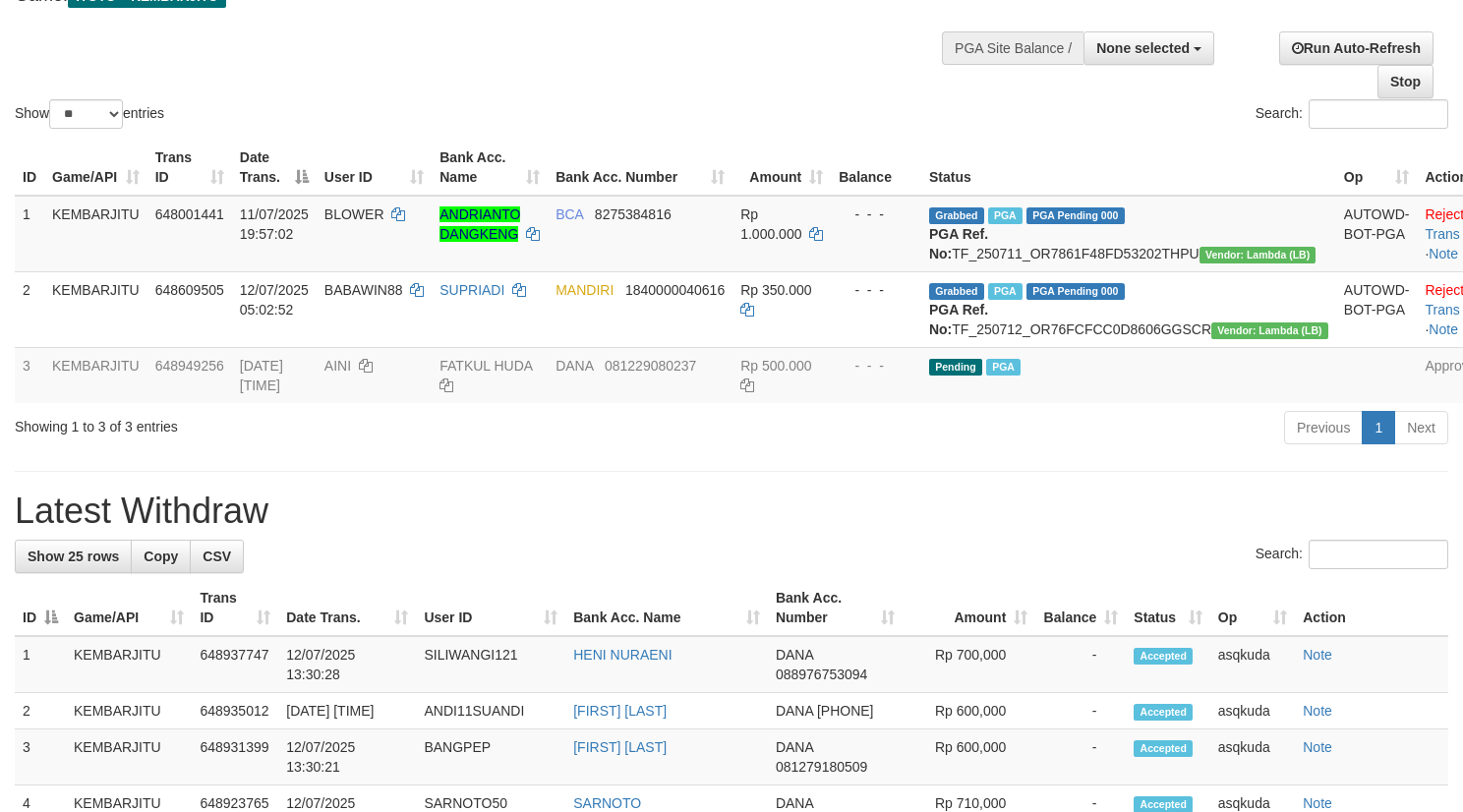 click on "Latest Withdraw" at bounding box center (732, 511) 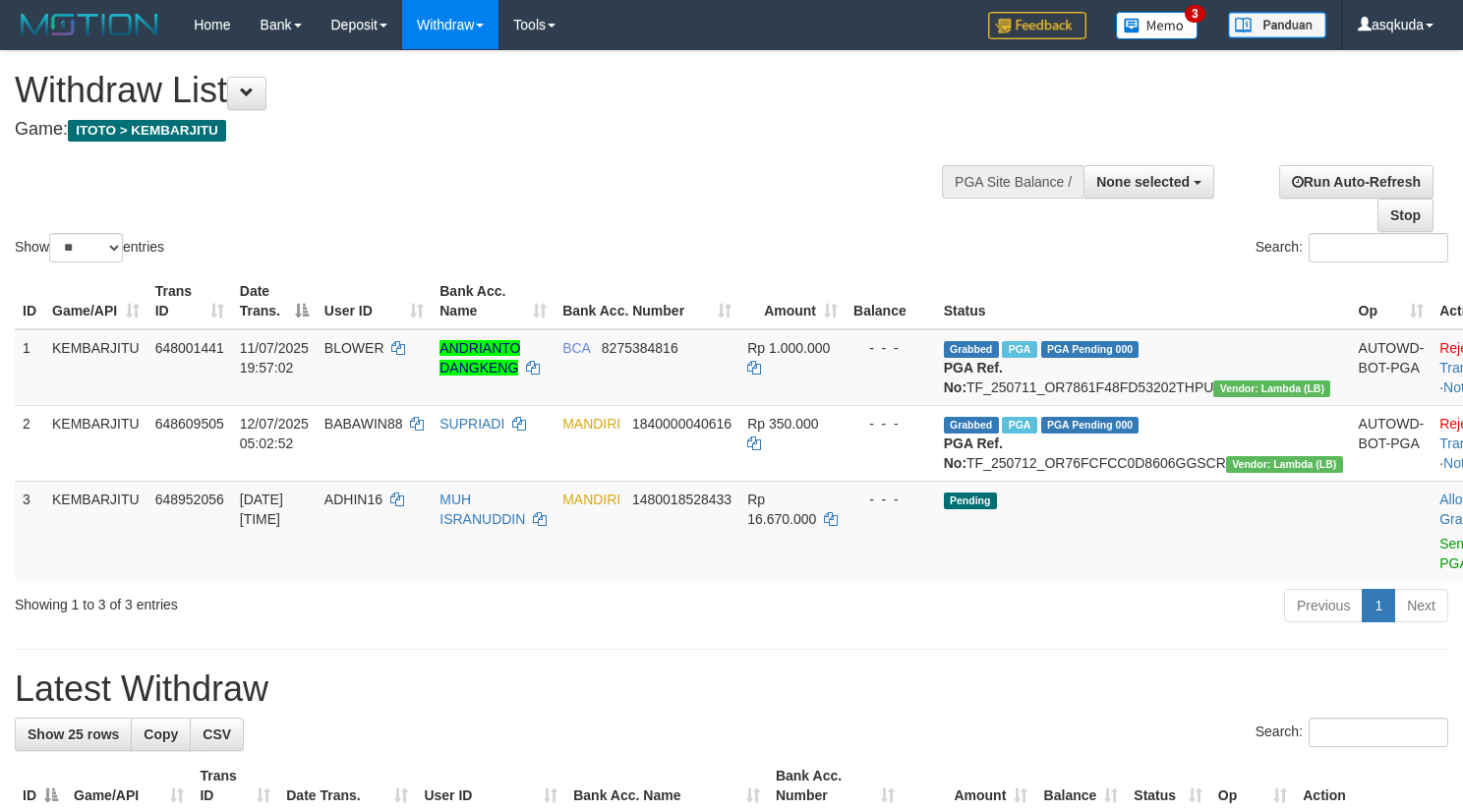 select 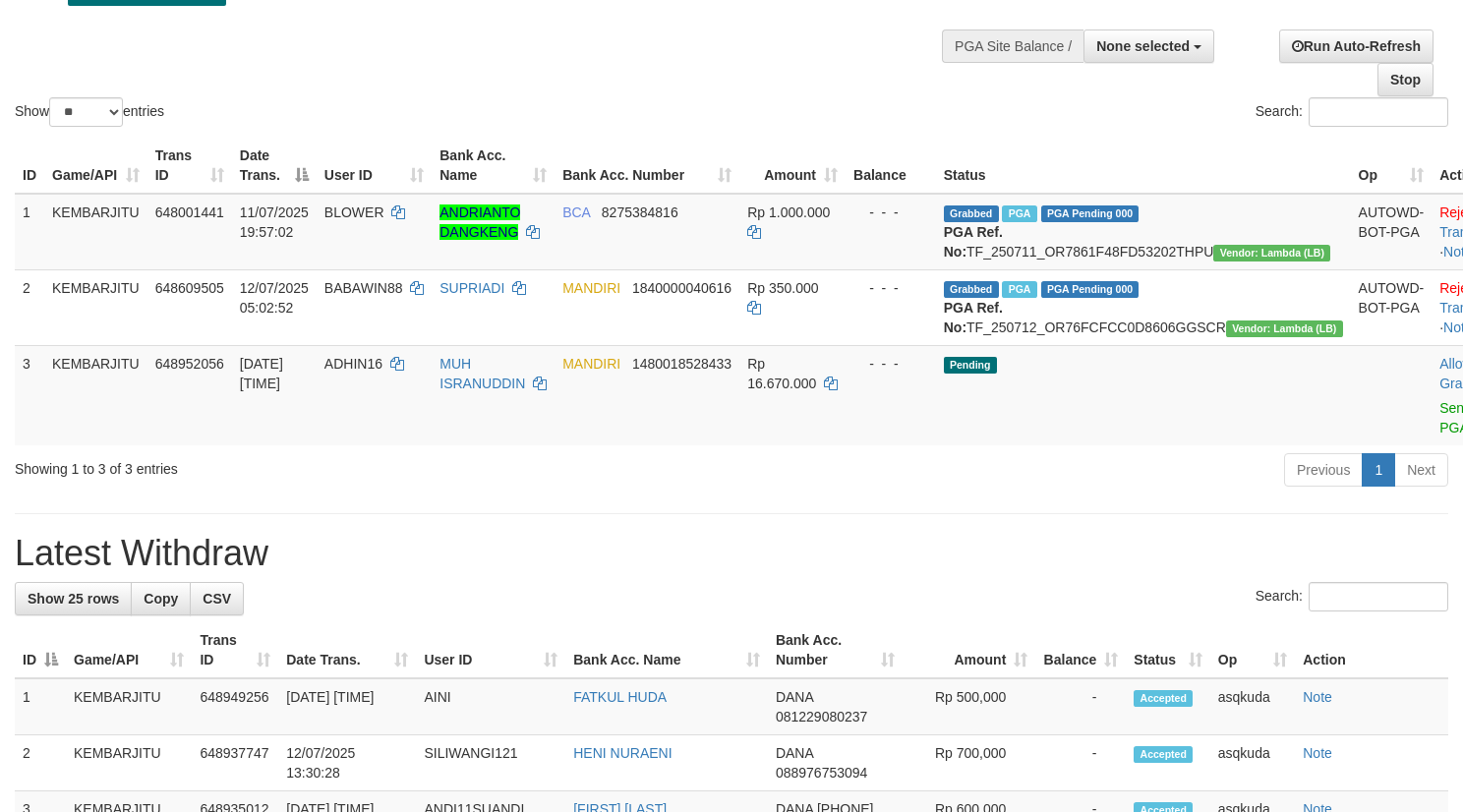 click on "Show  ** ** ** ***  entries" at bounding box center (366, 114) 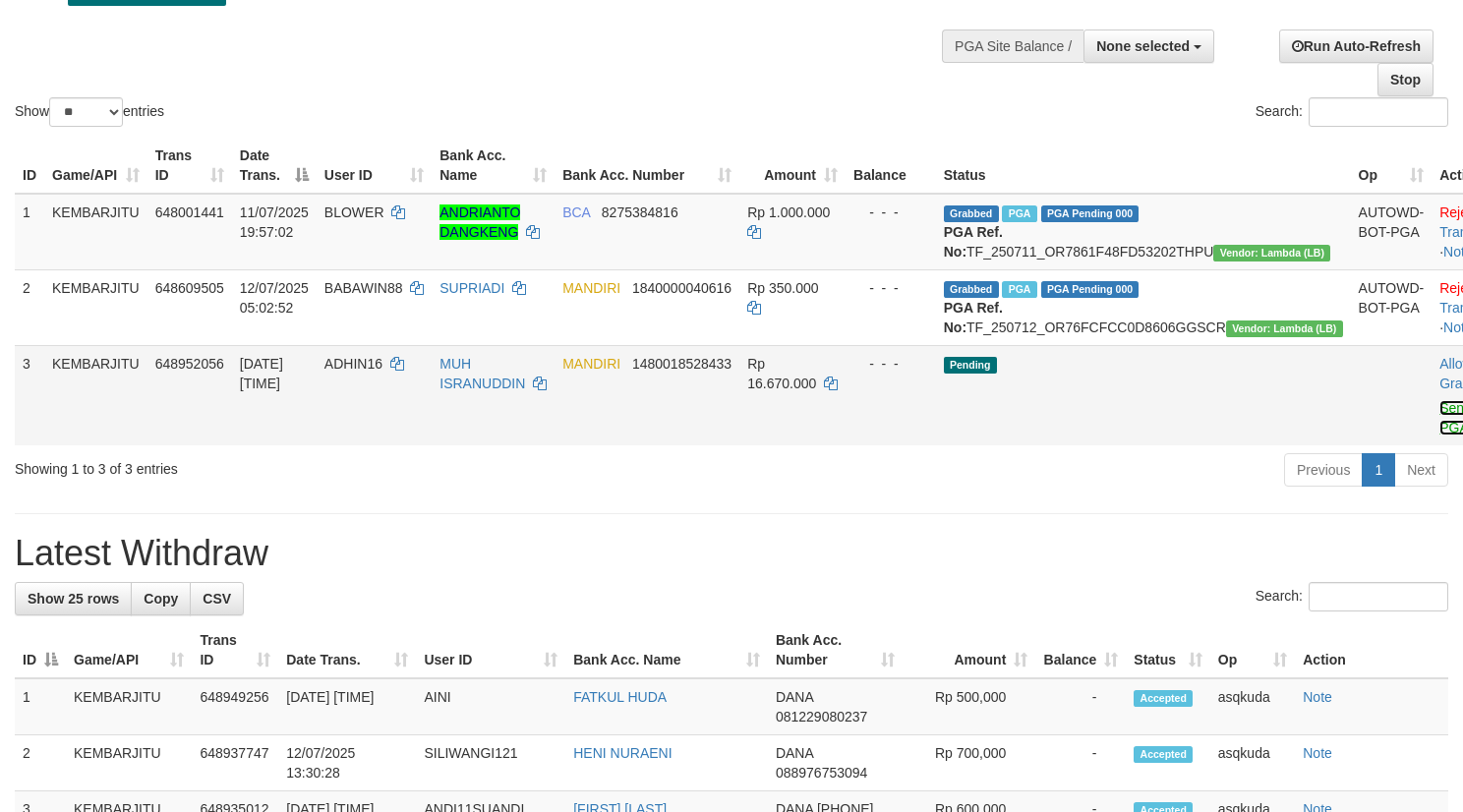 click on "Send PGA" at bounding box center [1455, 418] 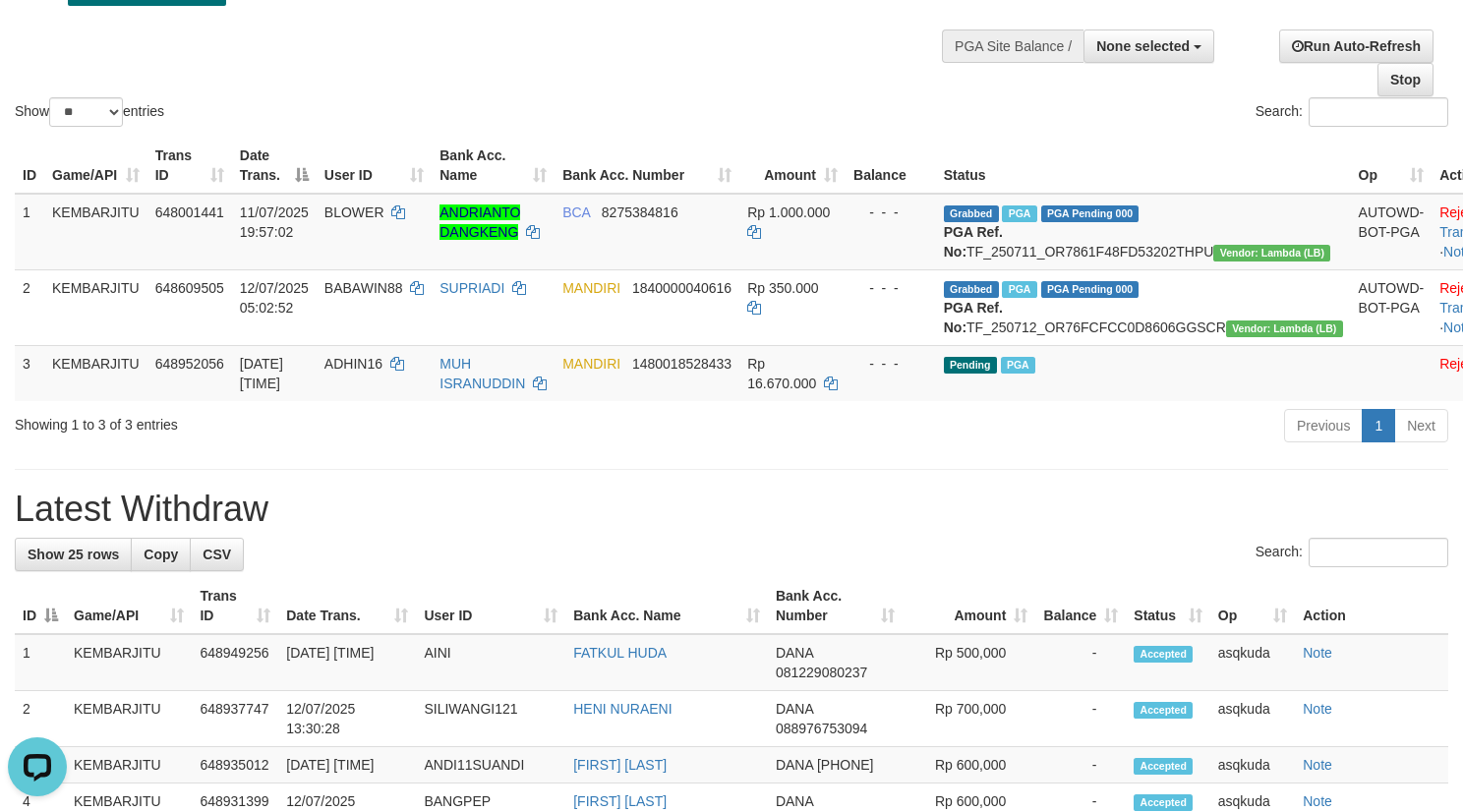 click on "Show  ** ** ** ***  entries Search:" at bounding box center [732, 23] 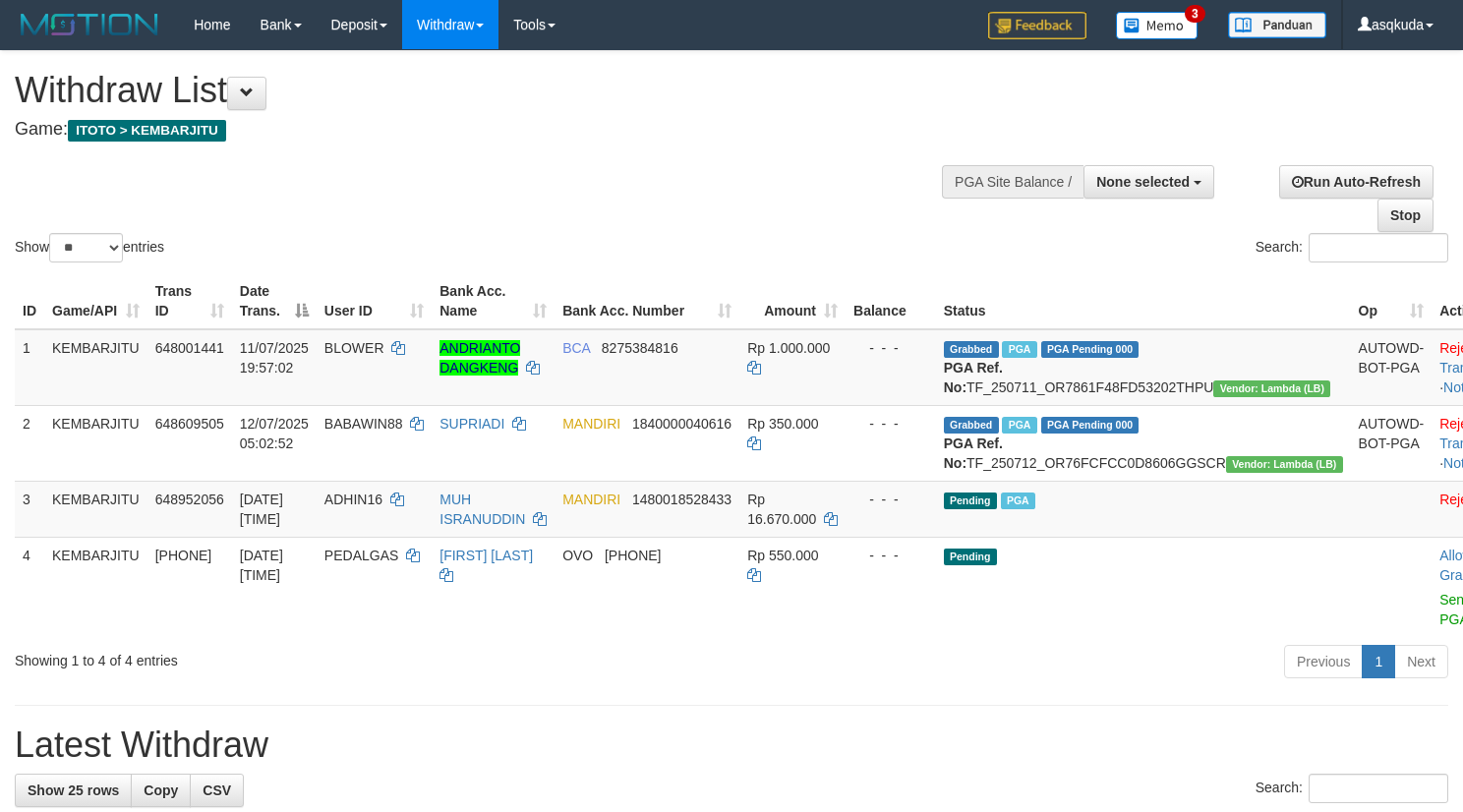 select 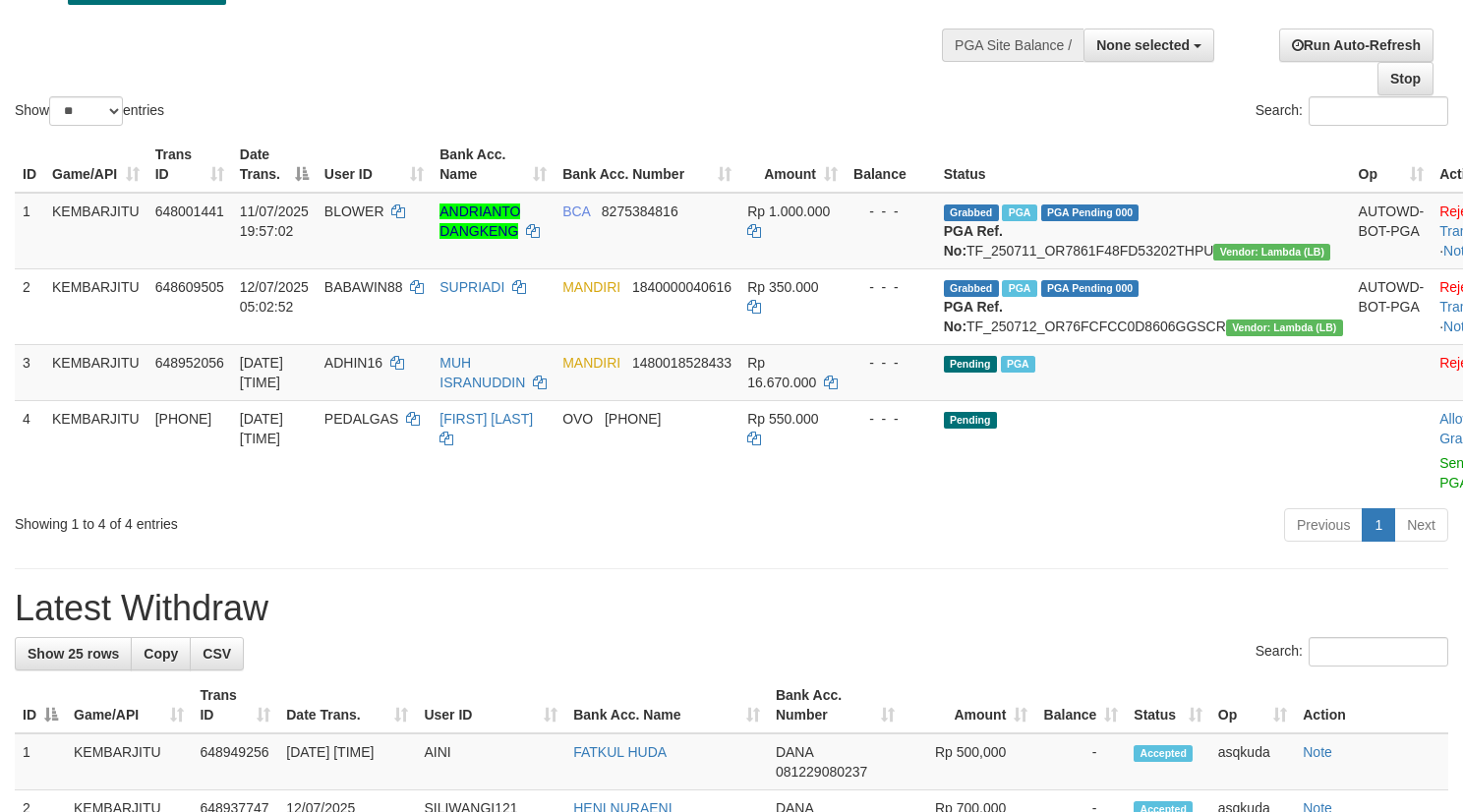 scroll, scrollTop: 0, scrollLeft: 0, axis: both 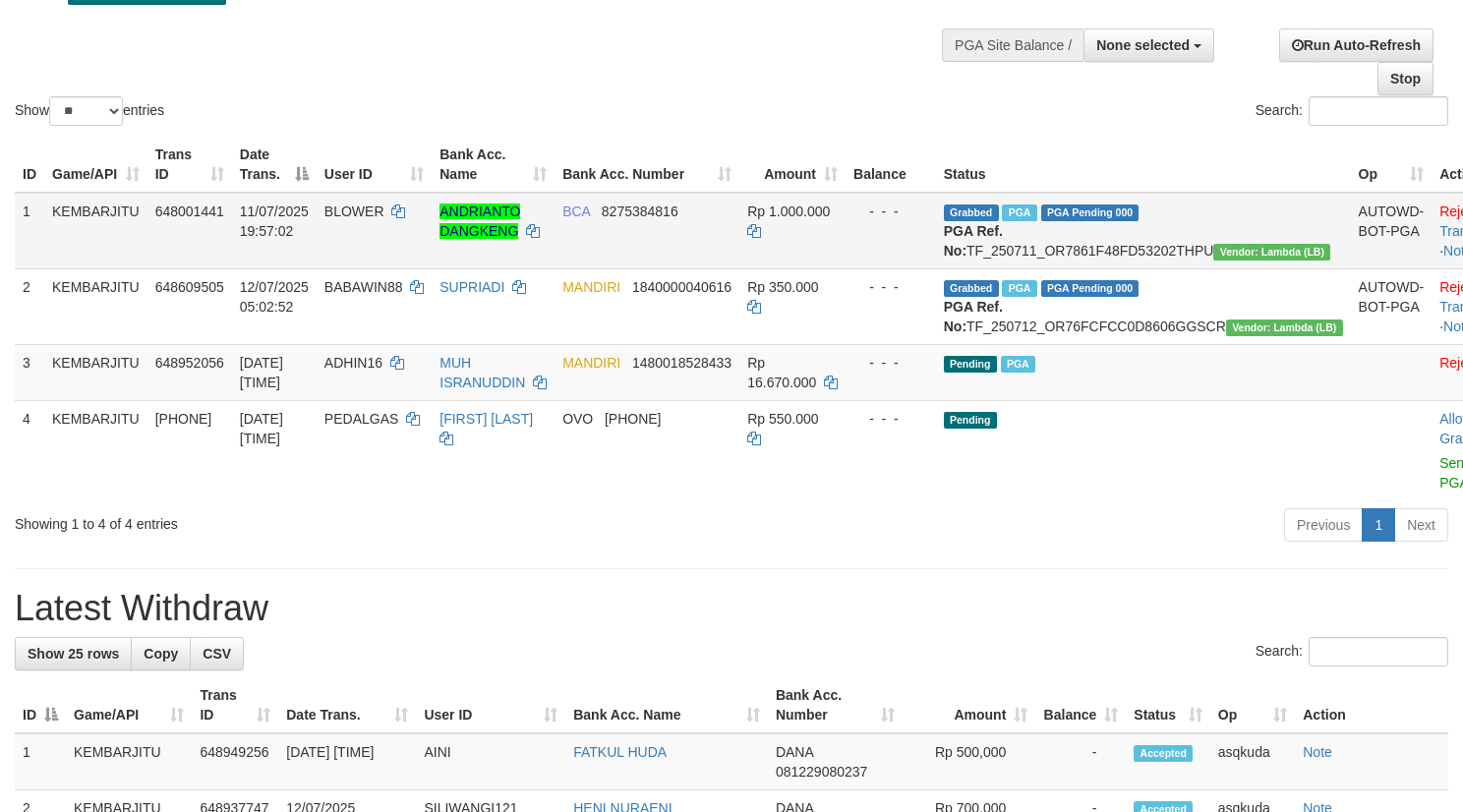 click on "PGA Ref. No:" at bounding box center (973, 241) 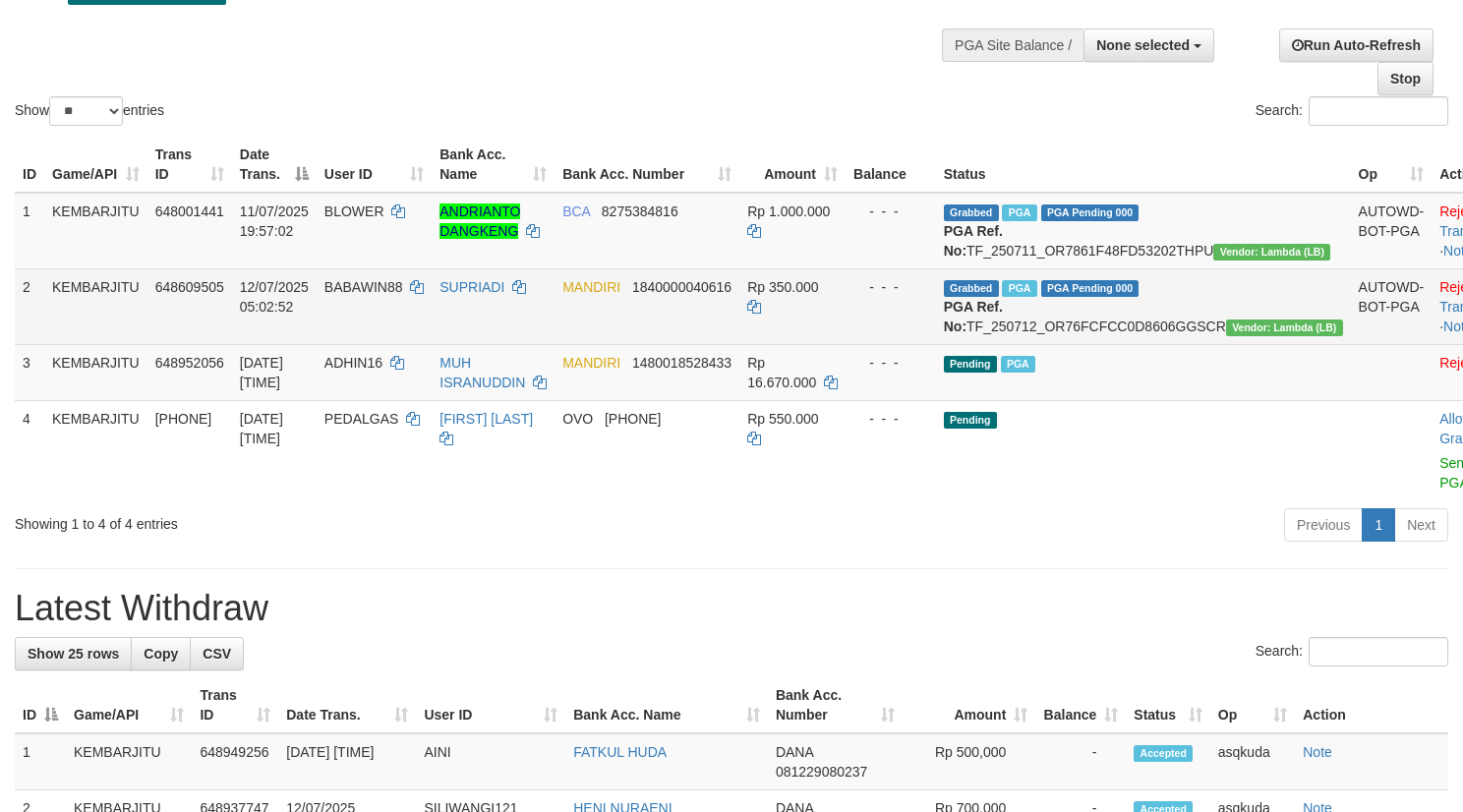 copy on "PGA Ref. No:  TF_250711_OR7861F48FD53202THPU" 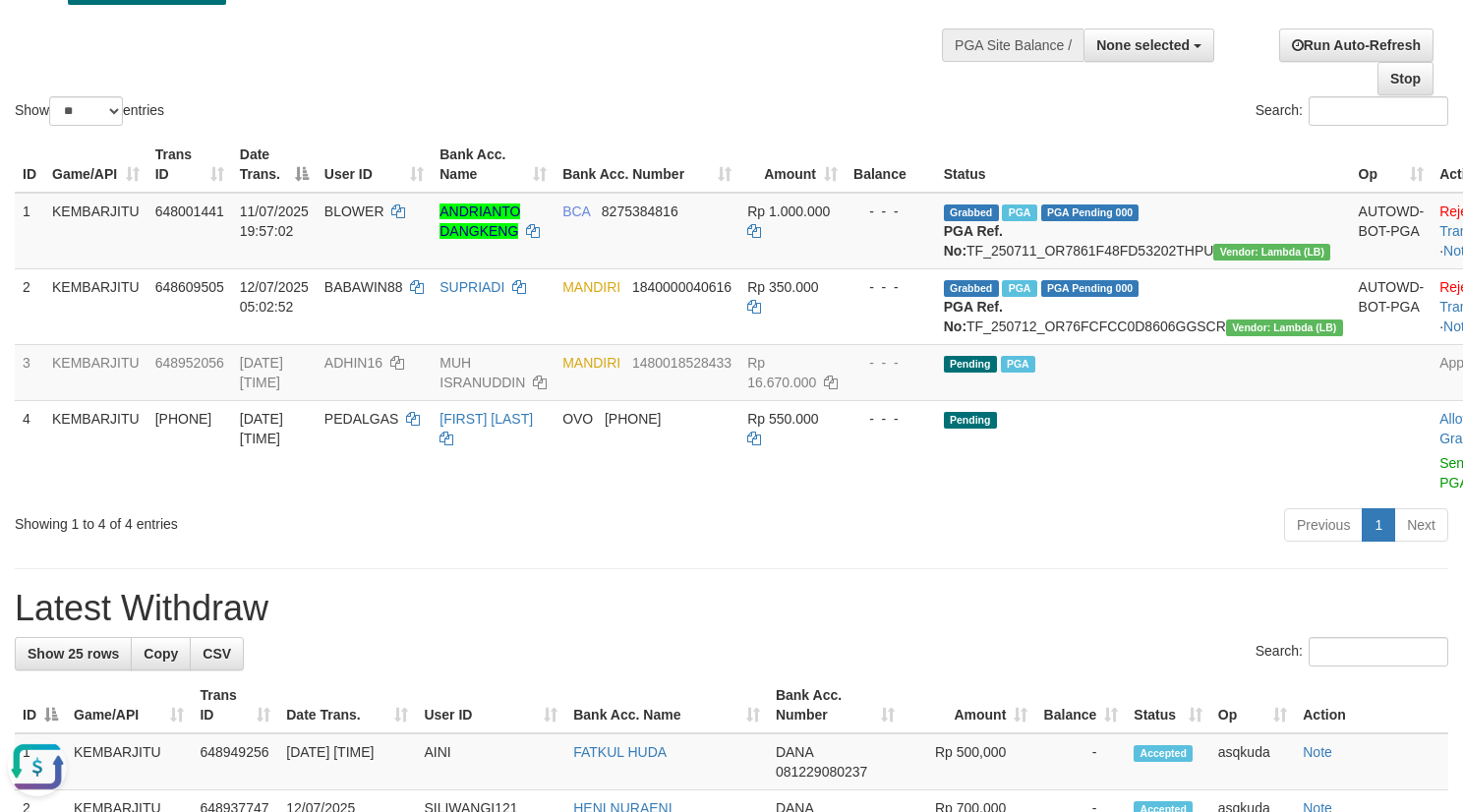 click on "Show  ** ** ** ***  entries Search:" at bounding box center [732, 22] 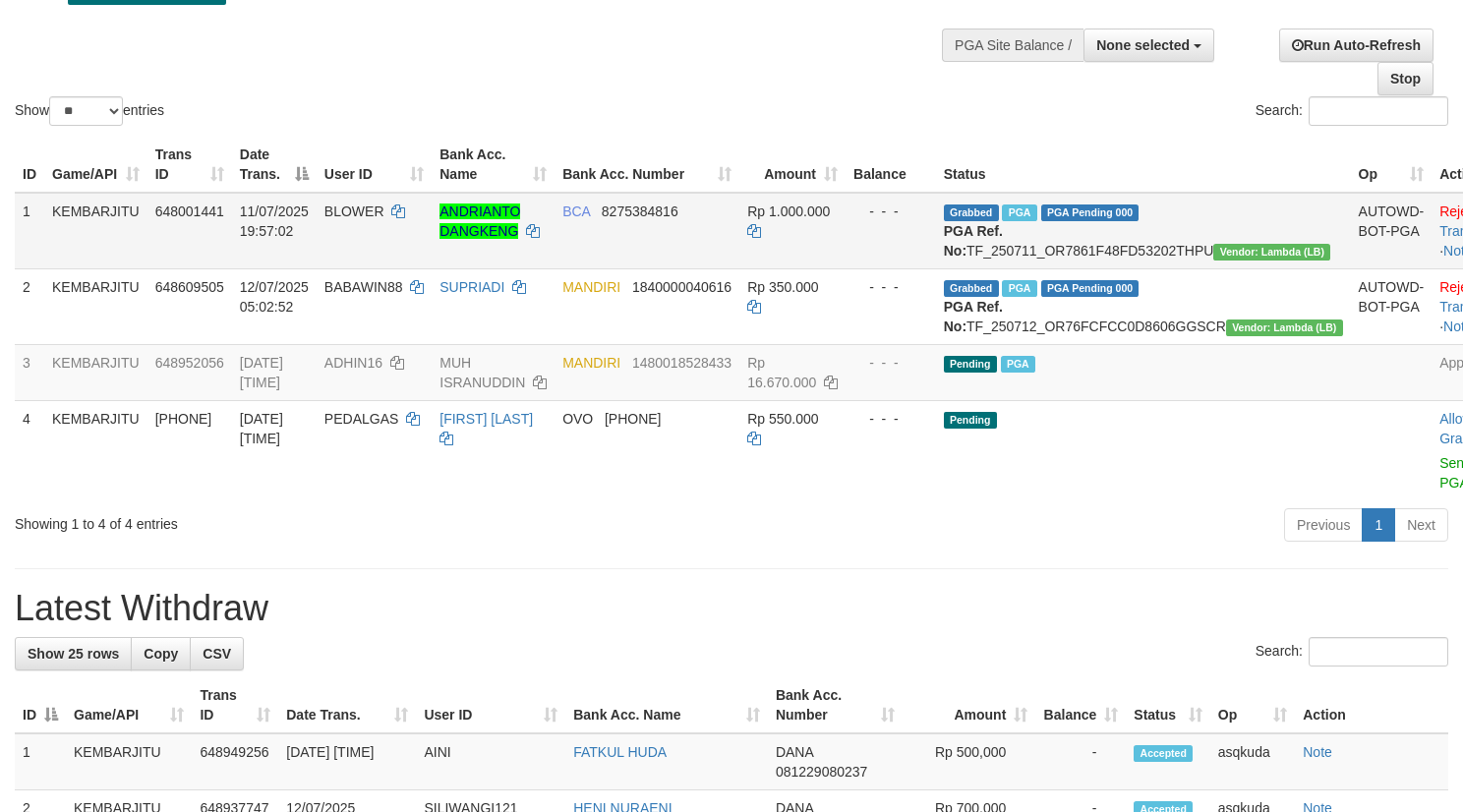 click on "Grabbed   PGA   PGA Pending 000 PGA Ref. No:  TF_250711_OR7861F48FD53202THPU  Vendor: Lambda (LB)" at bounding box center [1143, 231] 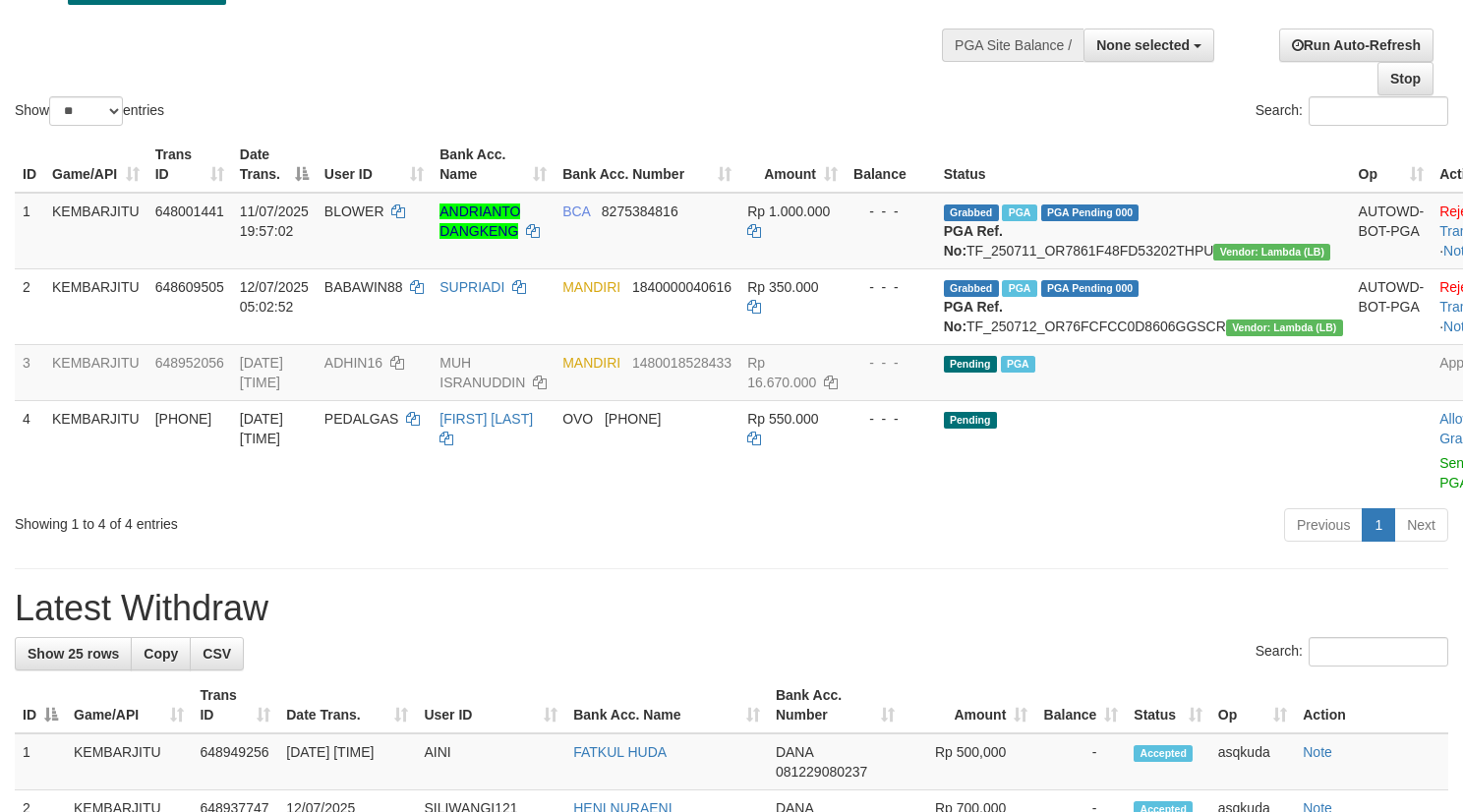 click on "Show  ** ** ** ***  entries Search:" at bounding box center [732, 22] 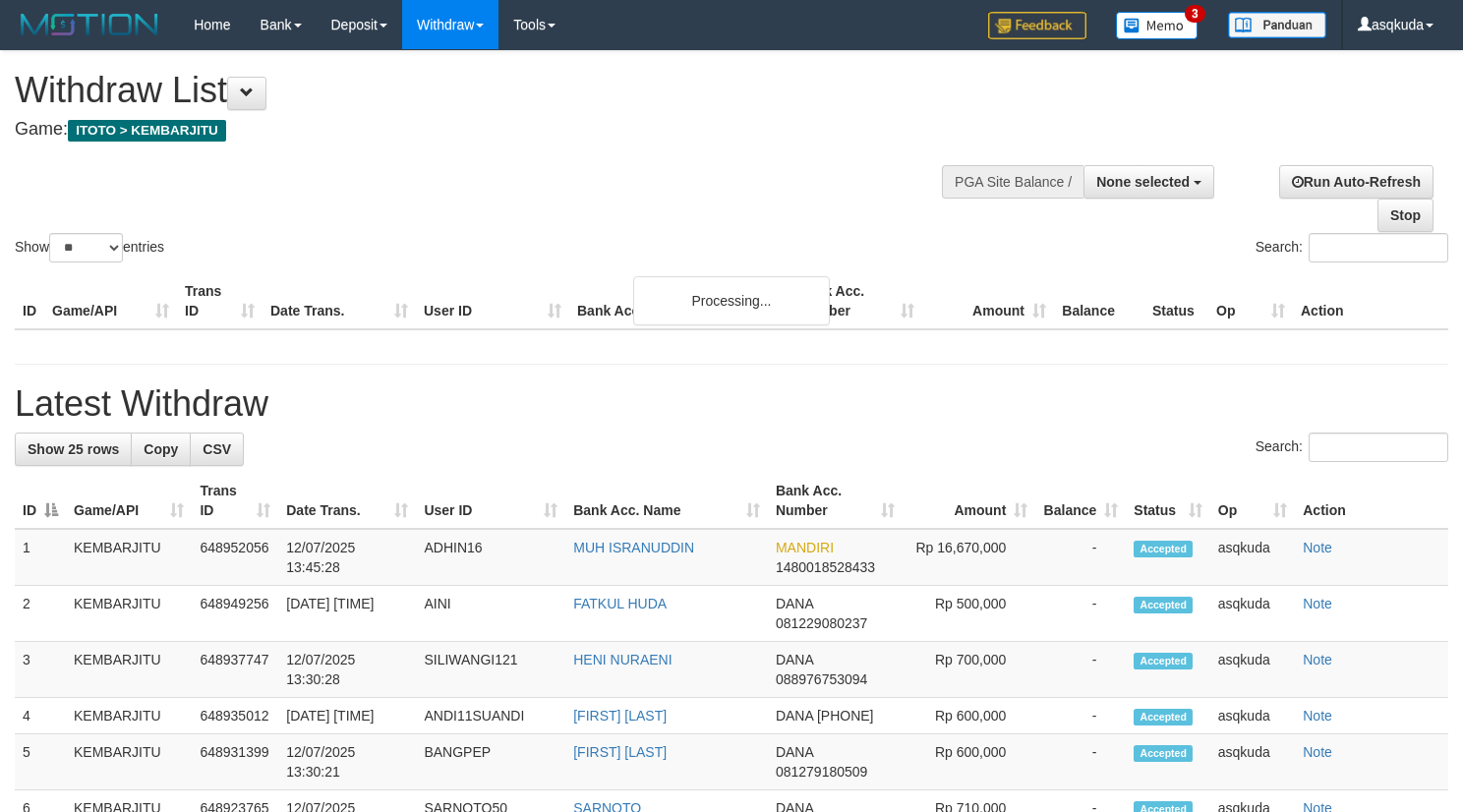 select 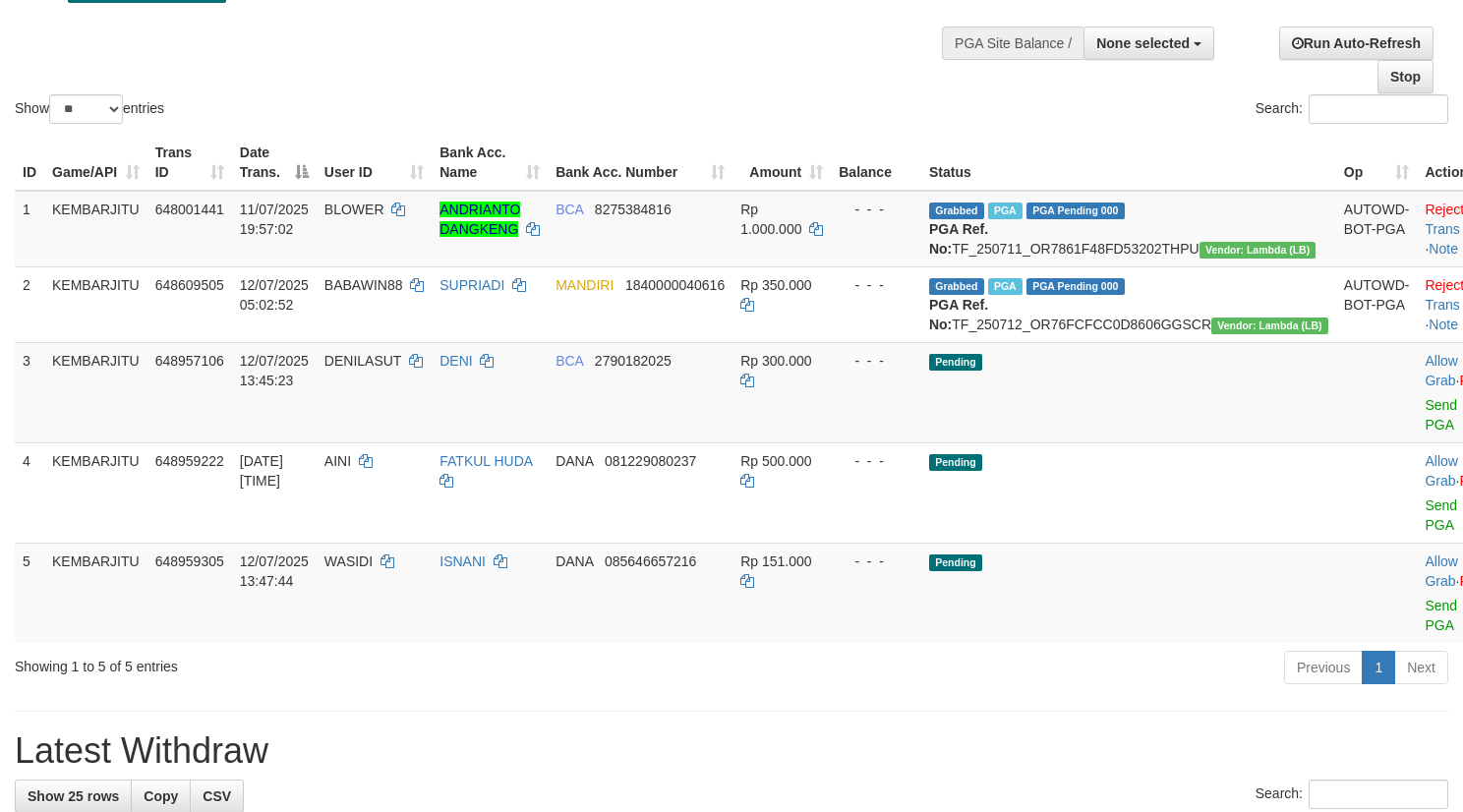 scroll, scrollTop: 0, scrollLeft: 0, axis: both 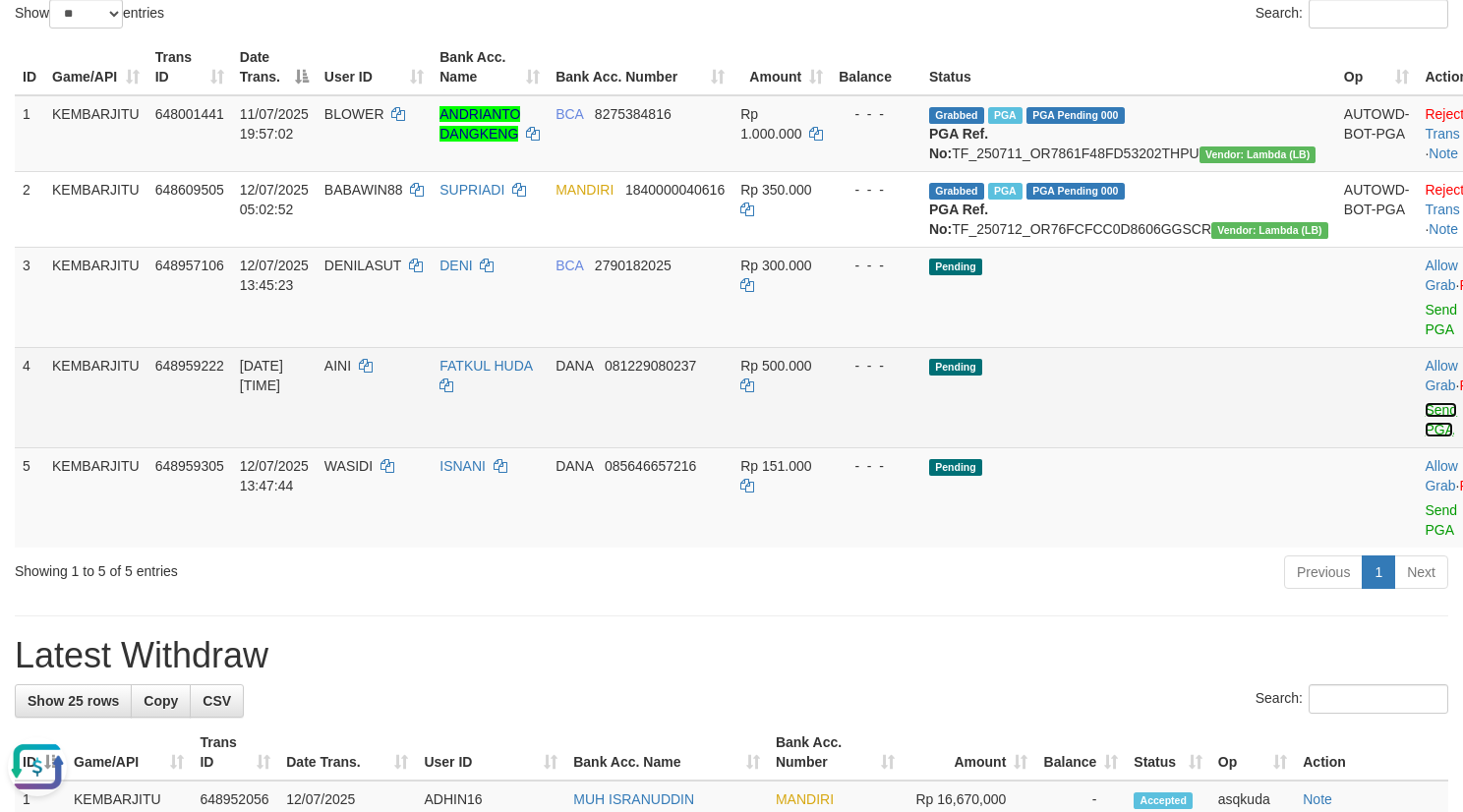 click on "Send PGA" at bounding box center (1440, 420) 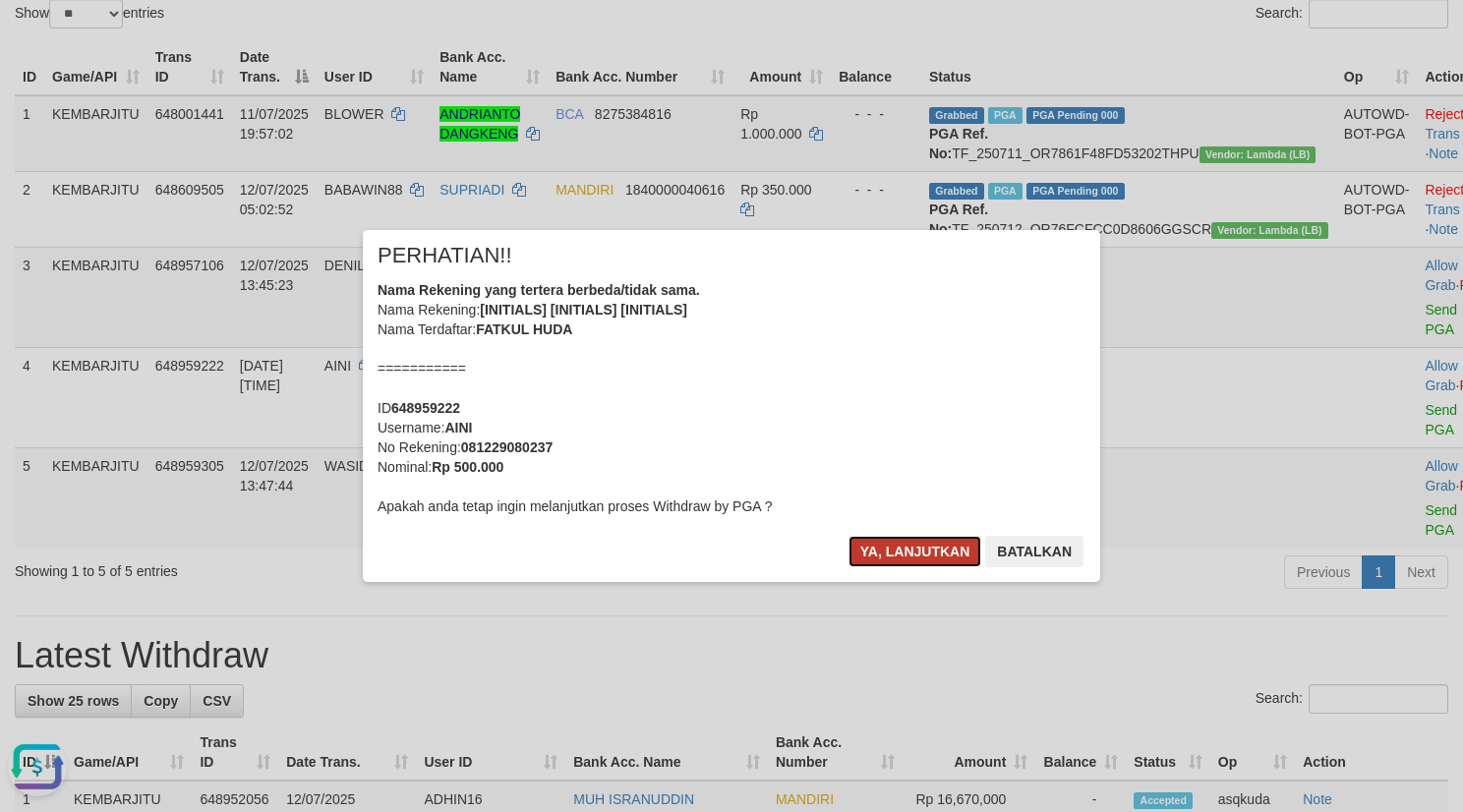 click on "Ya, lanjutkan" at bounding box center (915, 551) 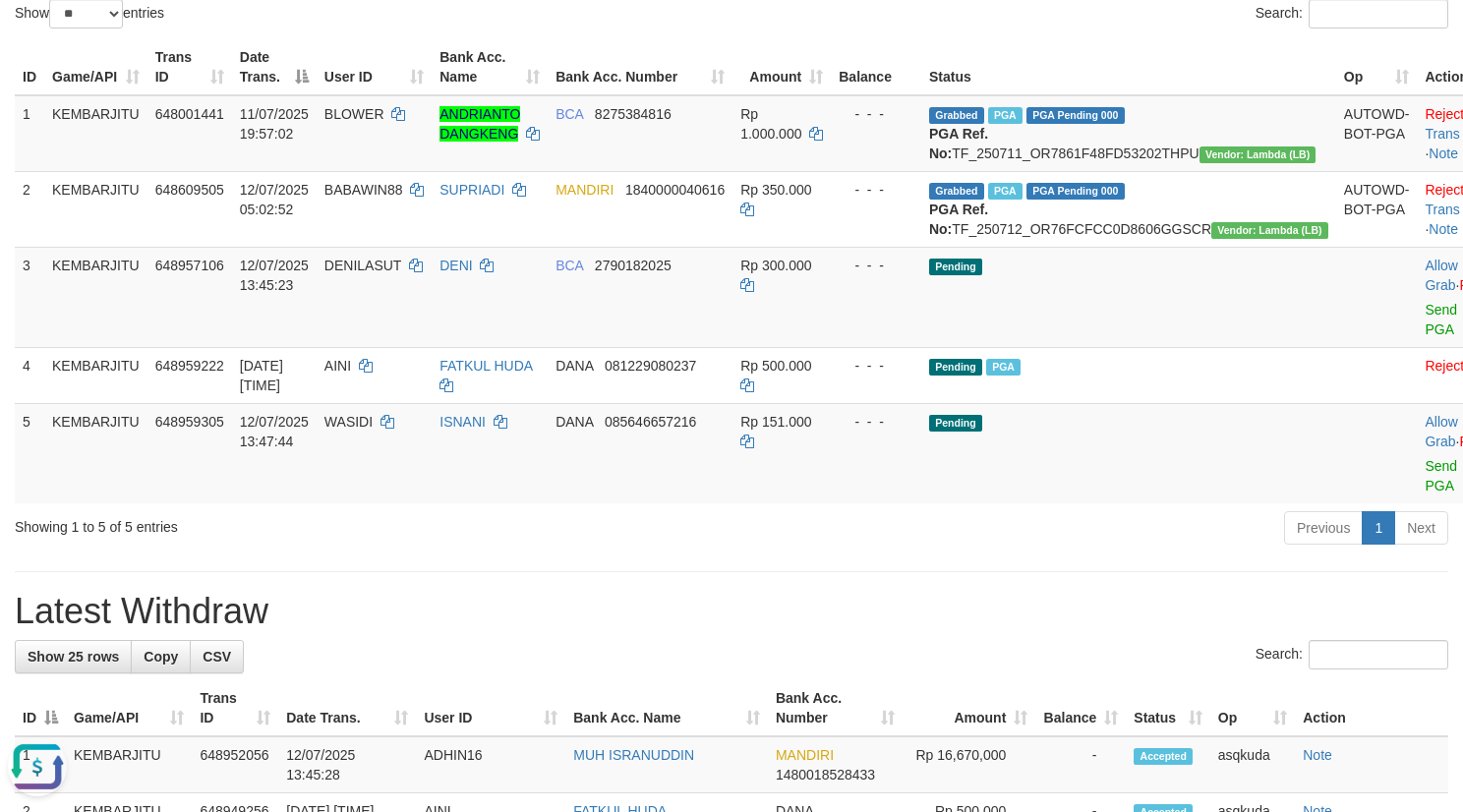click at bounding box center [37, 767] 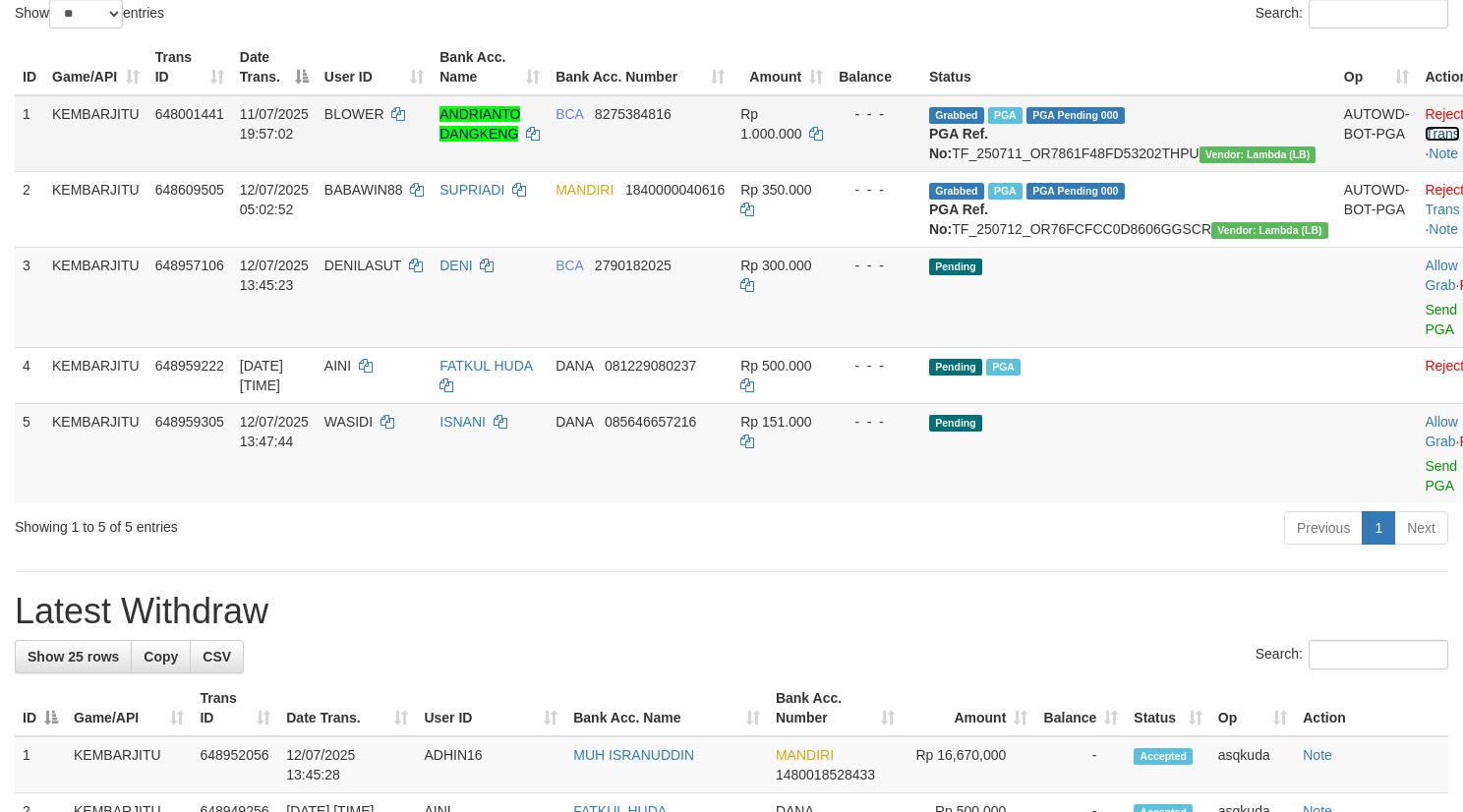 click on "Check Trans" at bounding box center (1465, 124) 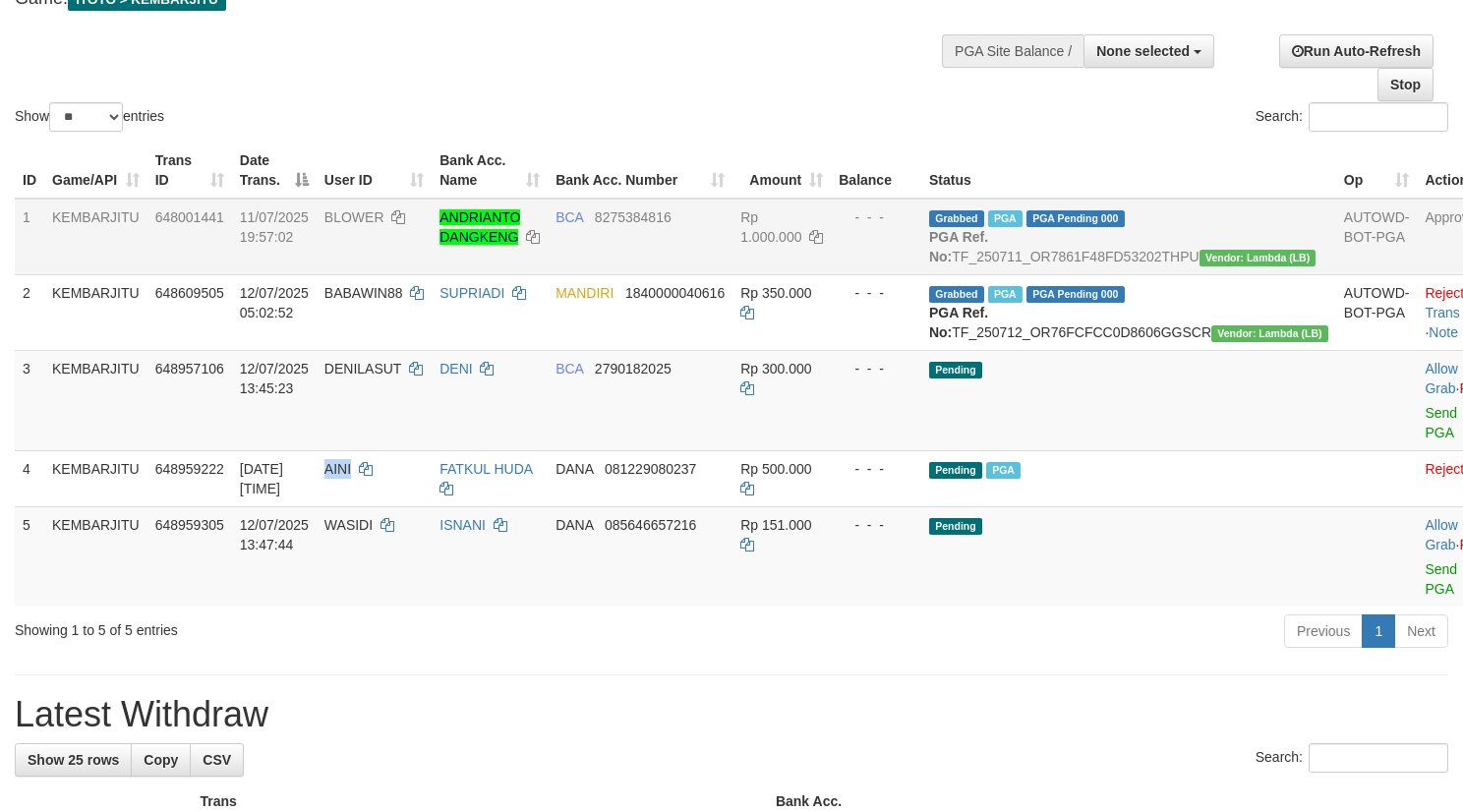 scroll, scrollTop: 0, scrollLeft: 0, axis: both 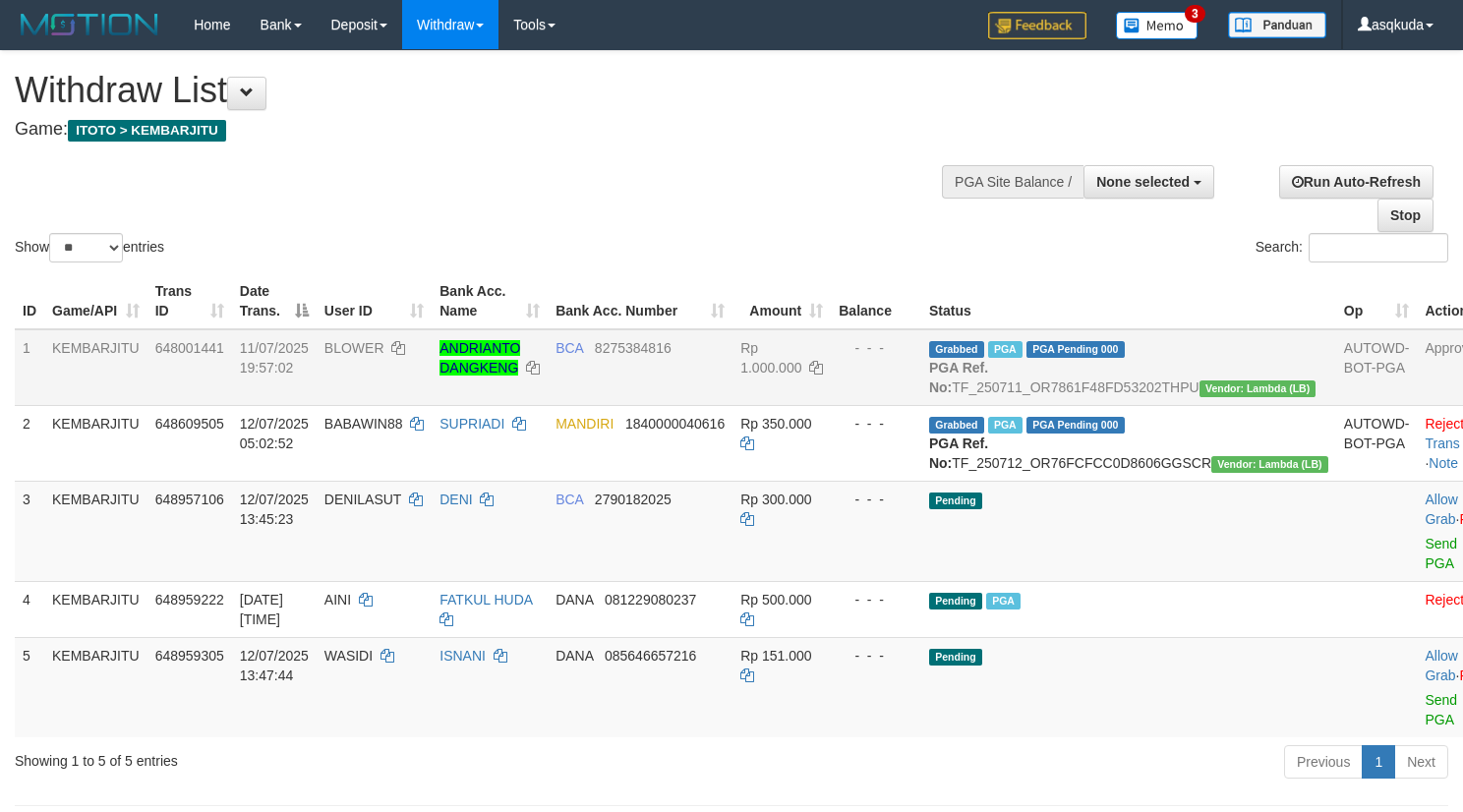 click on "Show  ** ** ** ***  entries Search:" at bounding box center [732, 158] 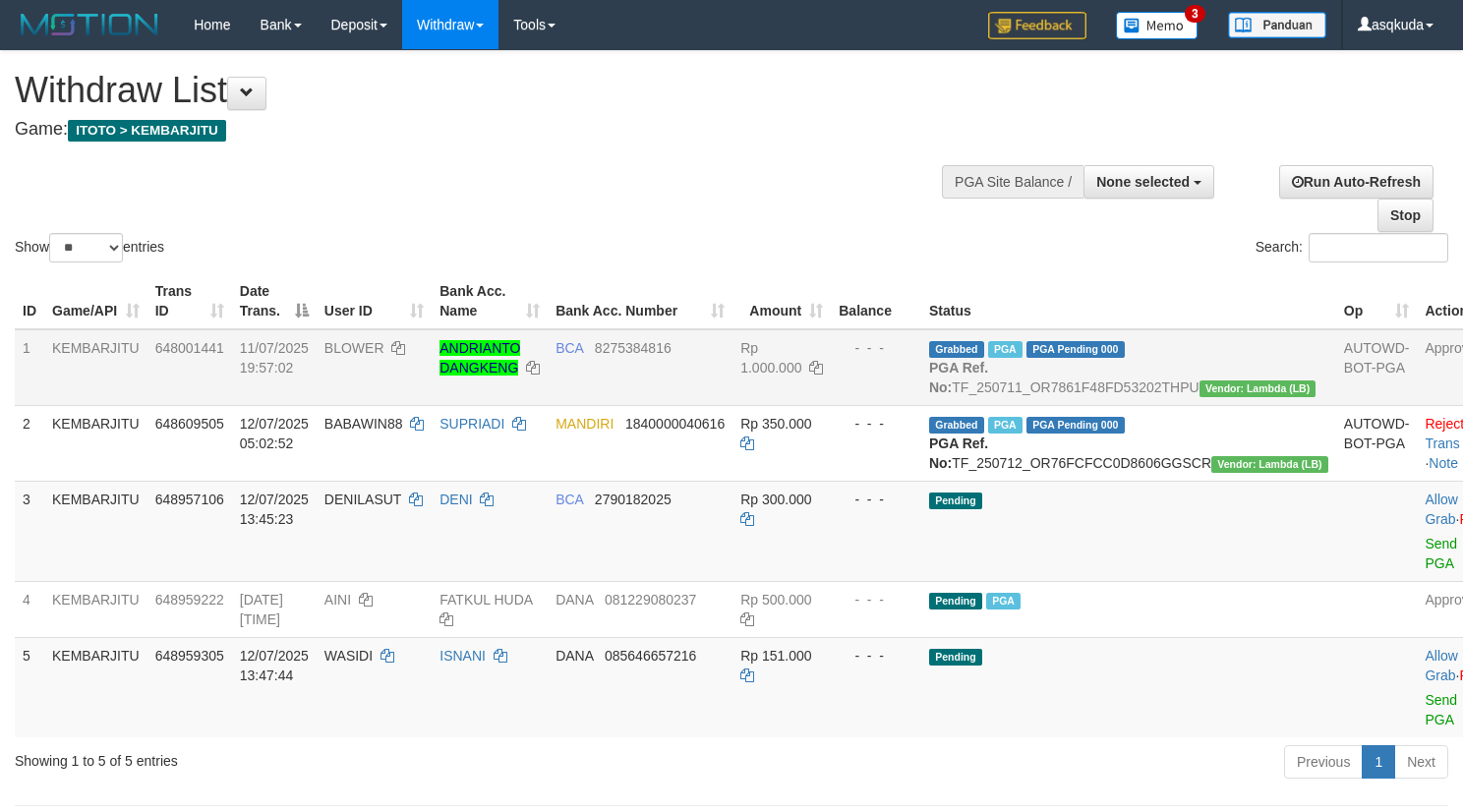 click on "BLOWER" at bounding box center (354, 348) 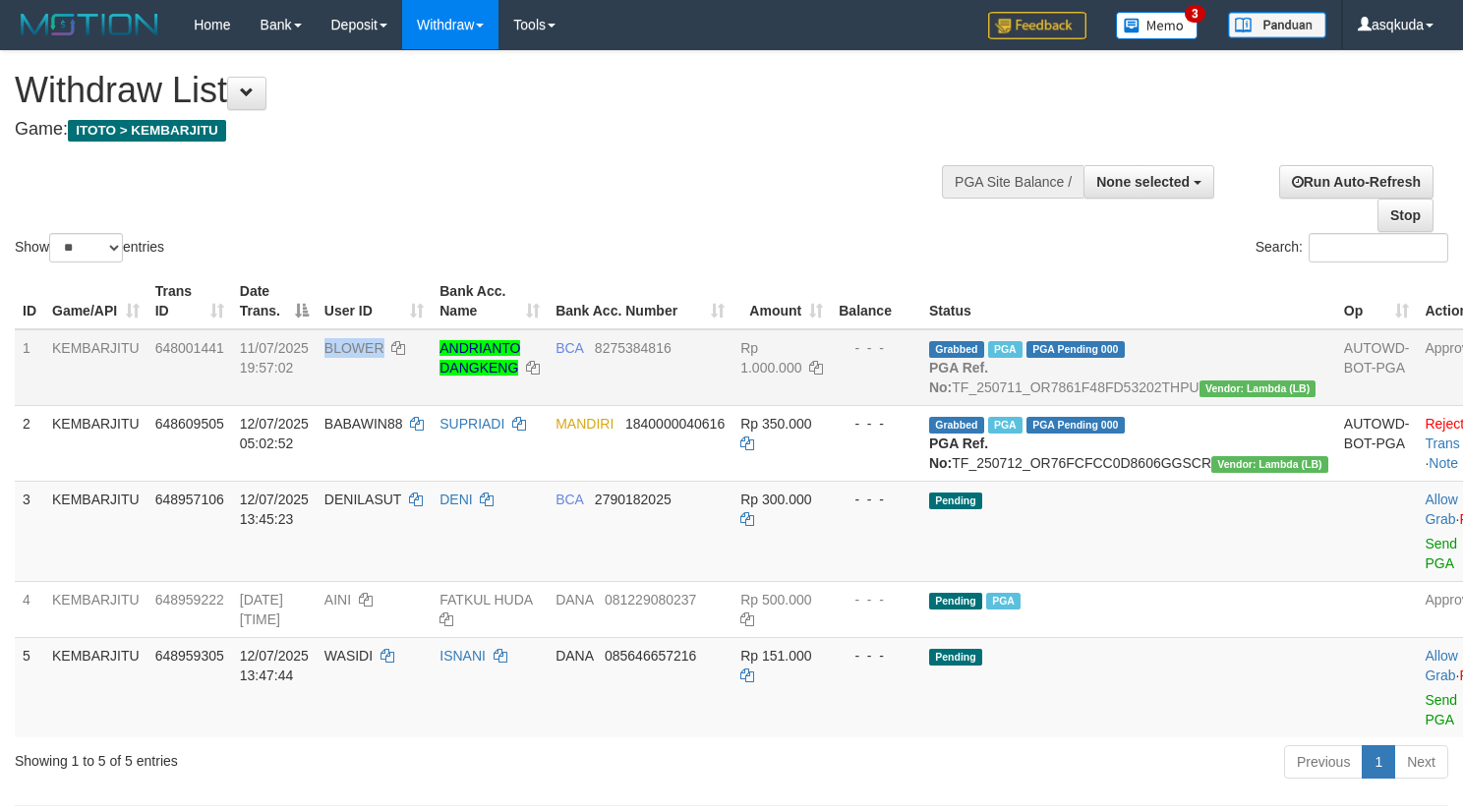 click on "BLOWER" at bounding box center (354, 348) 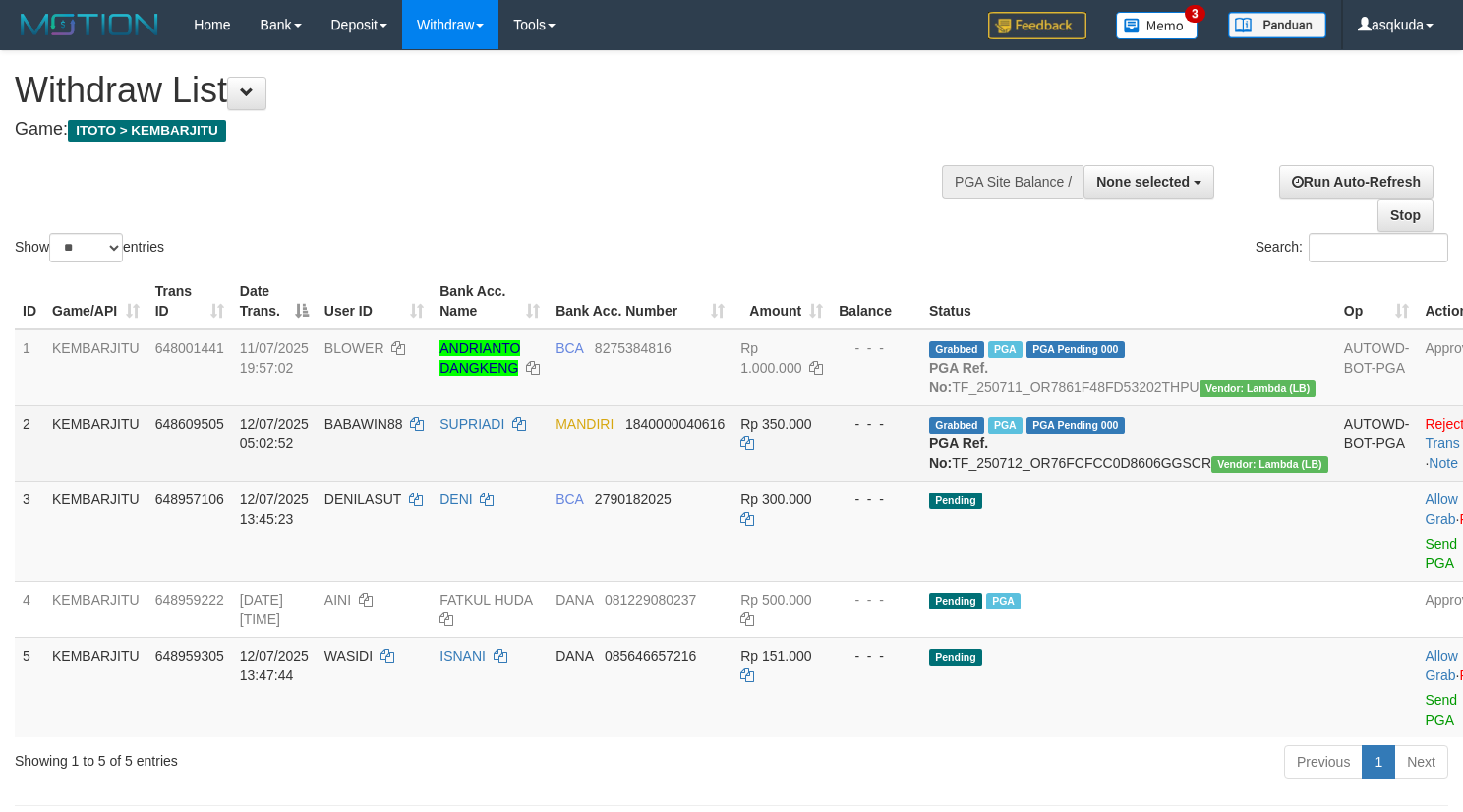 click on "PGA Ref. No:" at bounding box center (959, 453) 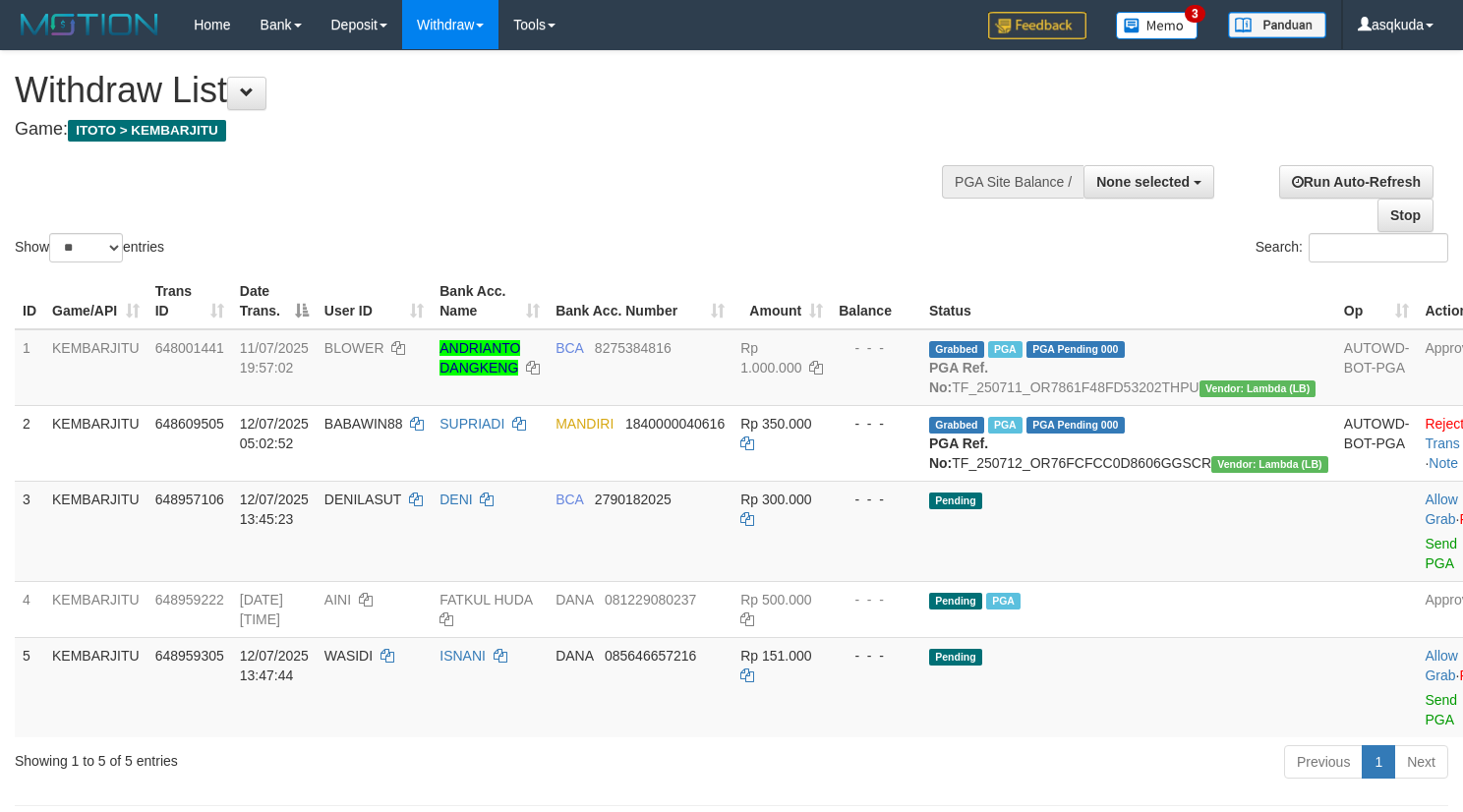 click on "Show  ** ** ** ***  entries Search:" at bounding box center (732, 158) 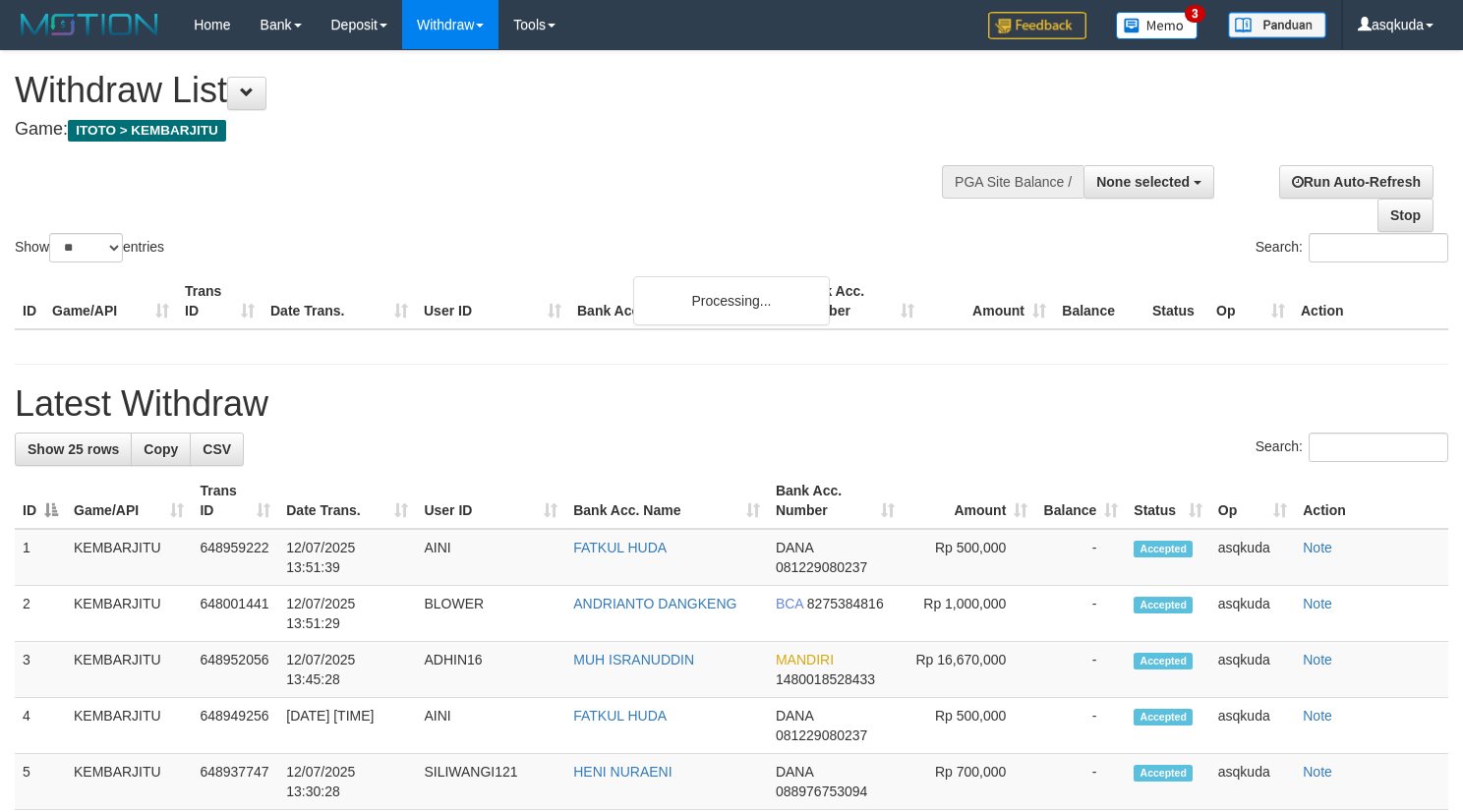 select 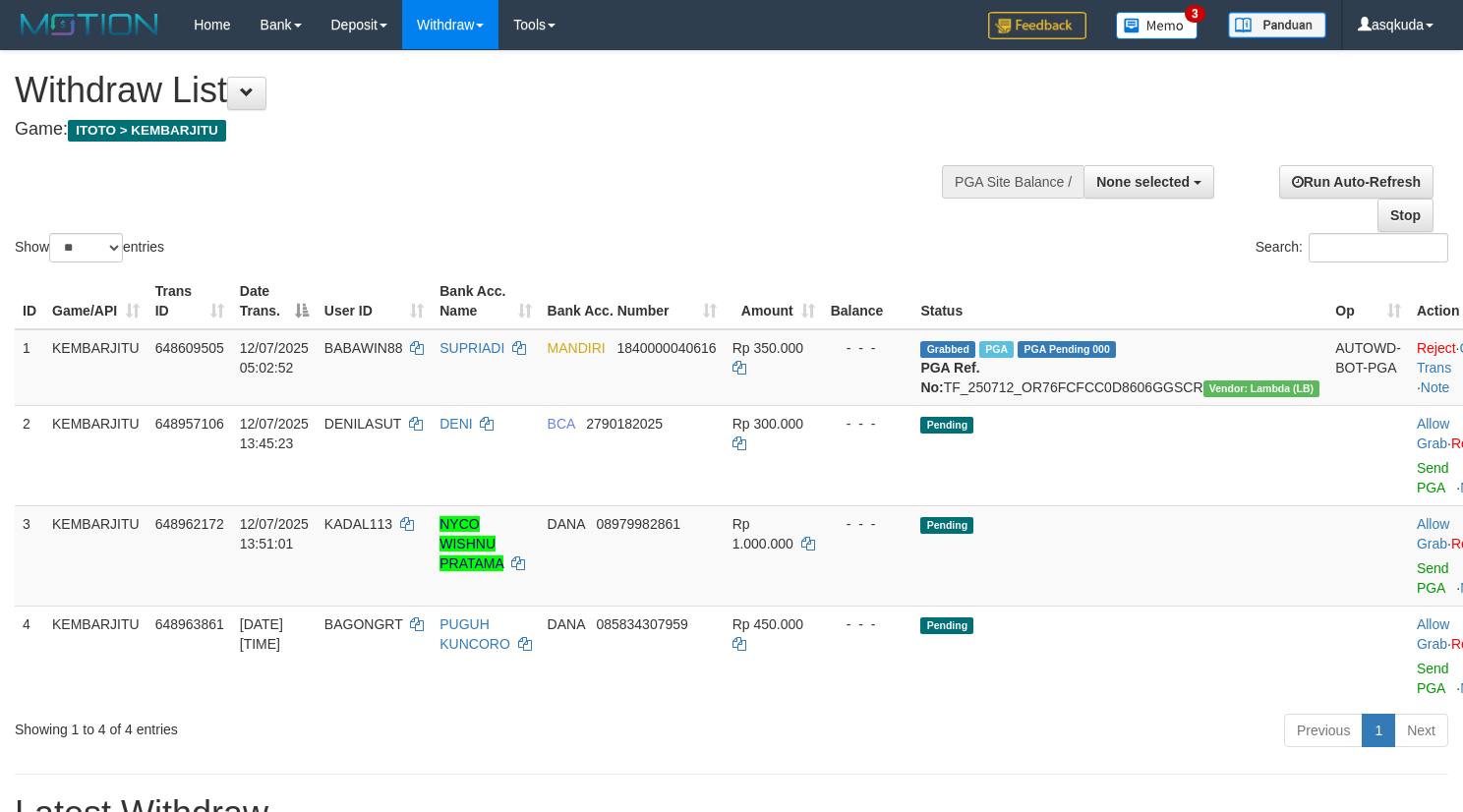 scroll, scrollTop: 4, scrollLeft: 0, axis: vertical 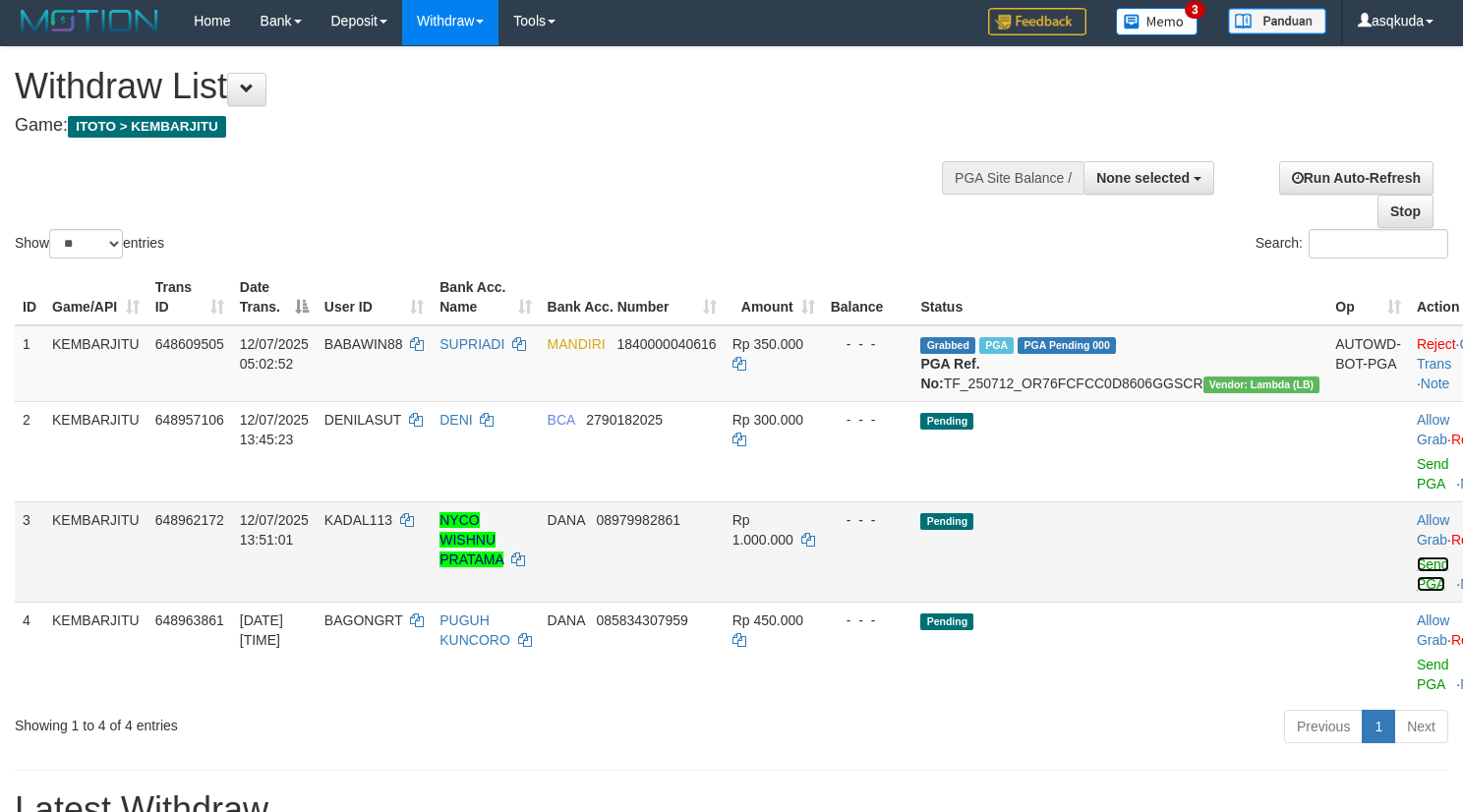 click on "Send PGA" at bounding box center [1433, 574] 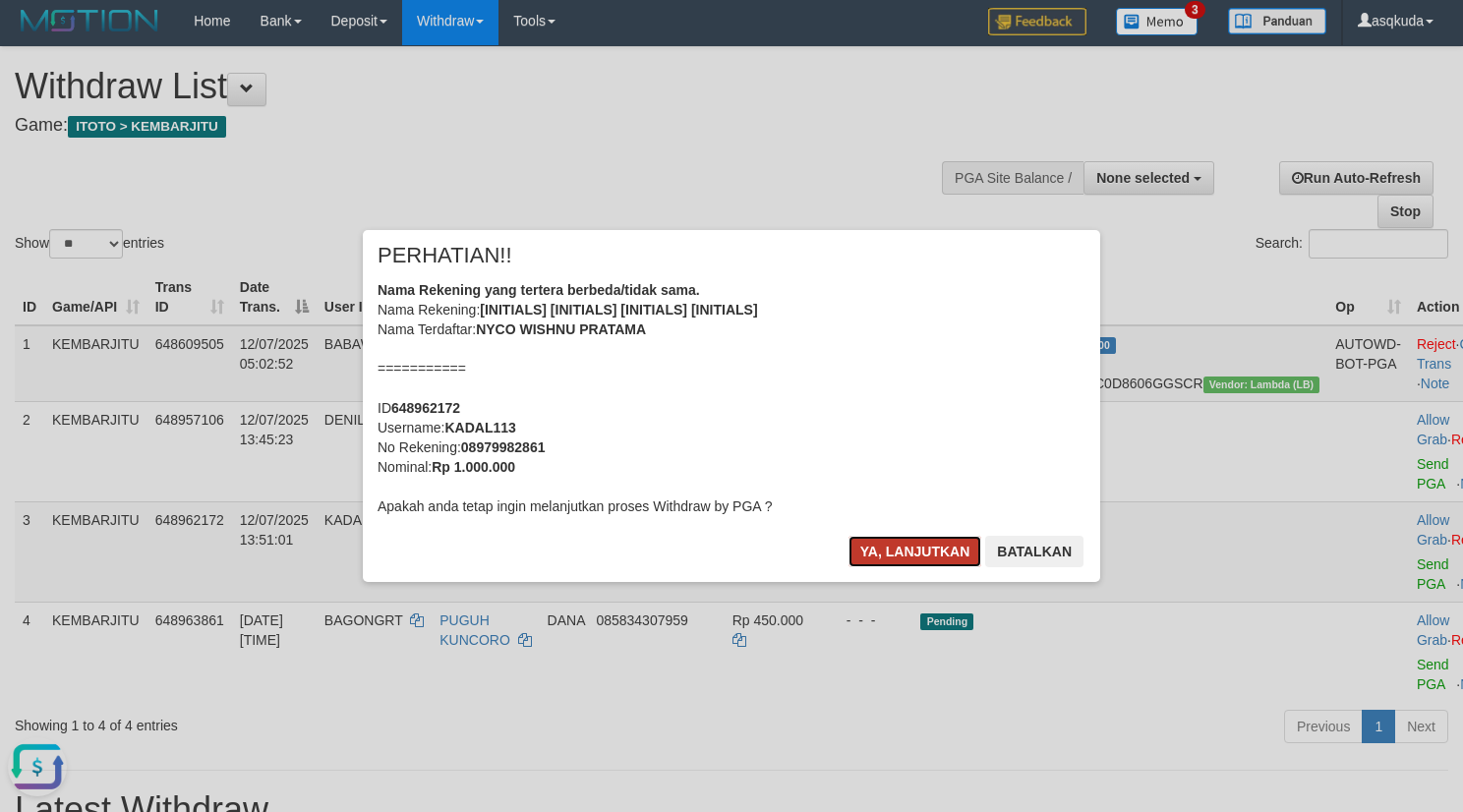 click on "Ya, lanjutkan" at bounding box center (915, 551) 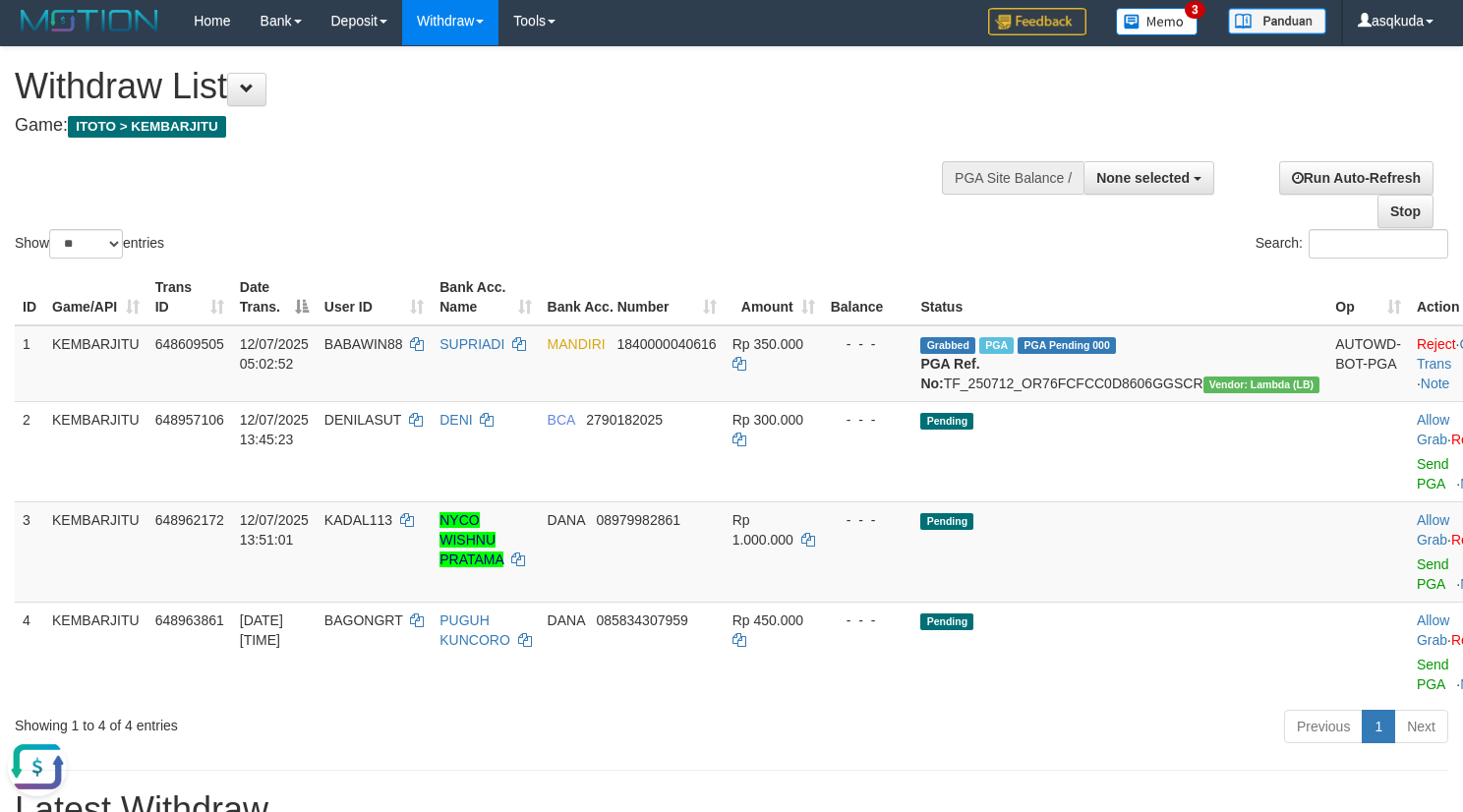 click on "Game:   ITOTO > KEMBARJITU" at bounding box center (485, 126) 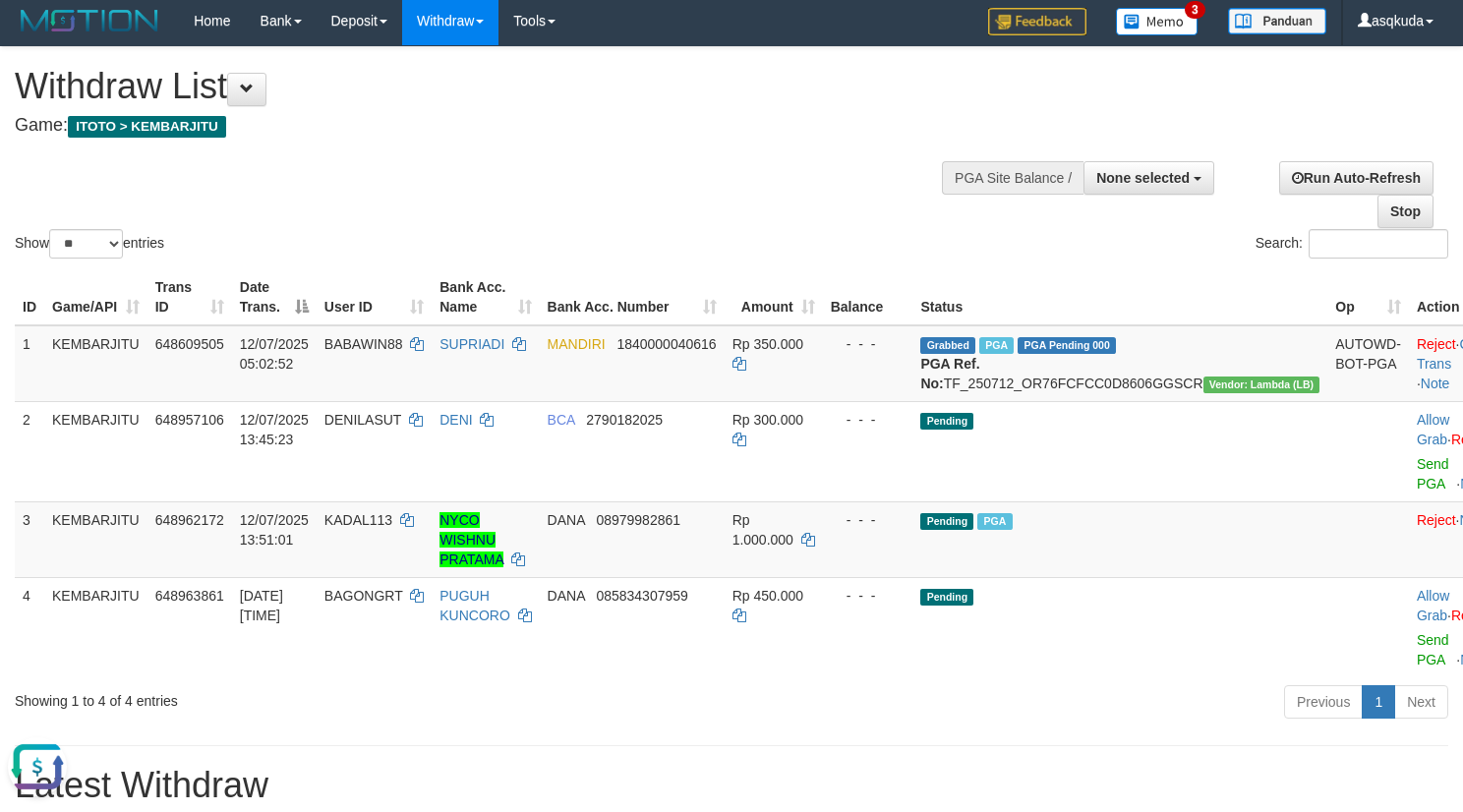click at bounding box center (37, 767) 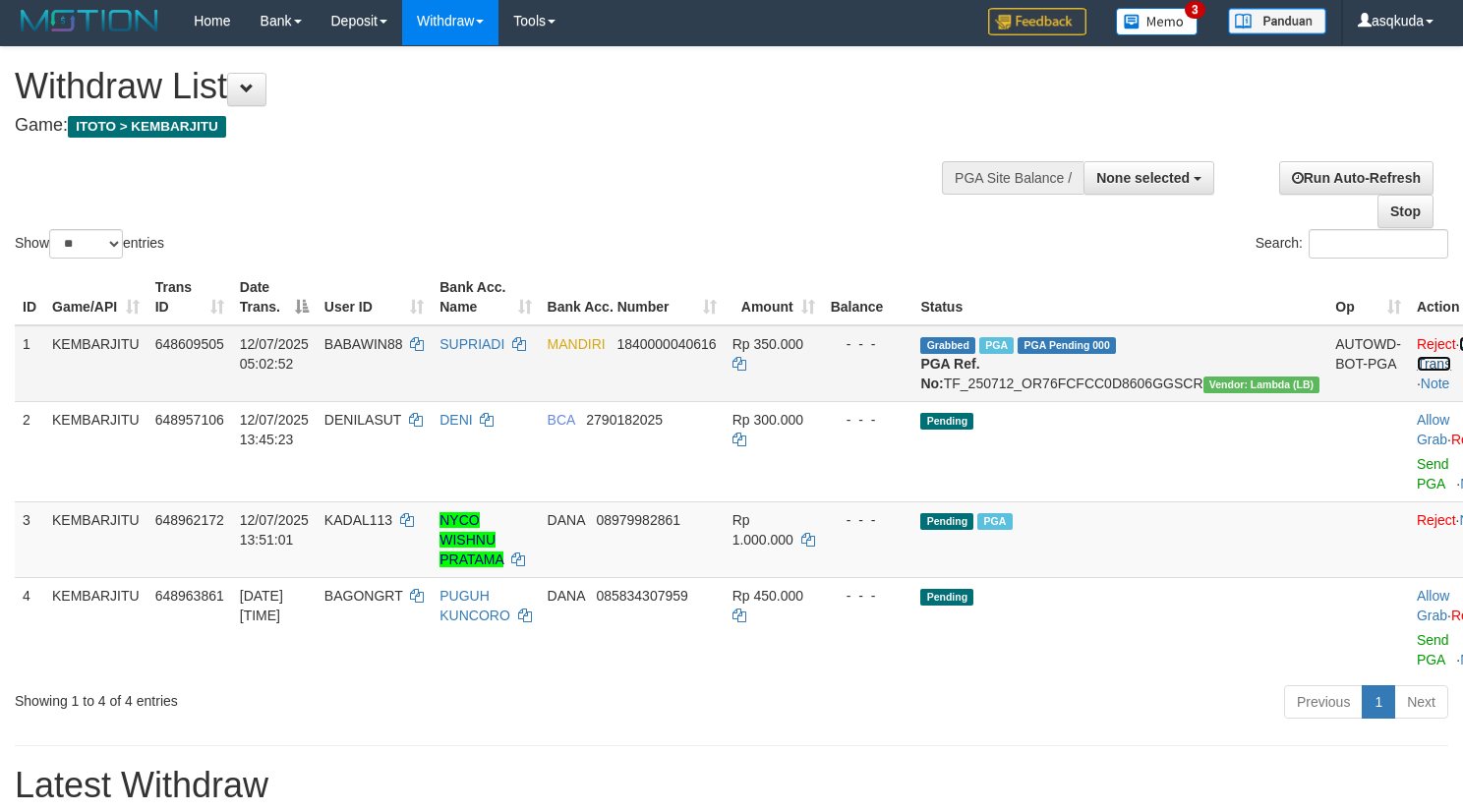 click on "Check Trans" at bounding box center (1457, 354) 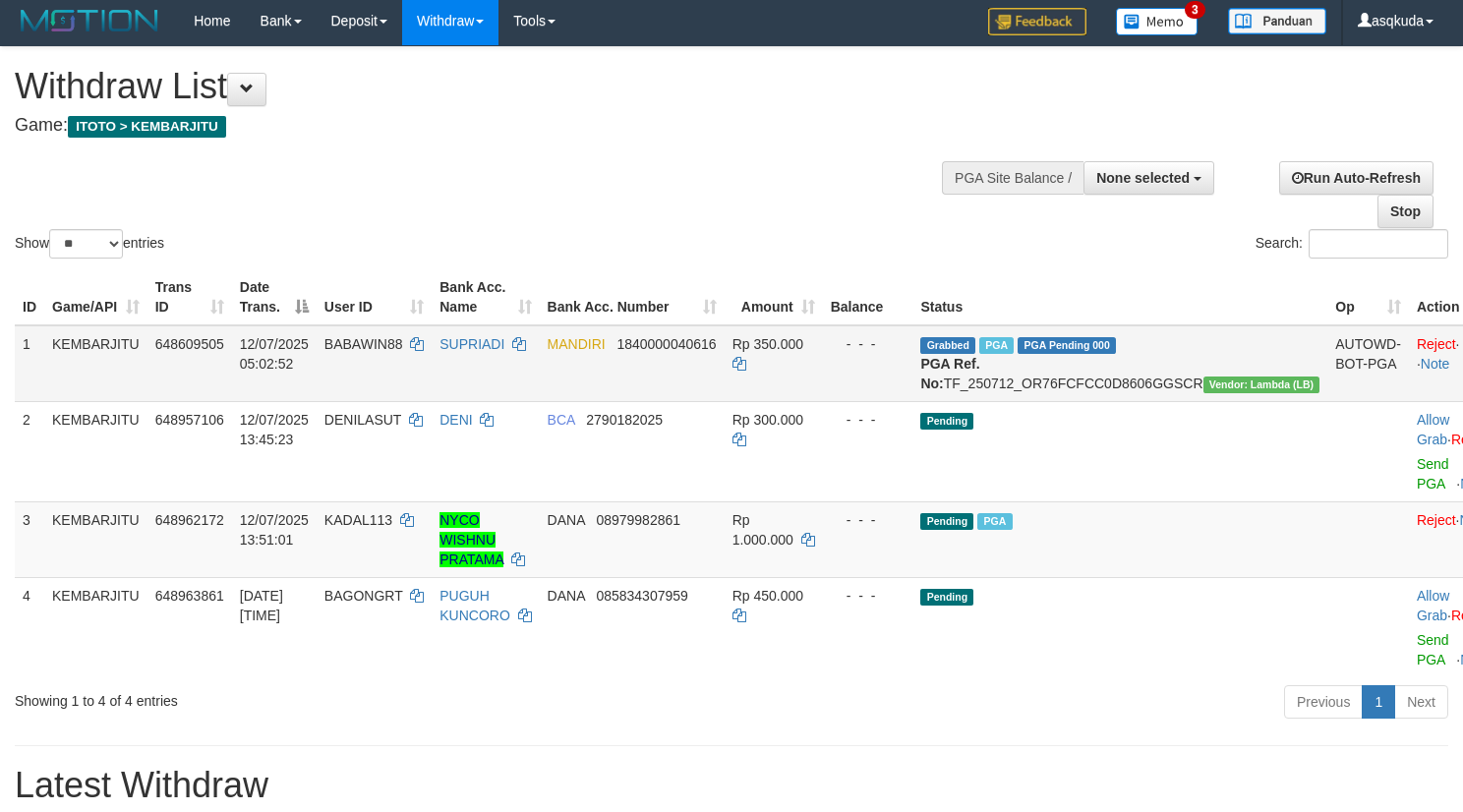 scroll, scrollTop: 42, scrollLeft: 0, axis: vertical 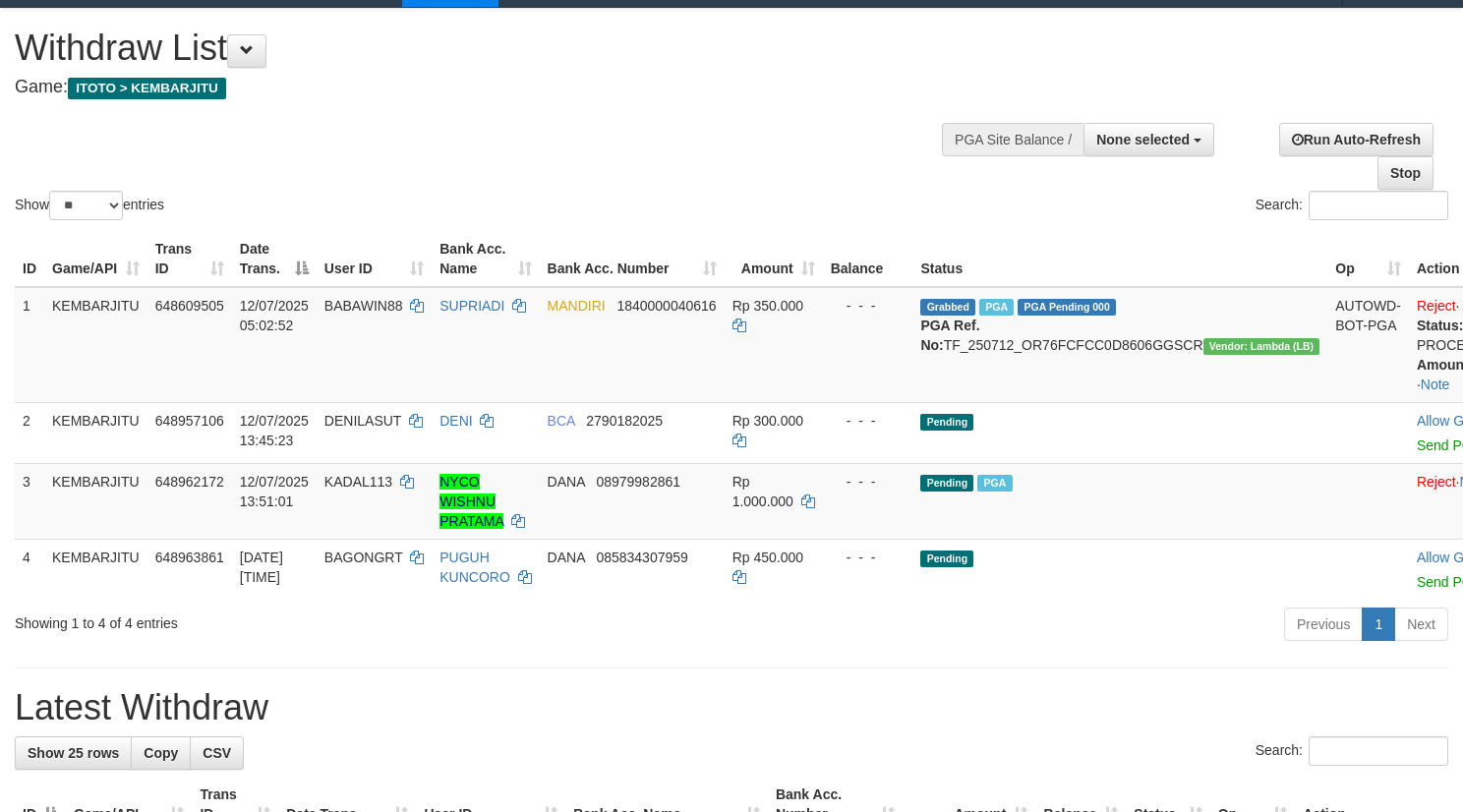 click on "Show  ** ** ** ***  entries Search:" at bounding box center (732, 116) 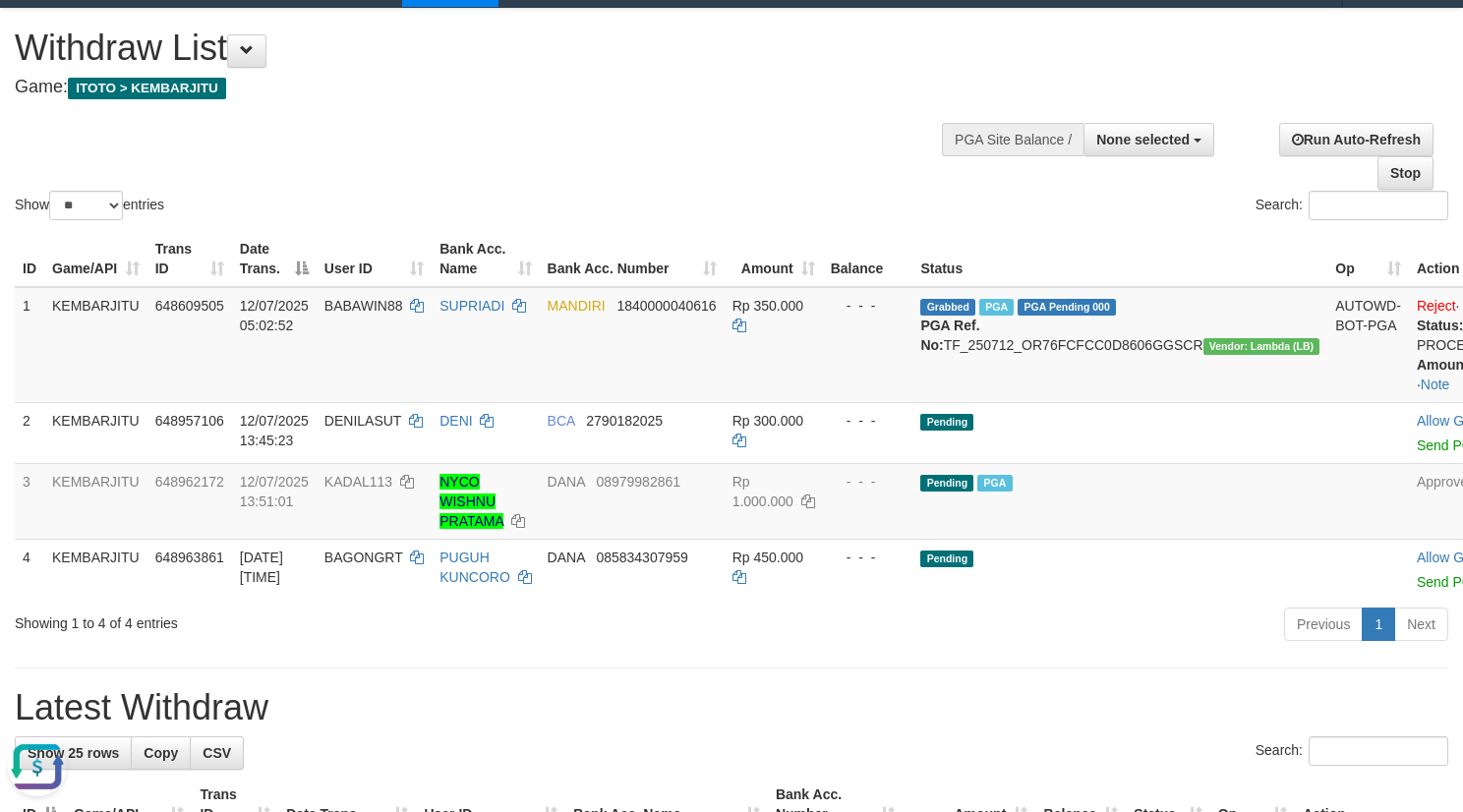 click on "Show  ** ** ** ***  entries Search:" at bounding box center (732, 116) 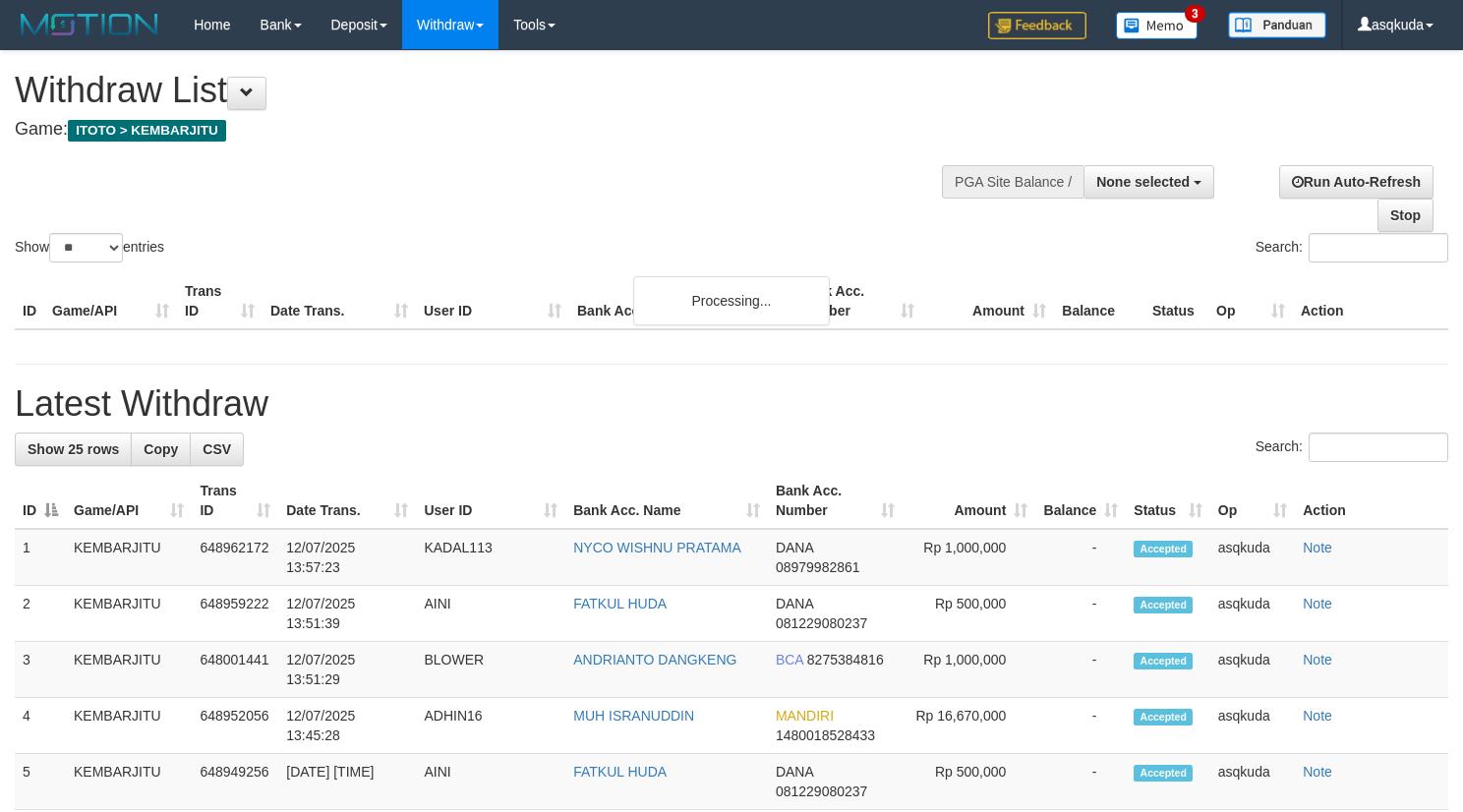 select 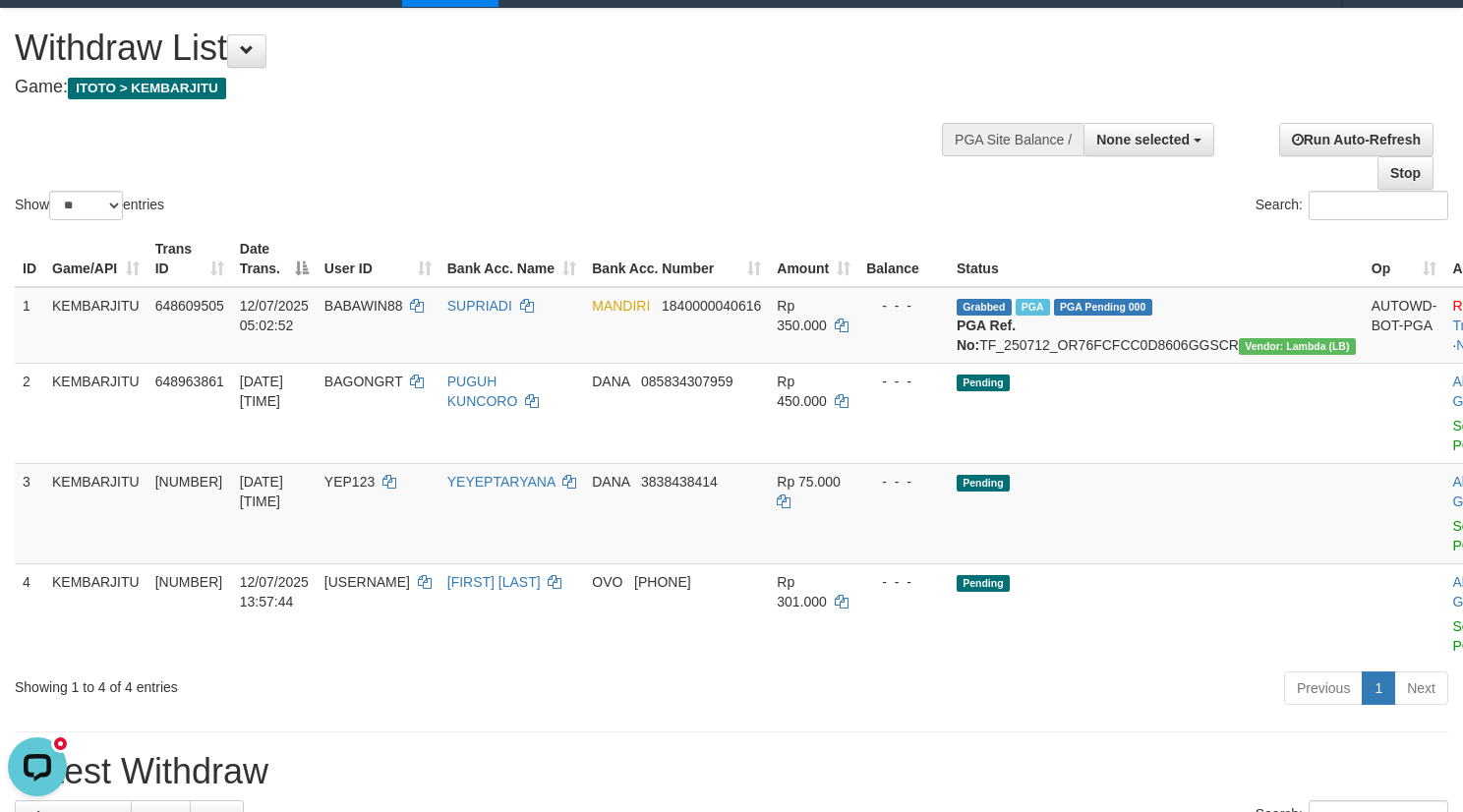 scroll, scrollTop: 0, scrollLeft: 0, axis: both 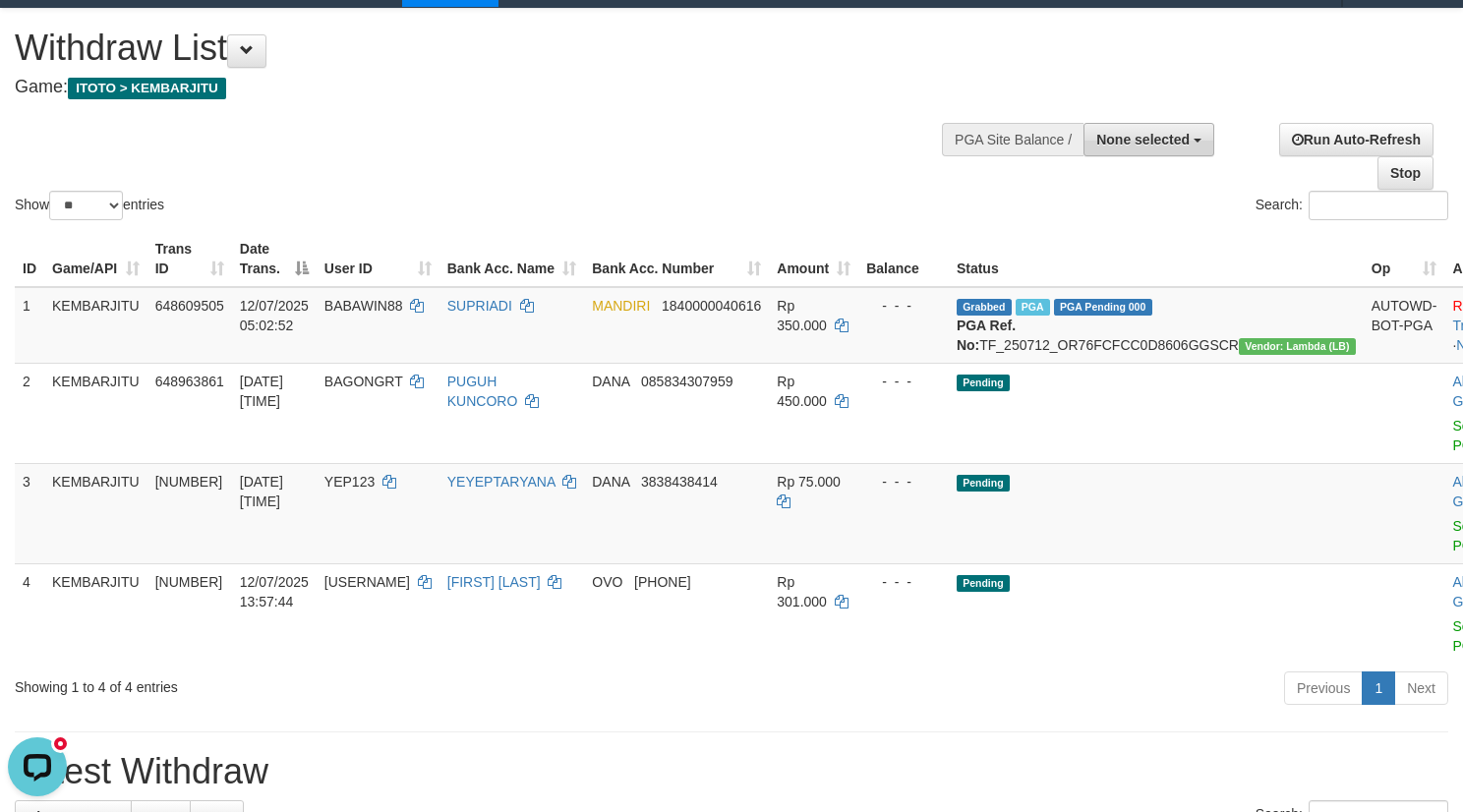 click on "None selected" at bounding box center (1148, 140) 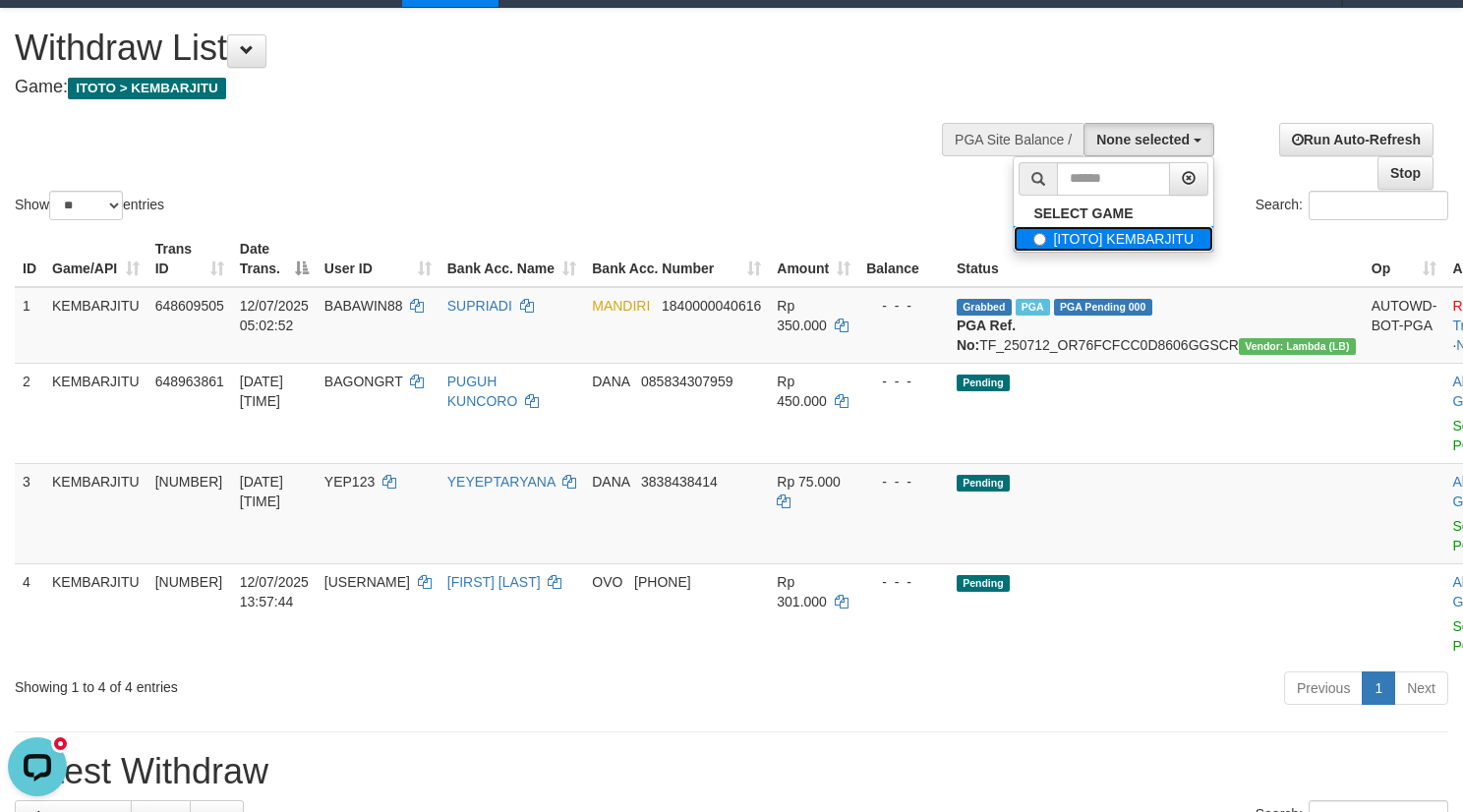 click on "[ITOTO] KEMBARJITU" at bounding box center (1113, 239) 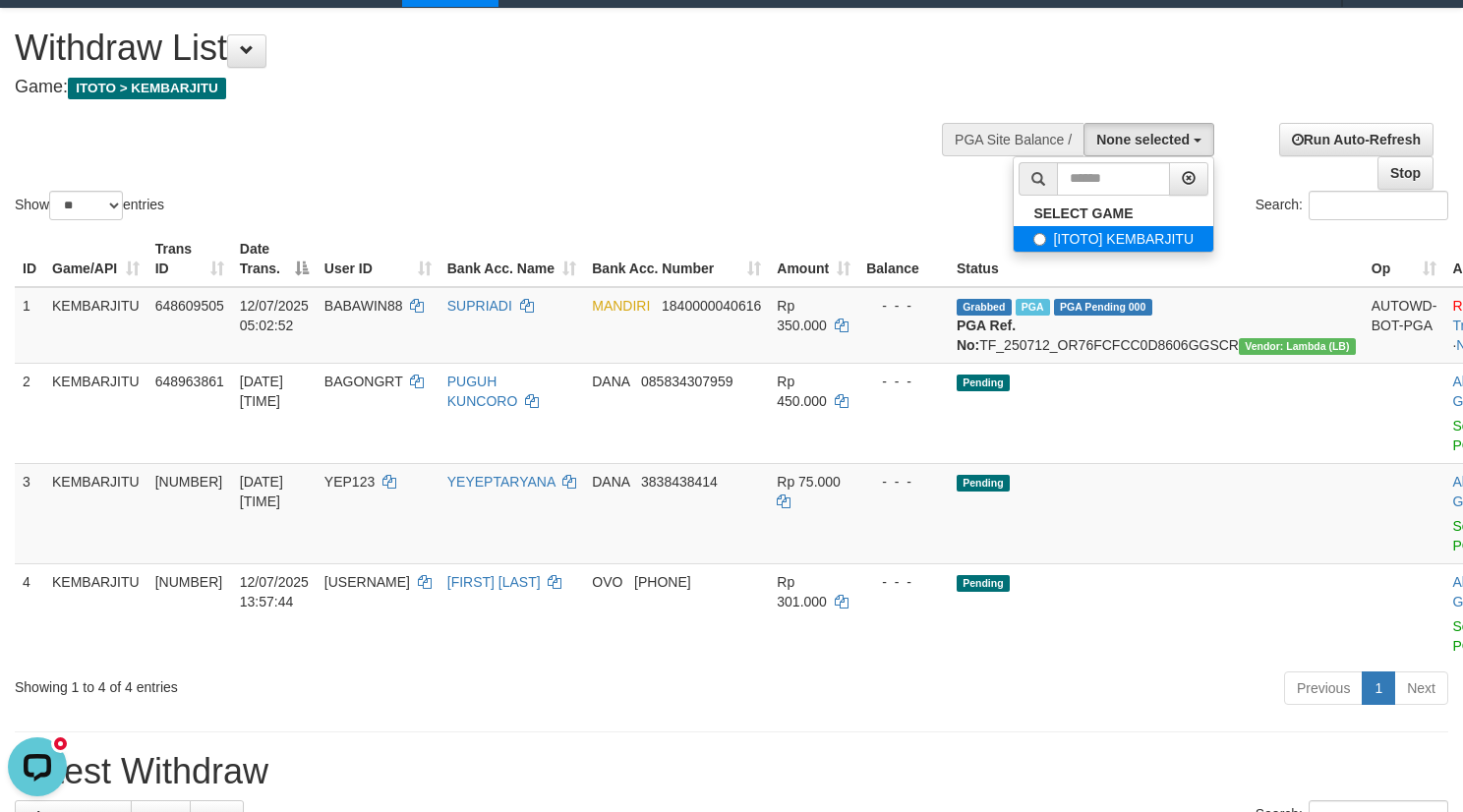 select on "***" 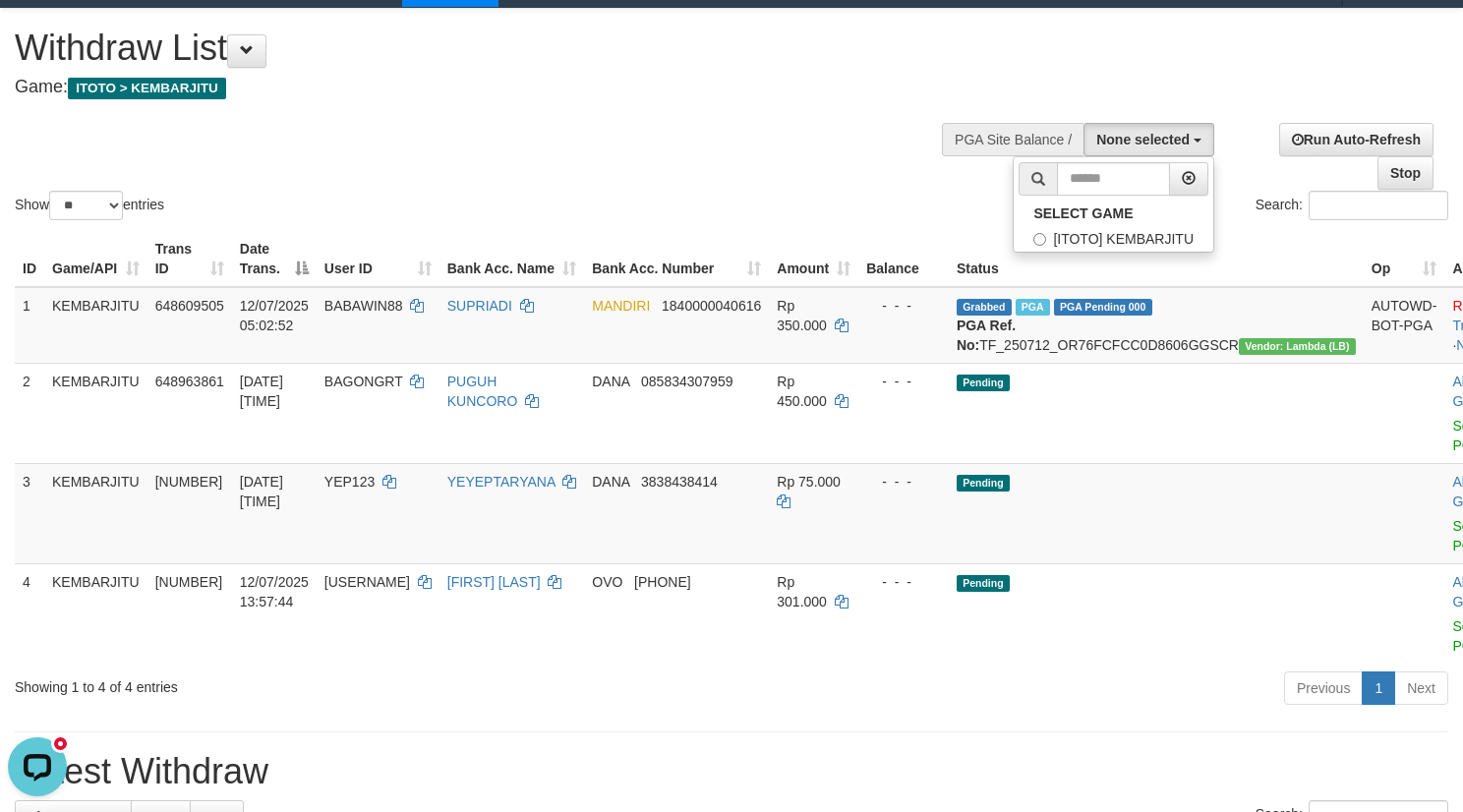 scroll, scrollTop: 18, scrollLeft: 0, axis: vertical 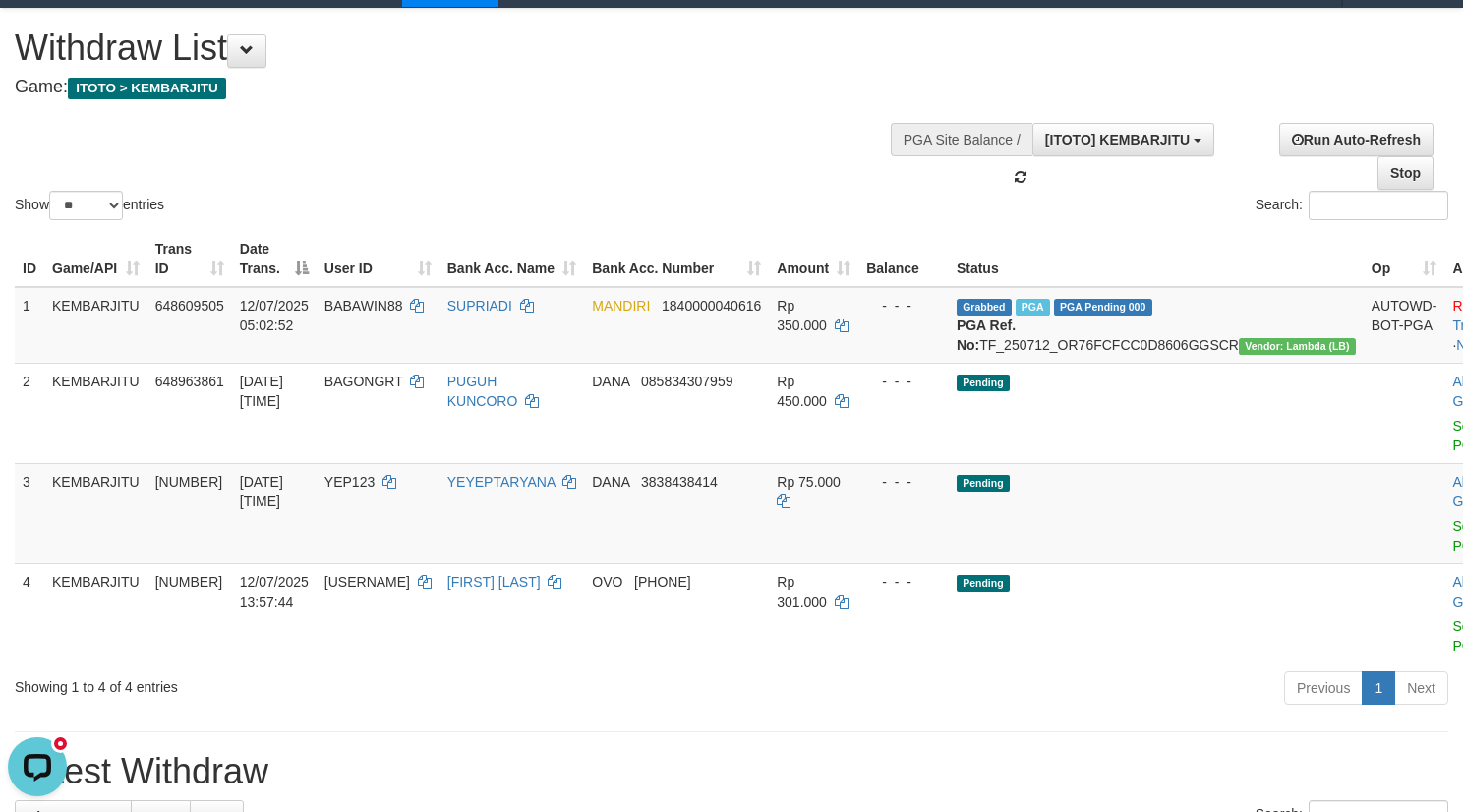 drag, startPoint x: 655, startPoint y: 159, endPoint x: 593, endPoint y: 171, distance: 63.150614 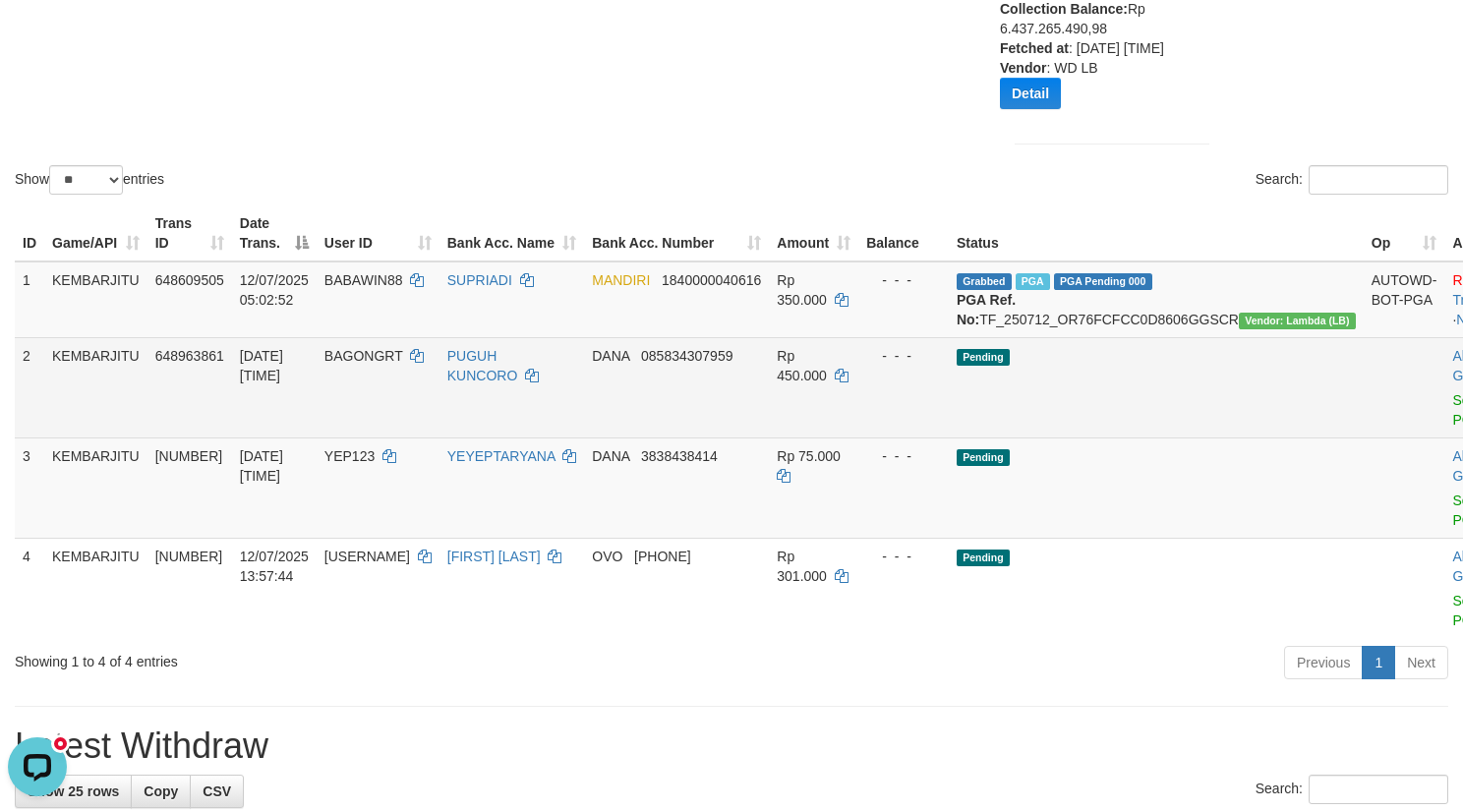 scroll, scrollTop: 42, scrollLeft: 0, axis: vertical 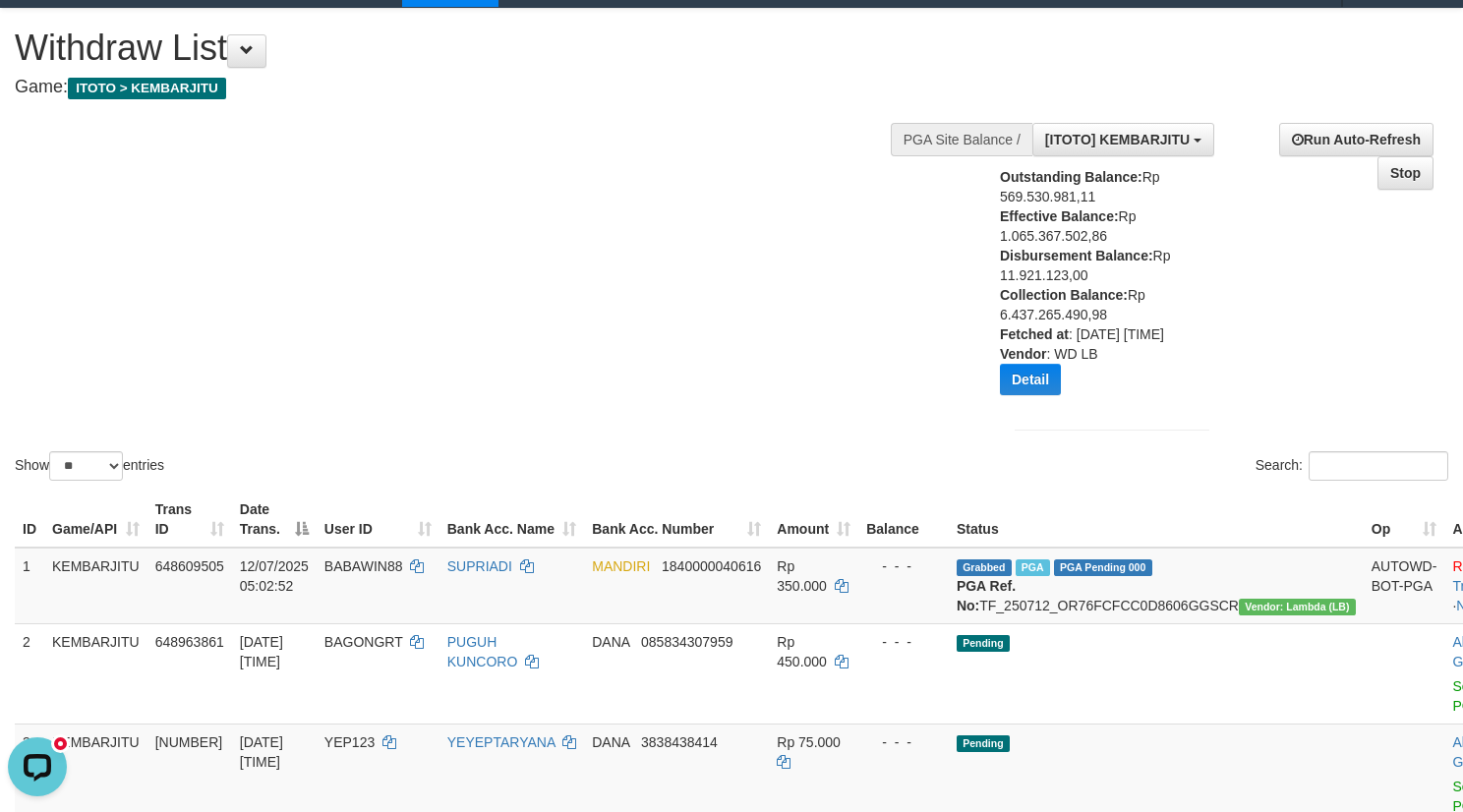 click on "Show  ** ** ** ***  entries Search:" at bounding box center [732, 247] 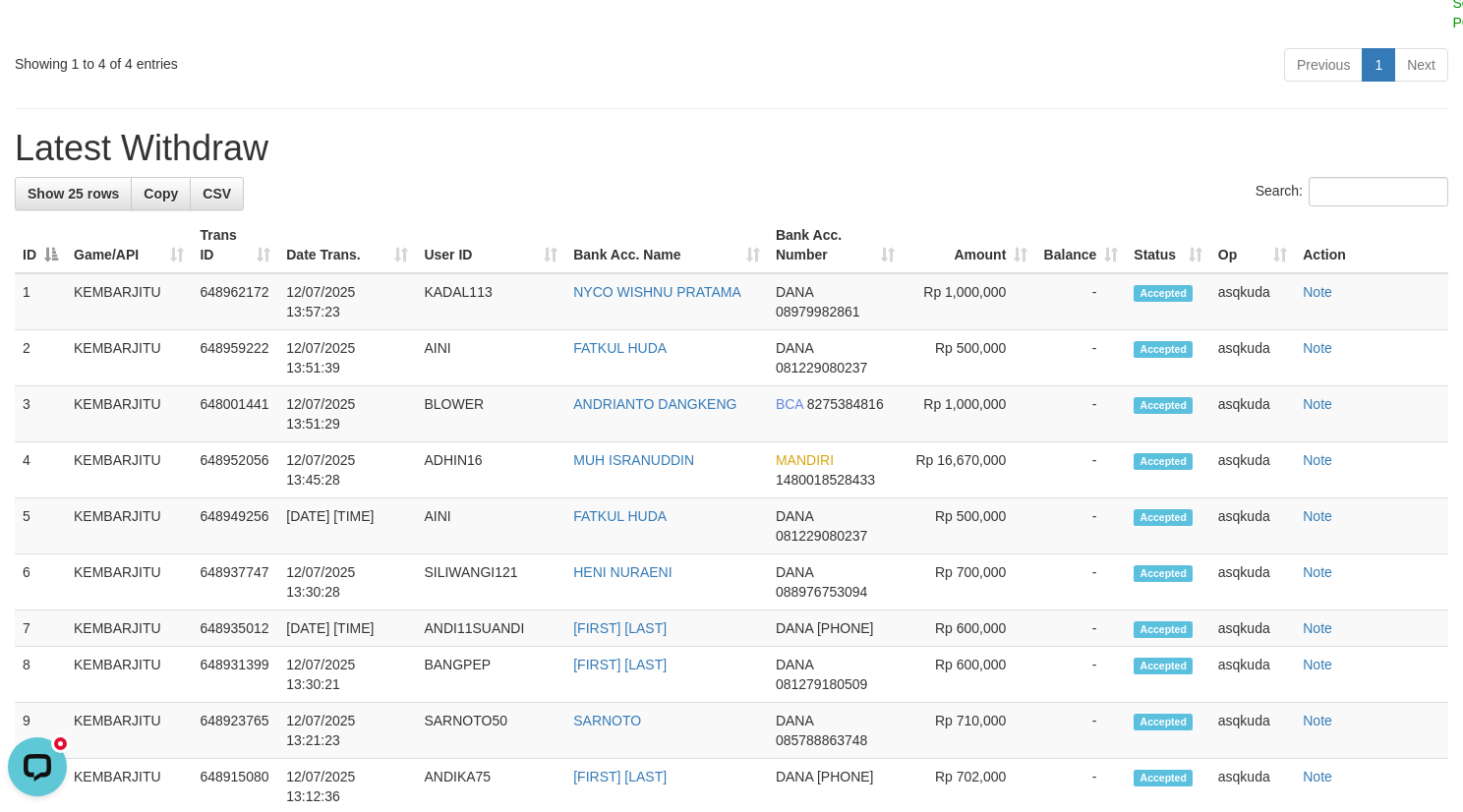 scroll, scrollTop: 927, scrollLeft: 0, axis: vertical 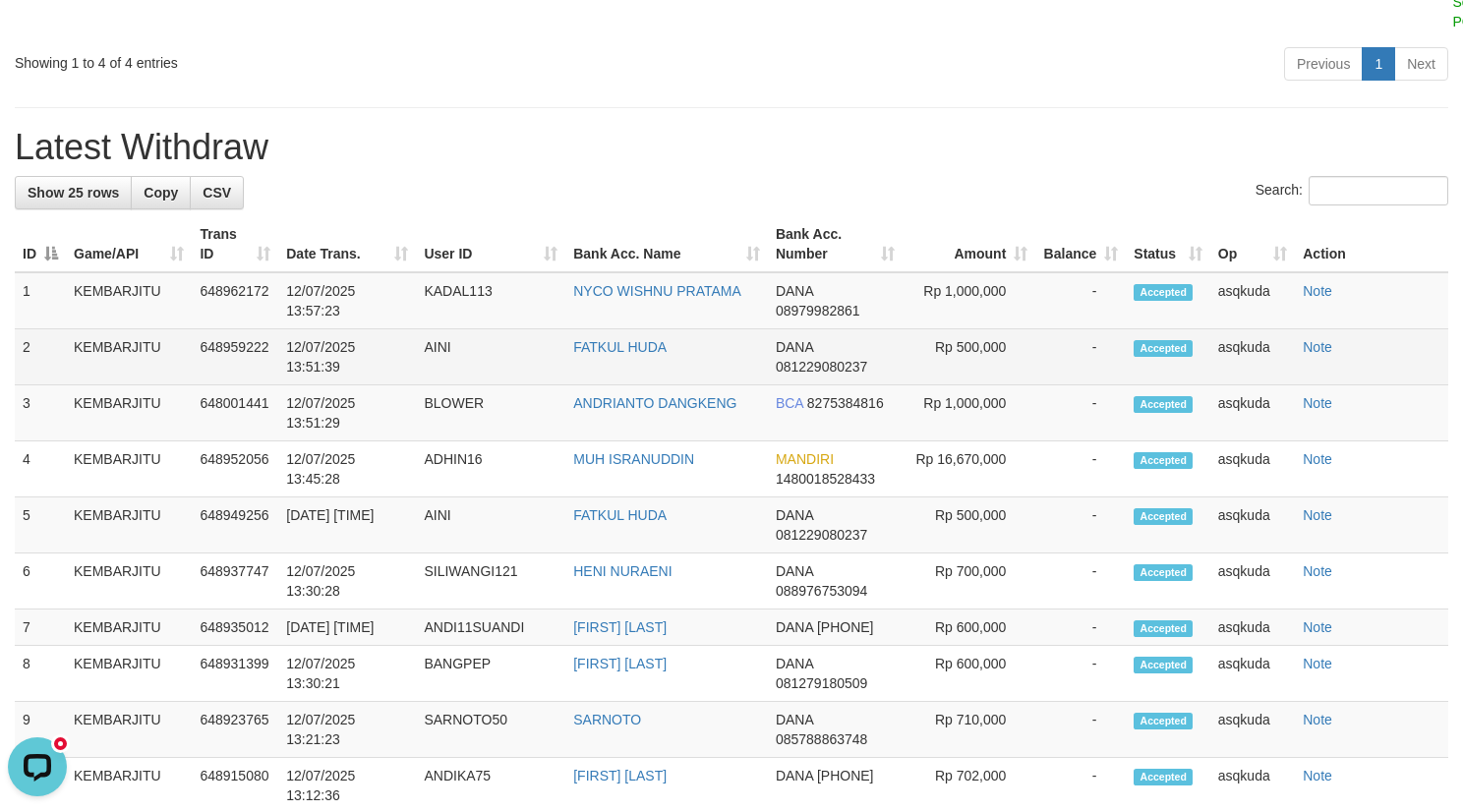 click on "AINI" at bounding box center (491, 357) 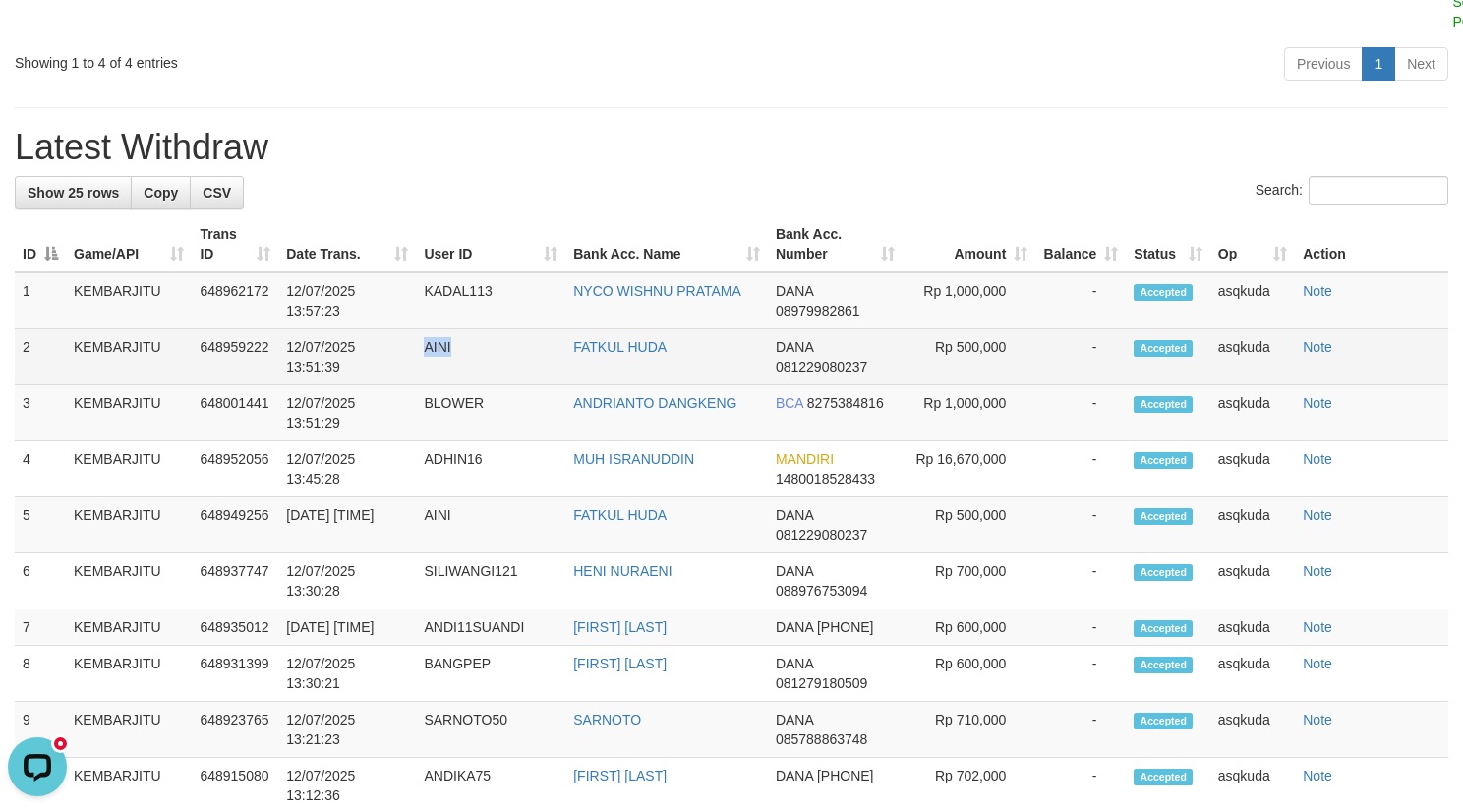 click on "AINI" at bounding box center [491, 357] 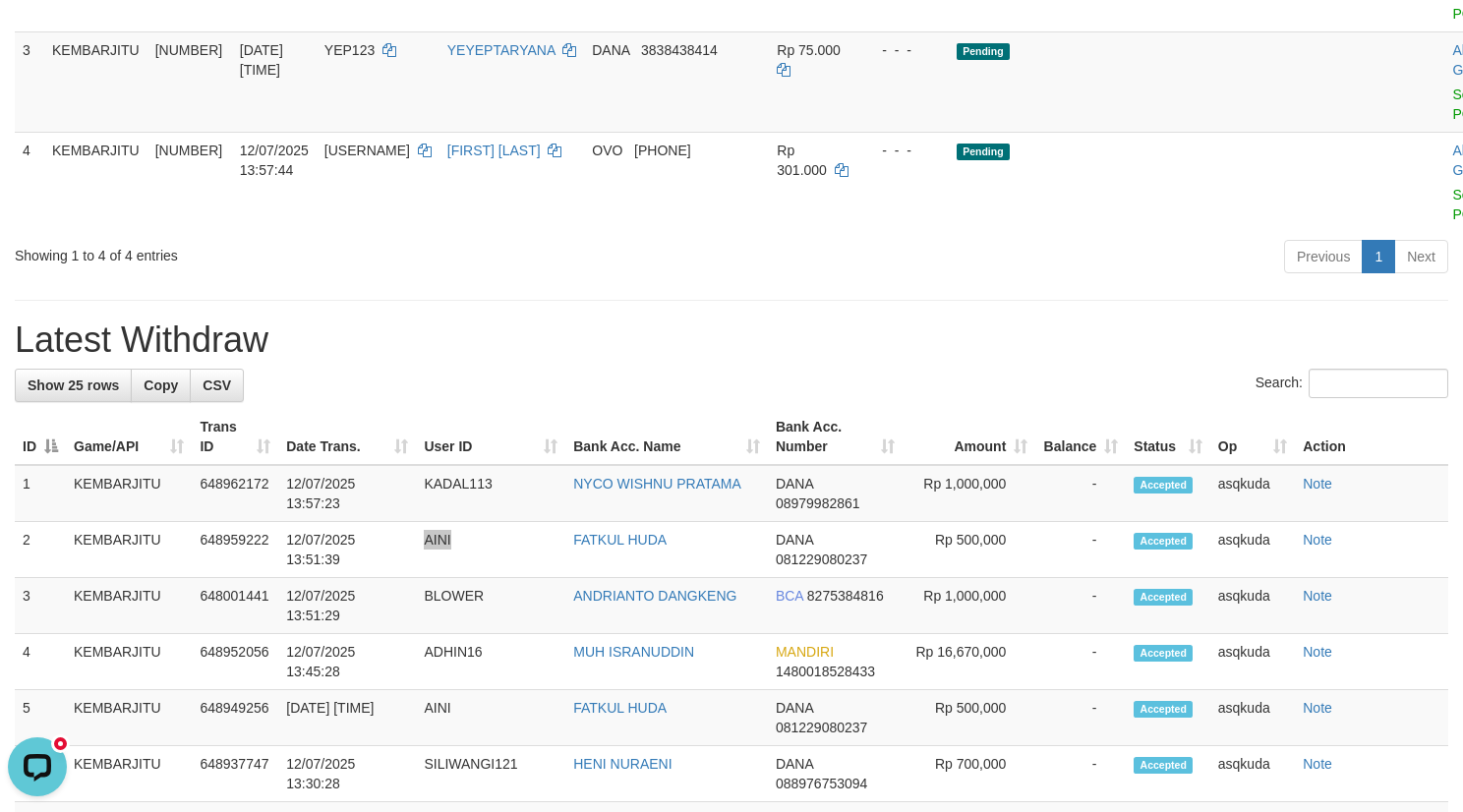 scroll, scrollTop: 190, scrollLeft: 0, axis: vertical 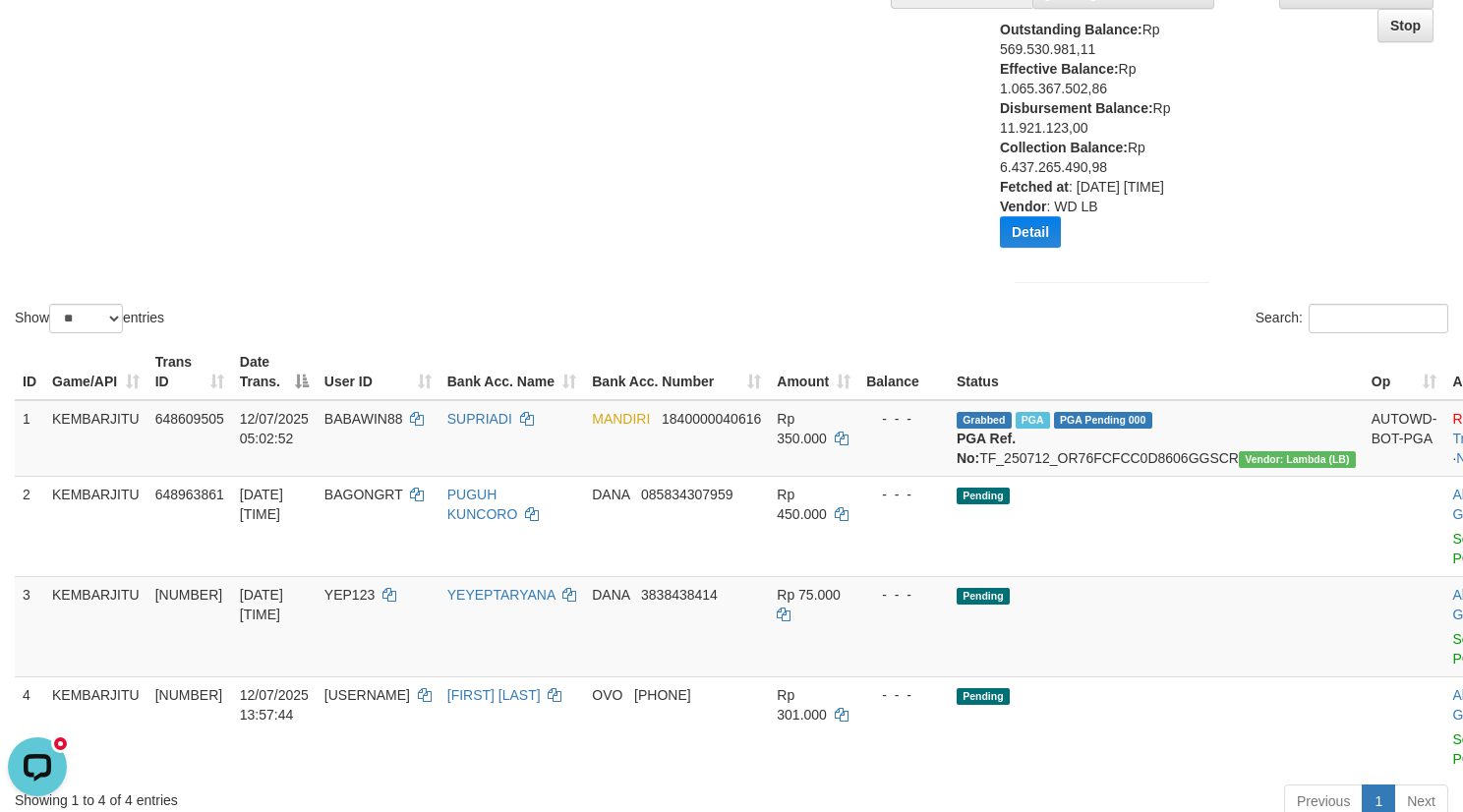 click on "Show  ** ** ** ***  entries Search:" at bounding box center (732, 99) 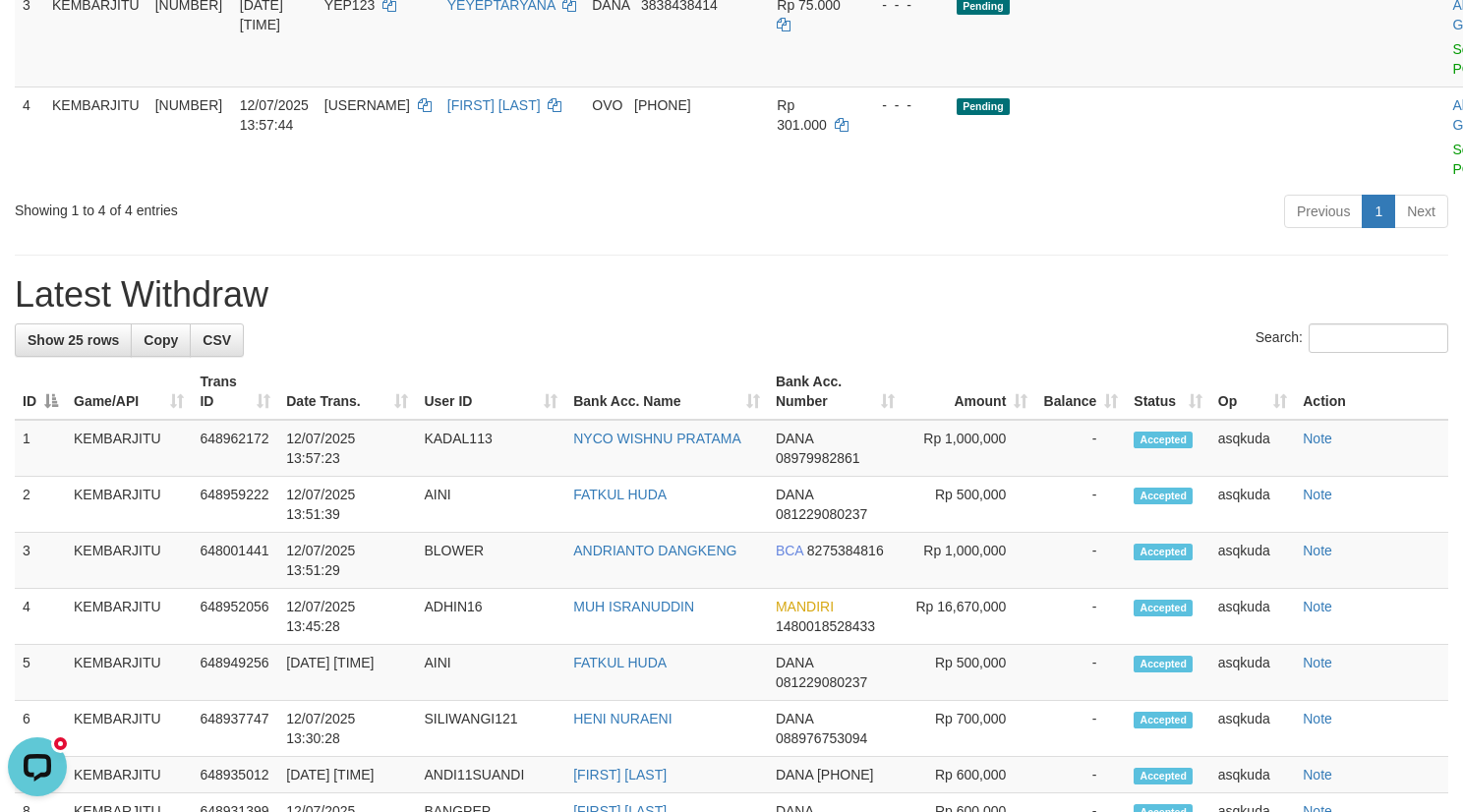 scroll, scrollTop: 927, scrollLeft: 0, axis: vertical 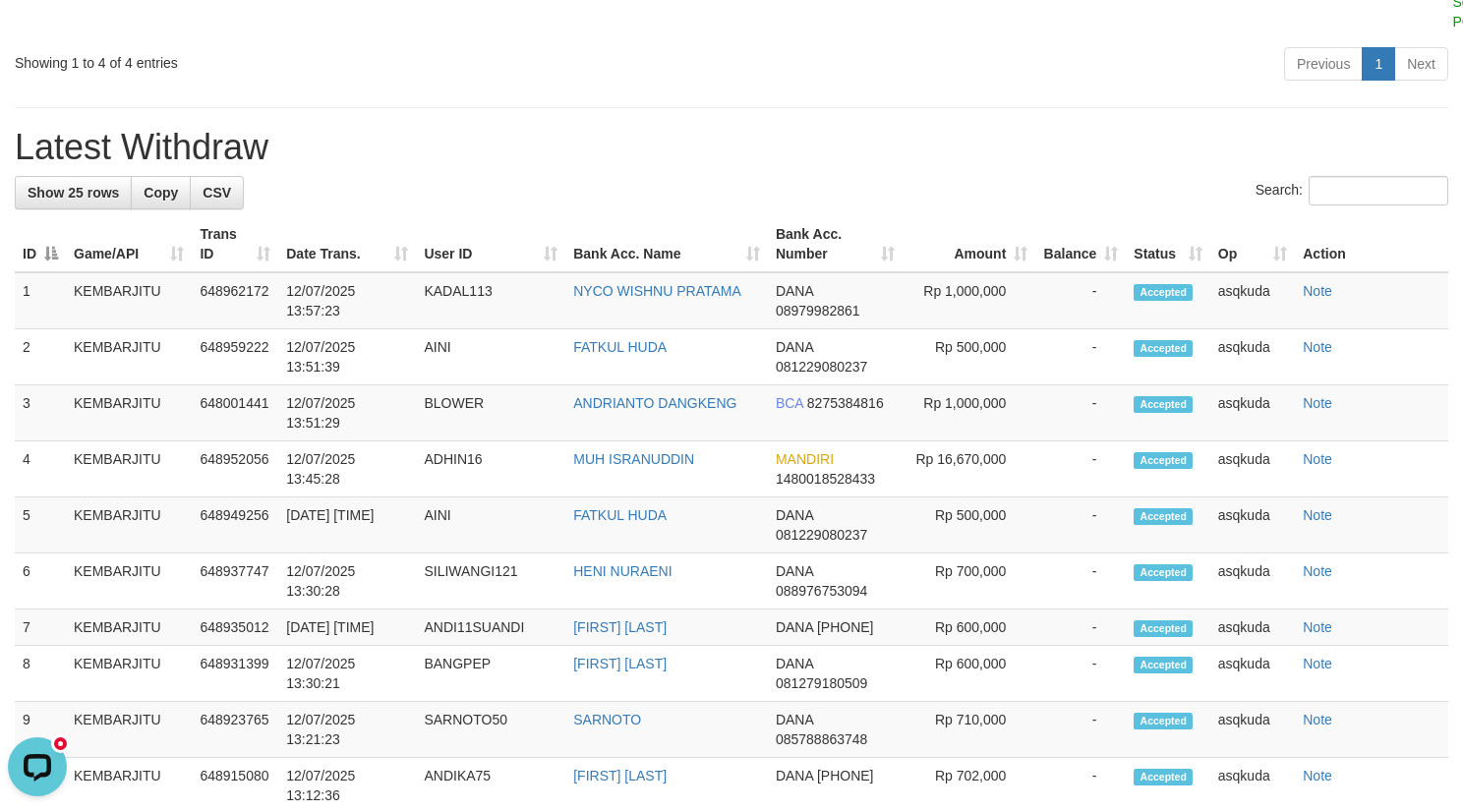 click at bounding box center [732, 107] 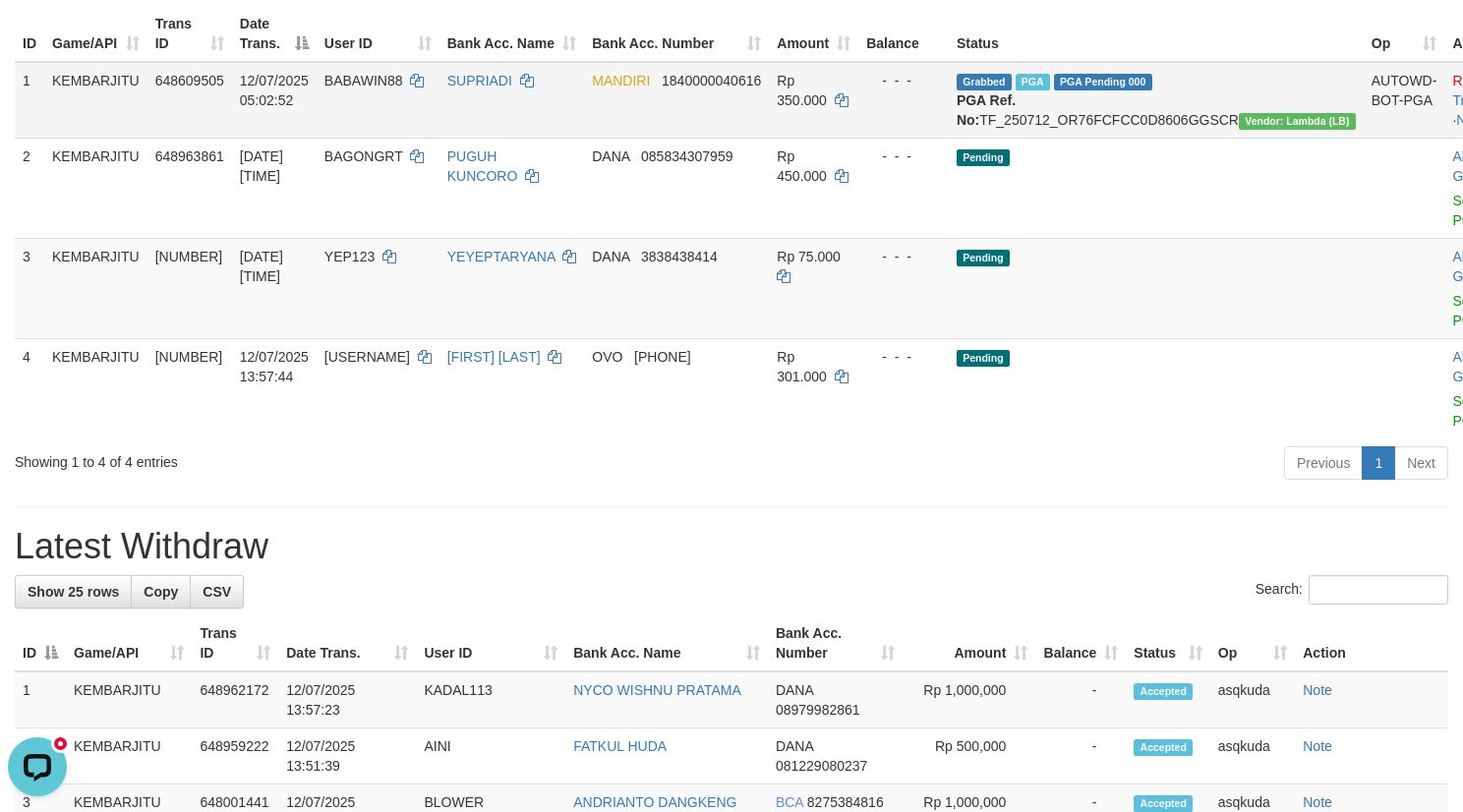 scroll, scrollTop: 485, scrollLeft: 0, axis: vertical 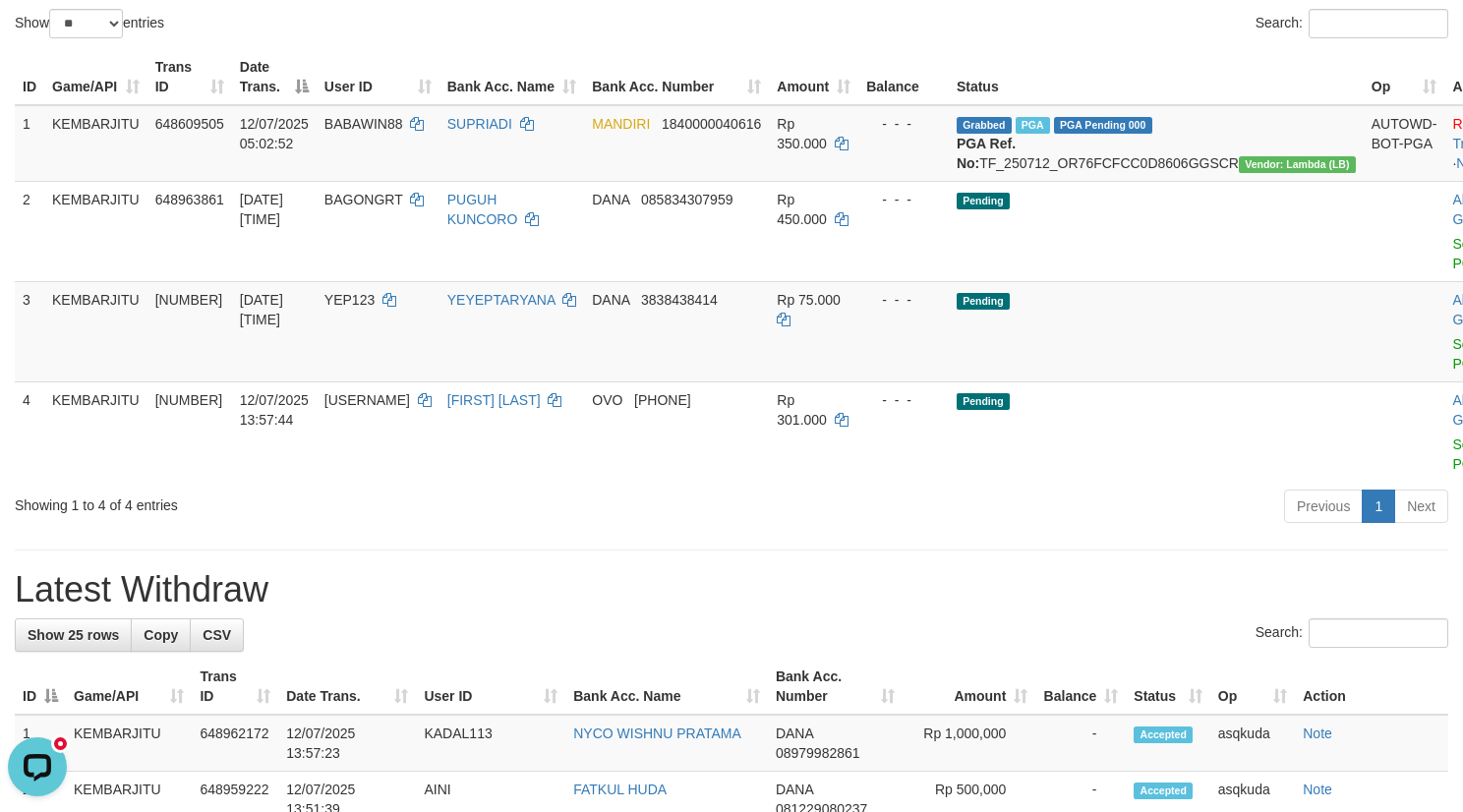 click on "Previous 1 Next" at bounding box center [1036, 508] 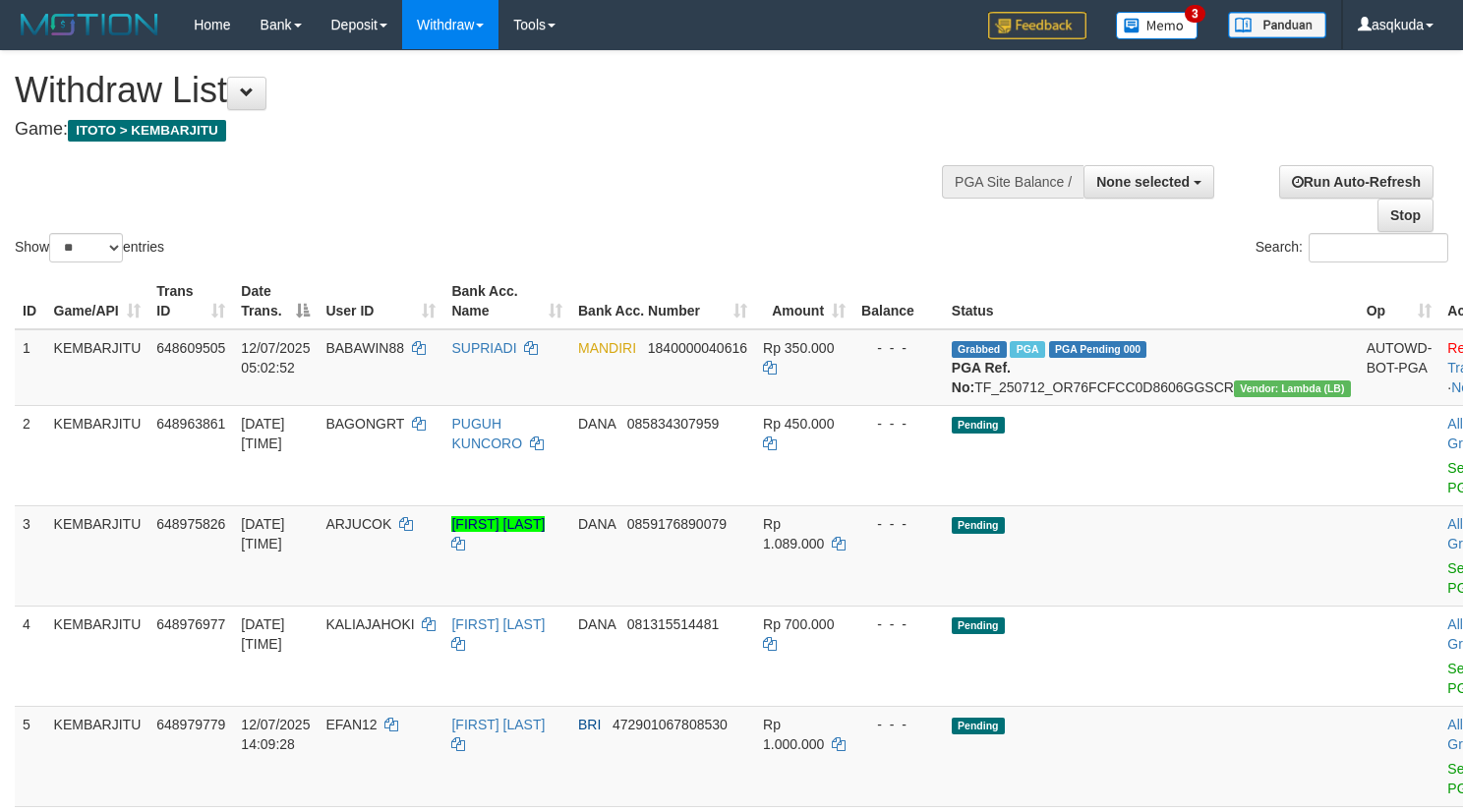 select 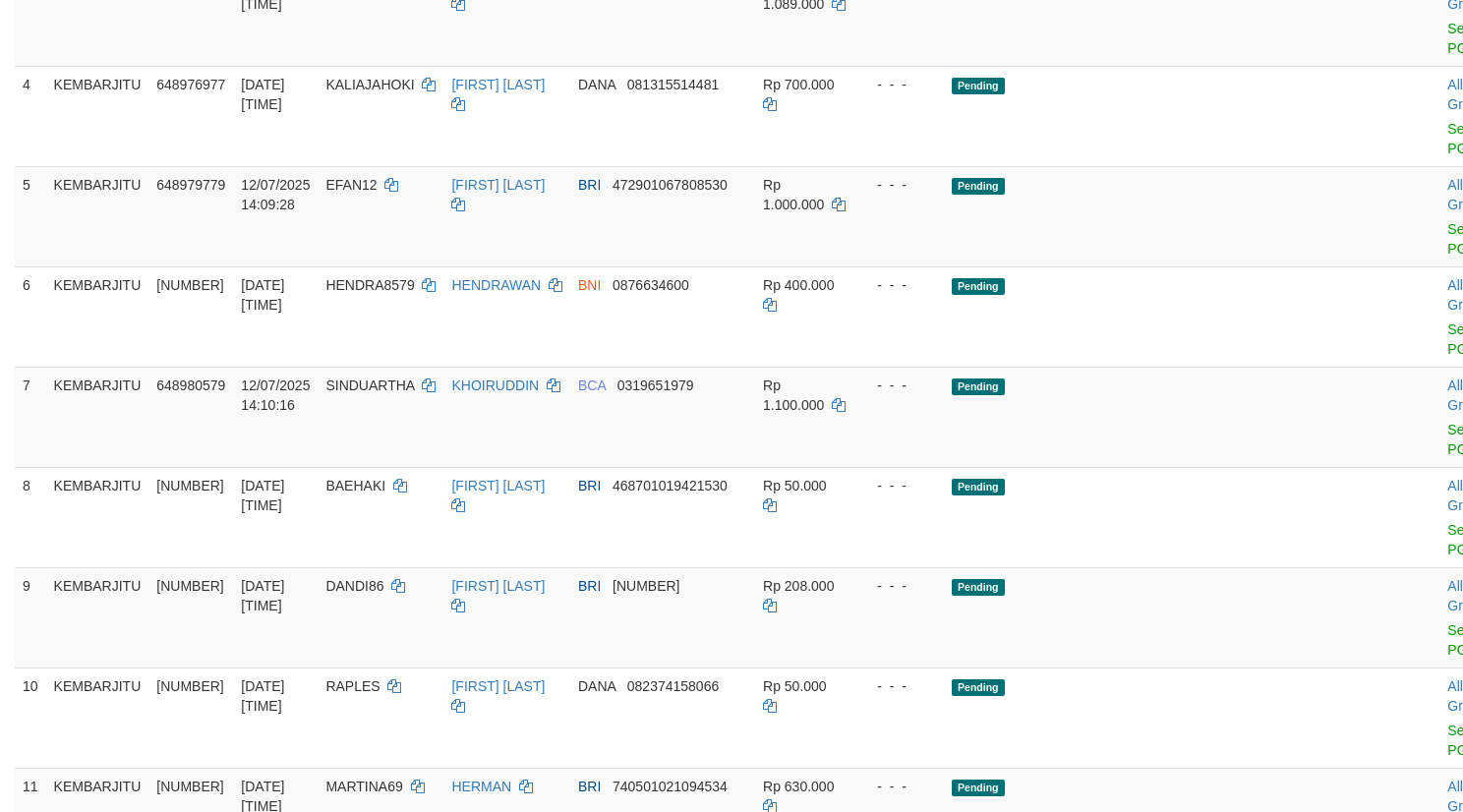 scroll, scrollTop: 485, scrollLeft: 0, axis: vertical 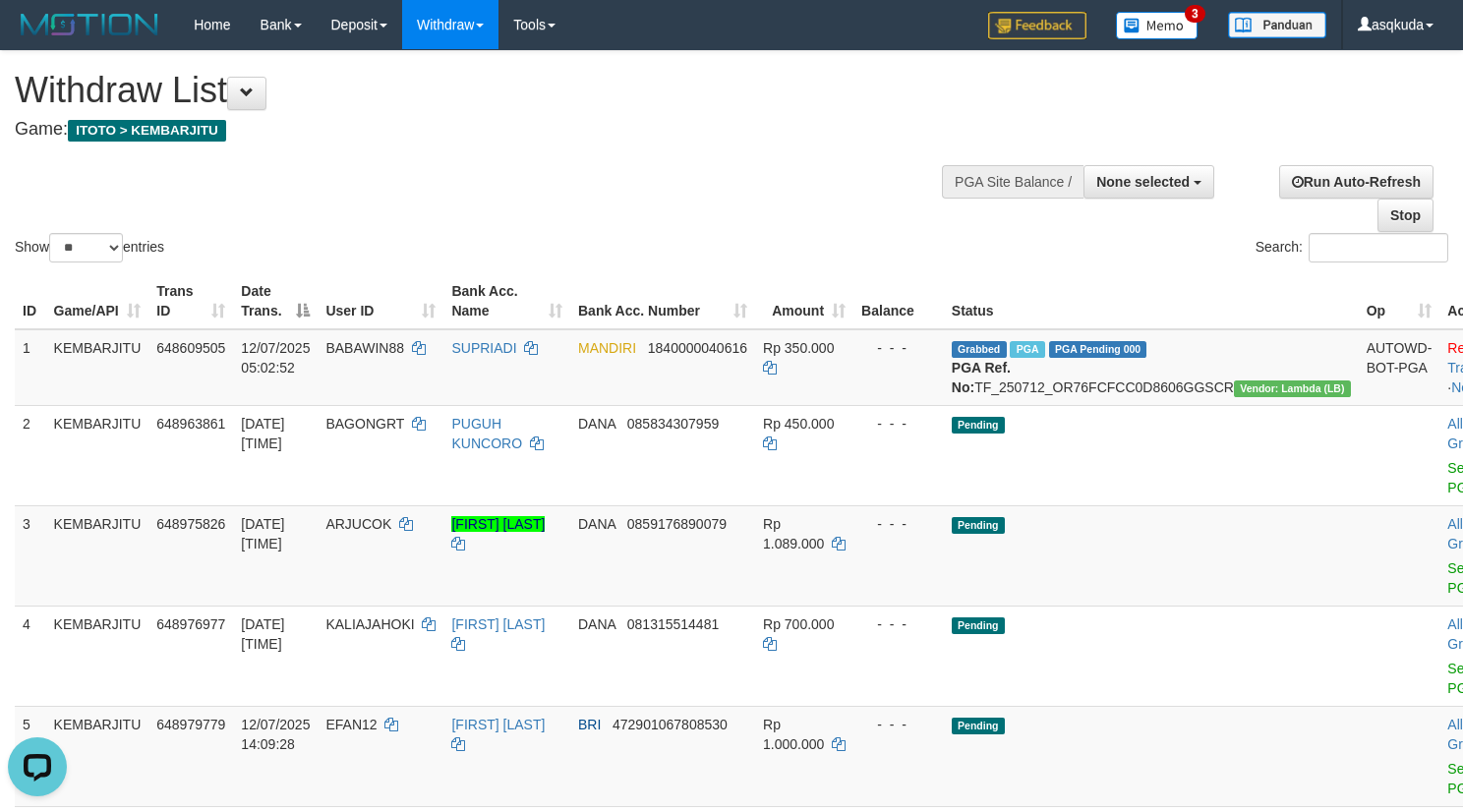 click on "Show  ** ** ** ***  entries Search:" at bounding box center (732, 158) 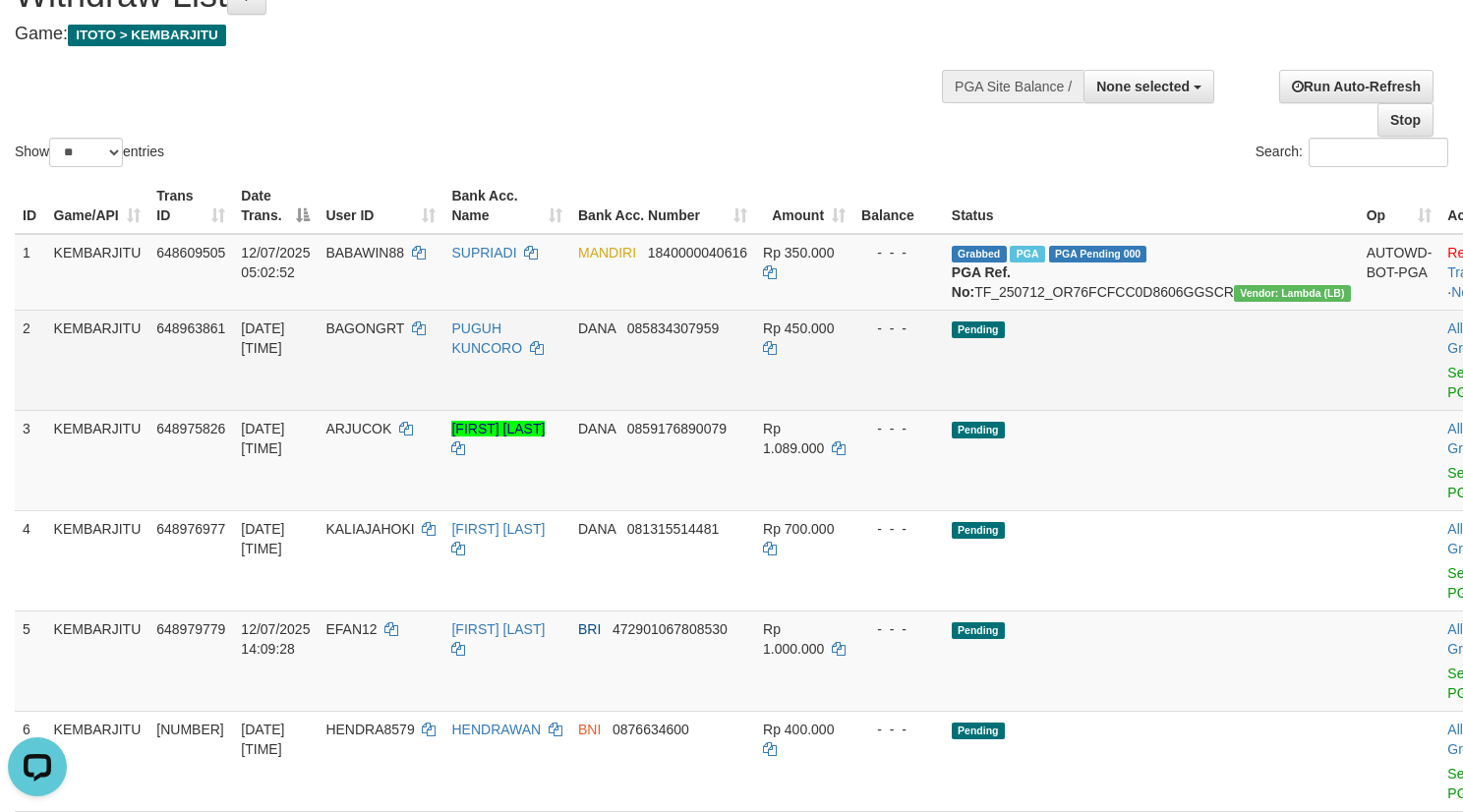 scroll, scrollTop: 147, scrollLeft: 0, axis: vertical 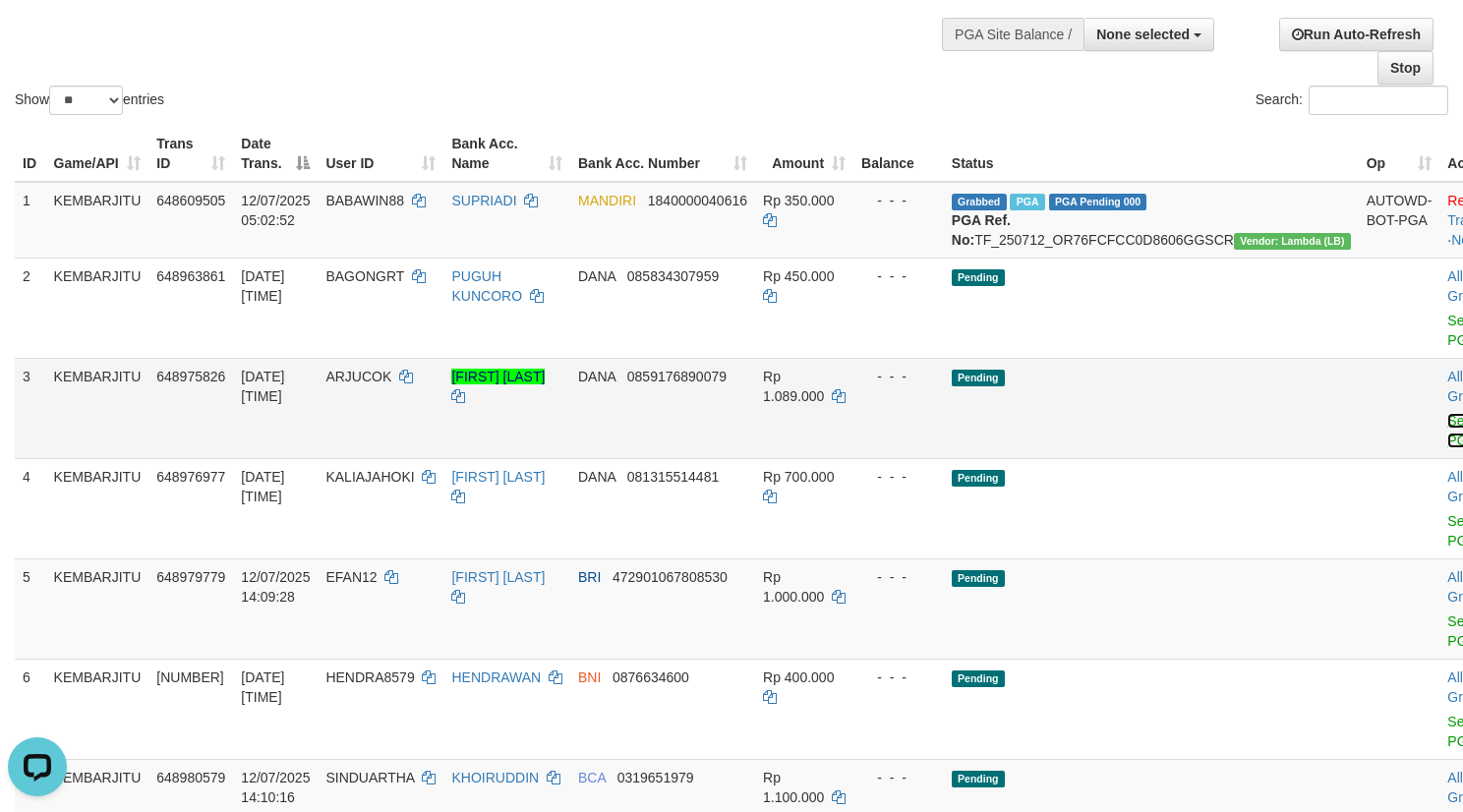 click on "Send PGA" at bounding box center (1463, 431) 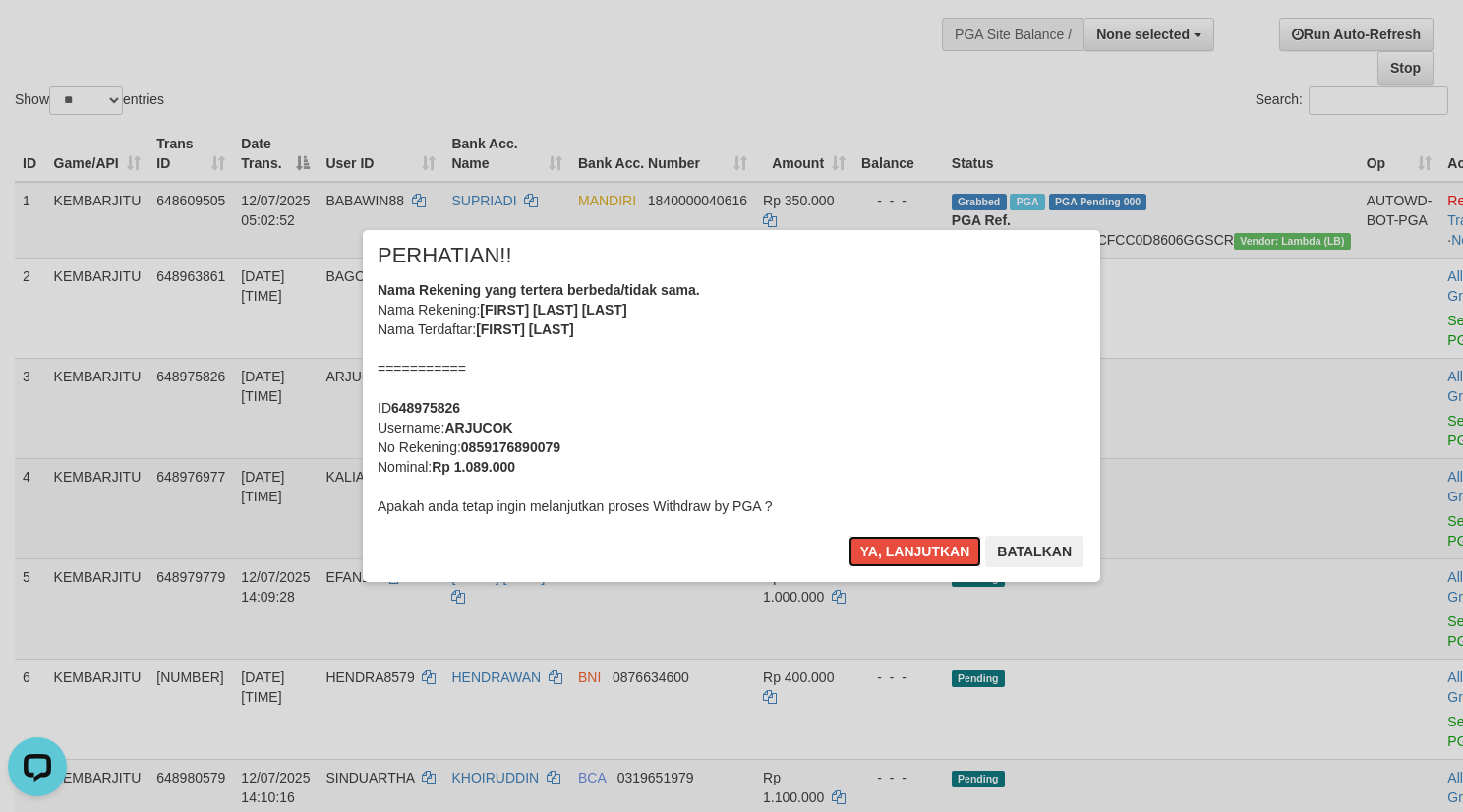 type 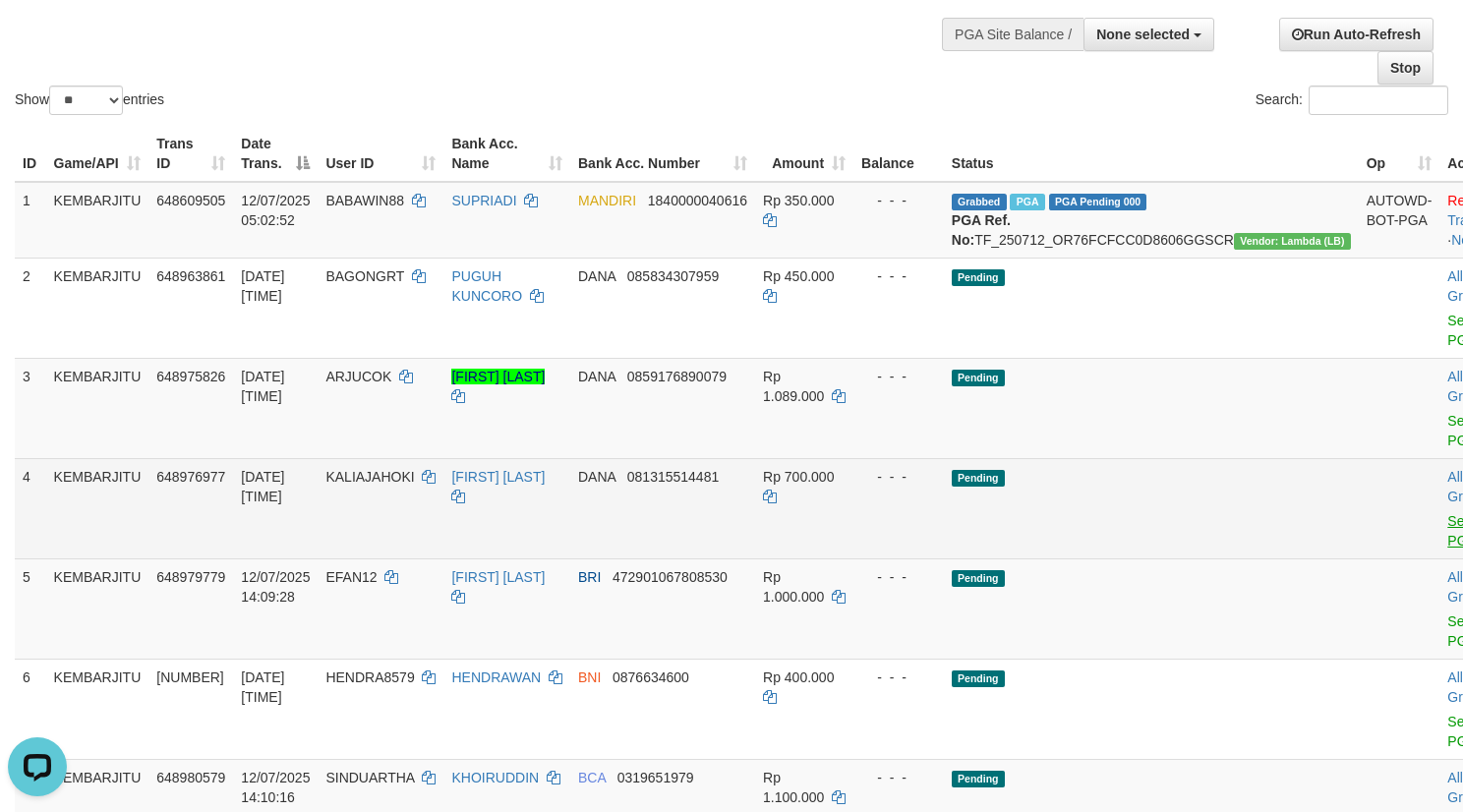 scroll, scrollTop: 103, scrollLeft: 0, axis: vertical 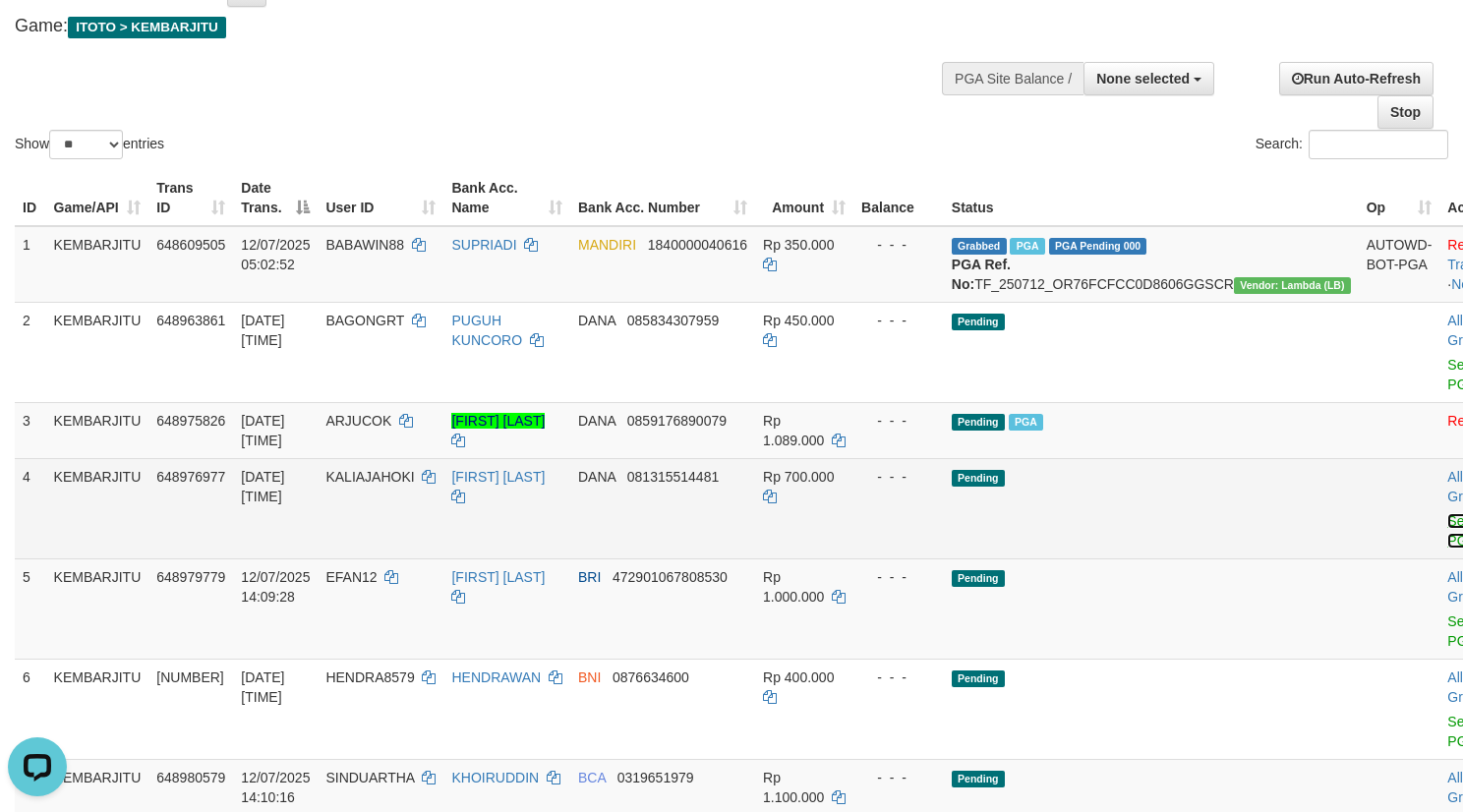 click on "Send PGA" at bounding box center [1463, 531] 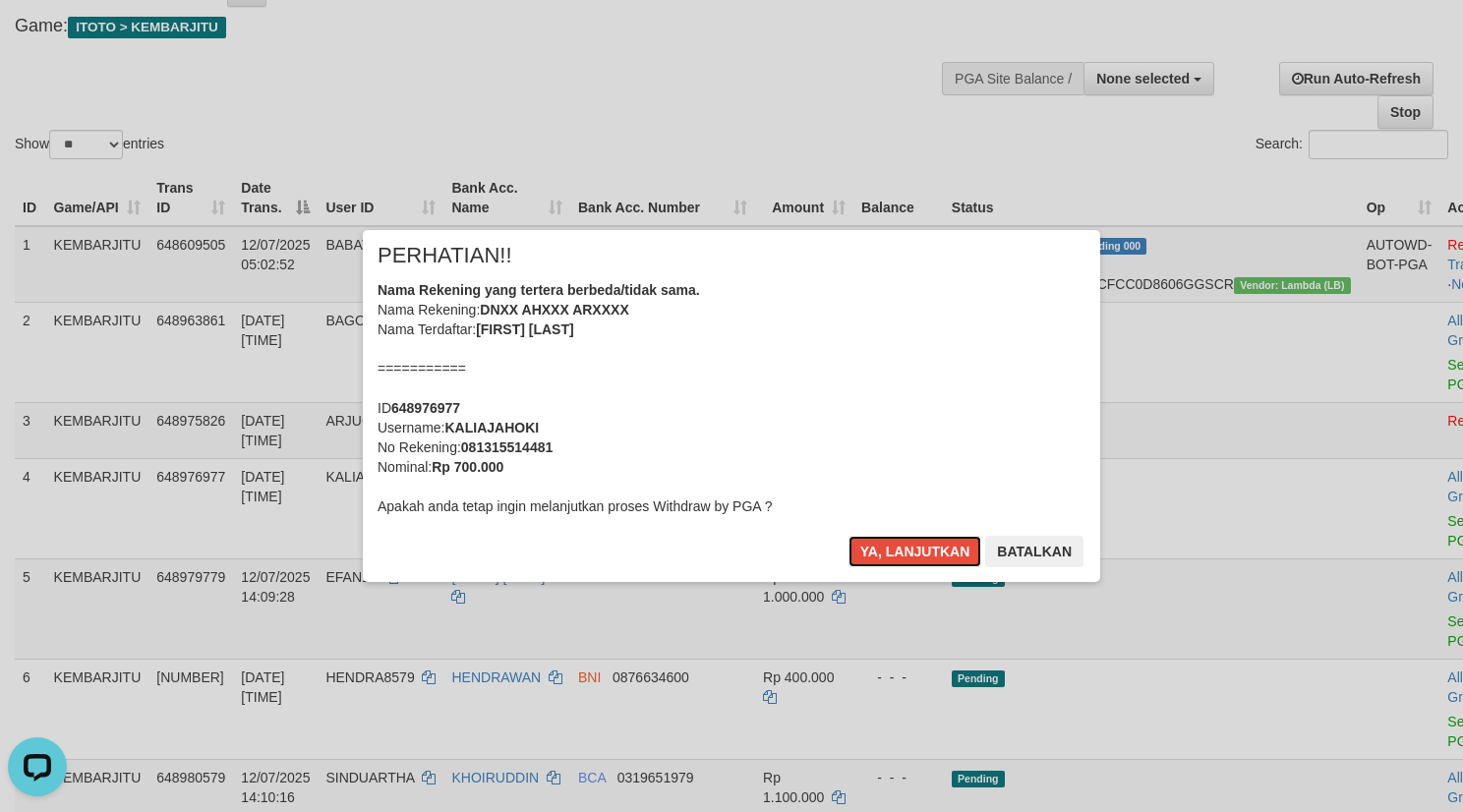 type 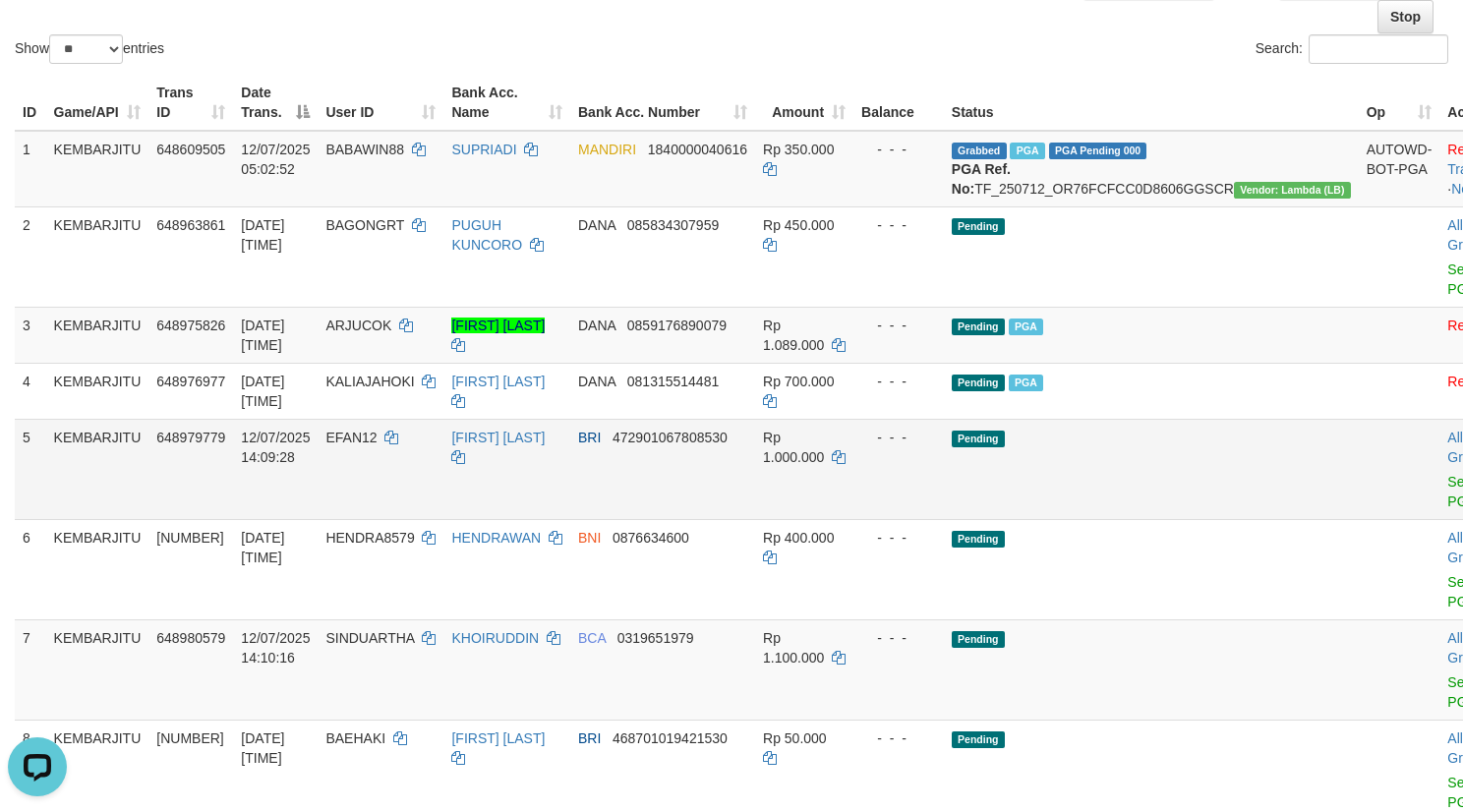 scroll, scrollTop: 251, scrollLeft: 0, axis: vertical 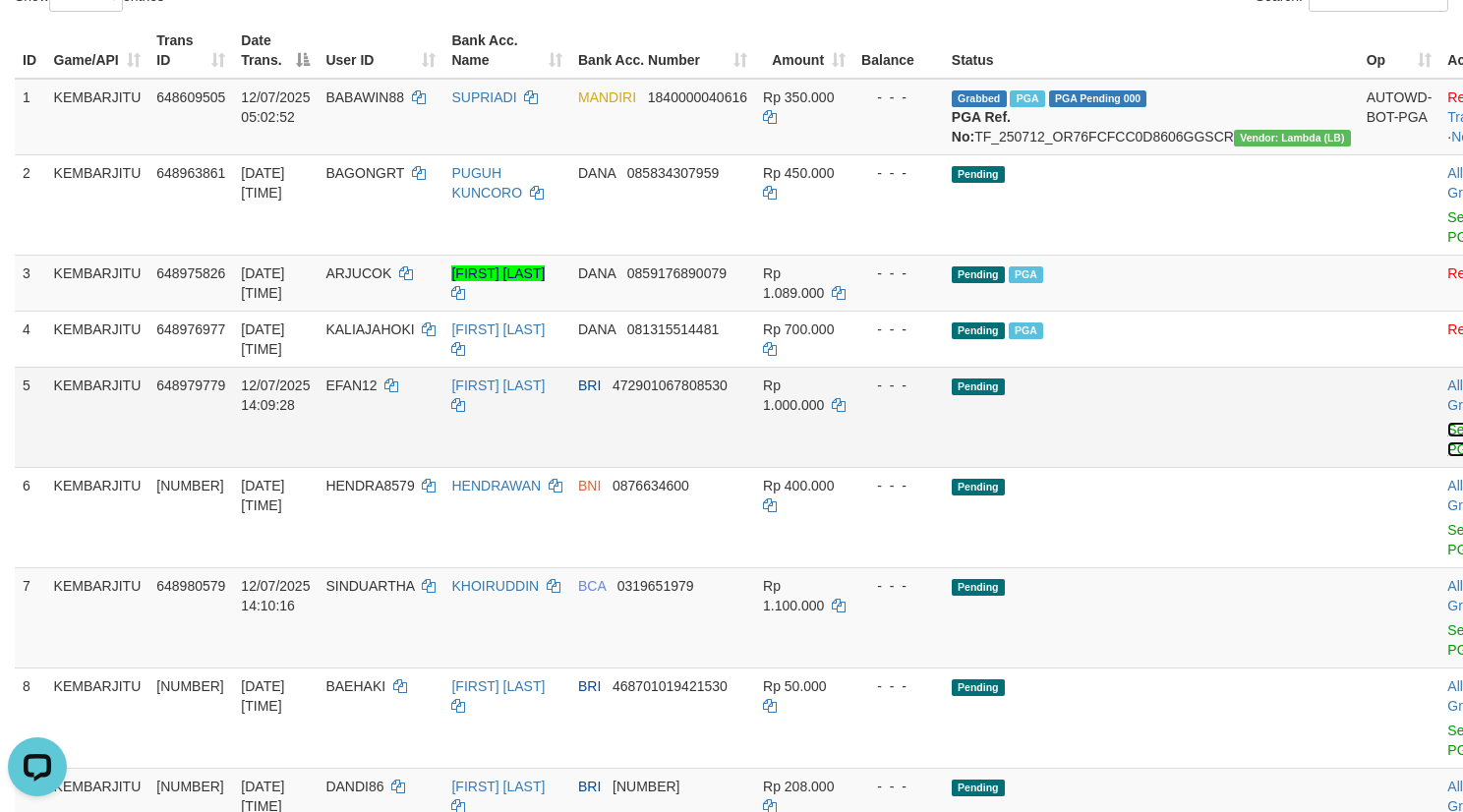 click on "Send PGA" at bounding box center (1463, 439) 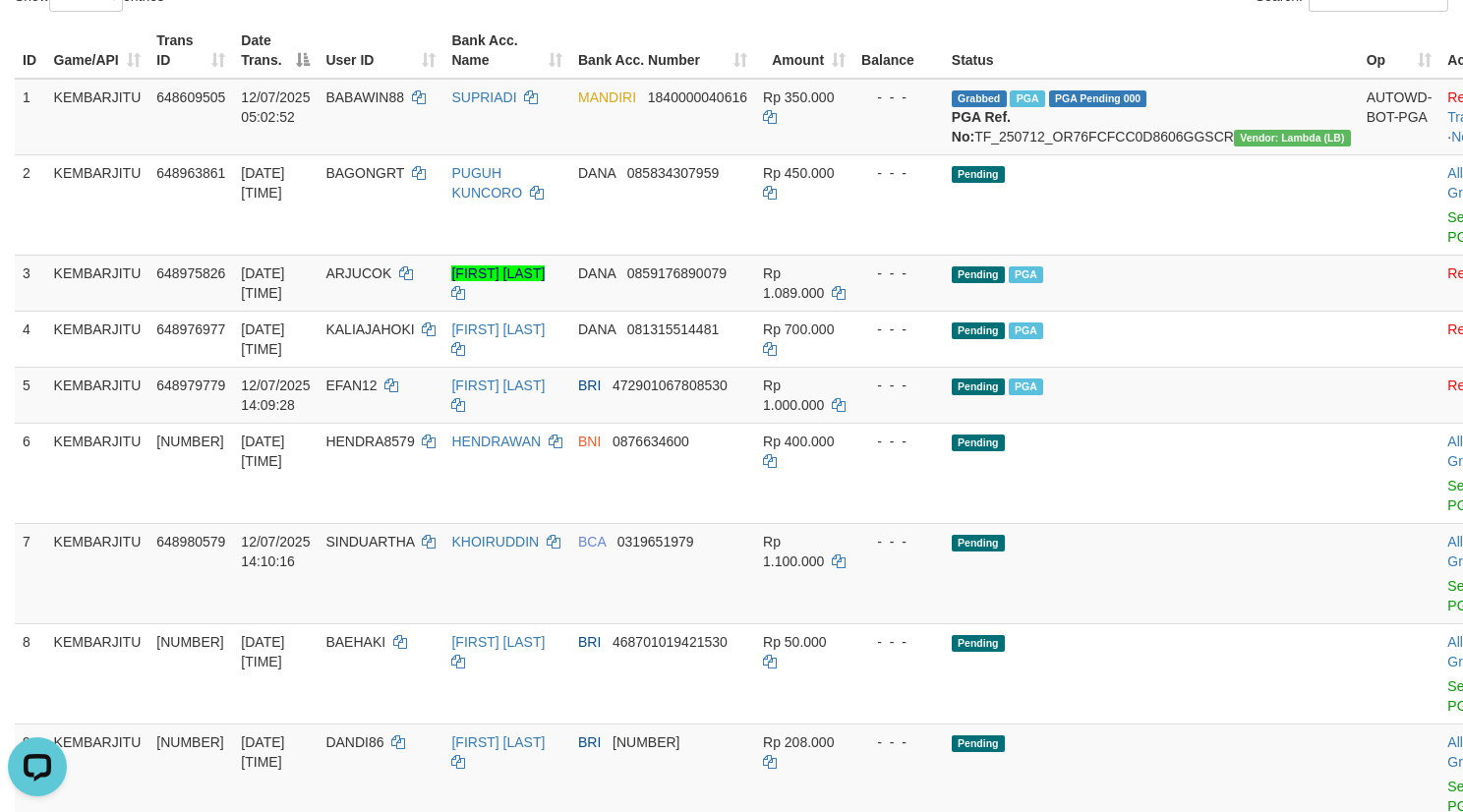 scroll, scrollTop: 103, scrollLeft: 0, axis: vertical 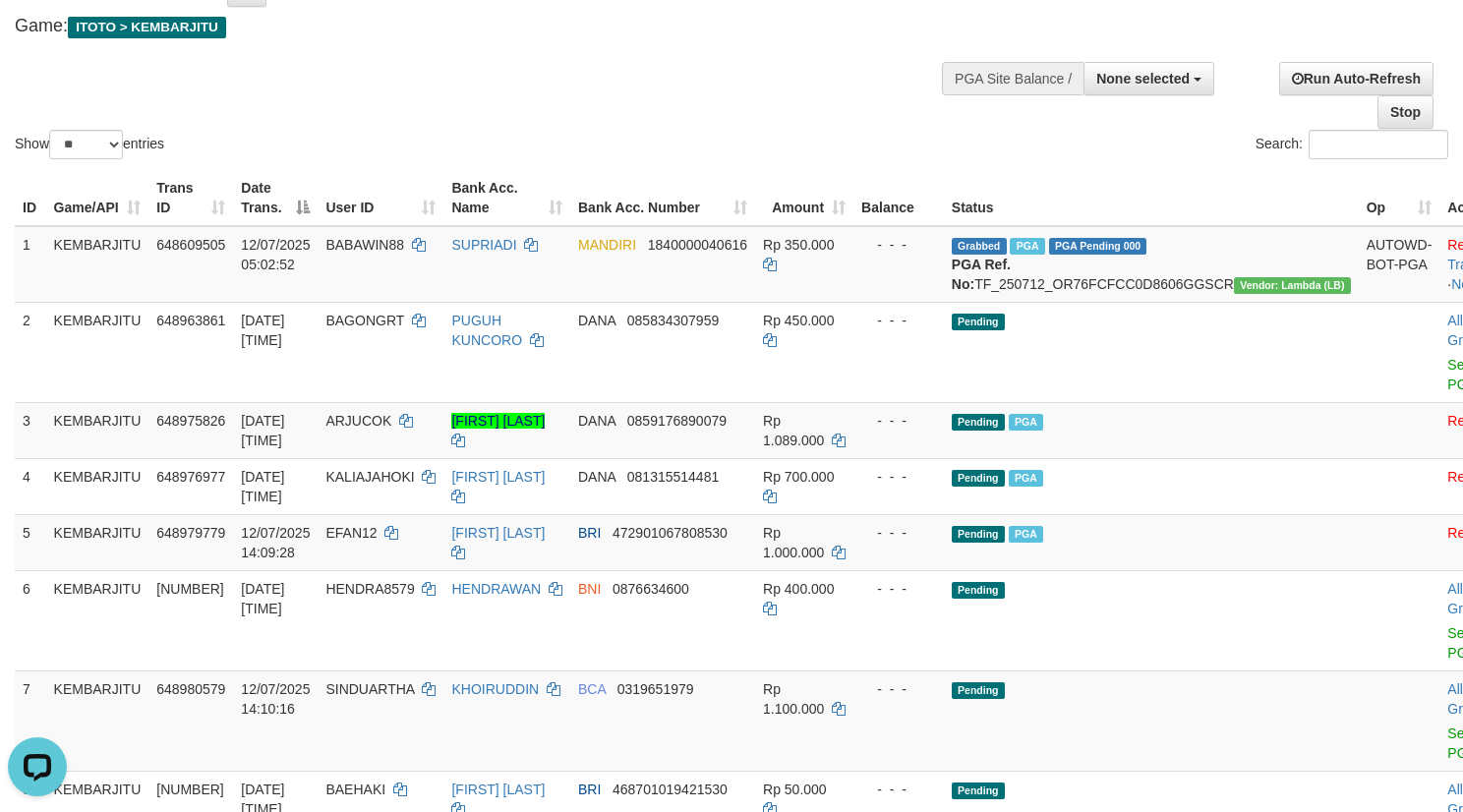 drag, startPoint x: 597, startPoint y: 103, endPoint x: 782, endPoint y: 269, distance: 248.55784 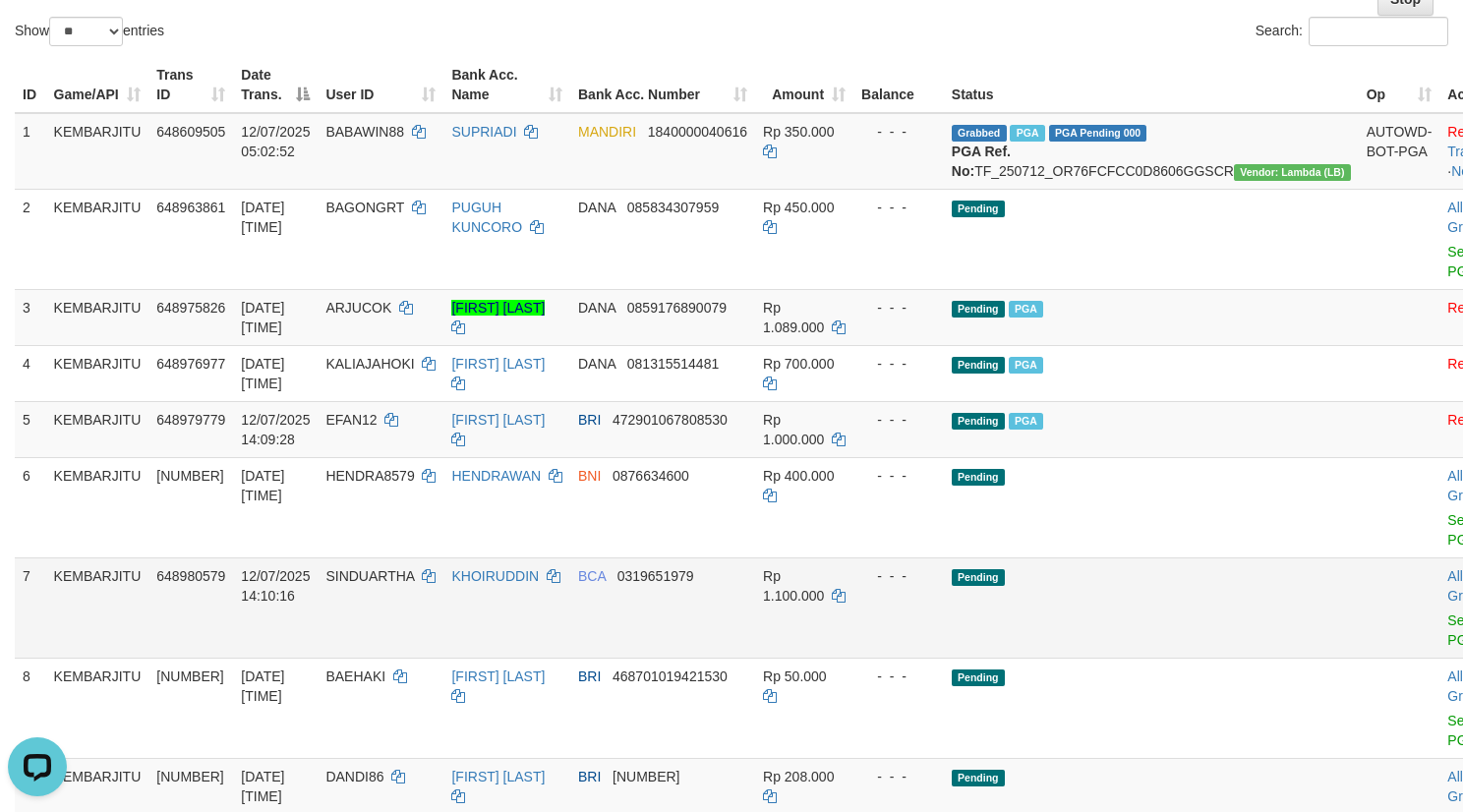 scroll, scrollTop: 251, scrollLeft: 0, axis: vertical 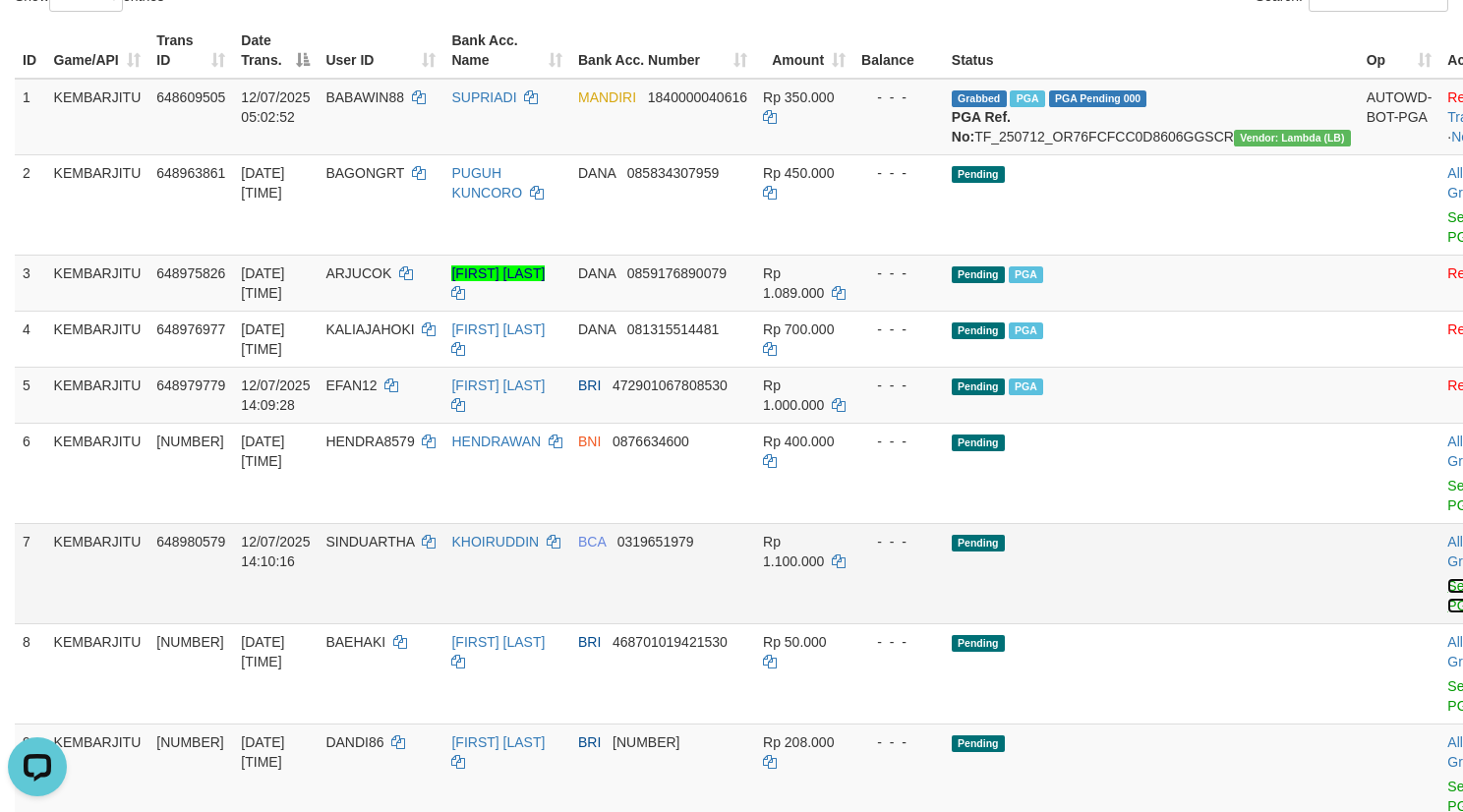 click on "Send PGA" at bounding box center (1463, 596) 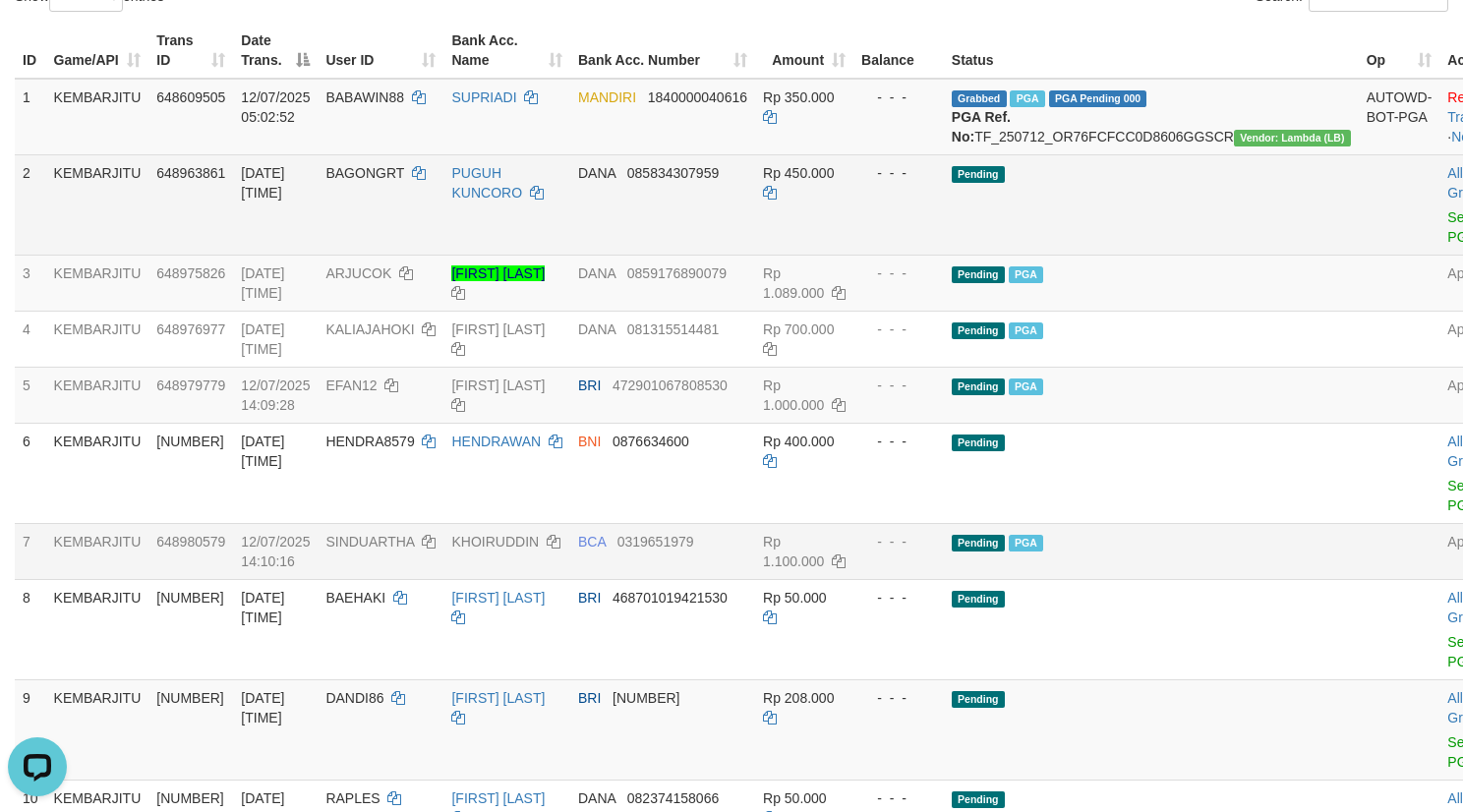click on "648963861" at bounding box center (191, 204) 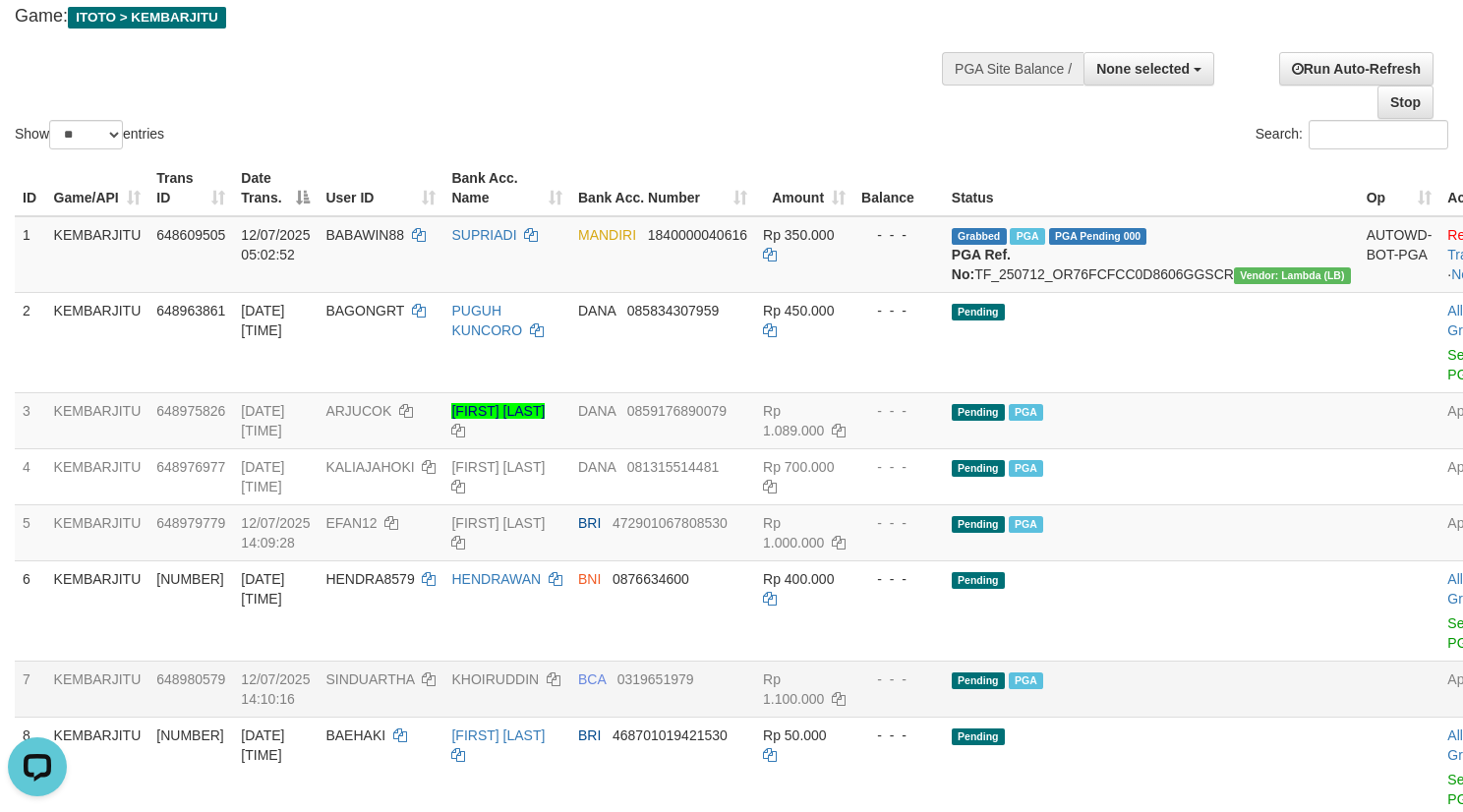 scroll, scrollTop: 0, scrollLeft: 0, axis: both 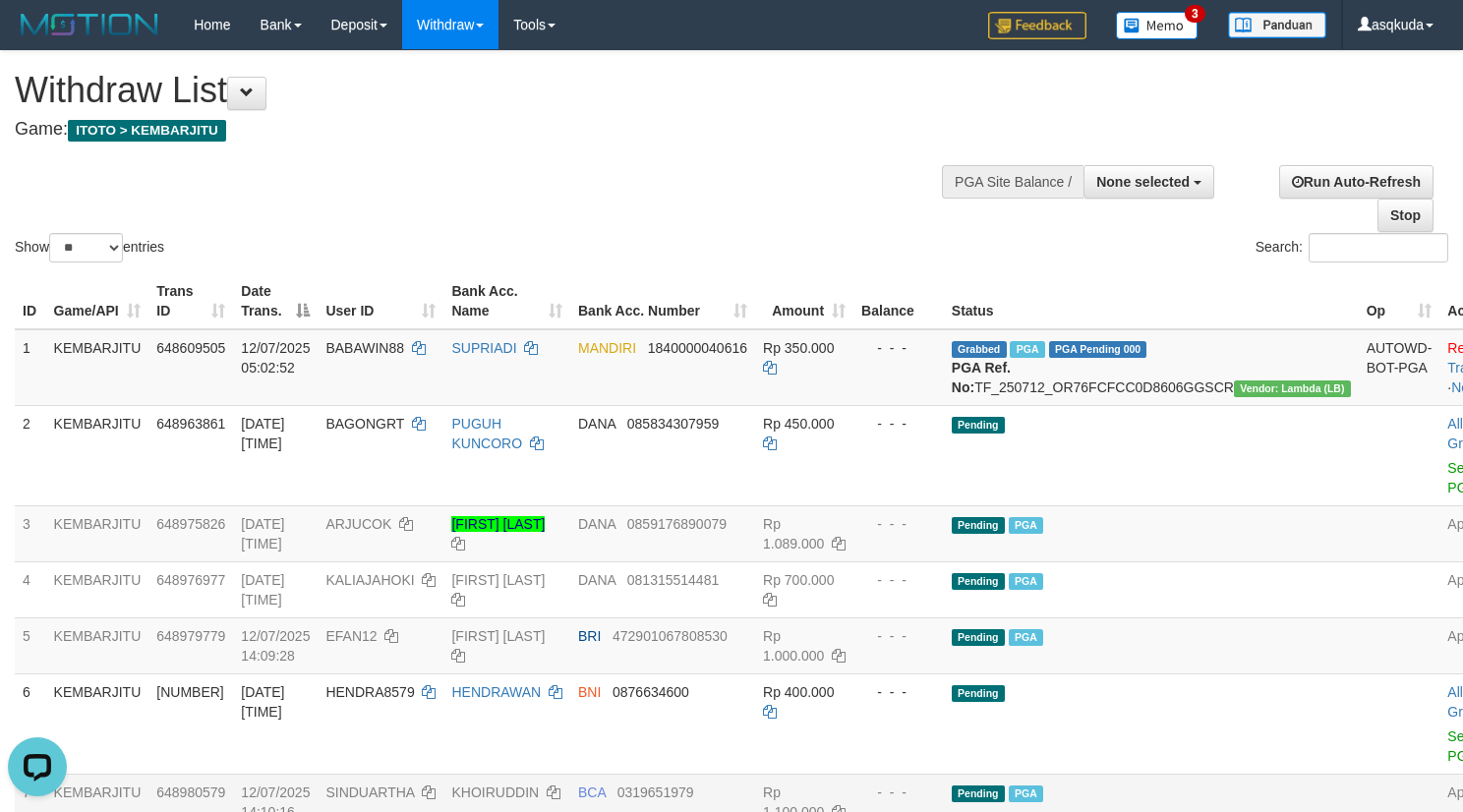 click on "Show  ** ** ** ***  entries Search:" at bounding box center (732, 158) 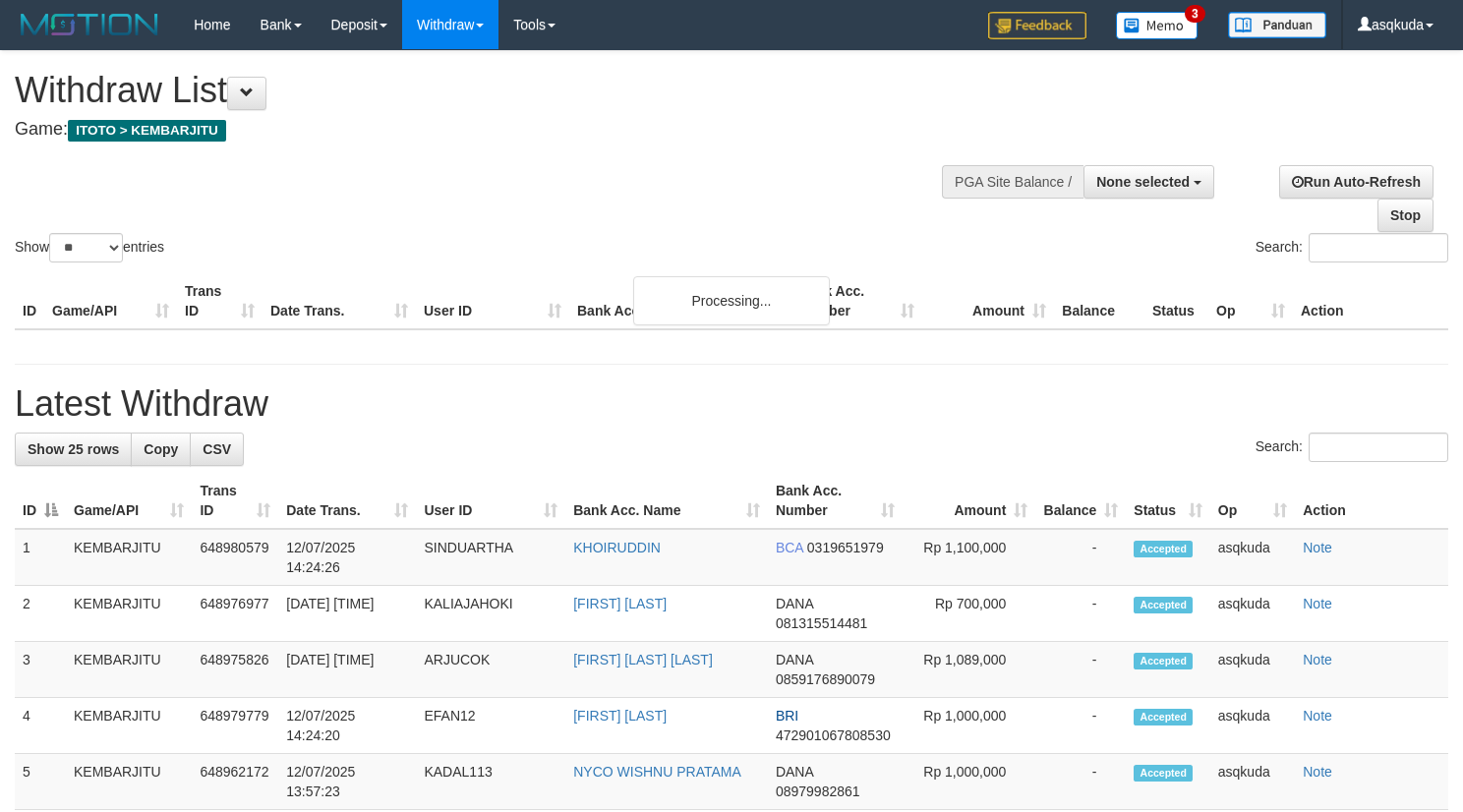 select 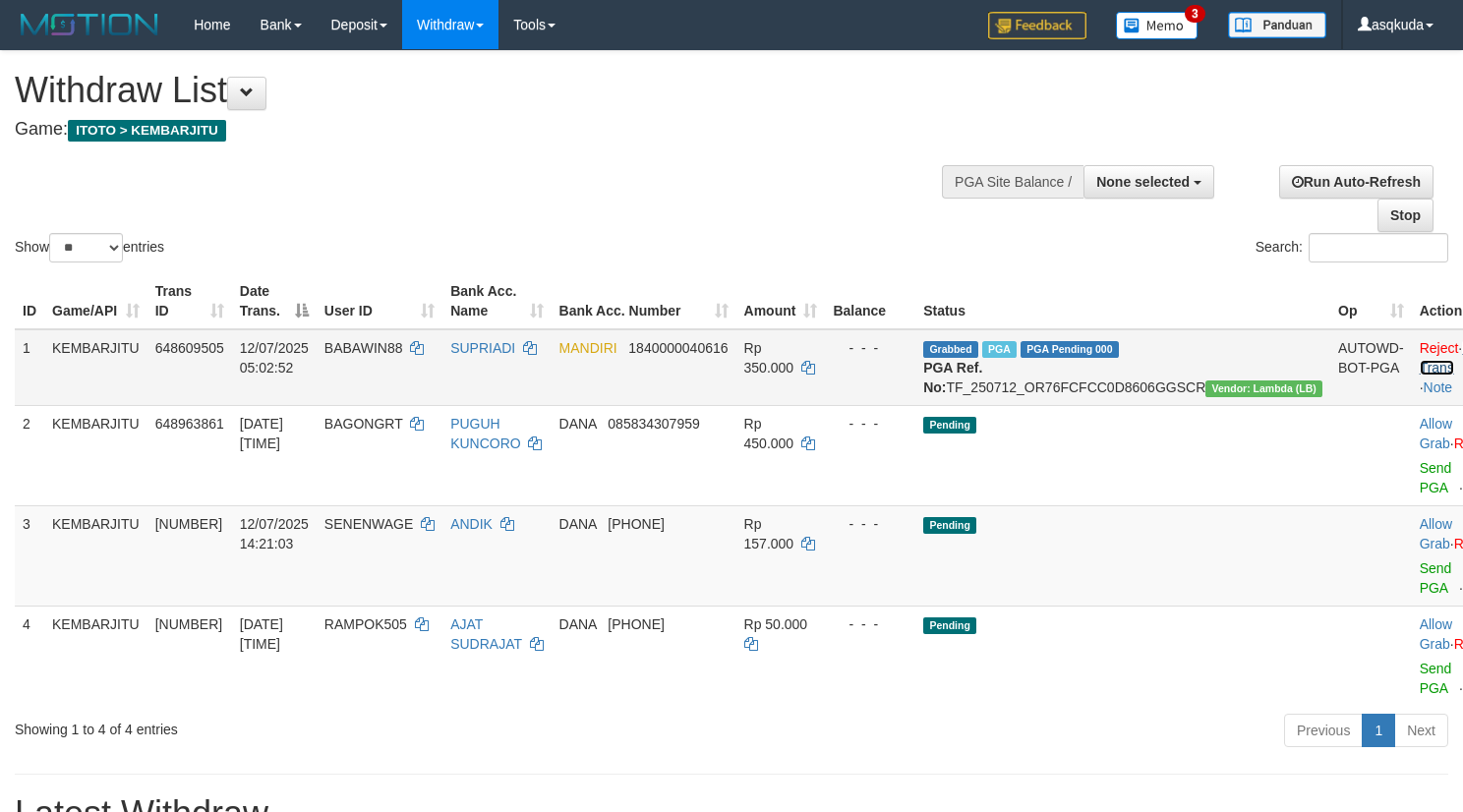 click on "Check Trans" at bounding box center (1460, 358) 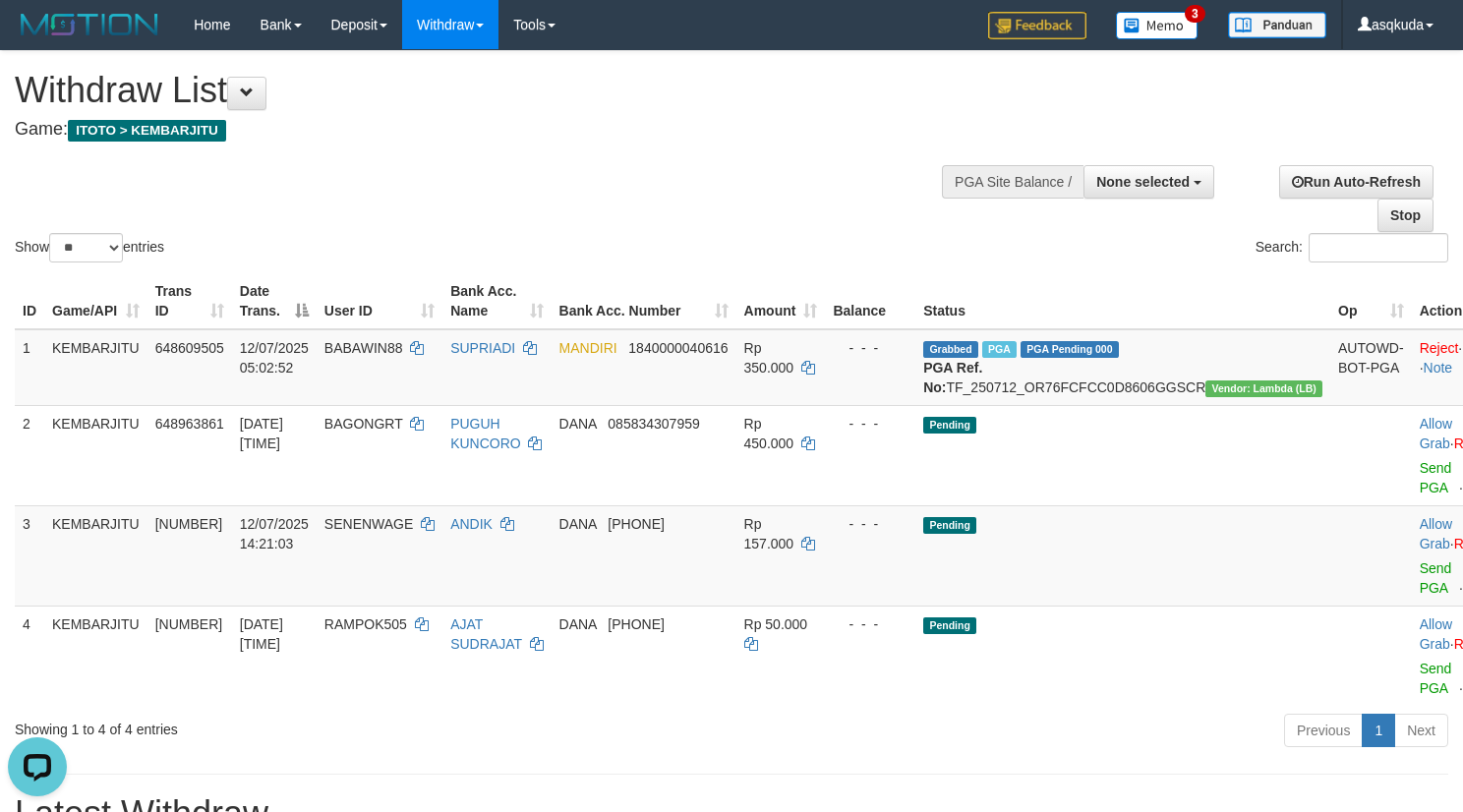 scroll, scrollTop: 0, scrollLeft: 0, axis: both 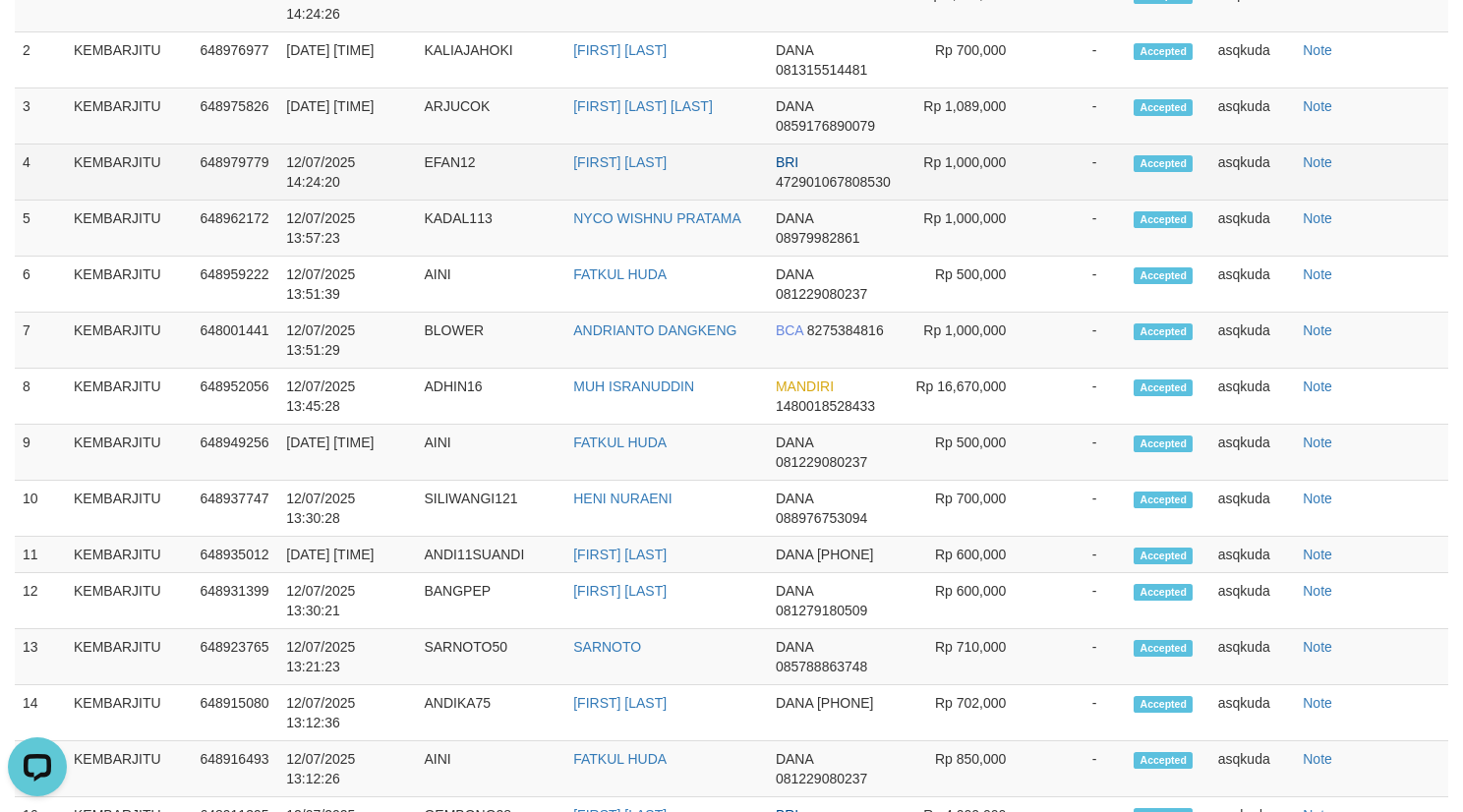 click on "EFAN12" at bounding box center (491, 172) 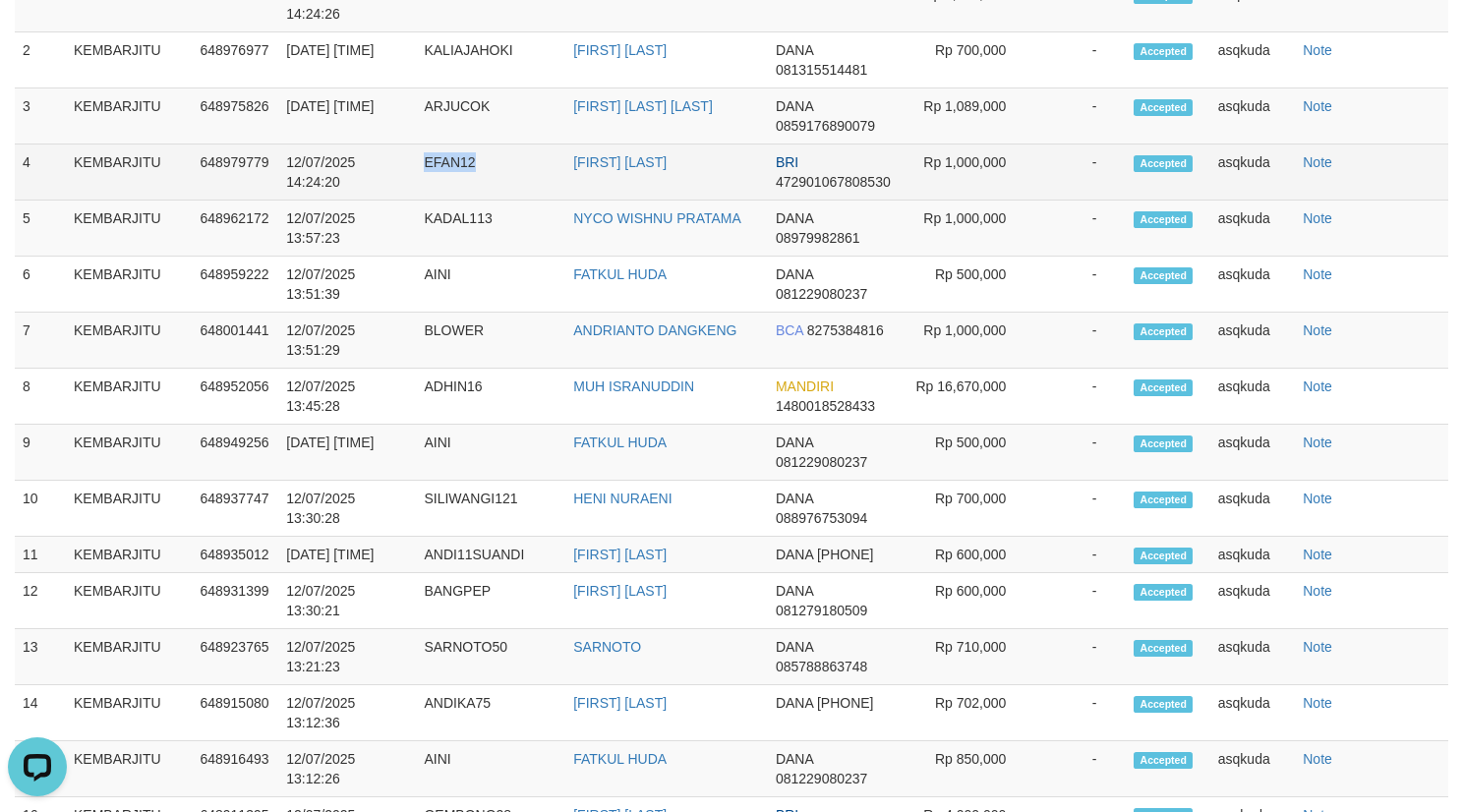 click on "EFAN12" at bounding box center [491, 172] 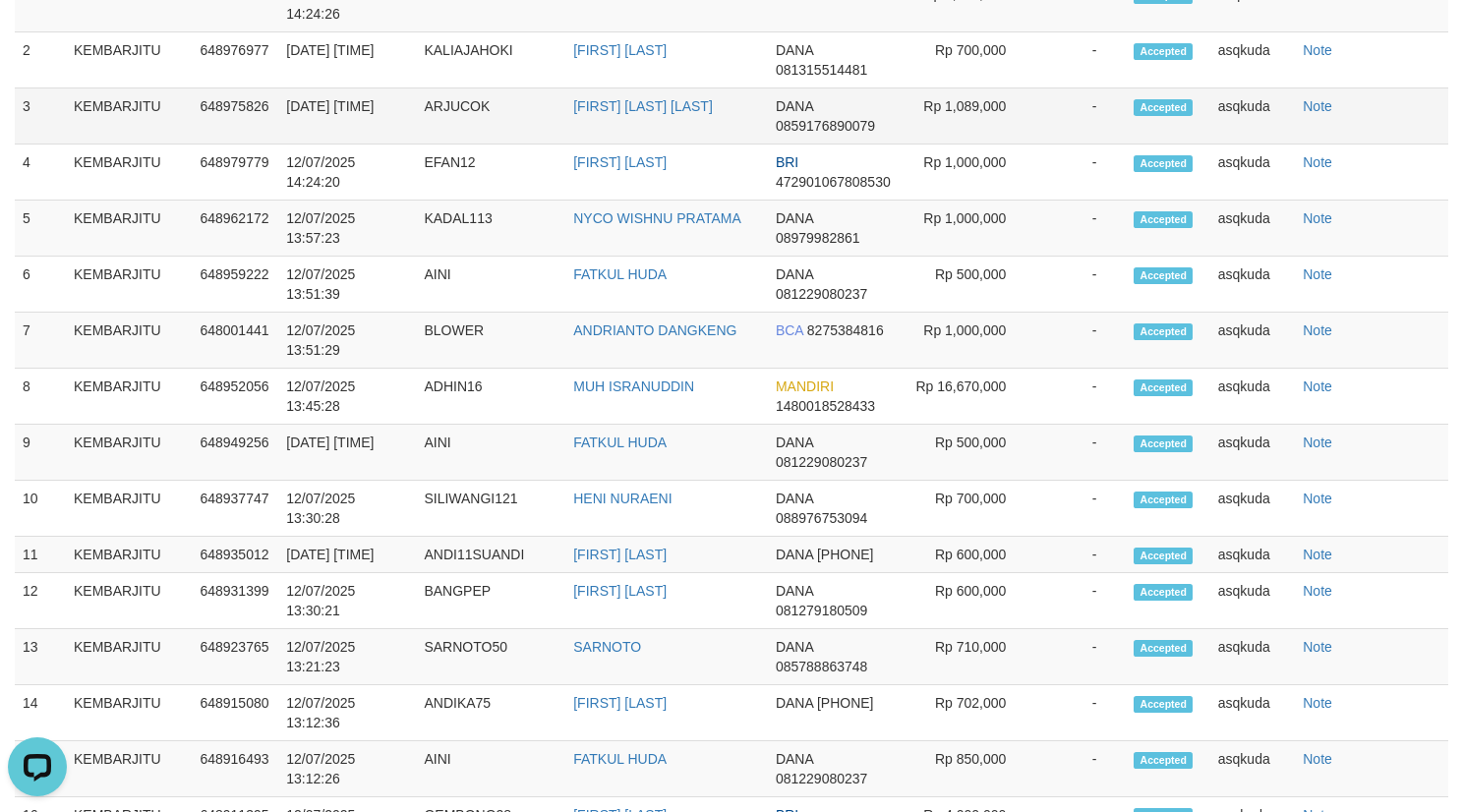 click on "ARJUCOK" at bounding box center [491, 116] 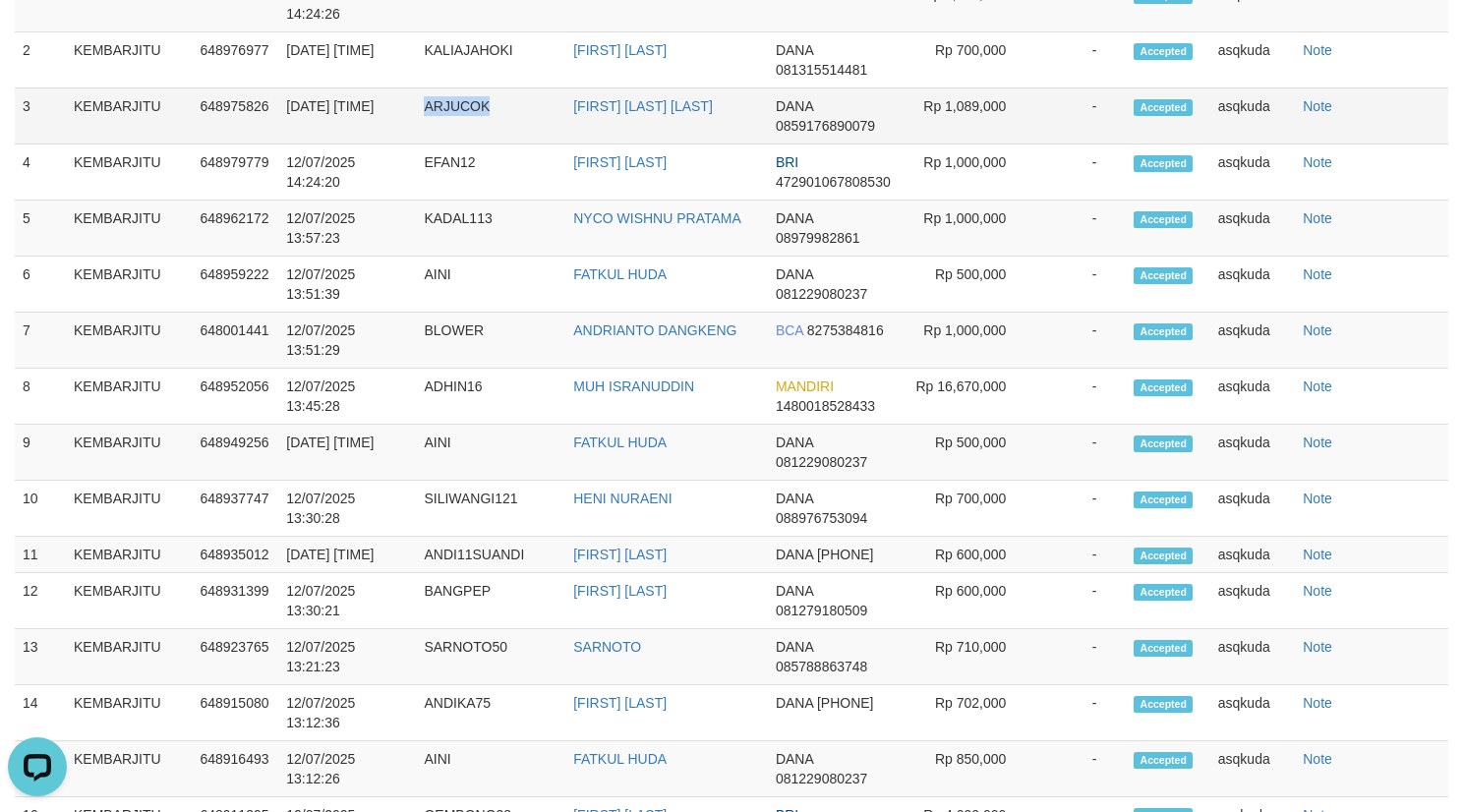 copy on "ARJUCOK" 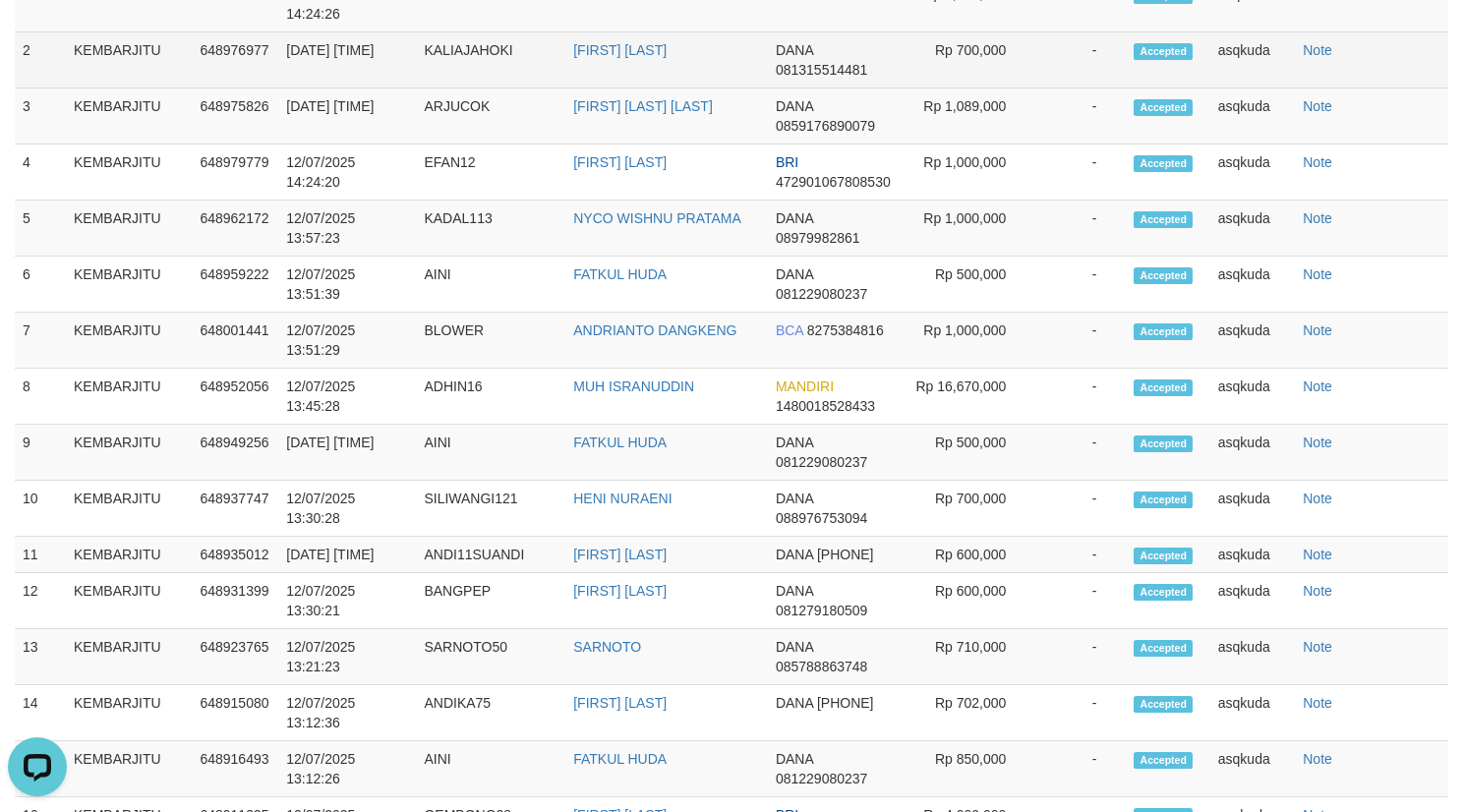 click on "KALIAJAHOKI" at bounding box center (491, 60) 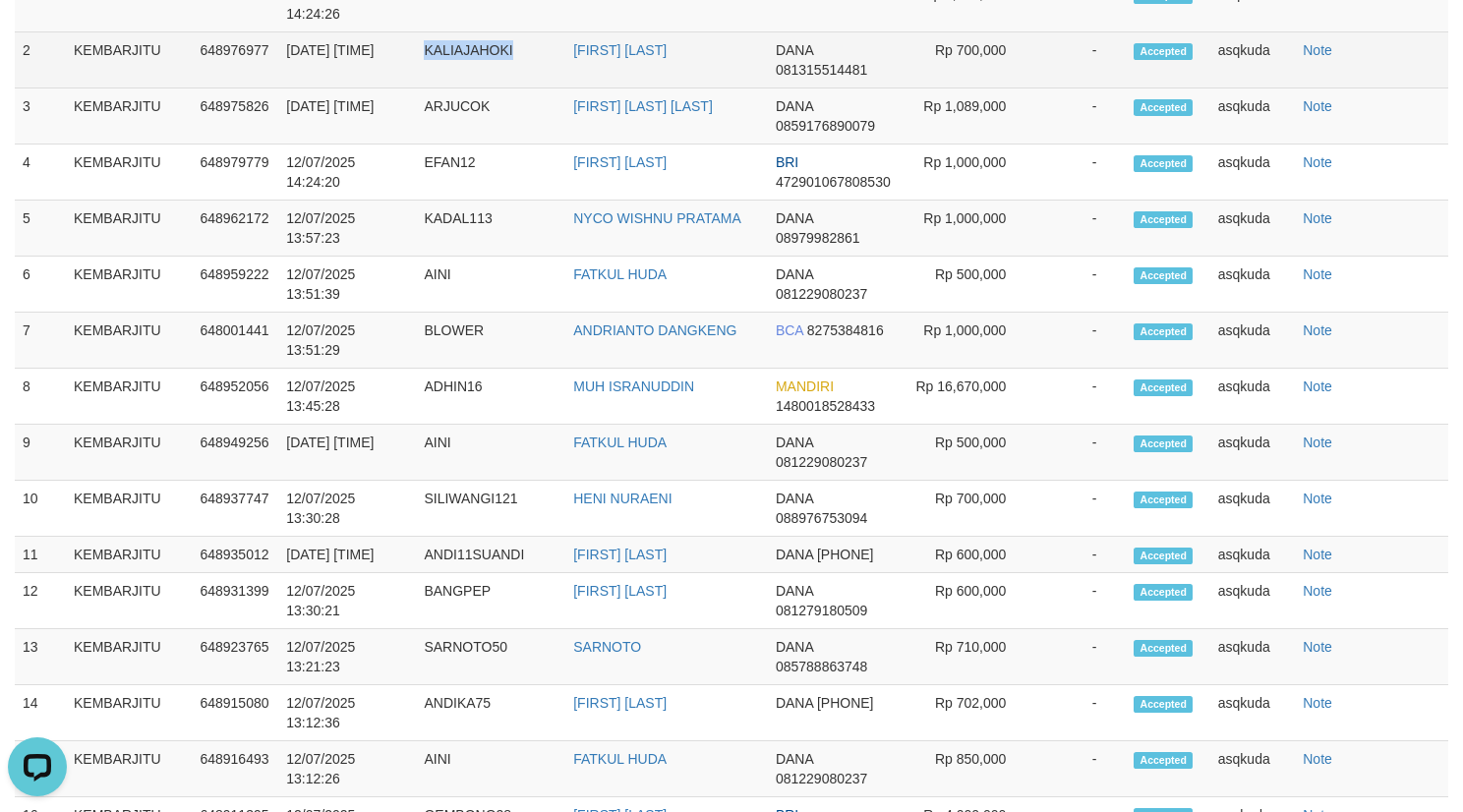 copy on "KALIAJAHOKI" 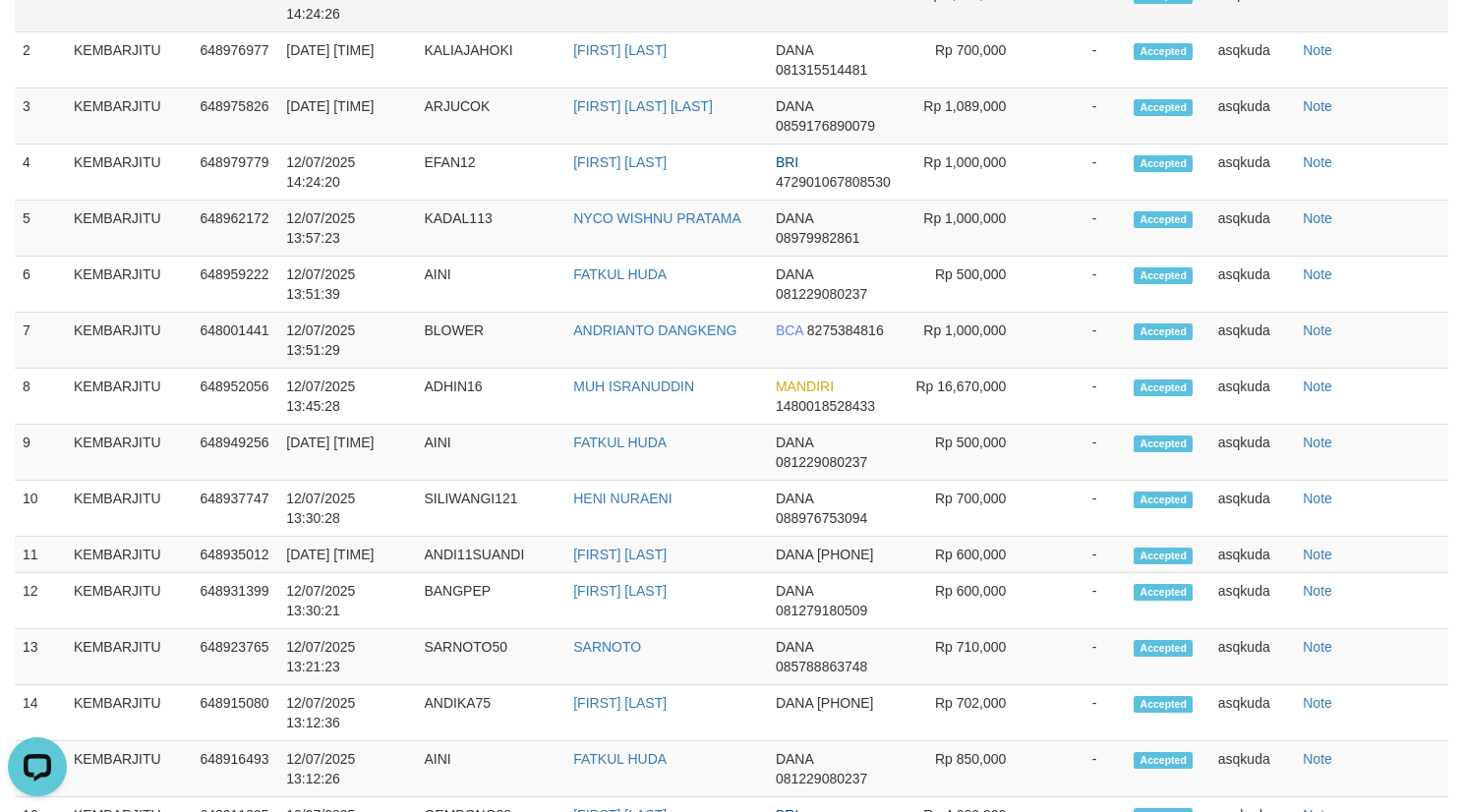 click on "SINDUARTHA" at bounding box center (491, 4) 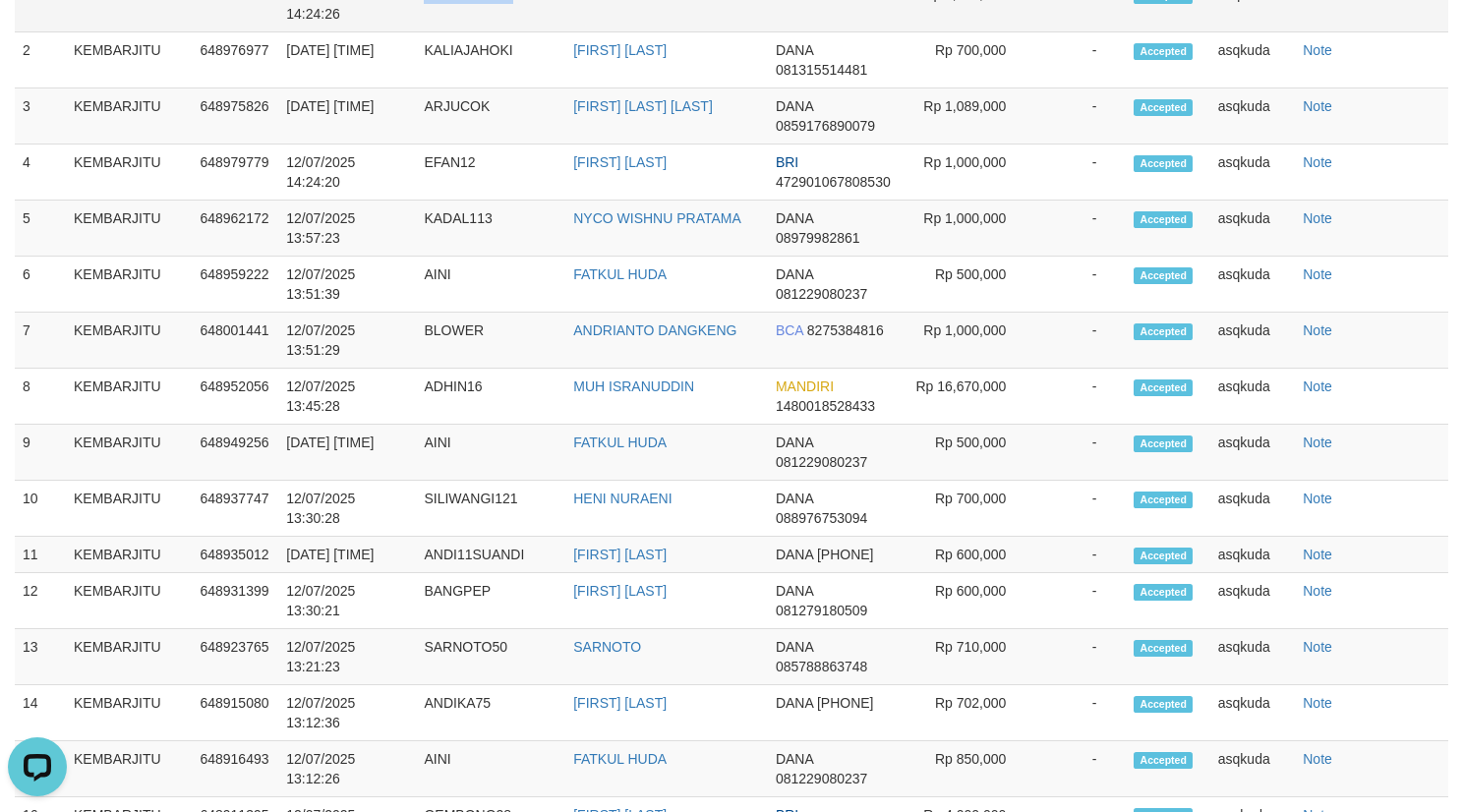 copy on "SINDUARTHA" 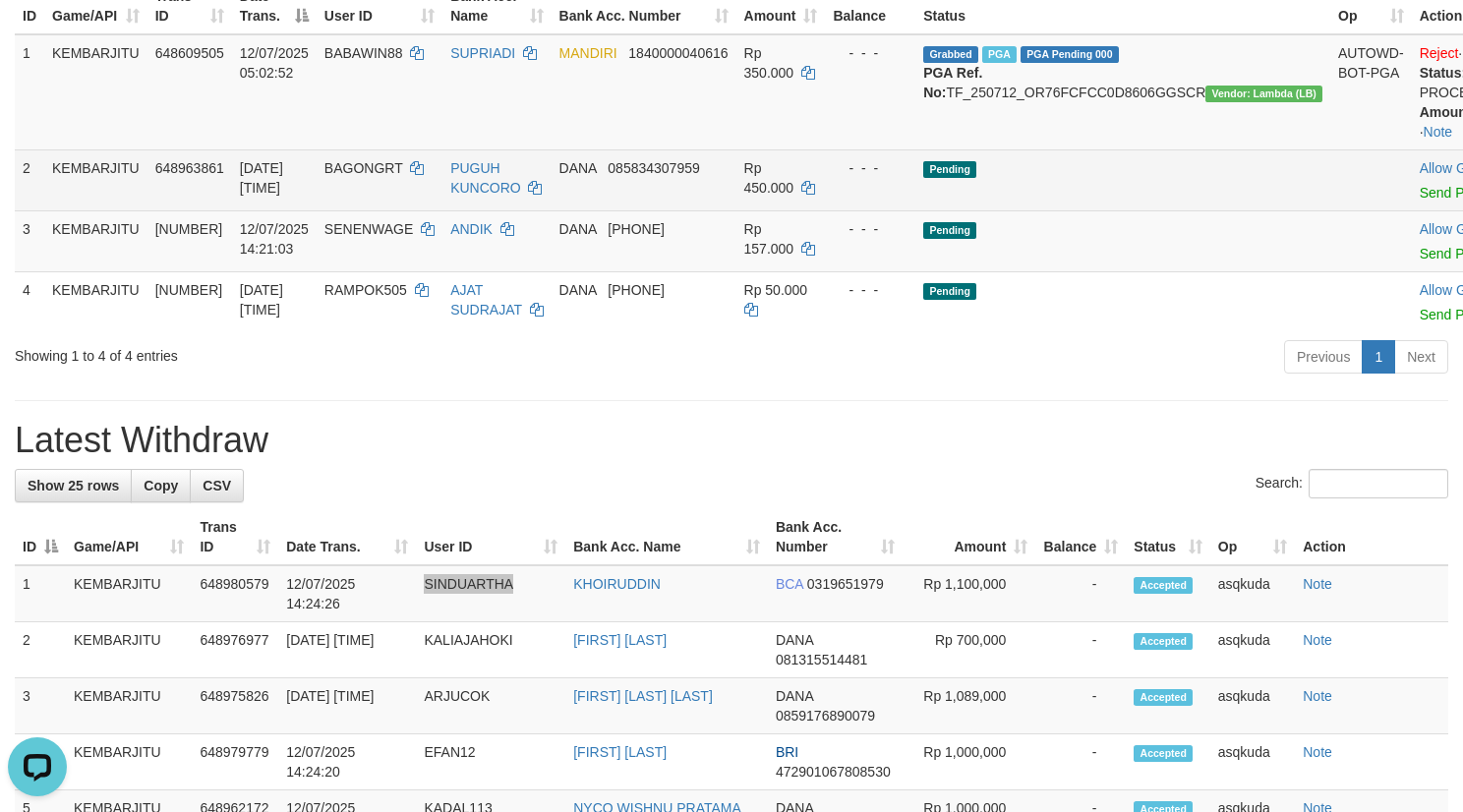 scroll, scrollTop: 0, scrollLeft: 0, axis: both 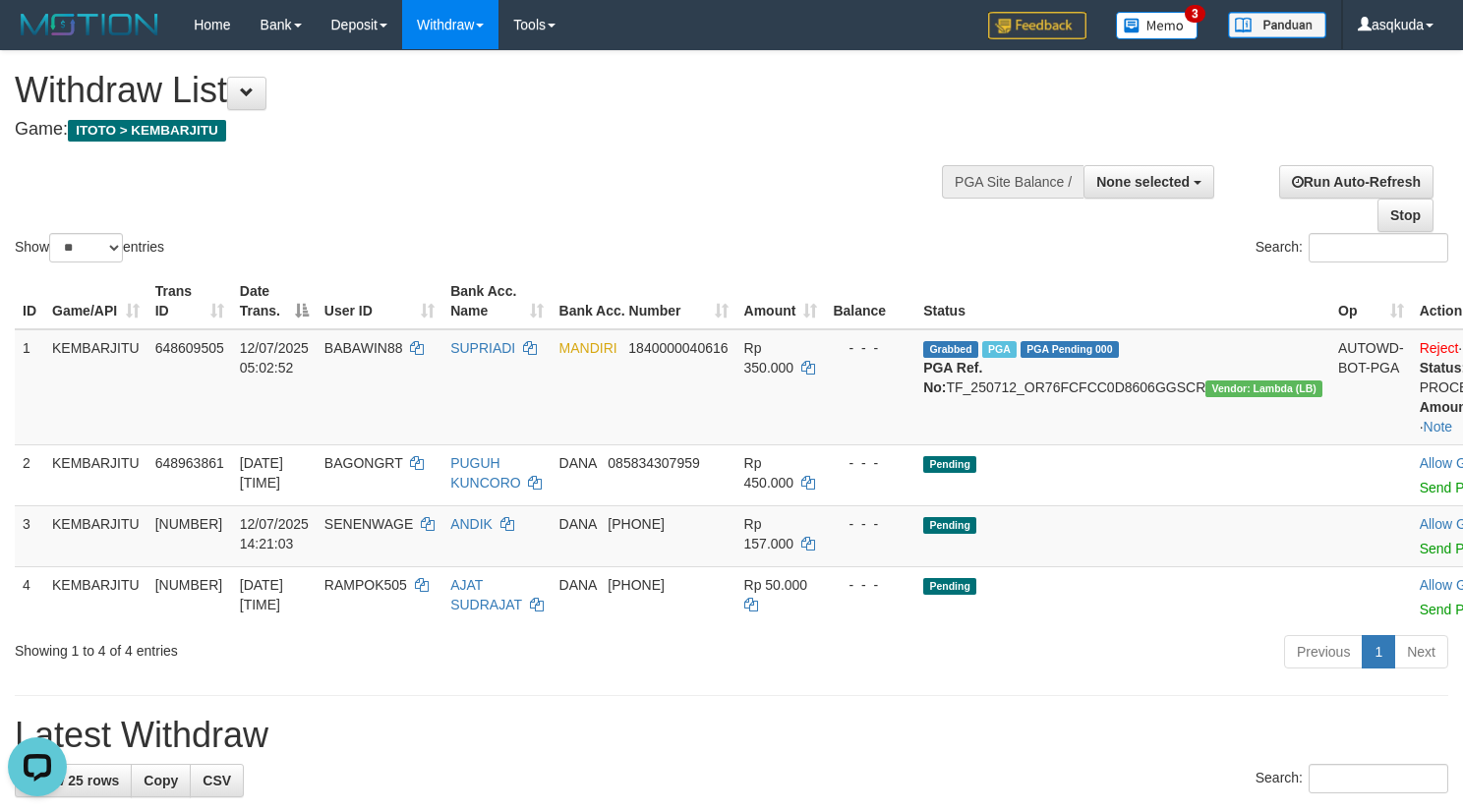 click on "Search:" at bounding box center (1097, 250) 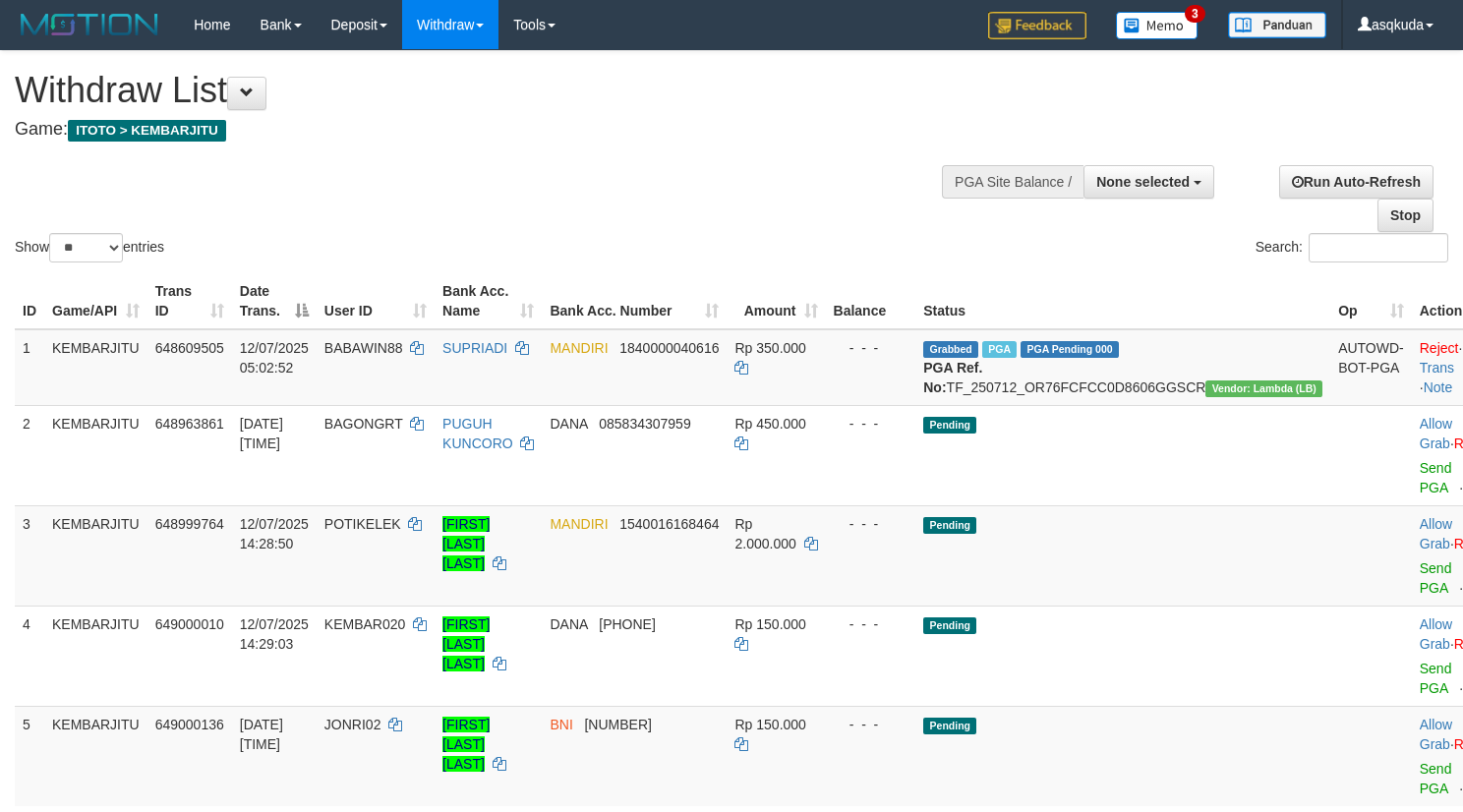 select 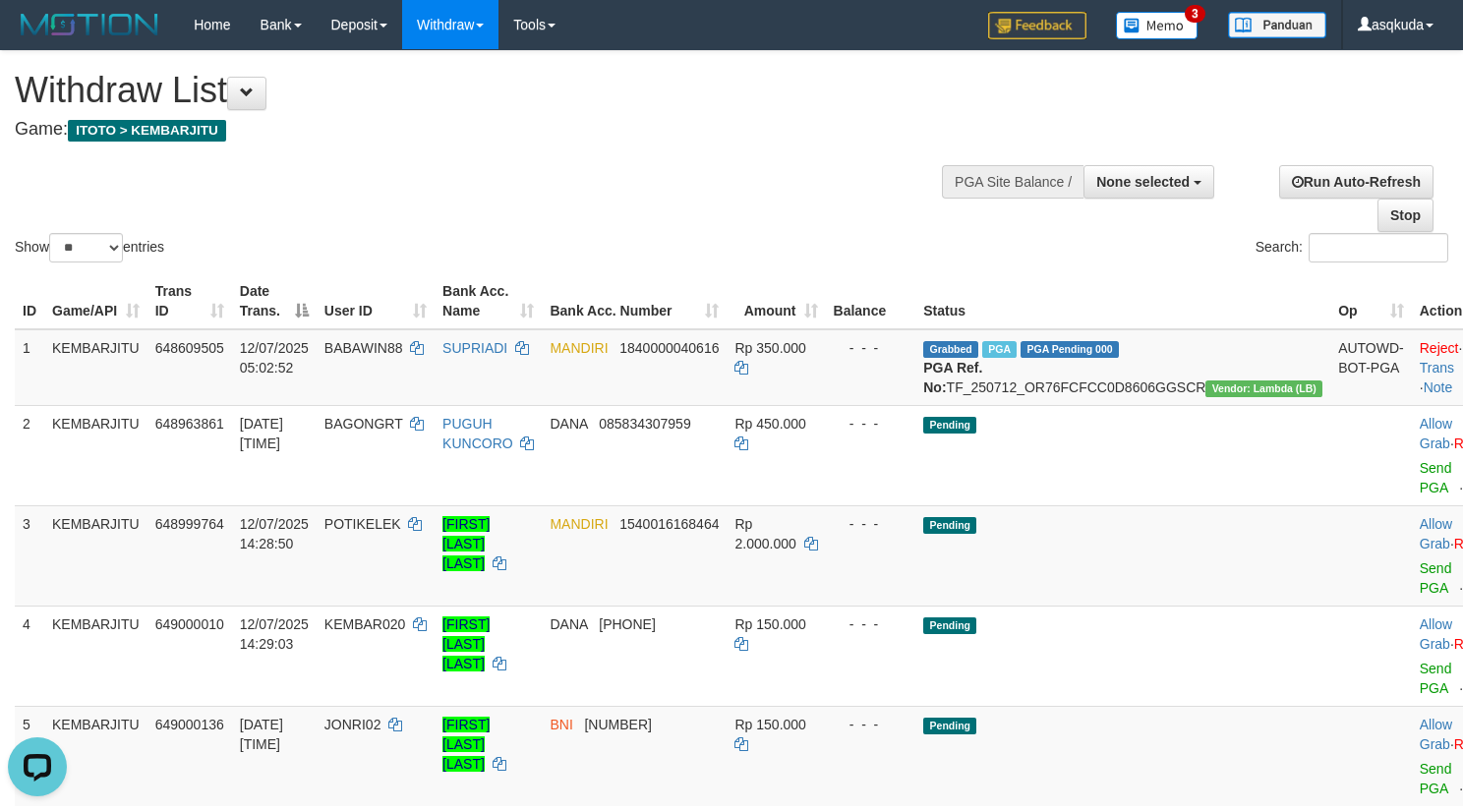 scroll, scrollTop: 0, scrollLeft: 0, axis: both 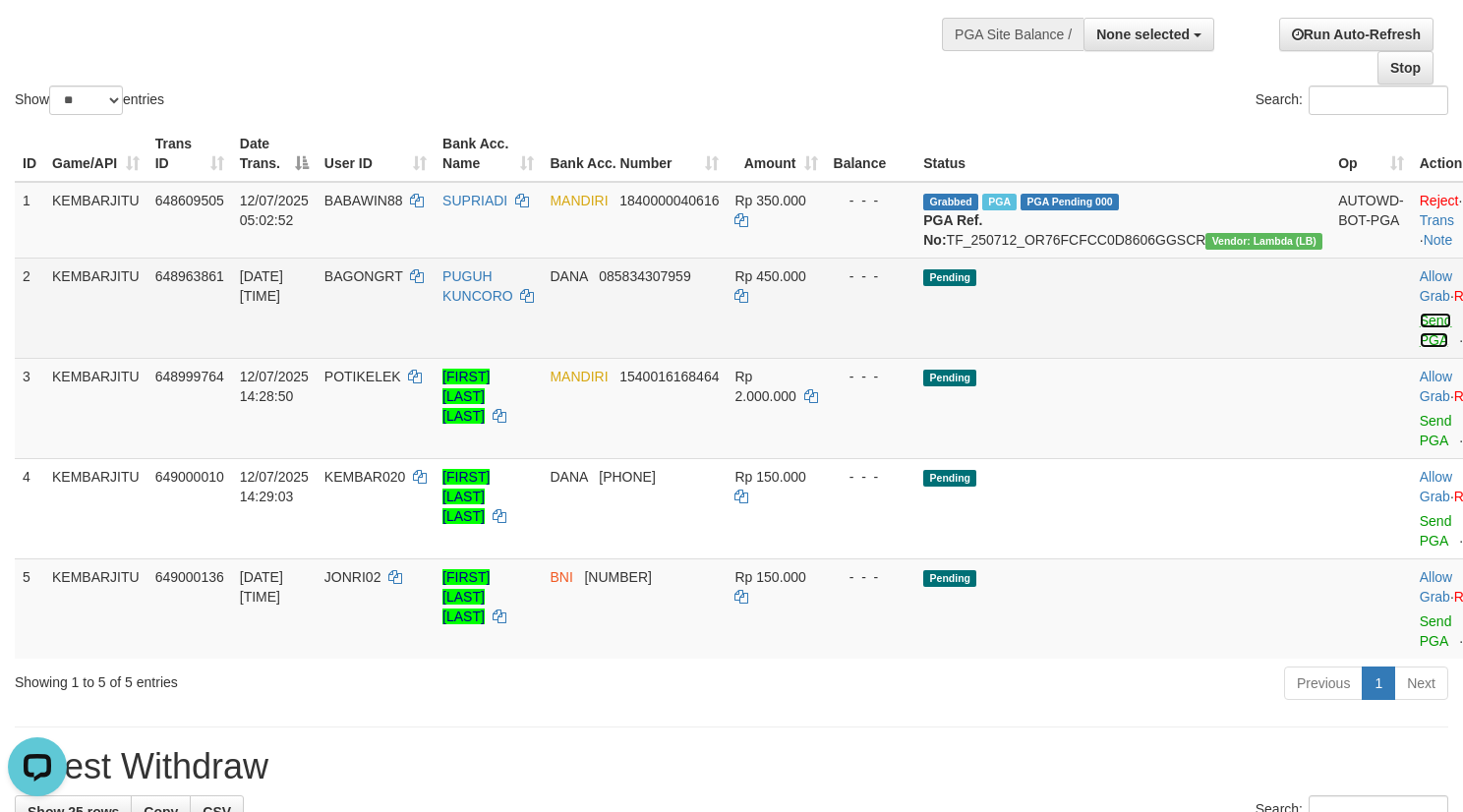 click on "Send PGA" at bounding box center [1435, 330] 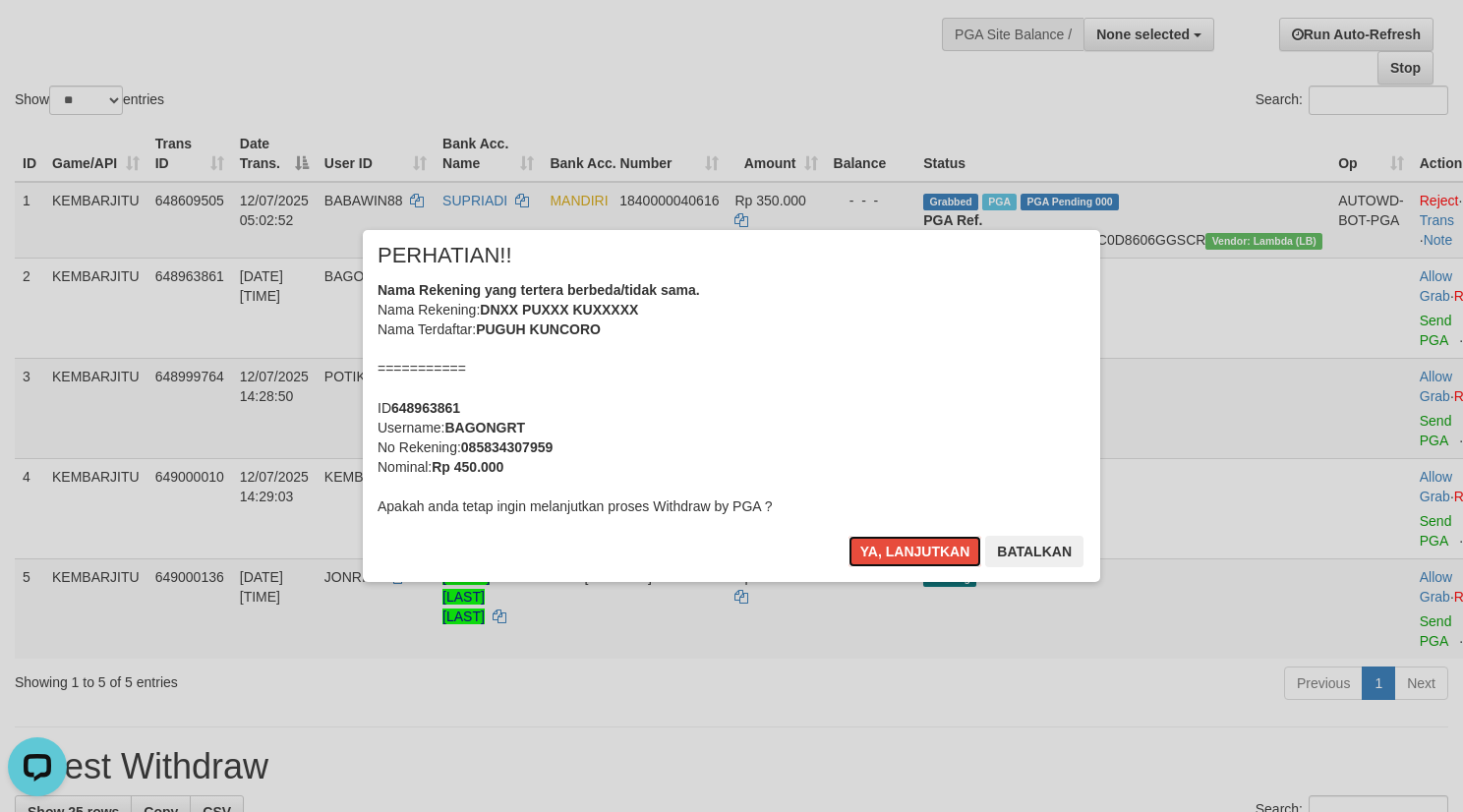 type 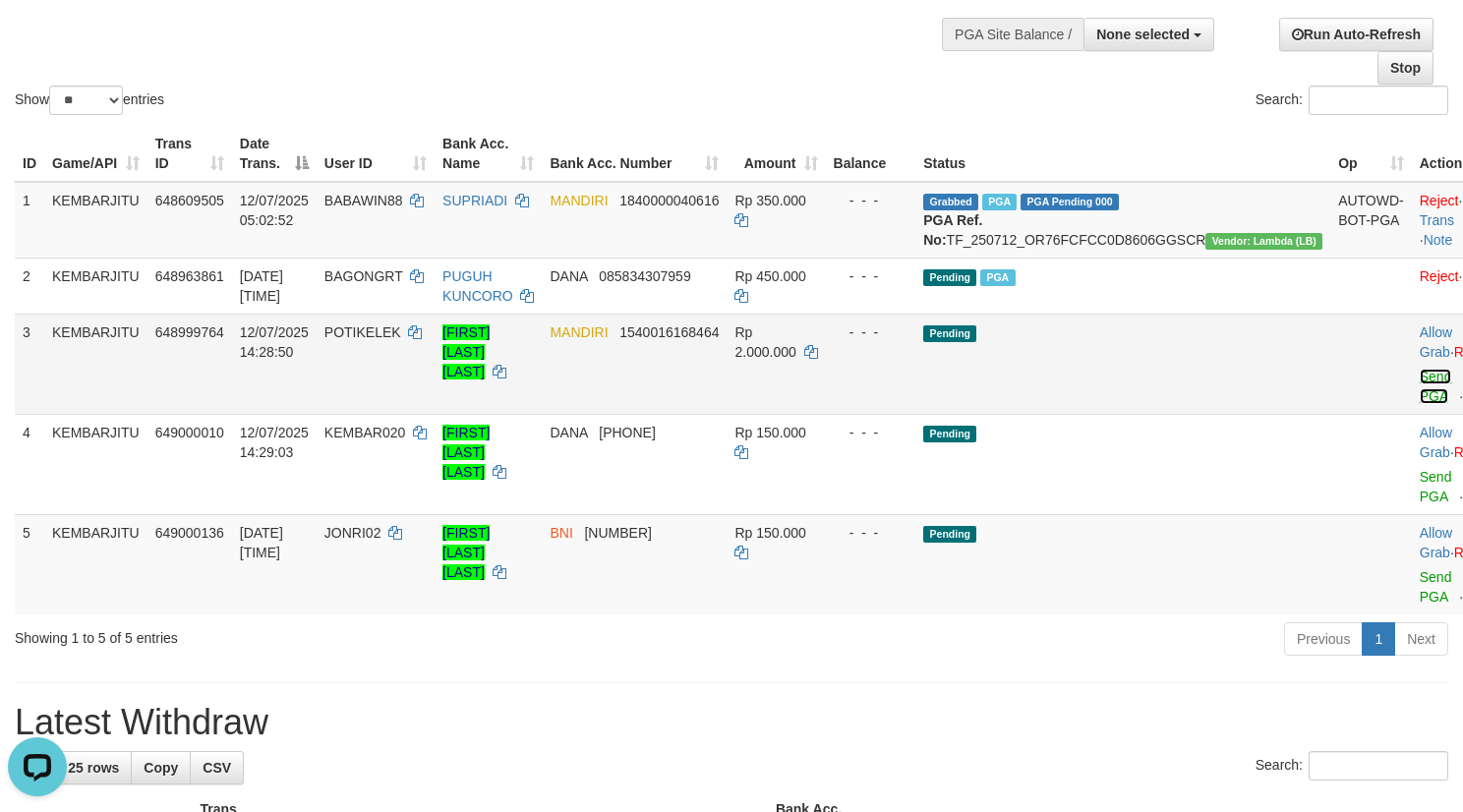 click on "Send PGA" at bounding box center (1435, 386) 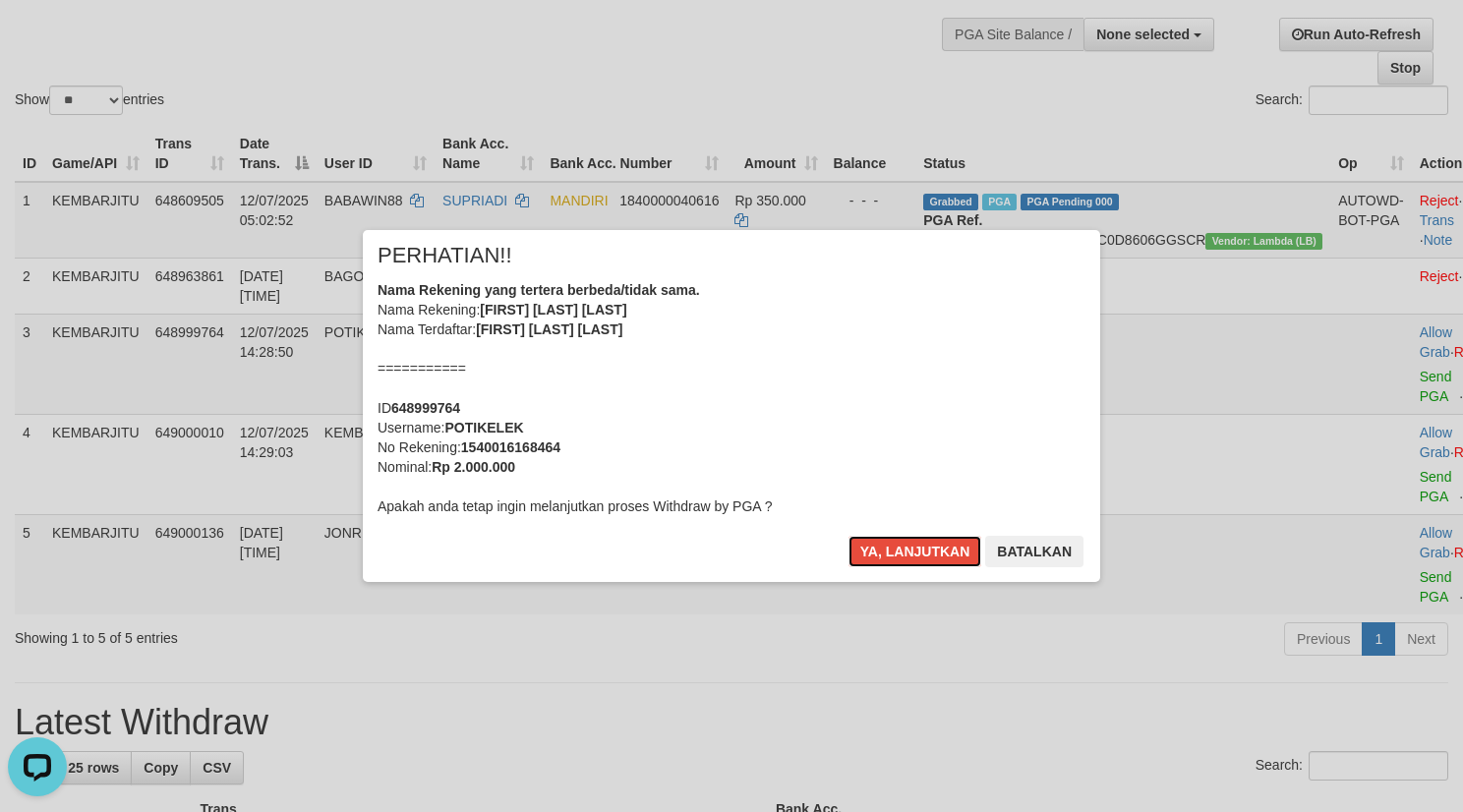 type 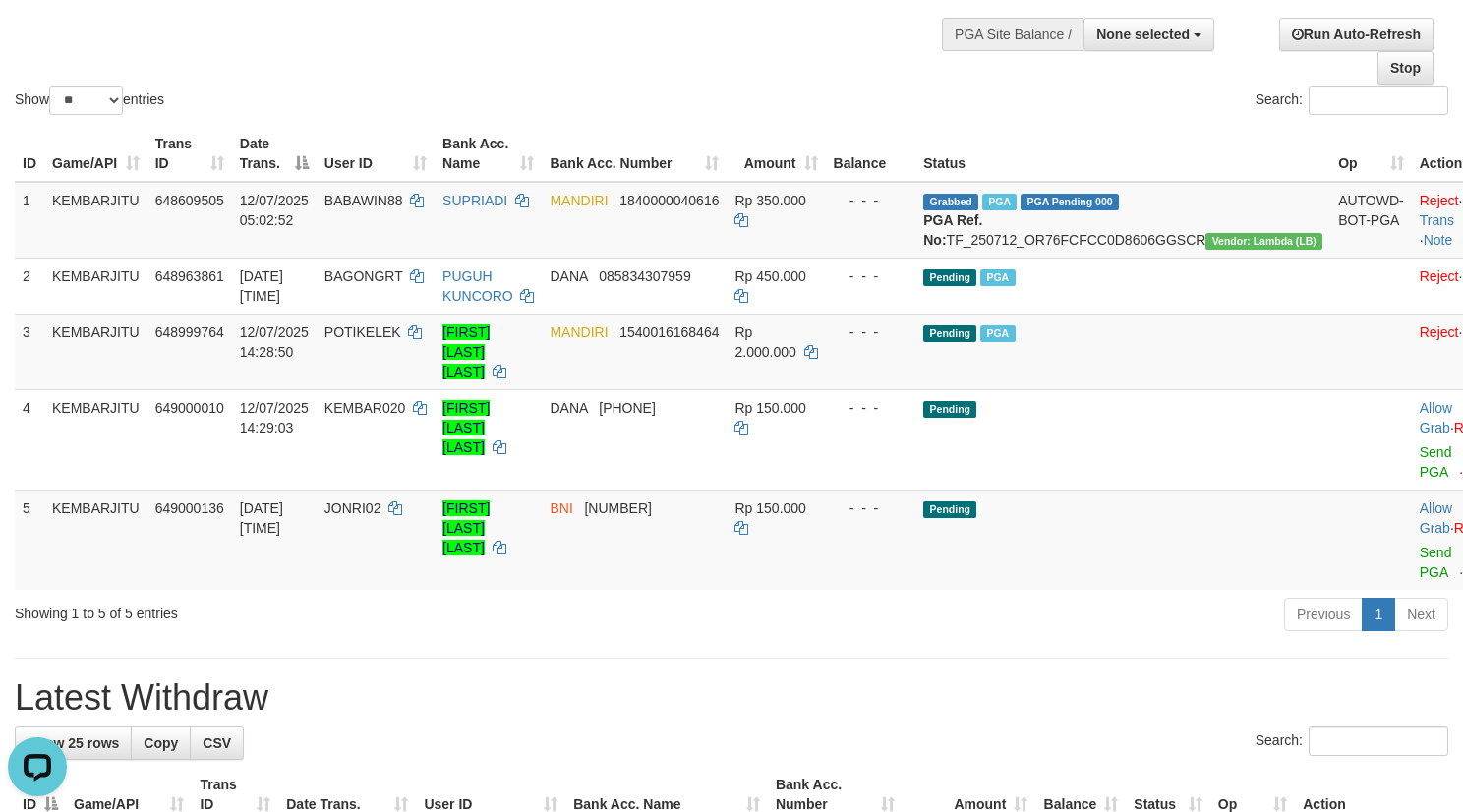 click on "Show  ** ** ** ***  entries Search:" at bounding box center [732, 11] 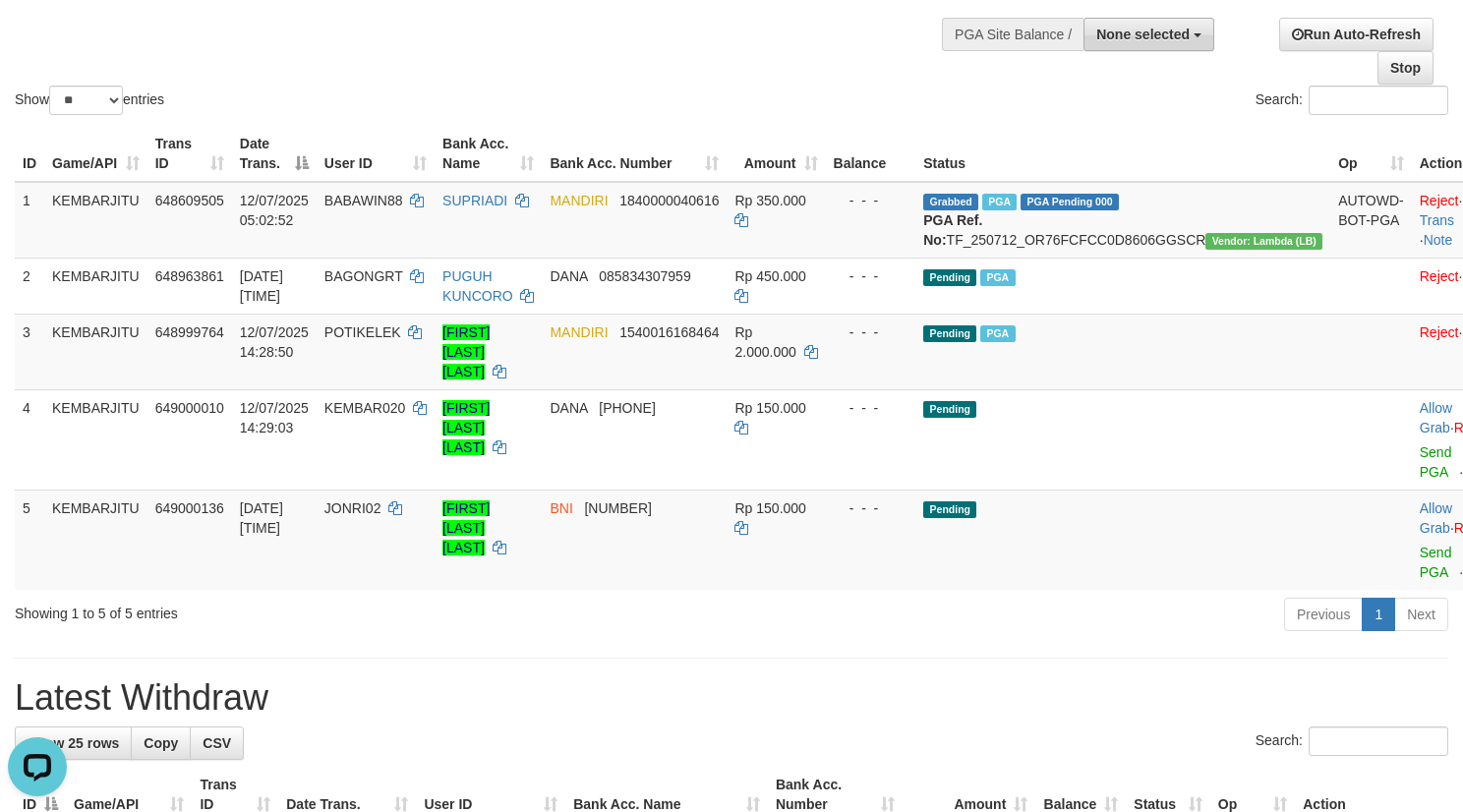 click on "None selected" at bounding box center (1148, 34) 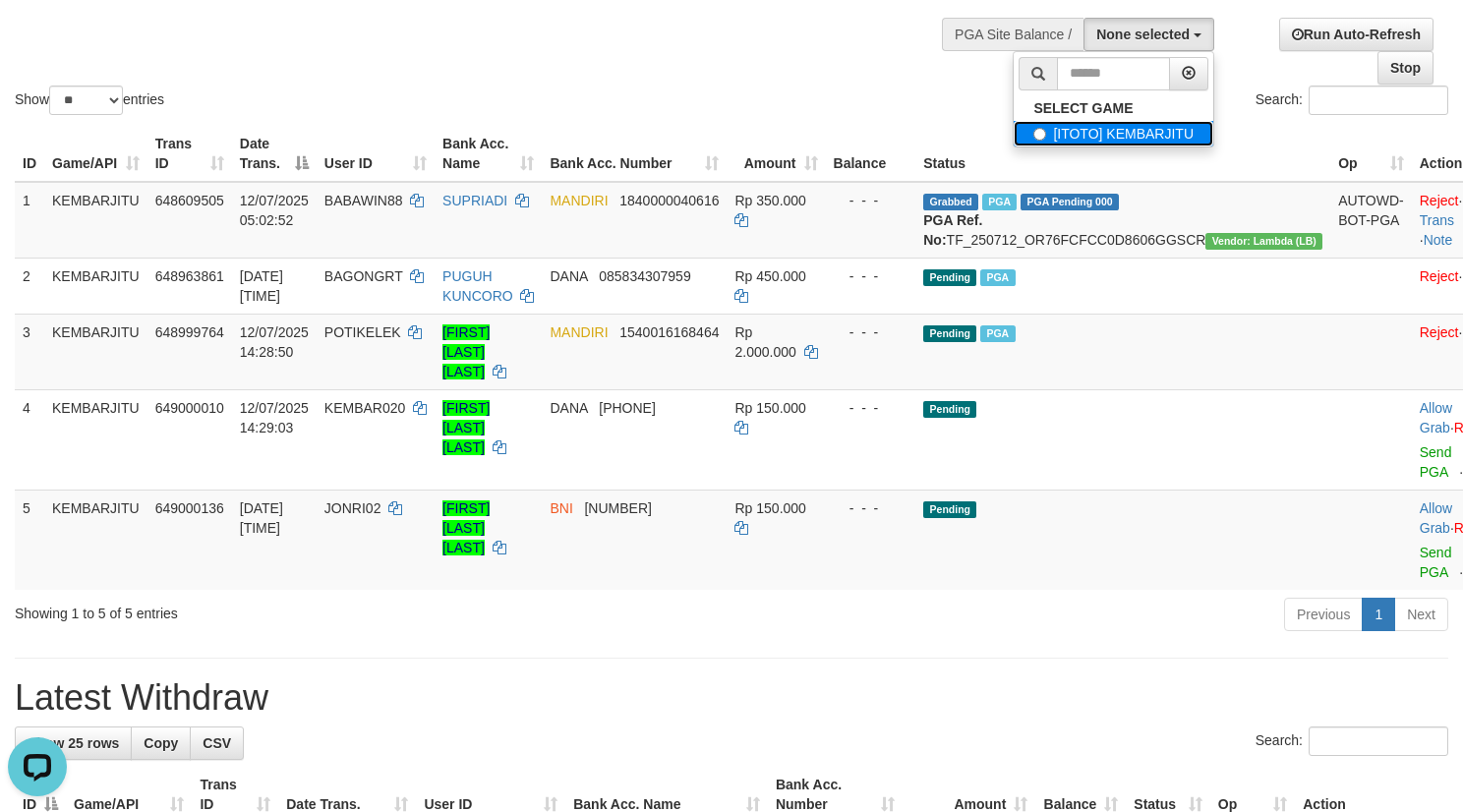 click on "[ITOTO] KEMBARJITU" at bounding box center [1113, 134] 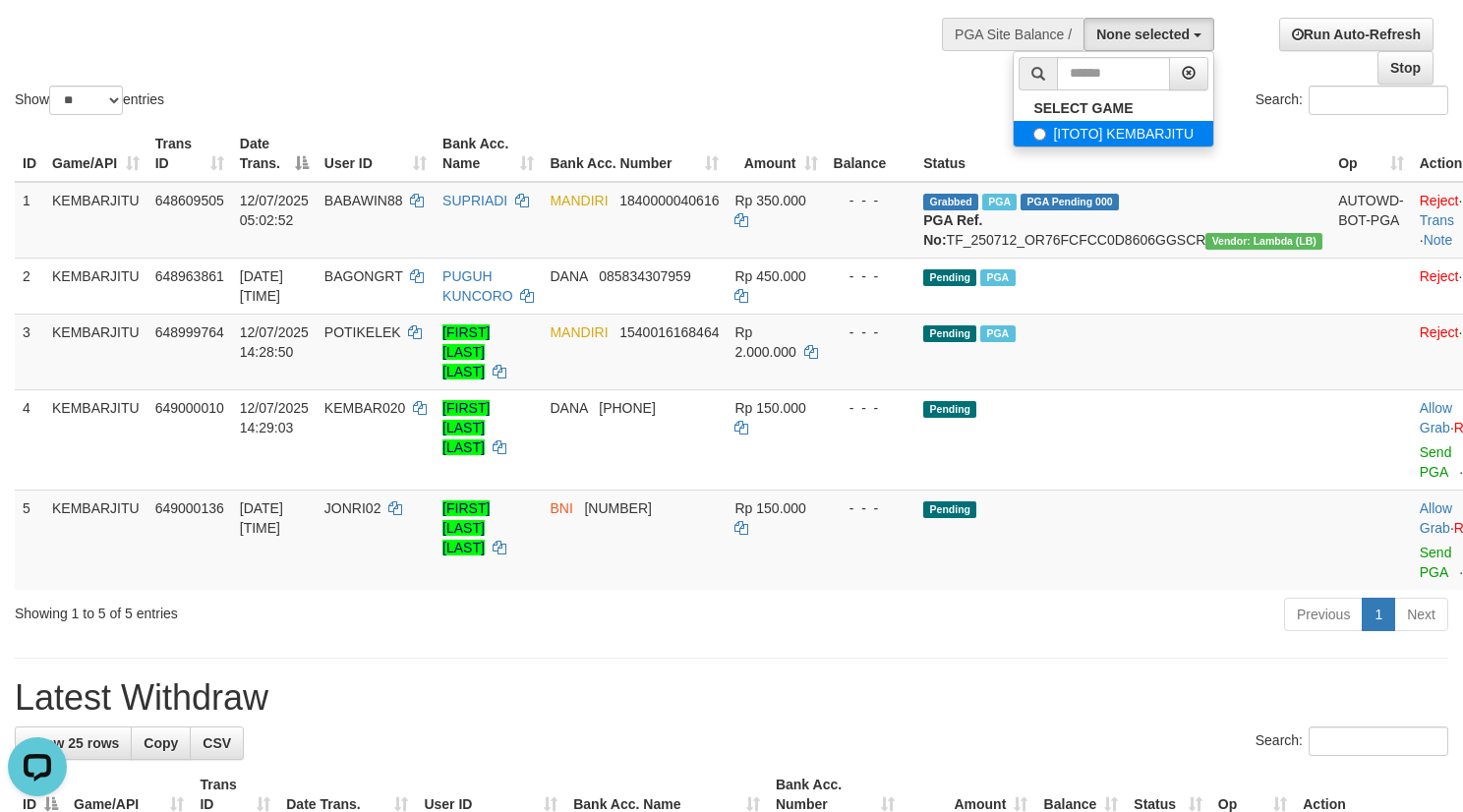 select on "***" 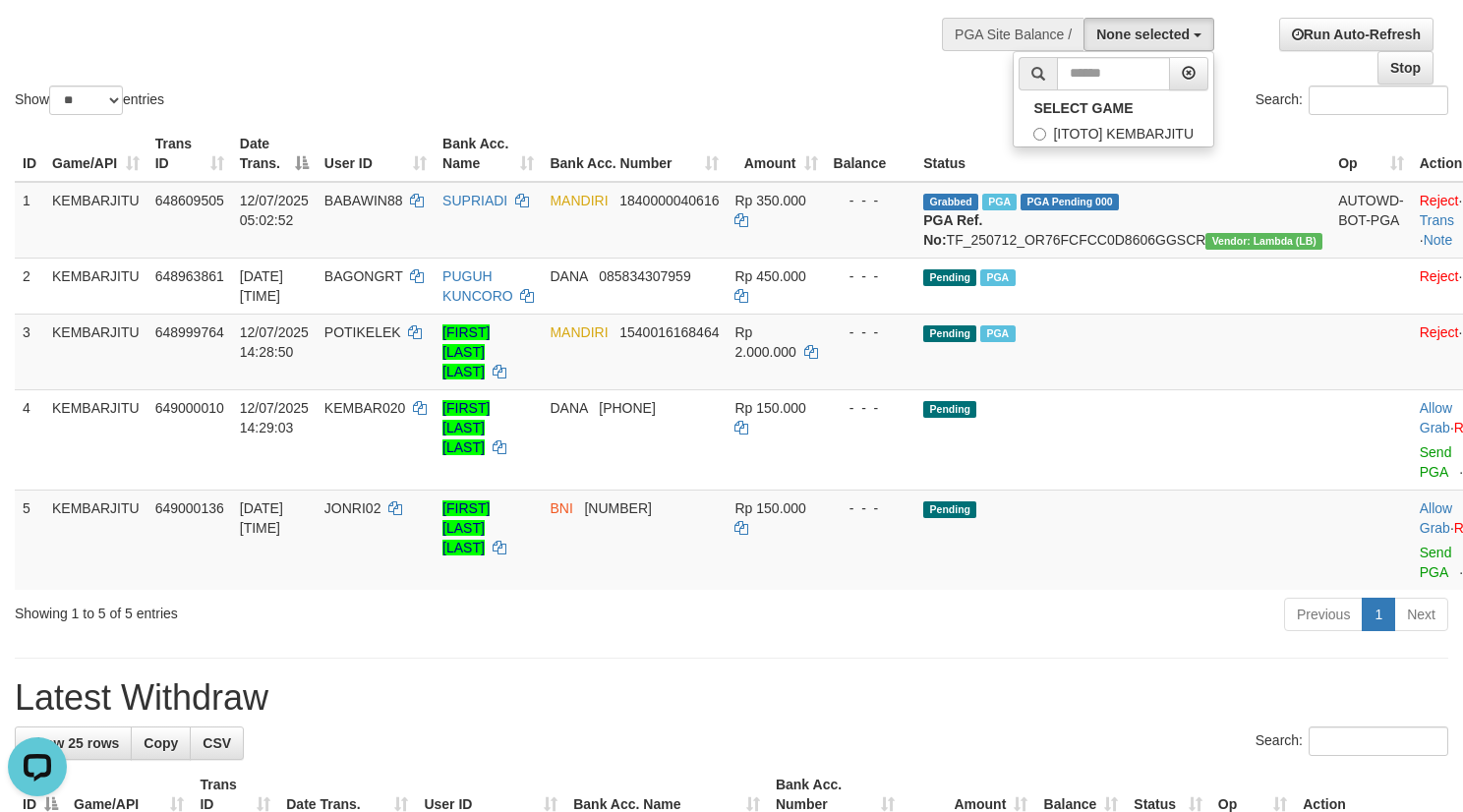 scroll, scrollTop: 18, scrollLeft: 0, axis: vertical 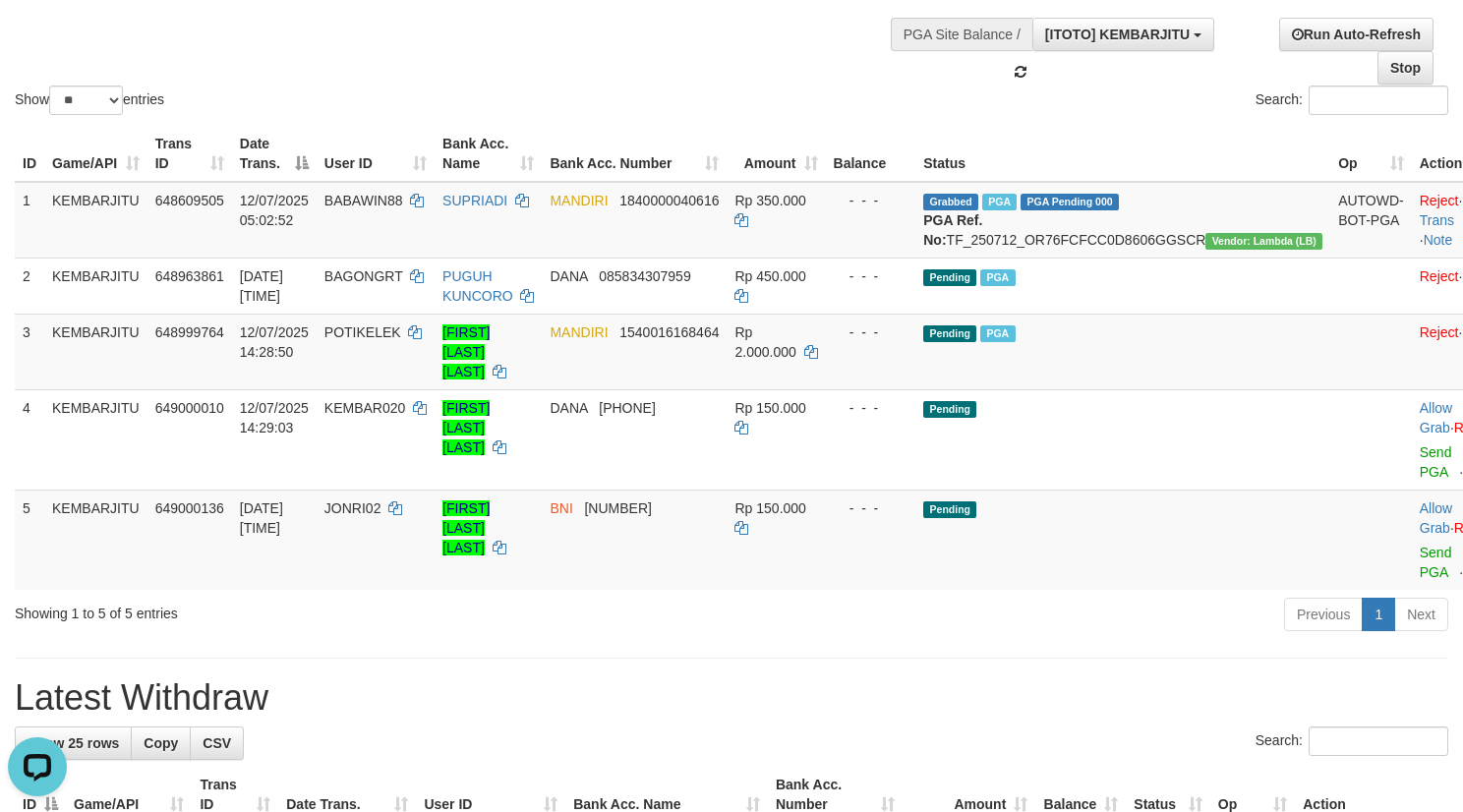 click on "Show  ** ** ** ***  entries" at bounding box center (366, 102) 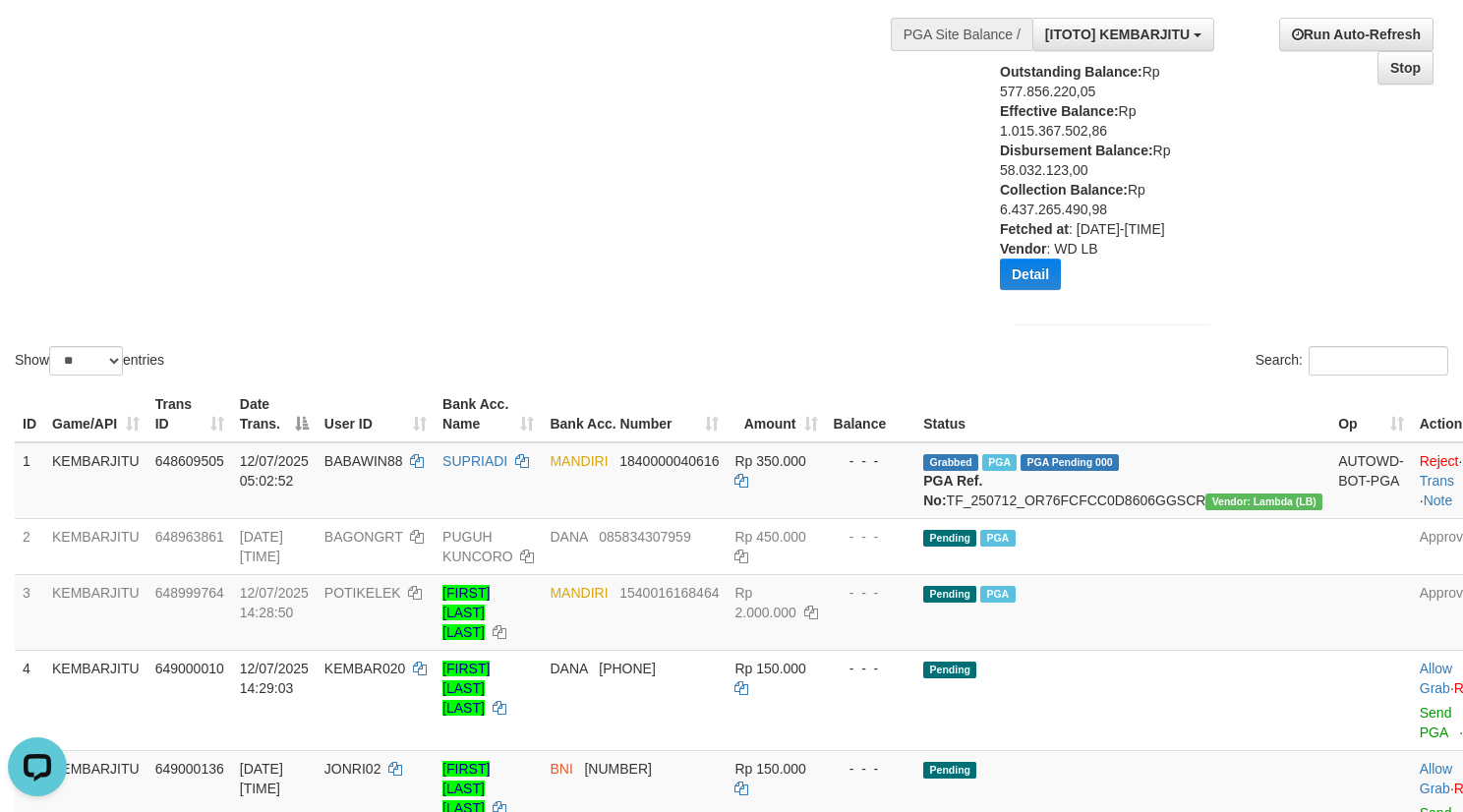 click on "Show  ** ** ** ***  entries Search:" at bounding box center (732, 142) 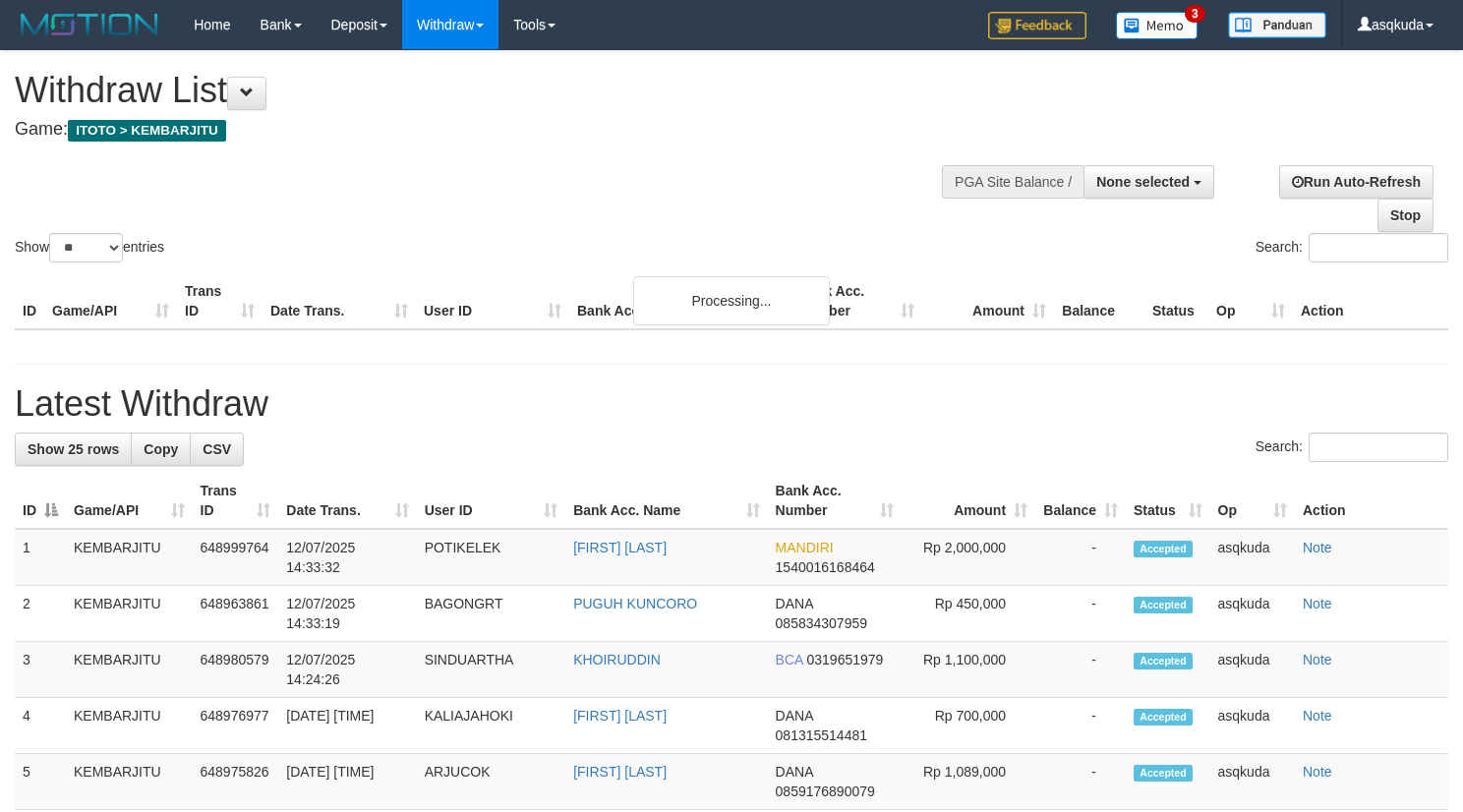 select 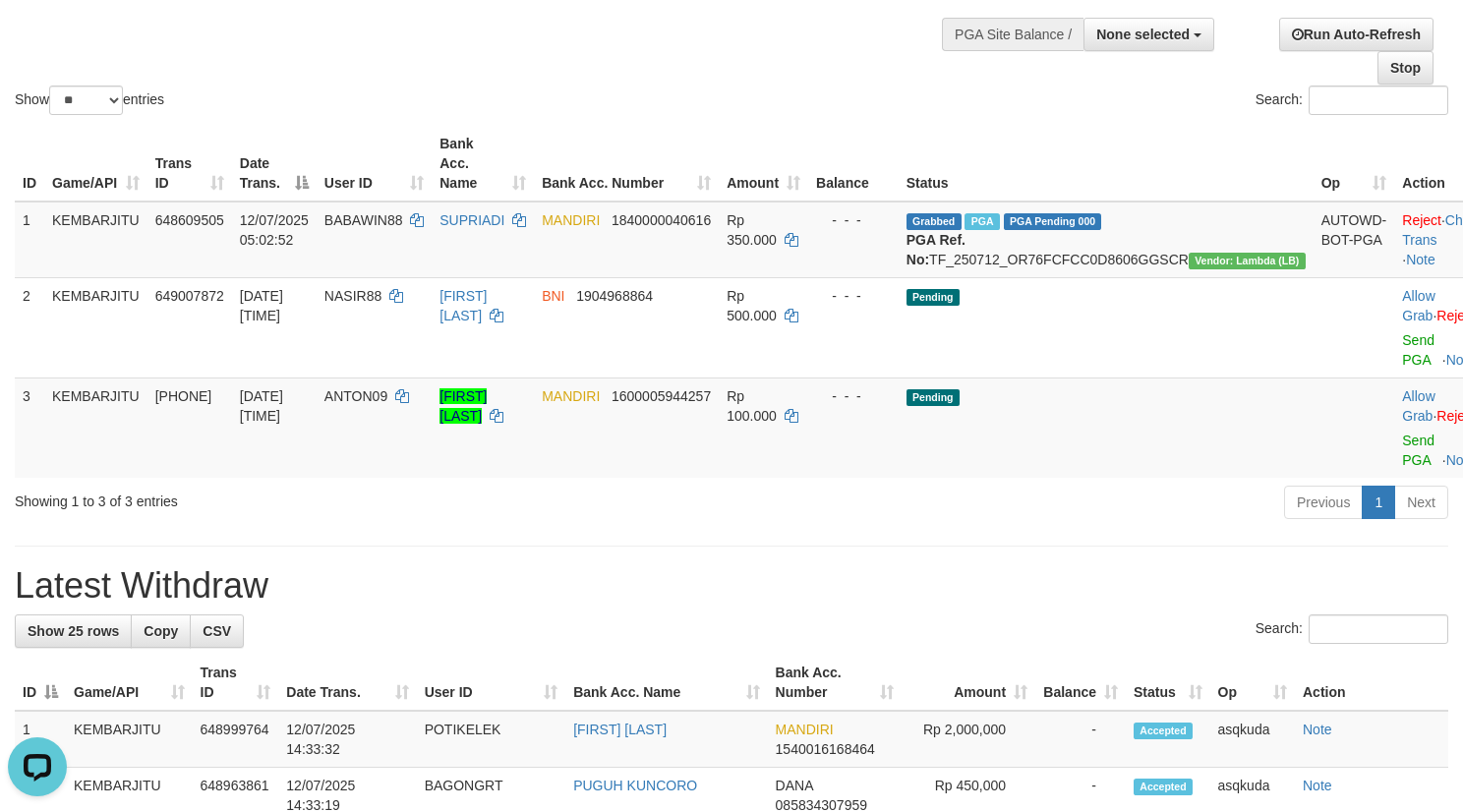 scroll, scrollTop: 0, scrollLeft: 0, axis: both 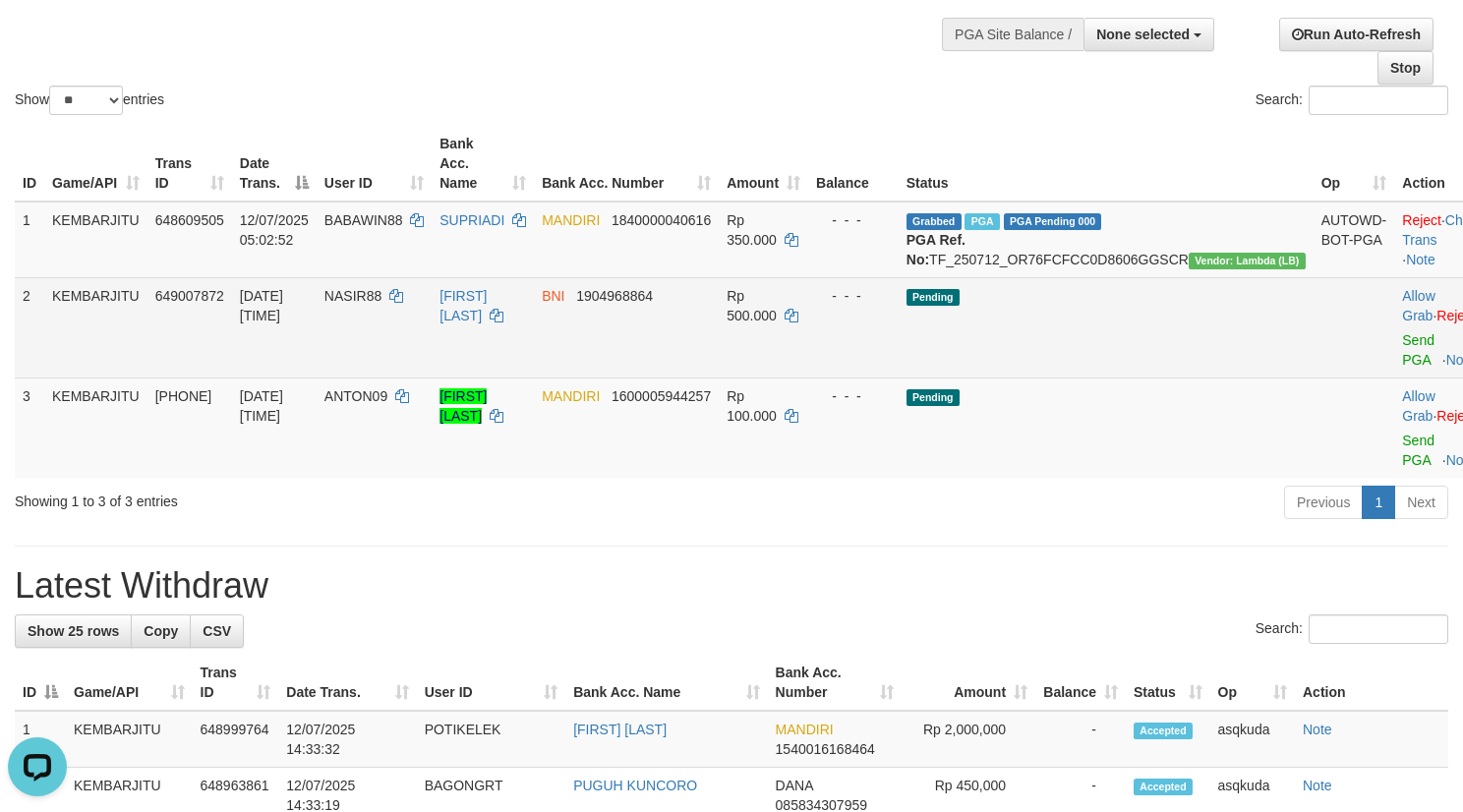 click on "Allow Grab   ·    Reject Send PGA     ·    Note" at bounding box center [1442, 327] 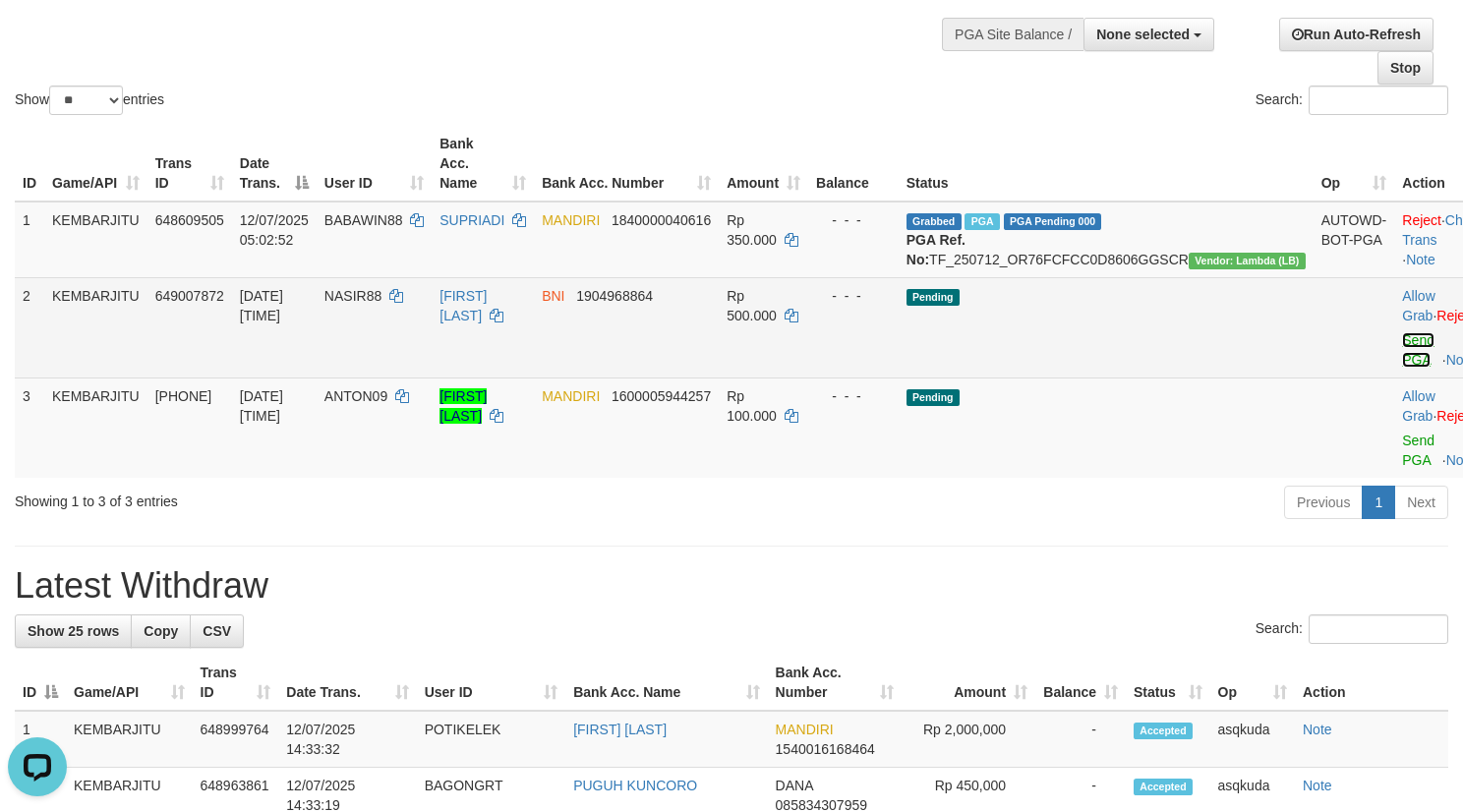 click on "Send PGA" at bounding box center (1418, 350) 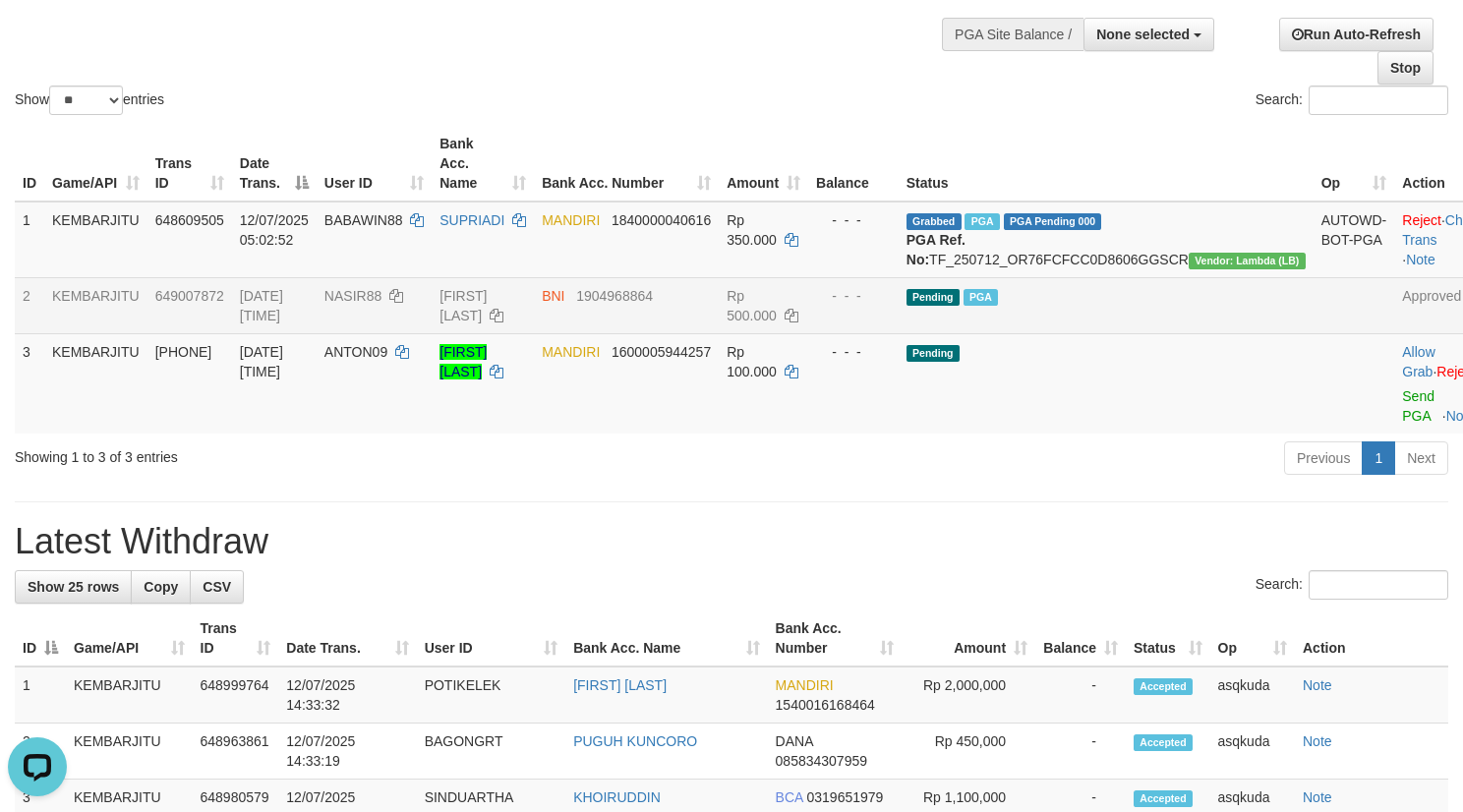 click on "Show  ** ** ** ***  entries Search:" at bounding box center [732, 11] 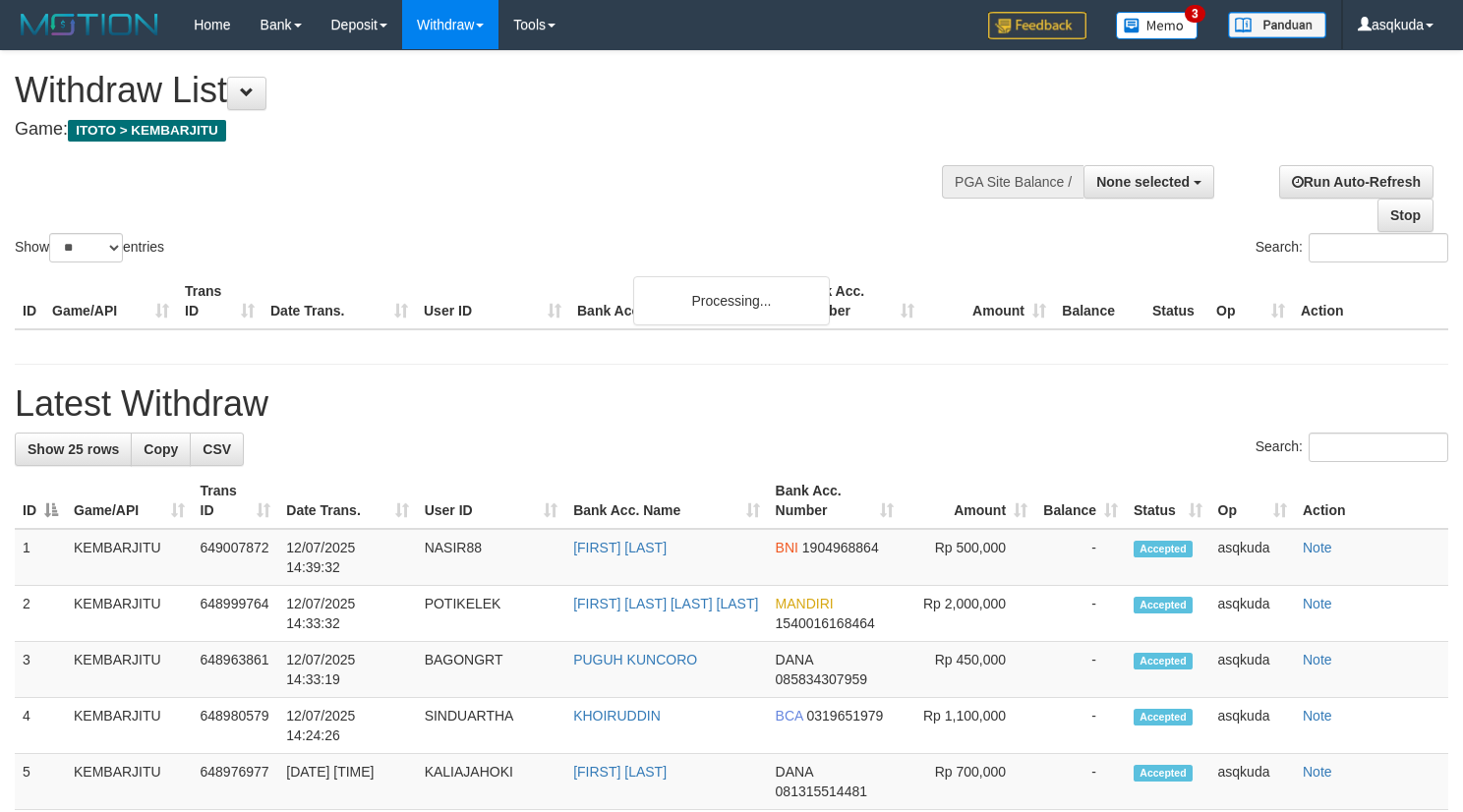 select 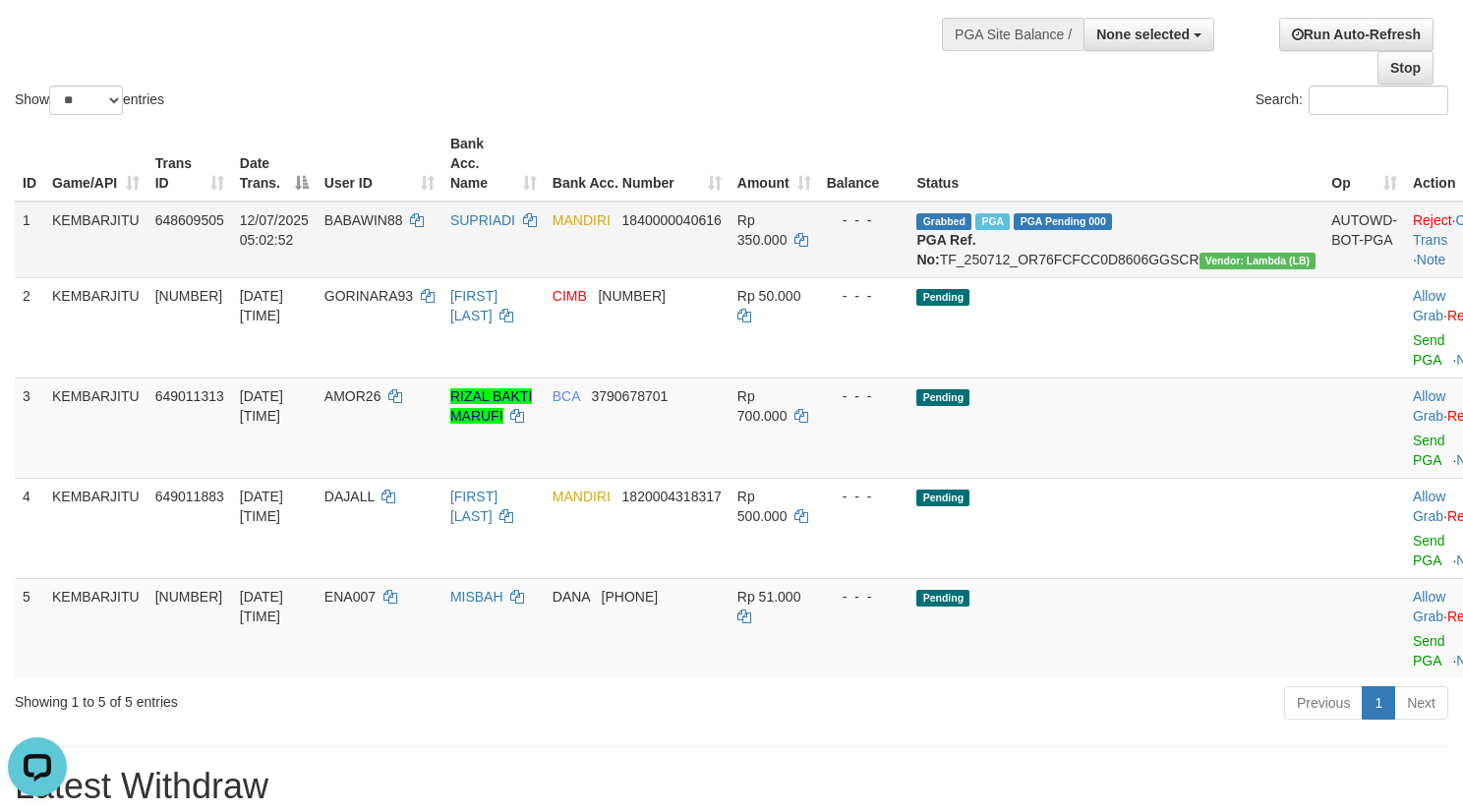 scroll, scrollTop: 0, scrollLeft: 0, axis: both 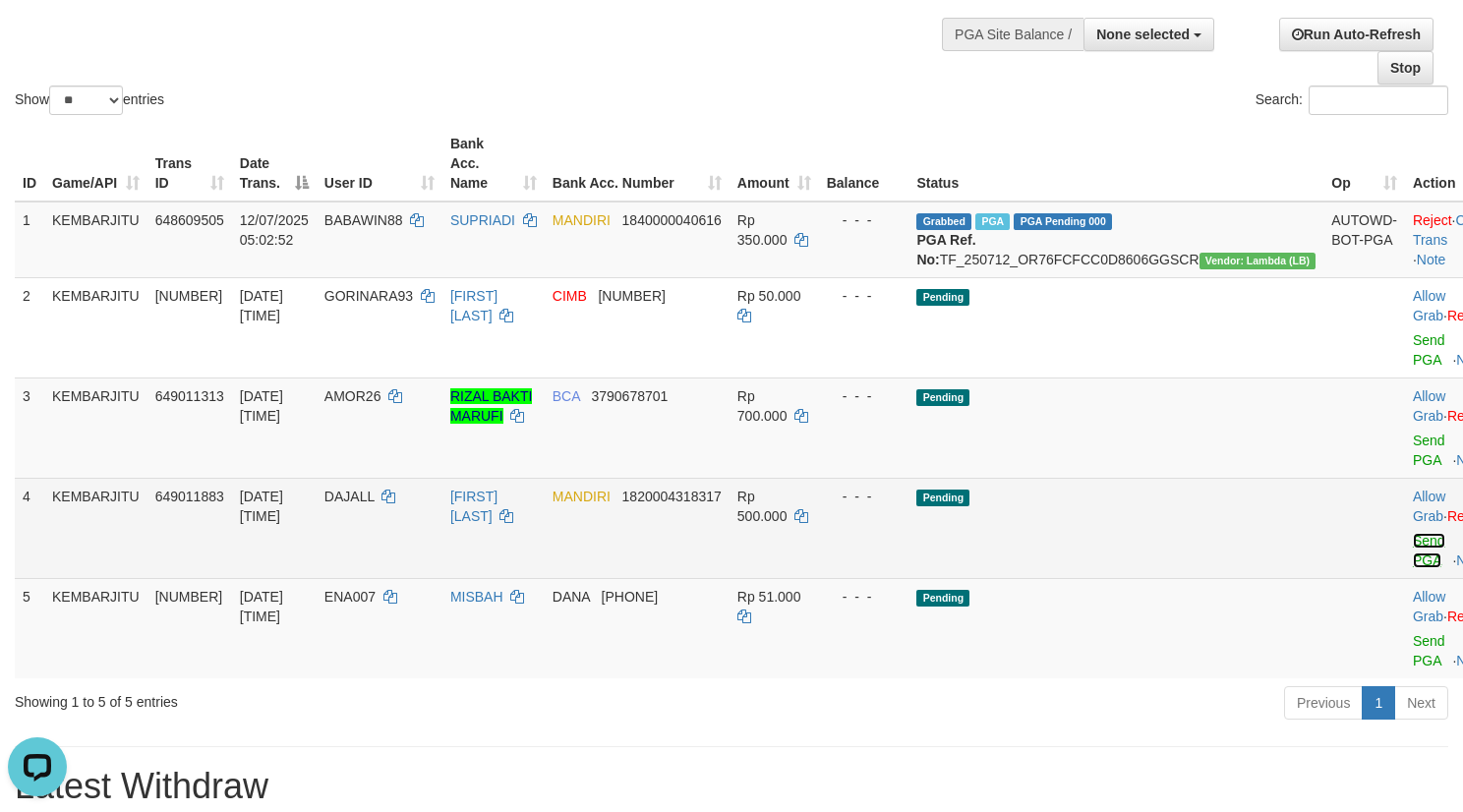 click on "Send PGA" at bounding box center [1429, 551] 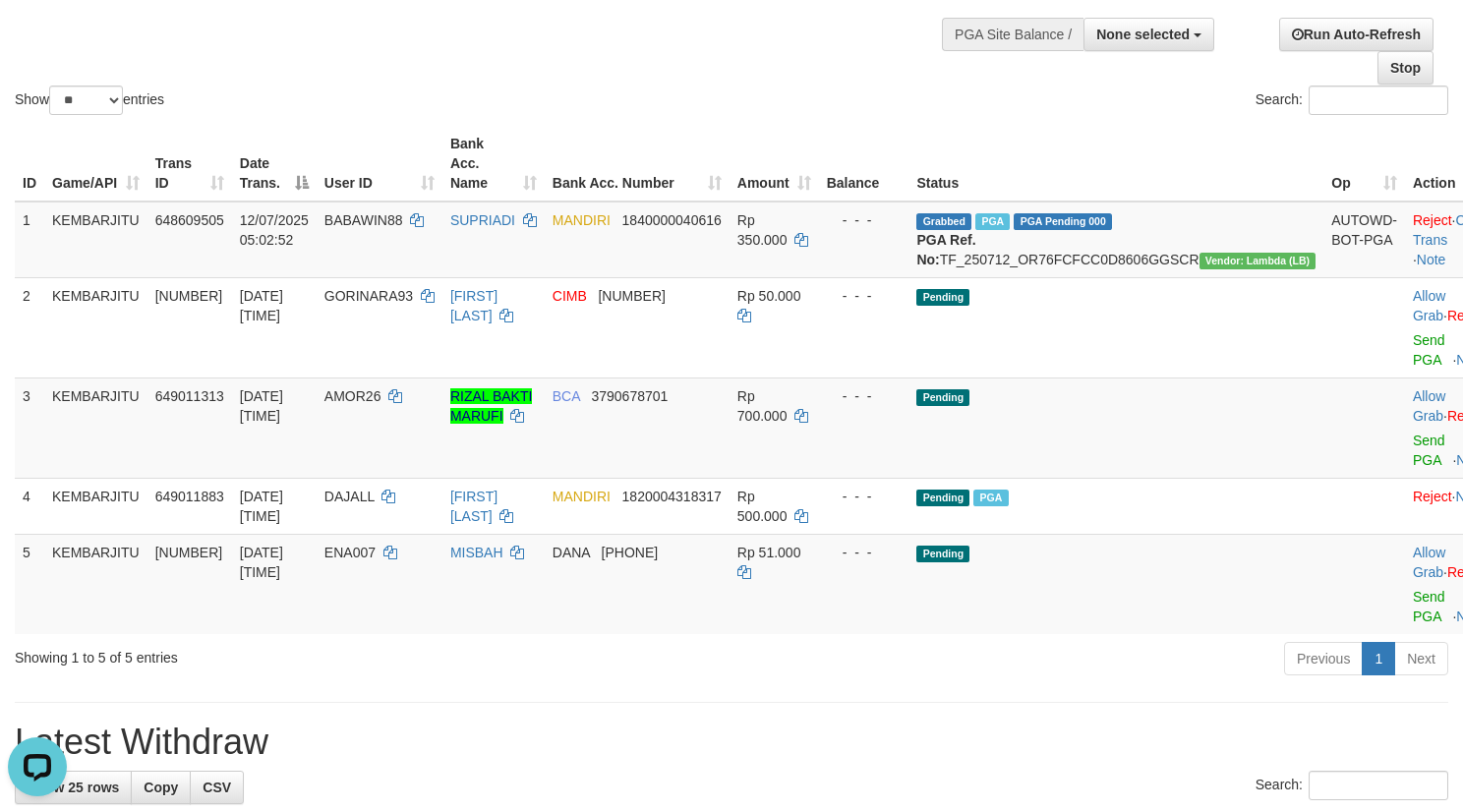 click on "Show  ** ** ** ***  entries Search:" at bounding box center (732, 11) 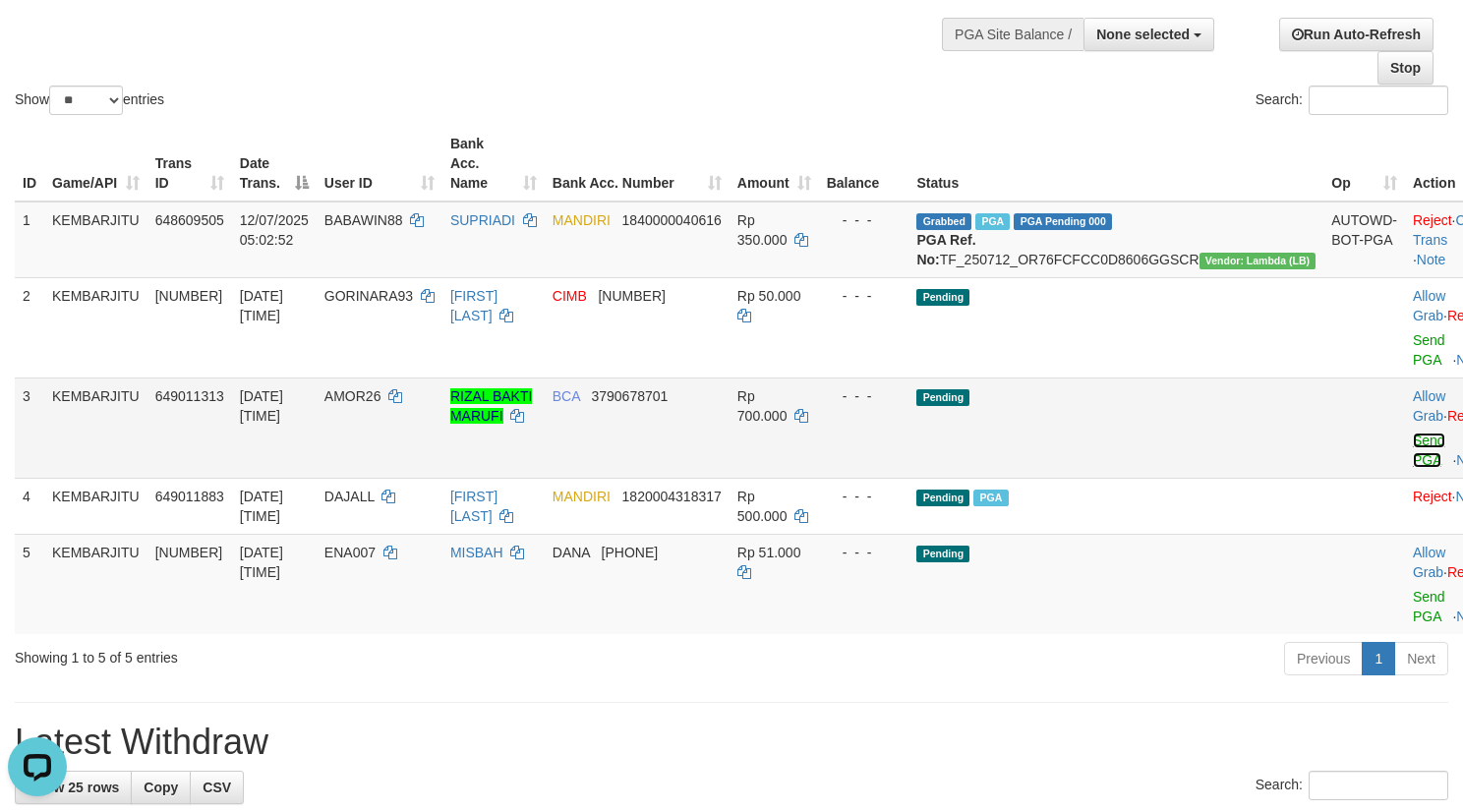 click on "Send PGA" at bounding box center (1429, 450) 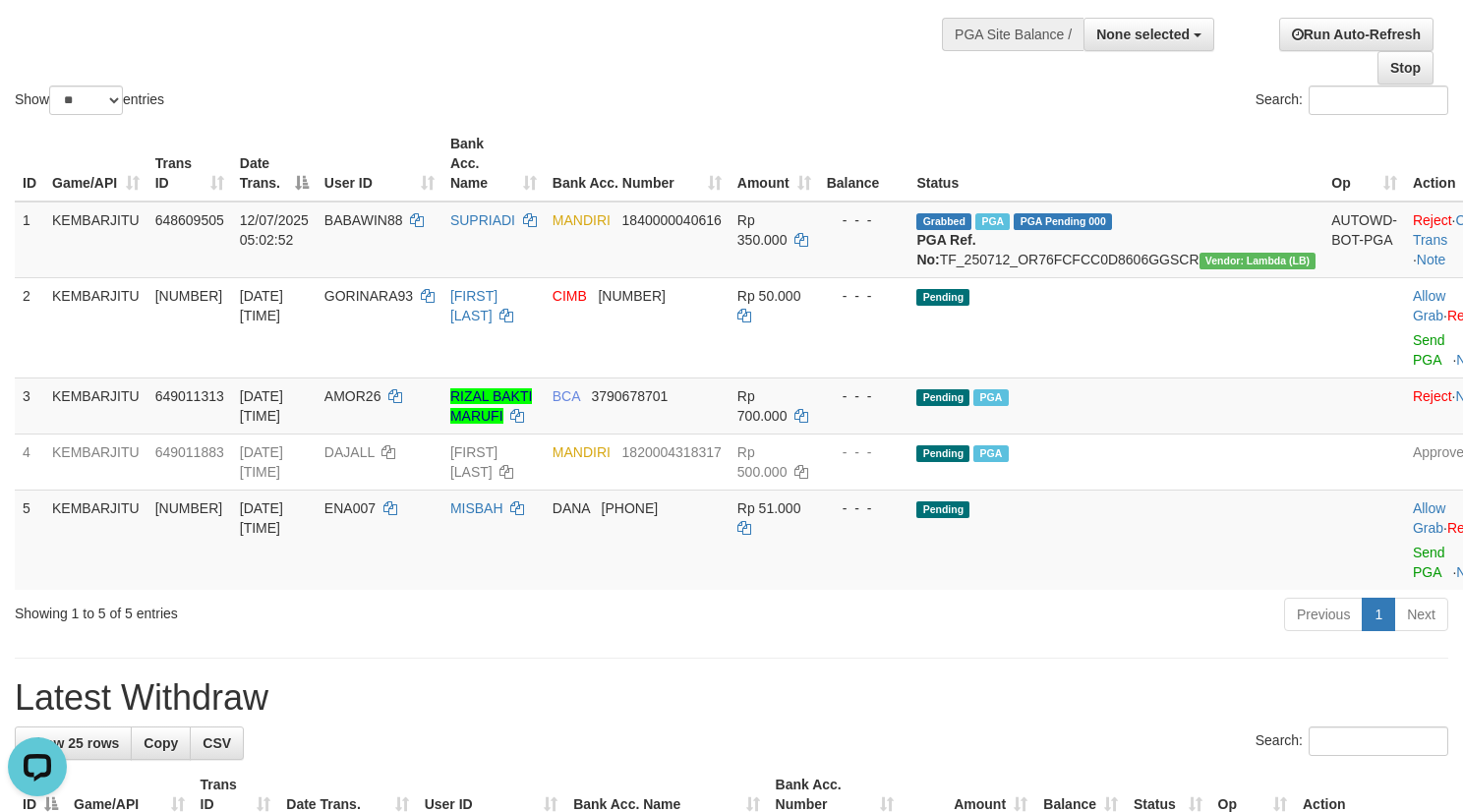 click on "Showing 1 to 5 of 5 entries Previous 1 Next" at bounding box center [732, 616] 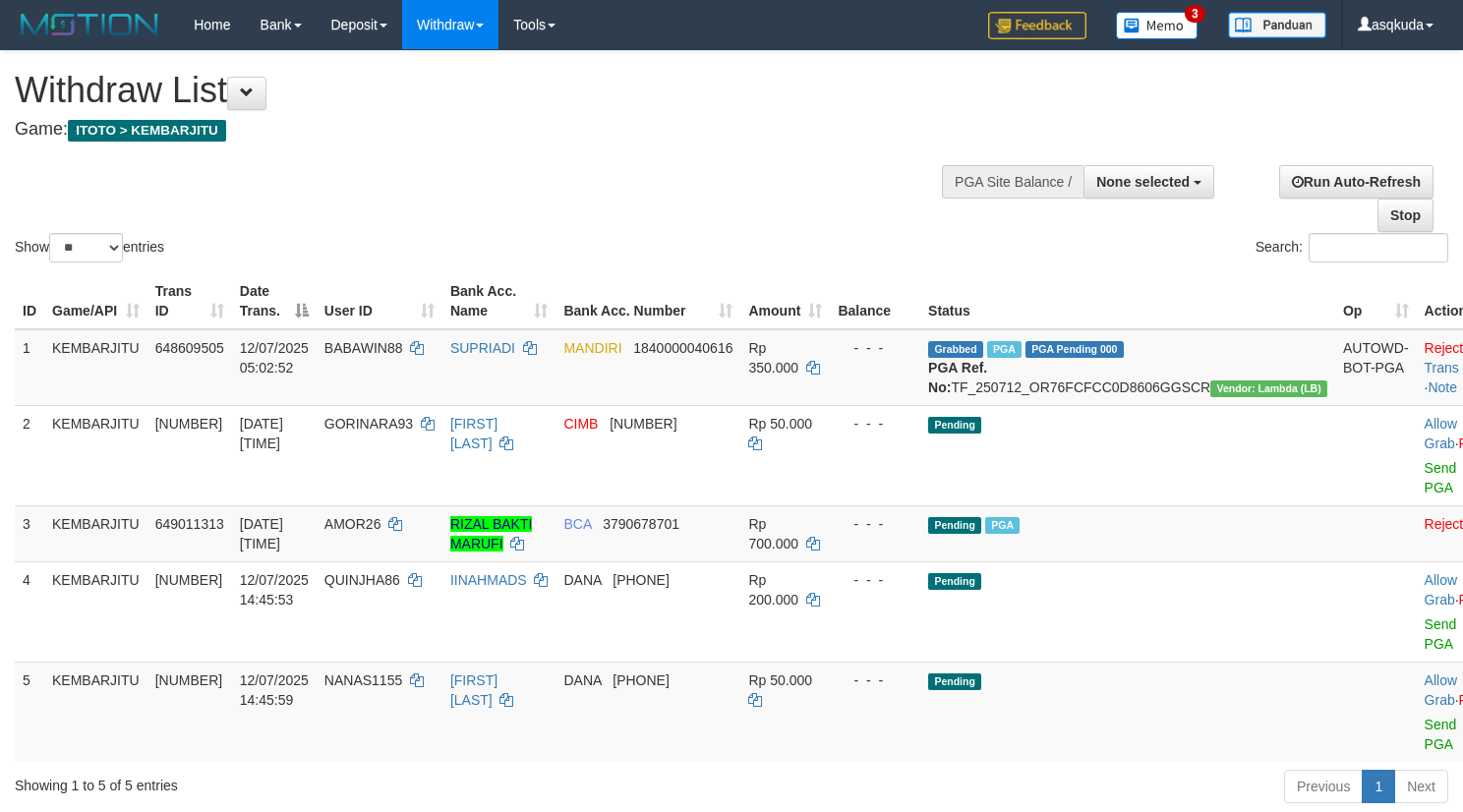 select 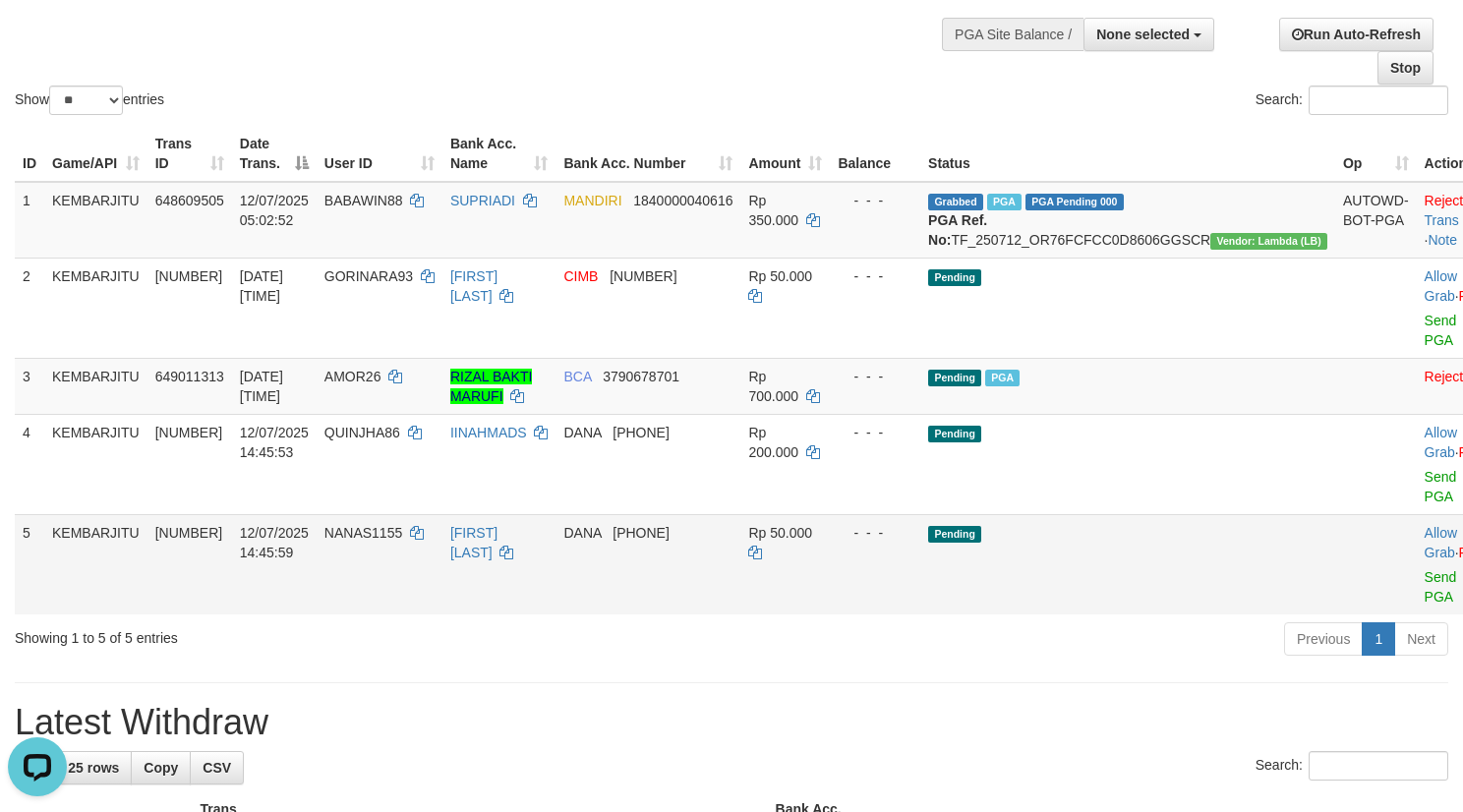 scroll, scrollTop: 0, scrollLeft: 0, axis: both 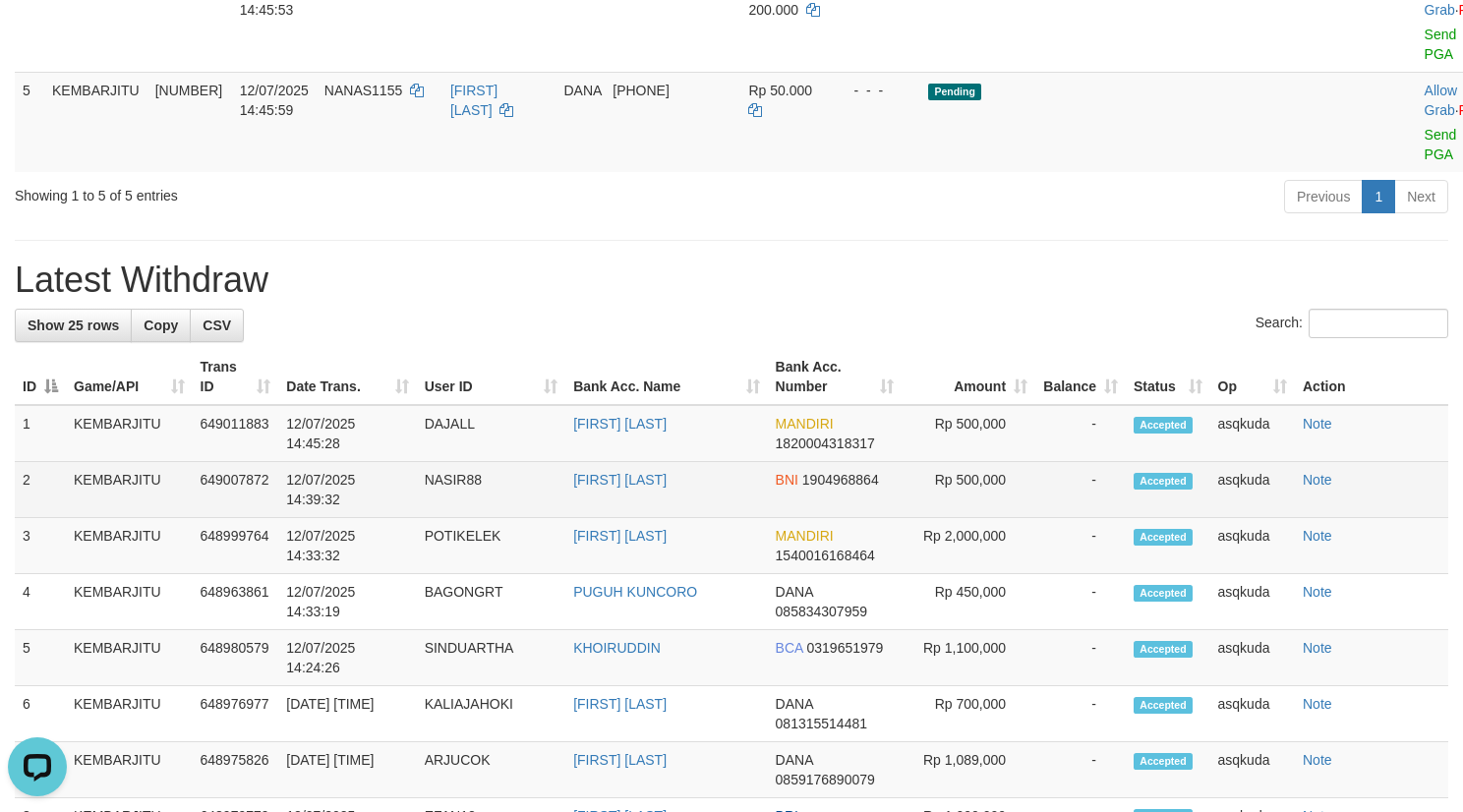 click on "NASIR88" at bounding box center (491, 490) 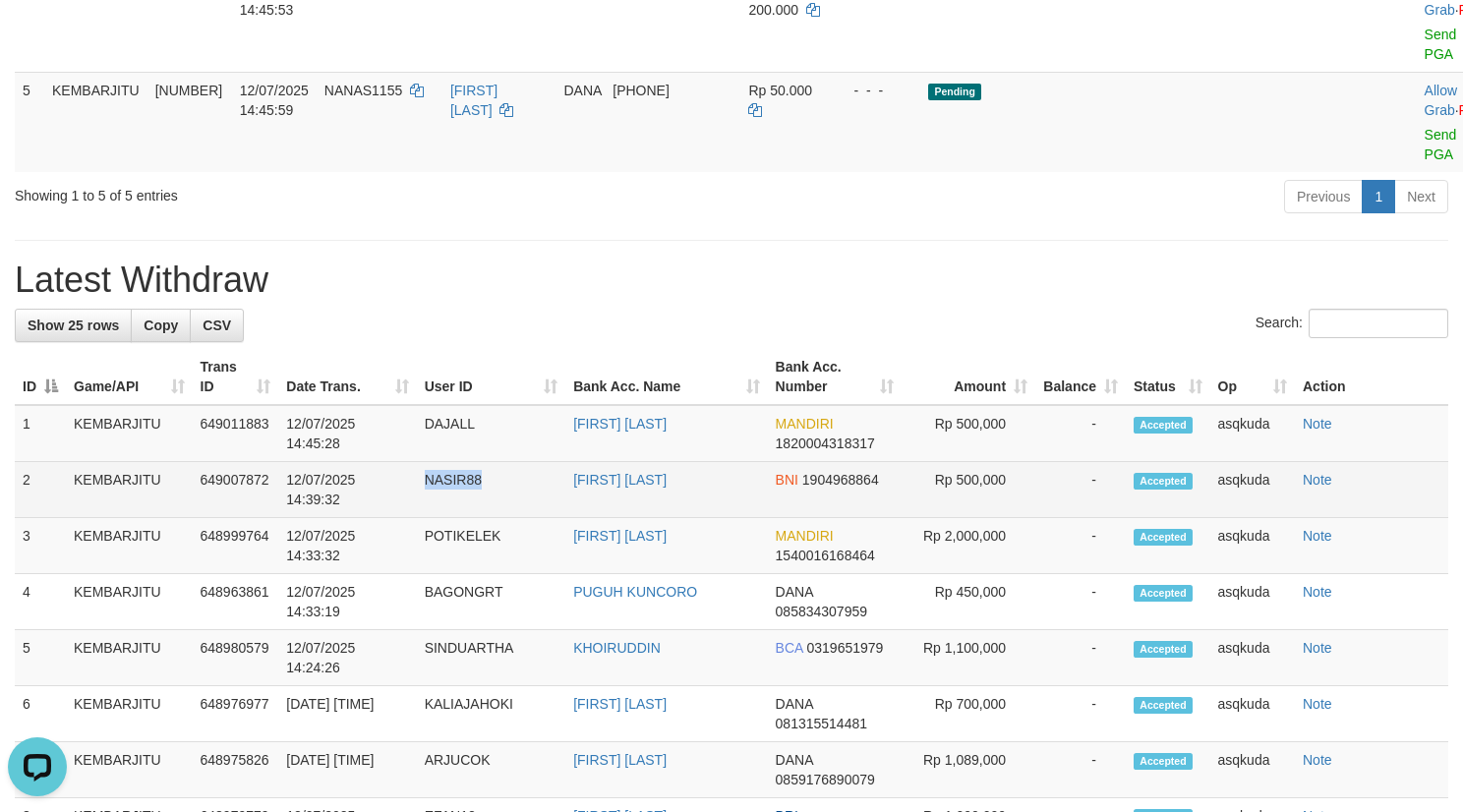 copy on "NASIR88" 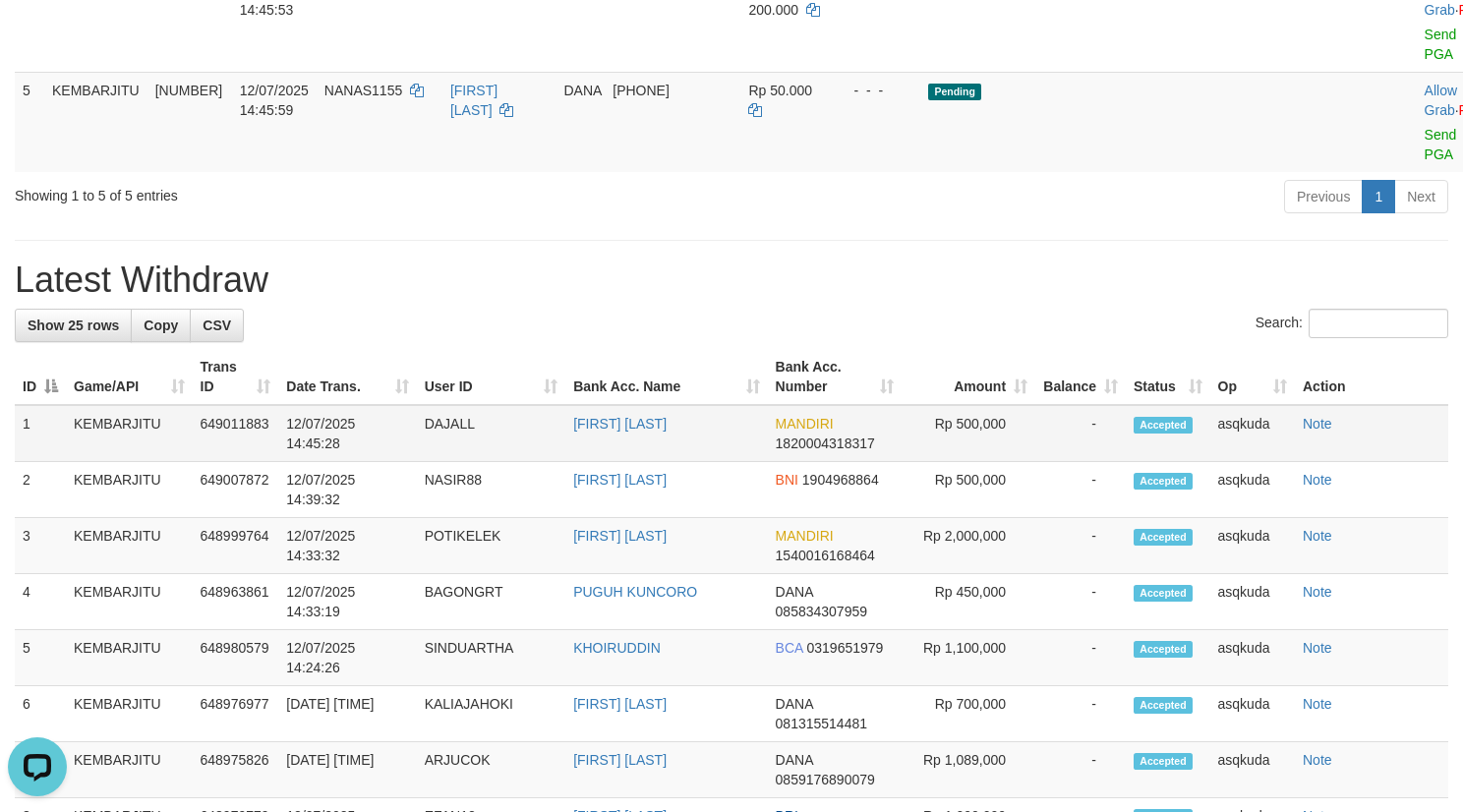 click on "DAJALL" at bounding box center [491, 434] 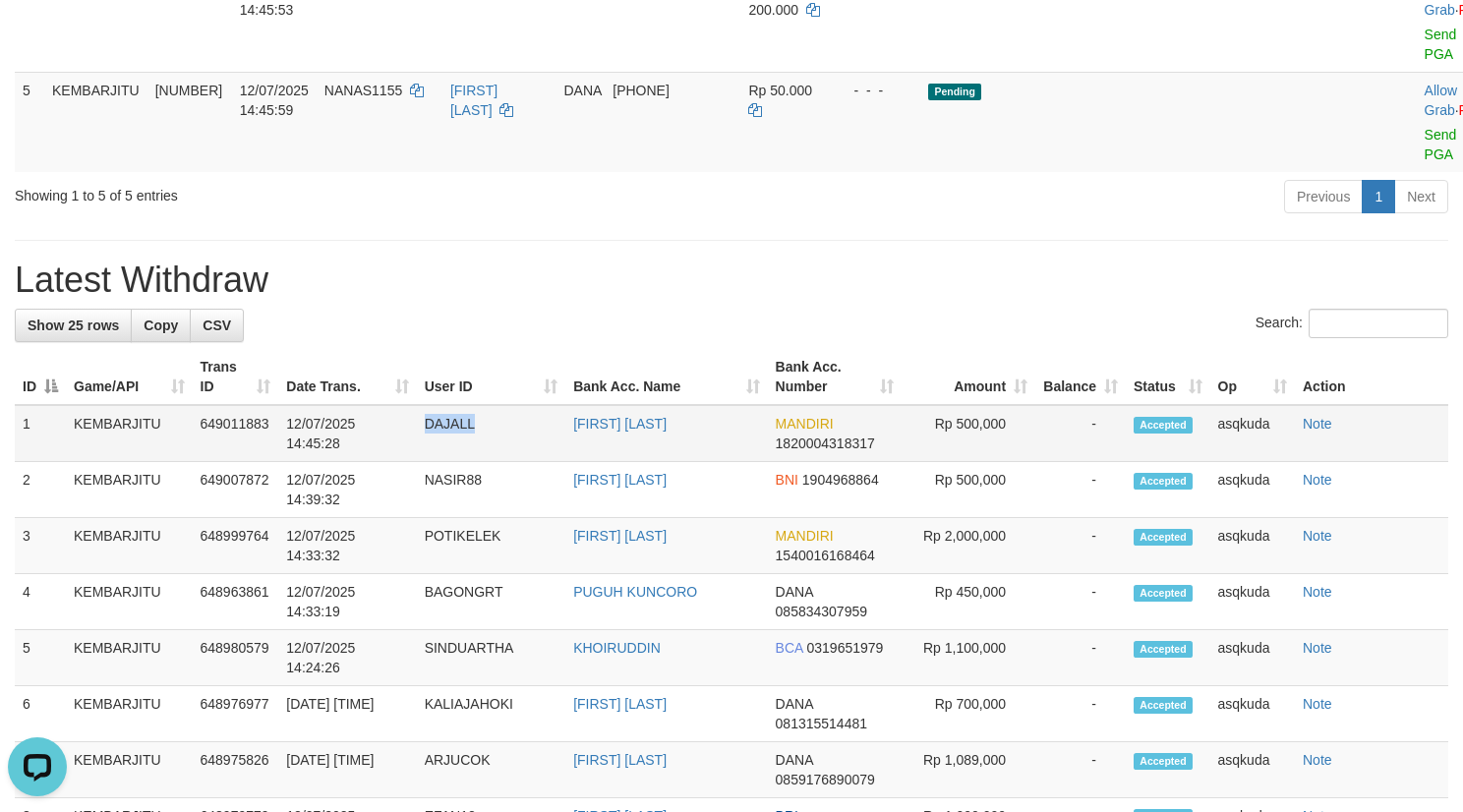 copy on "DAJALL" 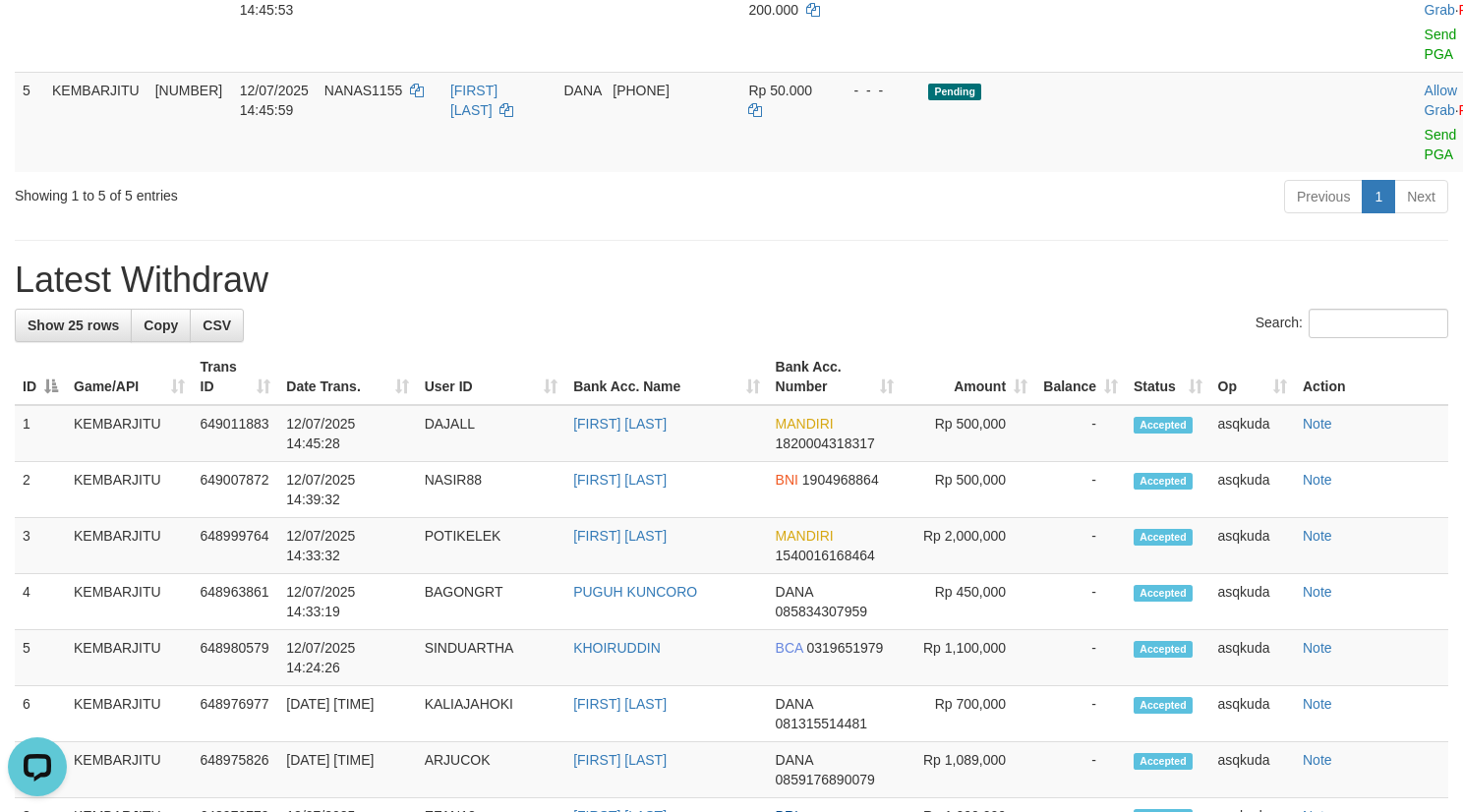 click on "Latest Withdraw" at bounding box center [732, 280] 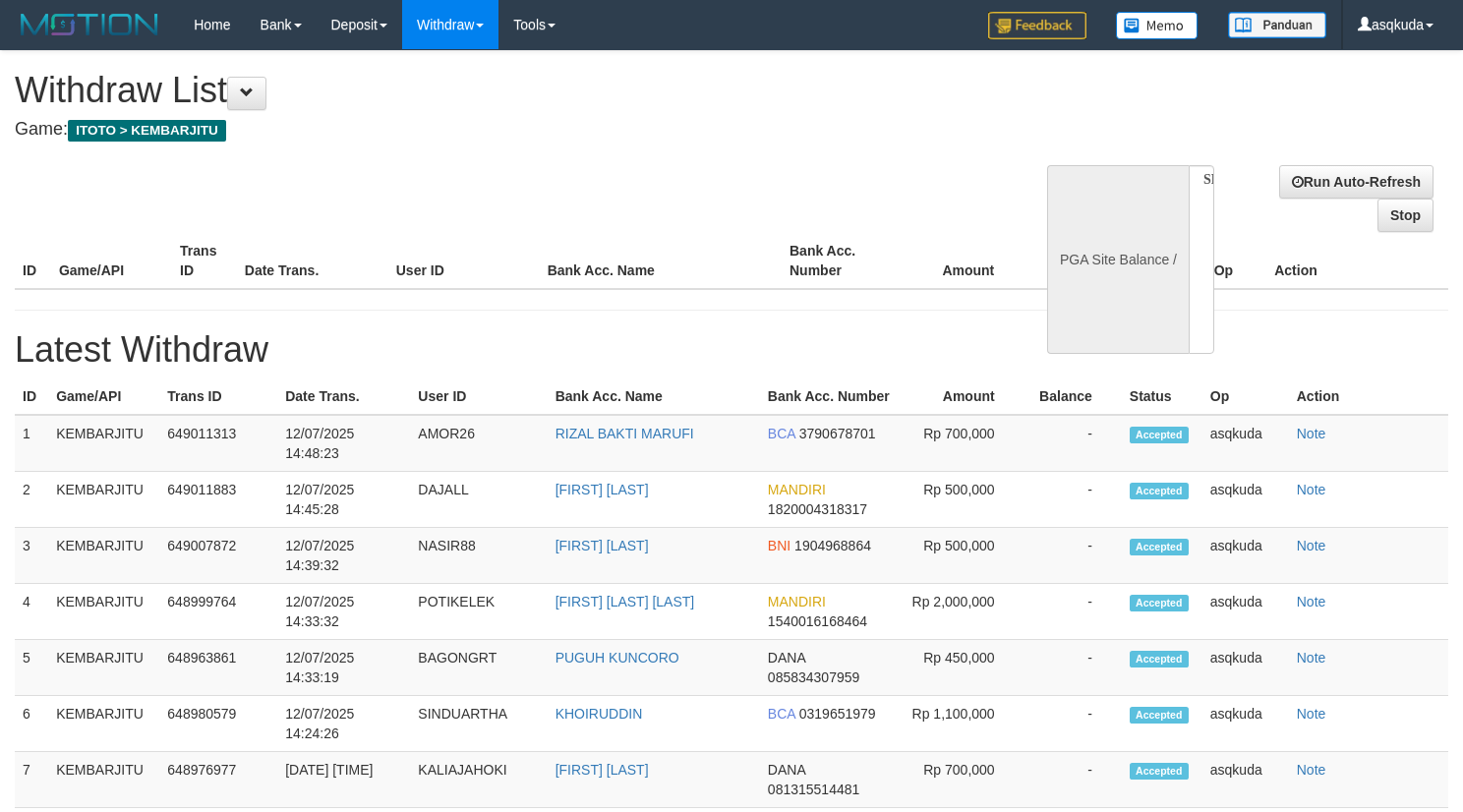 select 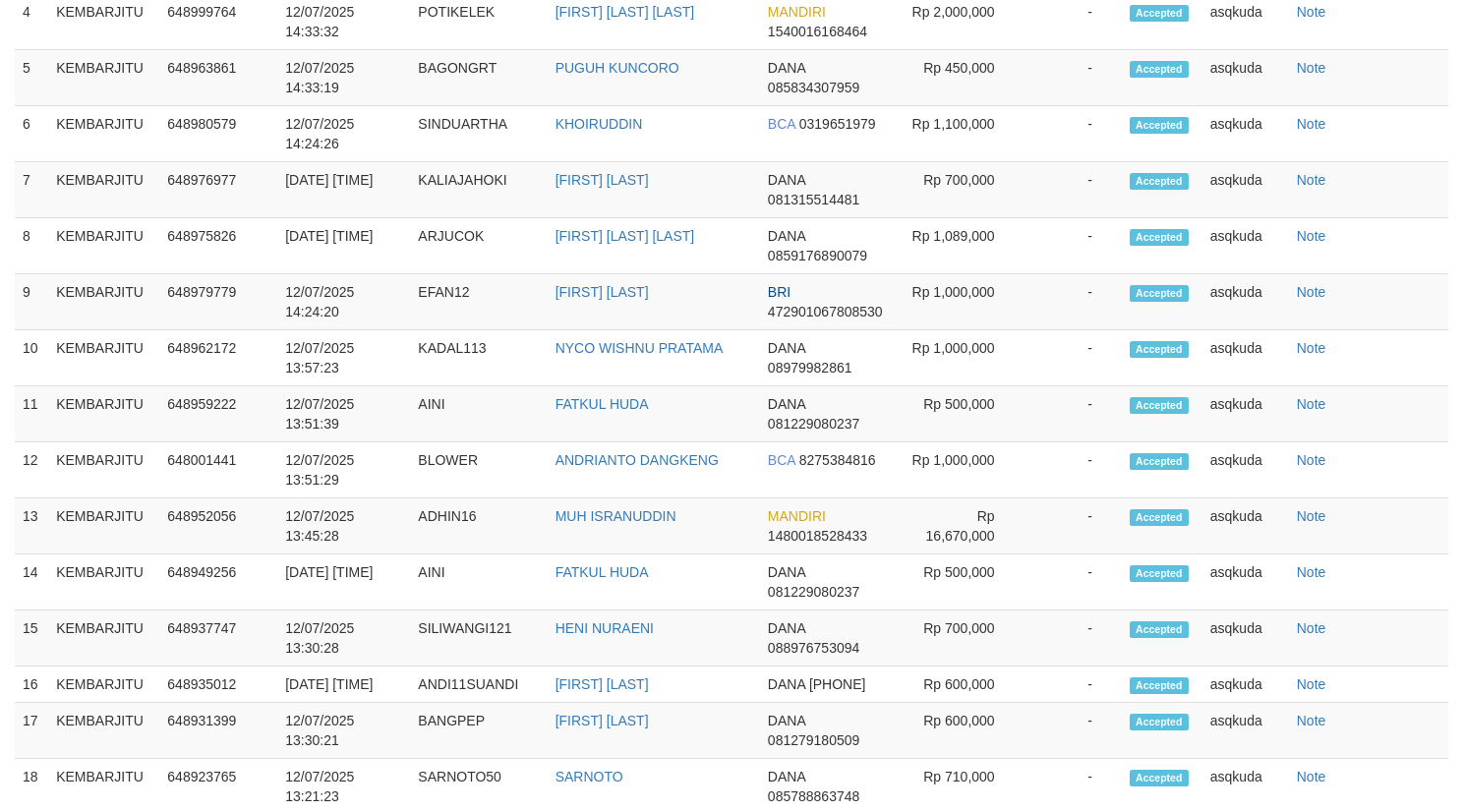 select on "**" 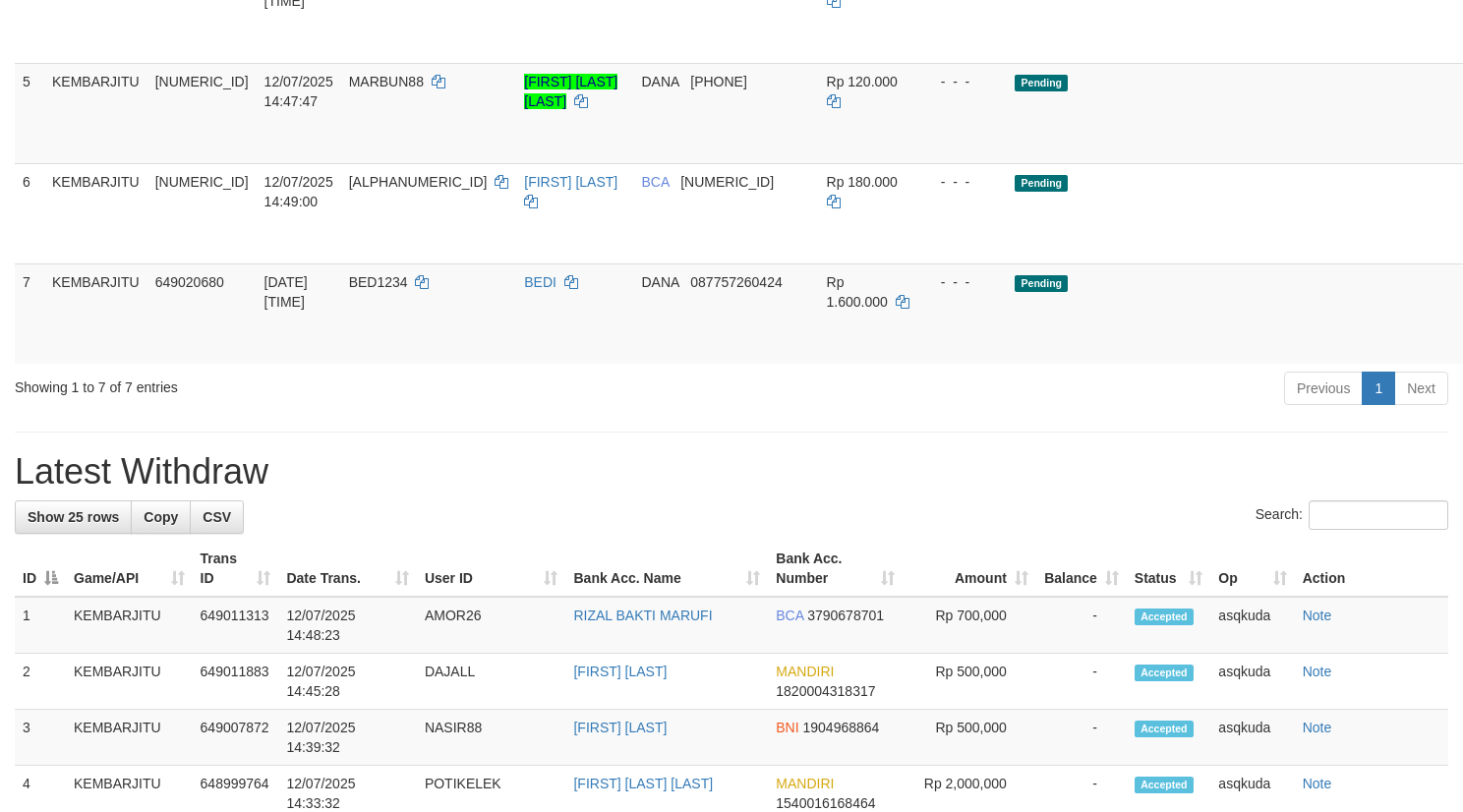 scroll, scrollTop: 590, scrollLeft: 0, axis: vertical 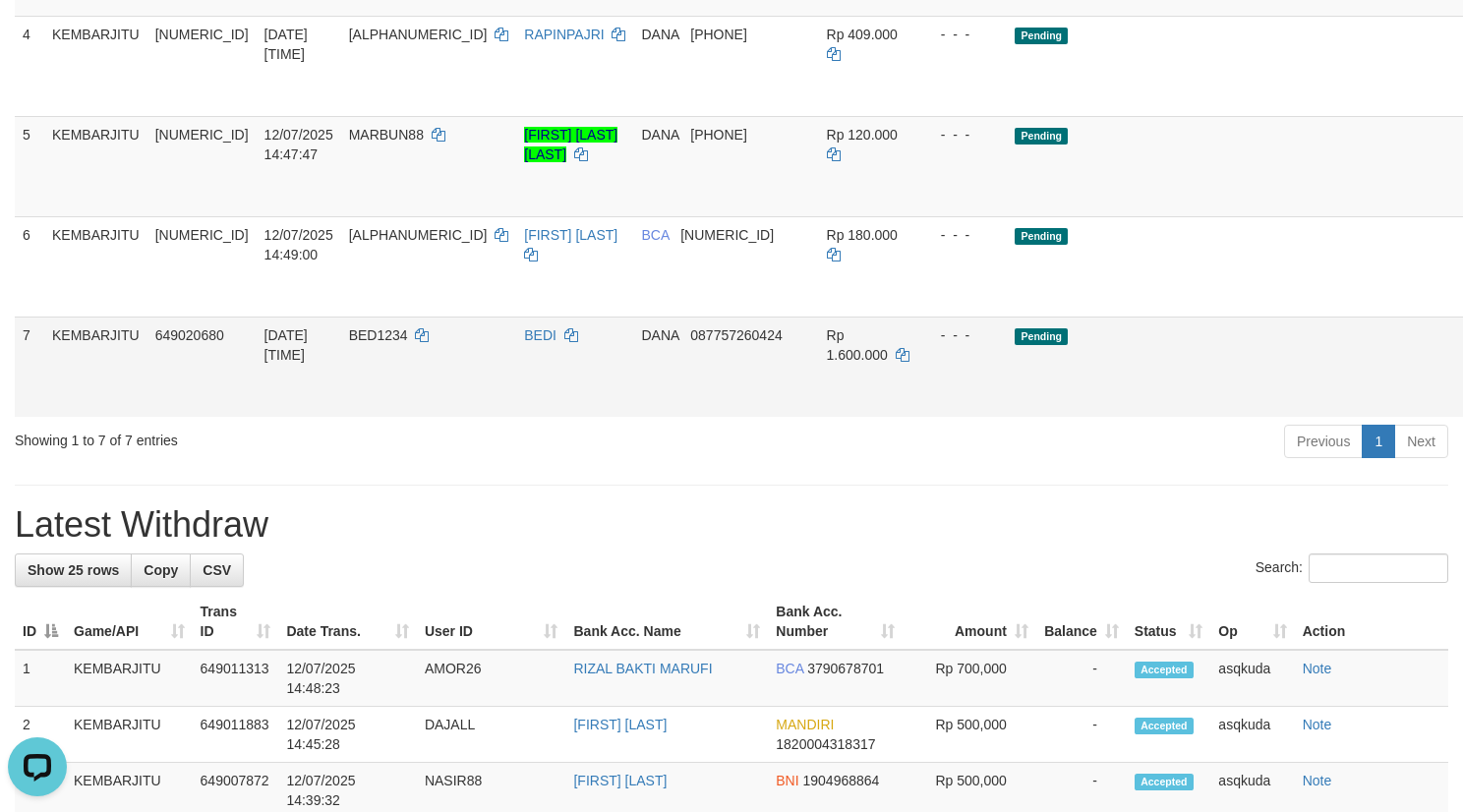 click on "[FIRST] [PHONE]" at bounding box center [726, 367] 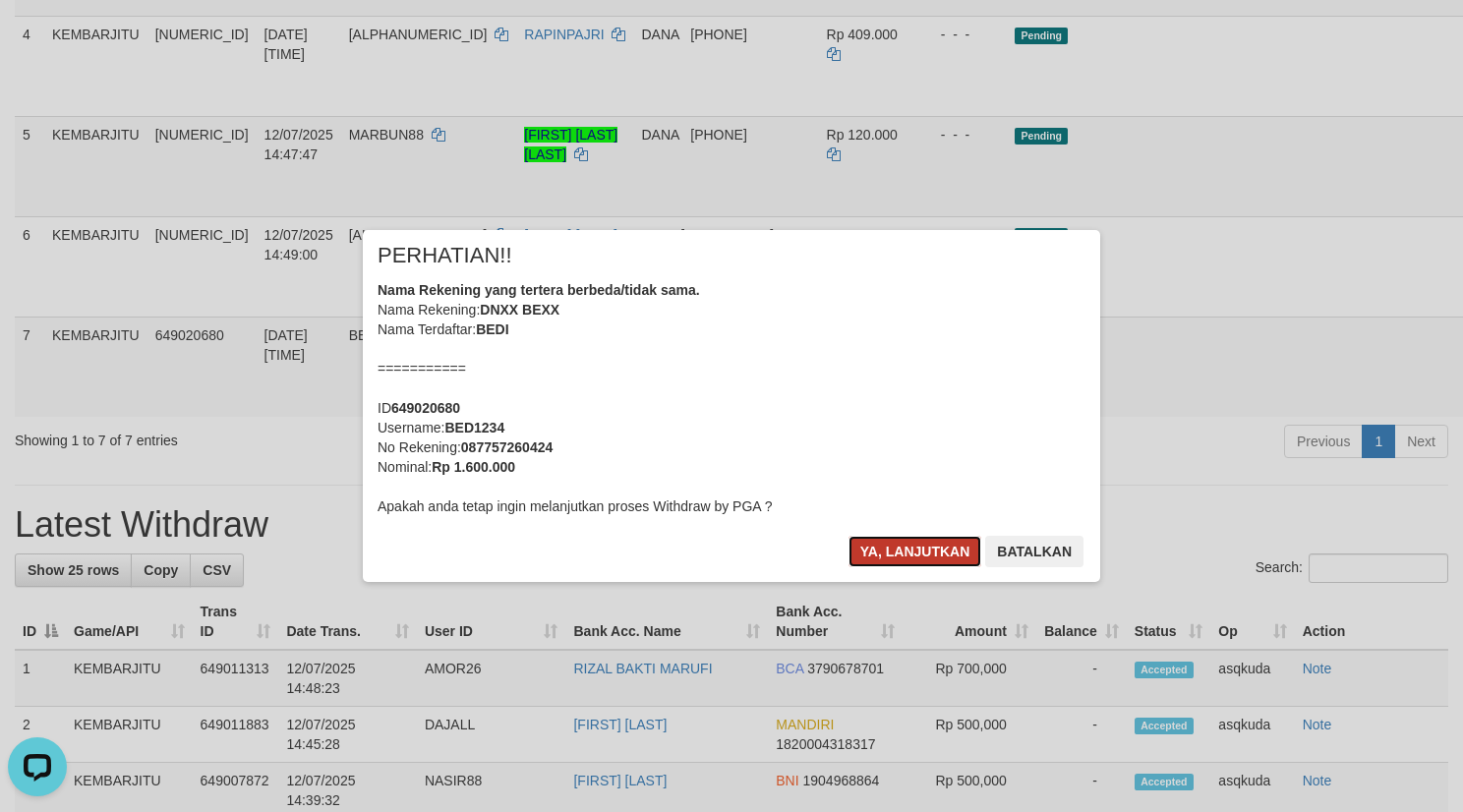 click on "Ya, lanjutkan" at bounding box center (915, 551) 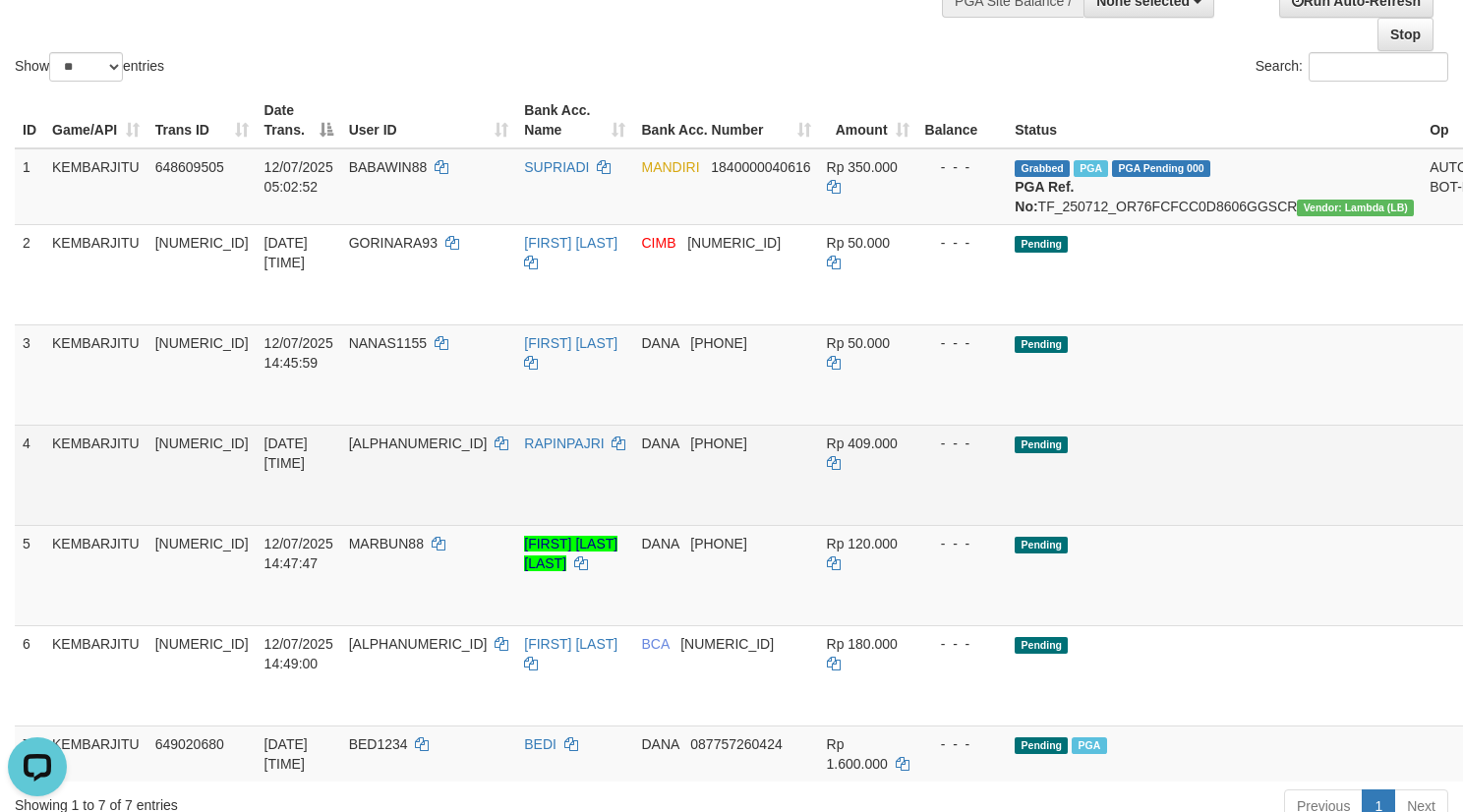 scroll, scrollTop: 0, scrollLeft: 0, axis: both 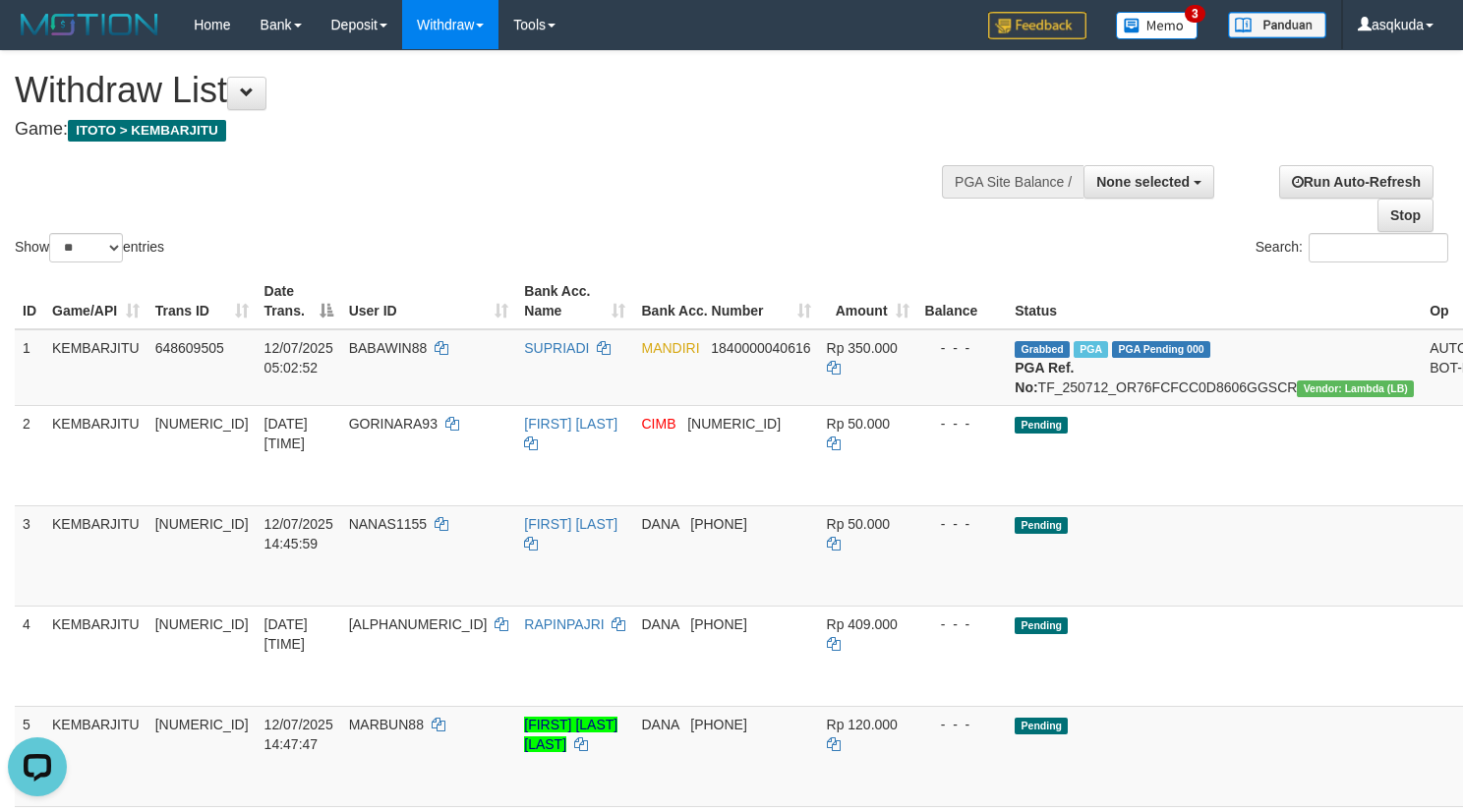 click at bounding box center (1112, 180) 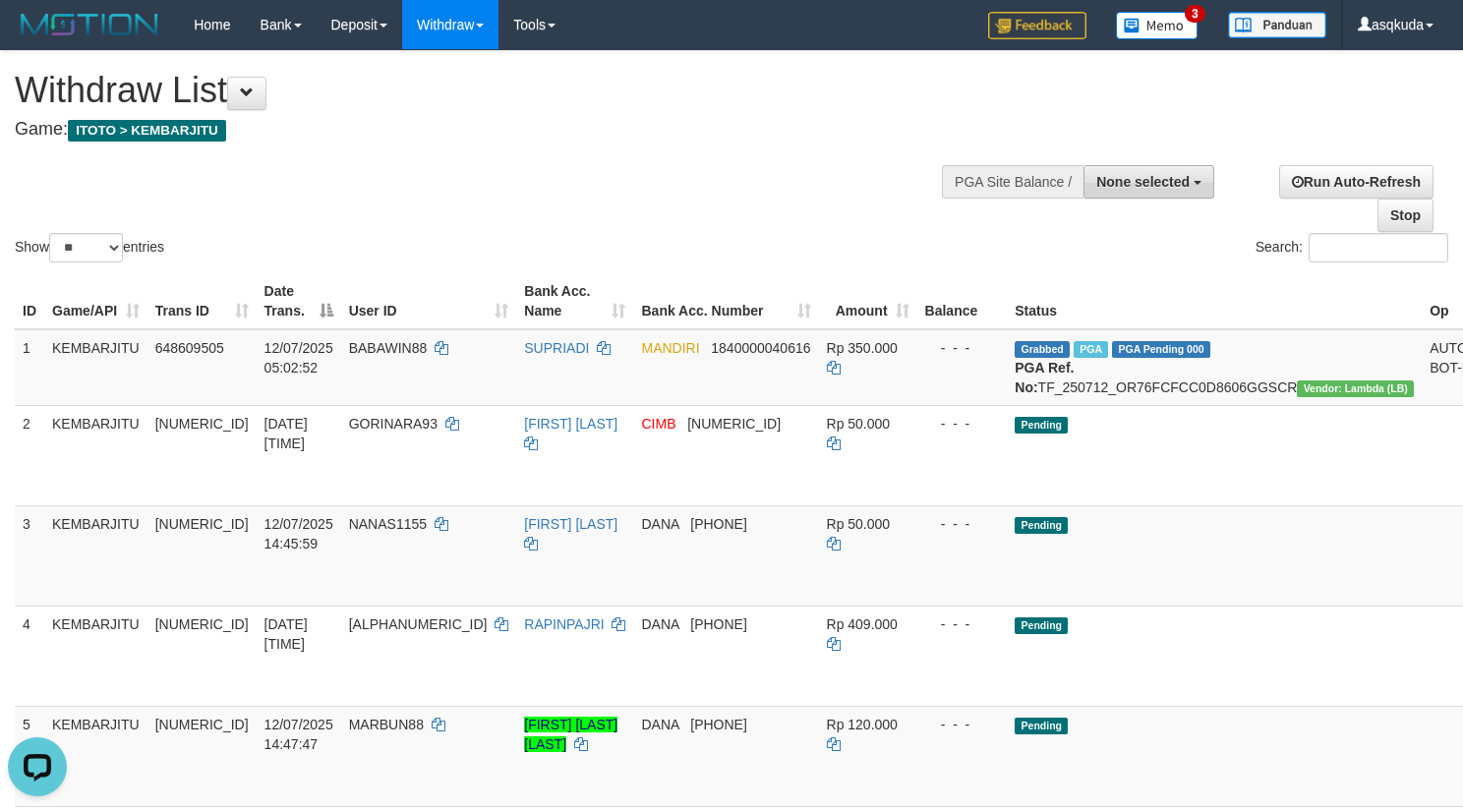 click on "None selected" at bounding box center (1142, 182) 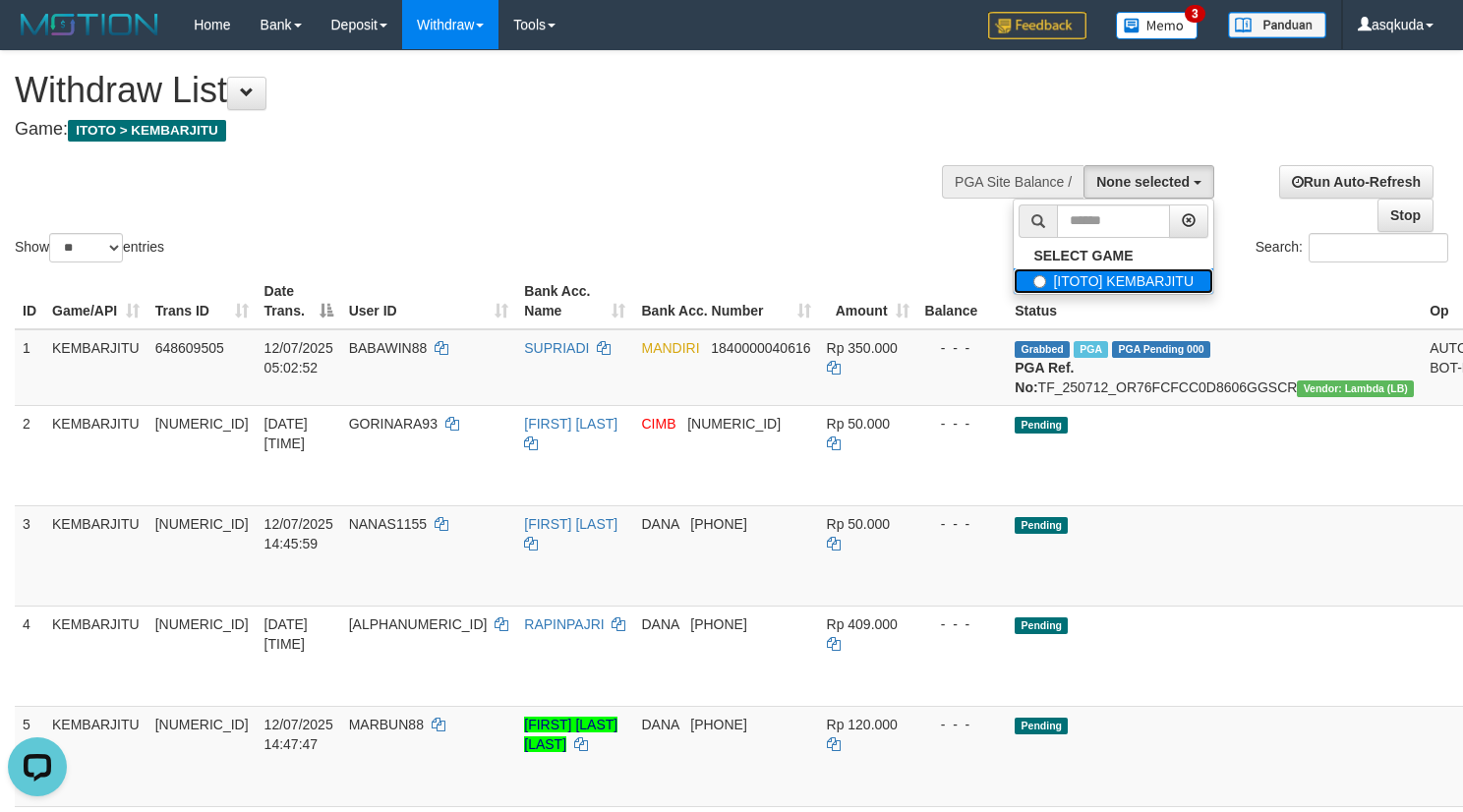 click on "[ITOTO] KEMBARJITU" at bounding box center (1113, 281) 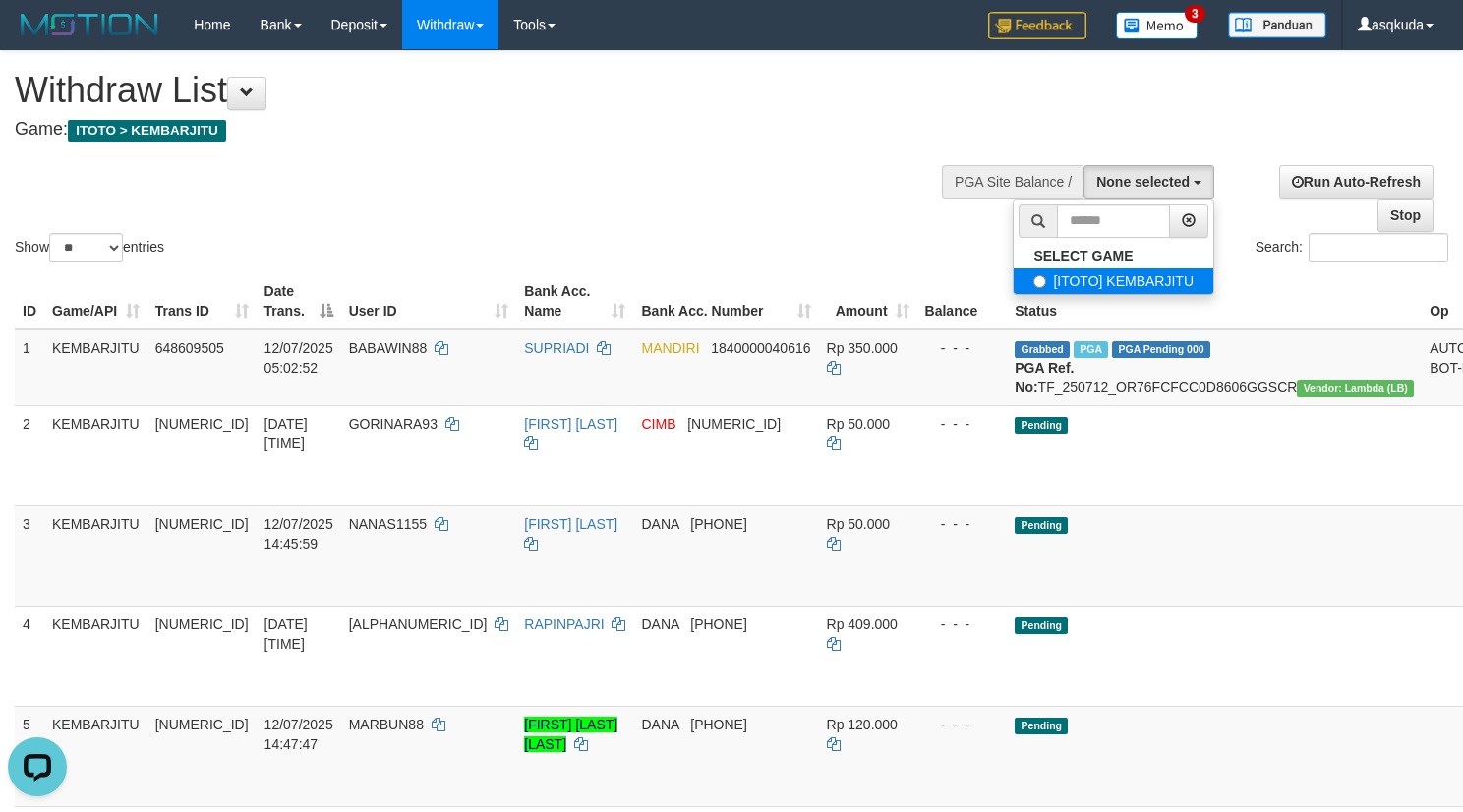 select on "***" 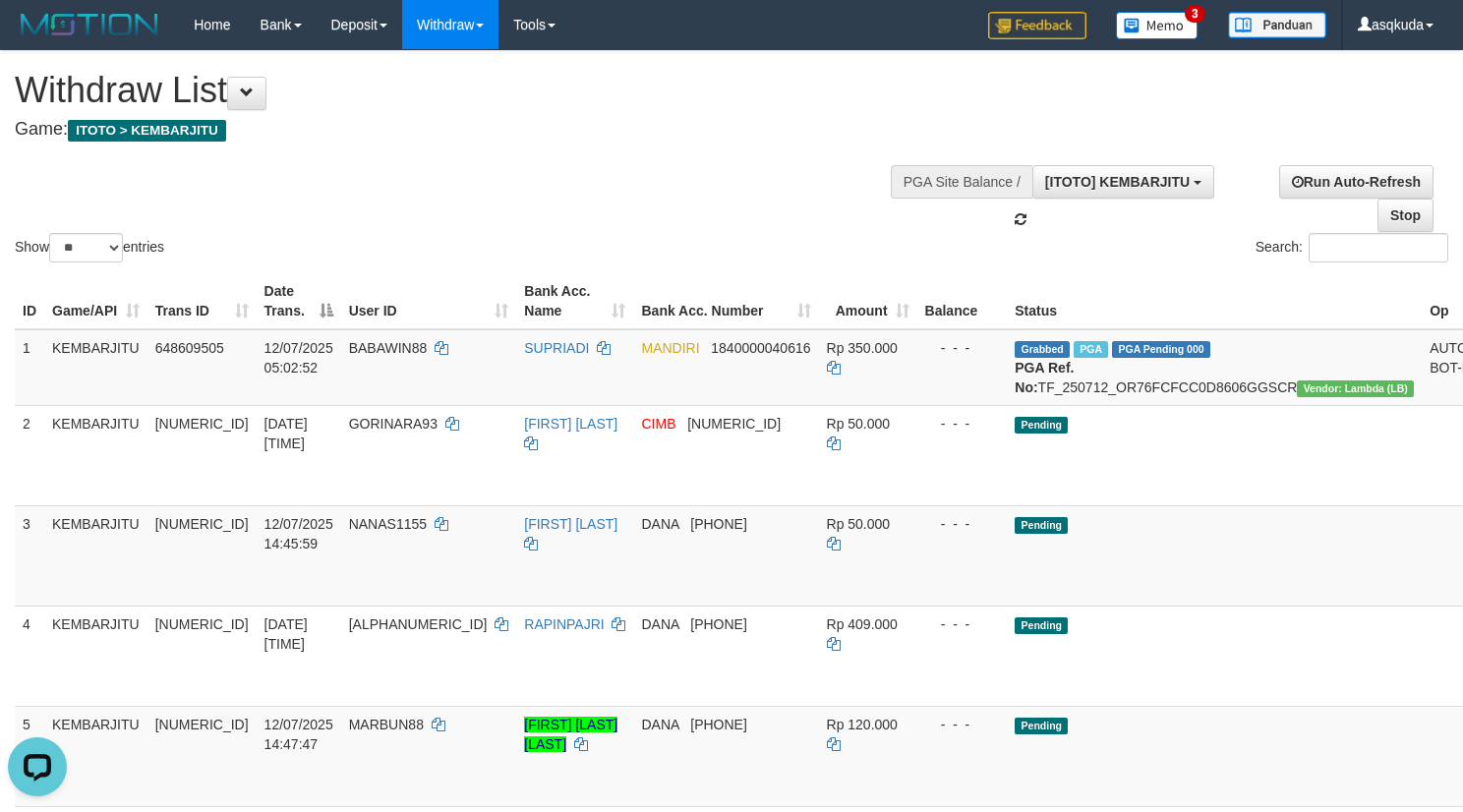 scroll, scrollTop: 18, scrollLeft: 0, axis: vertical 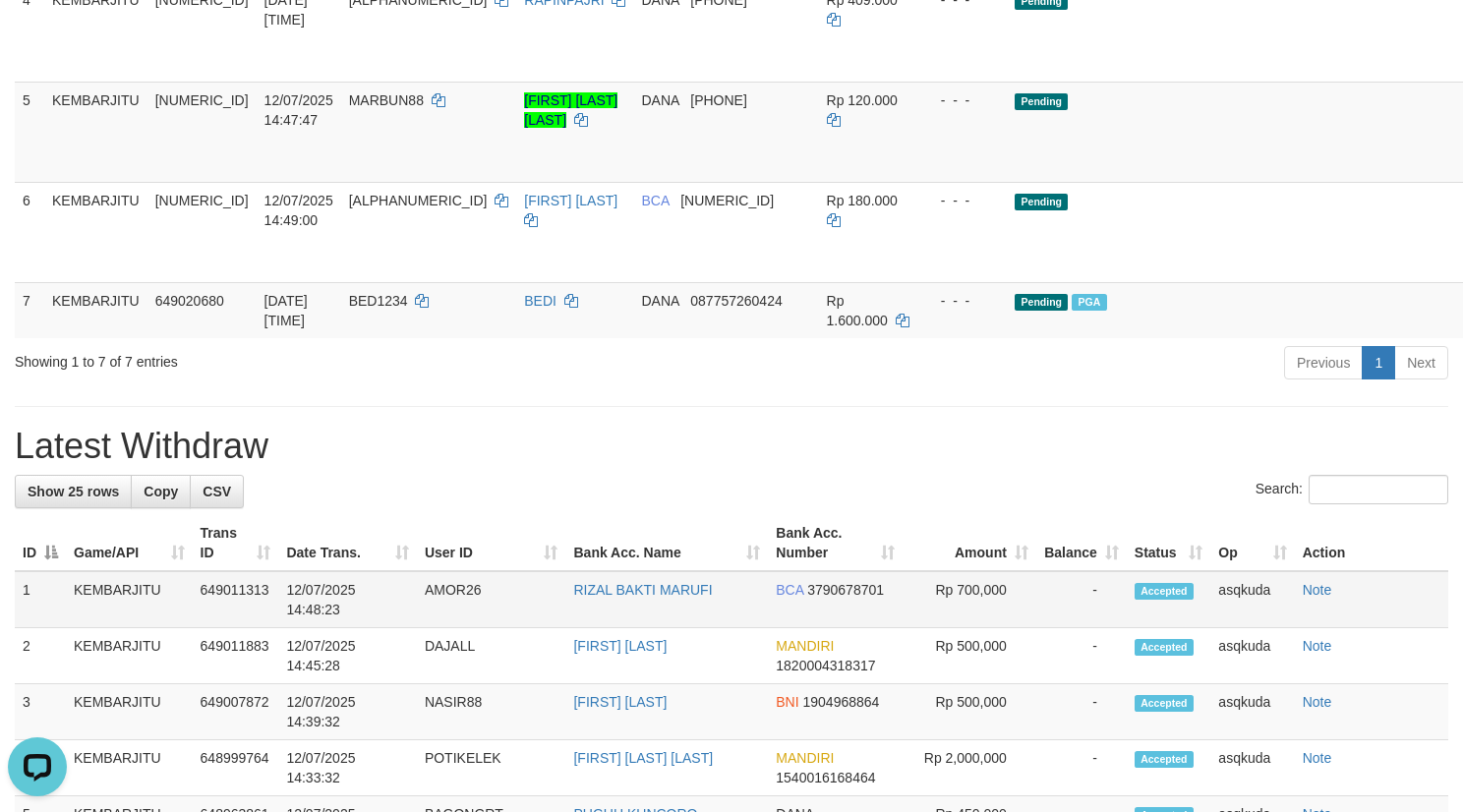 click on "AMOR26" at bounding box center (492, 600) 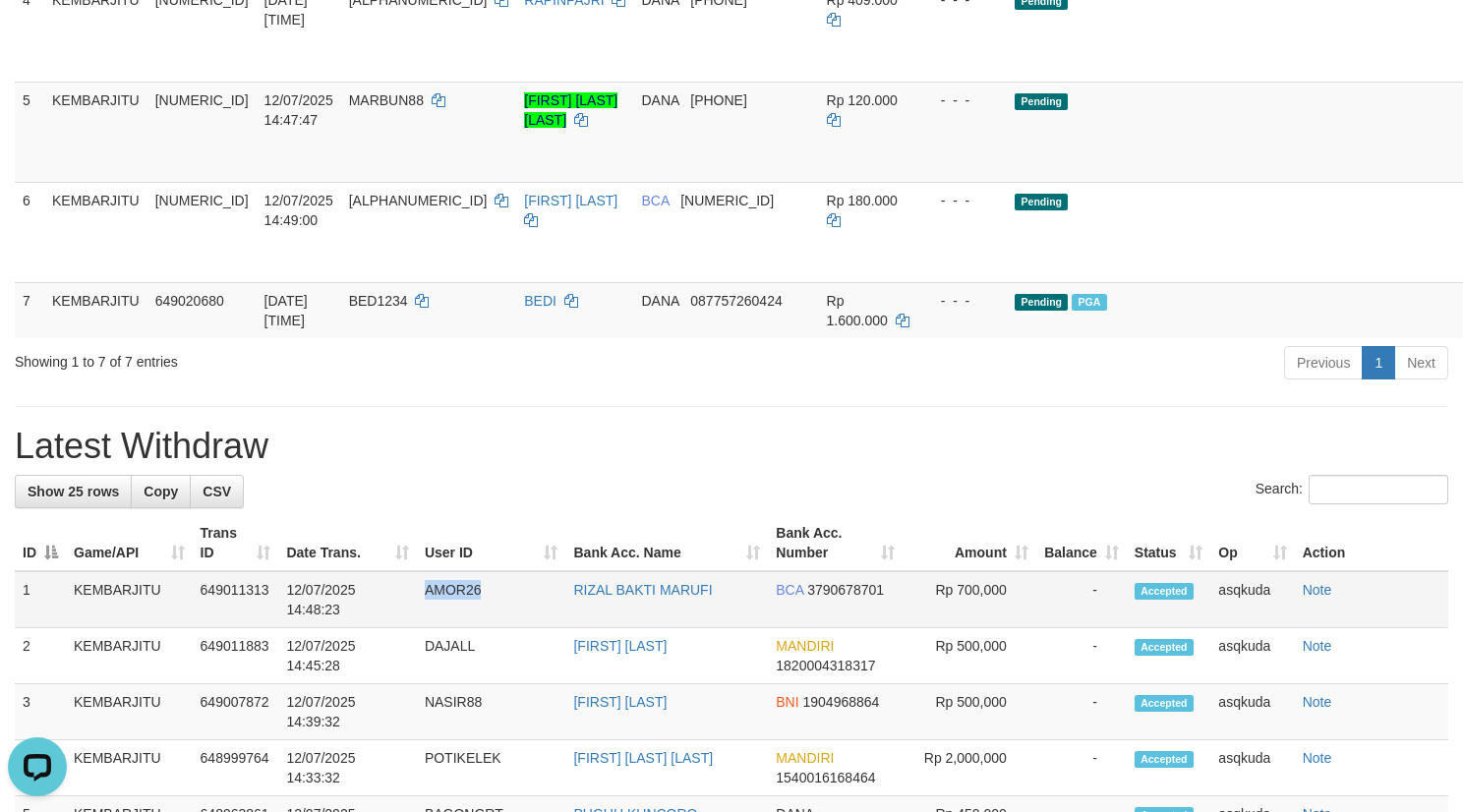 click on "AMOR26" at bounding box center [492, 600] 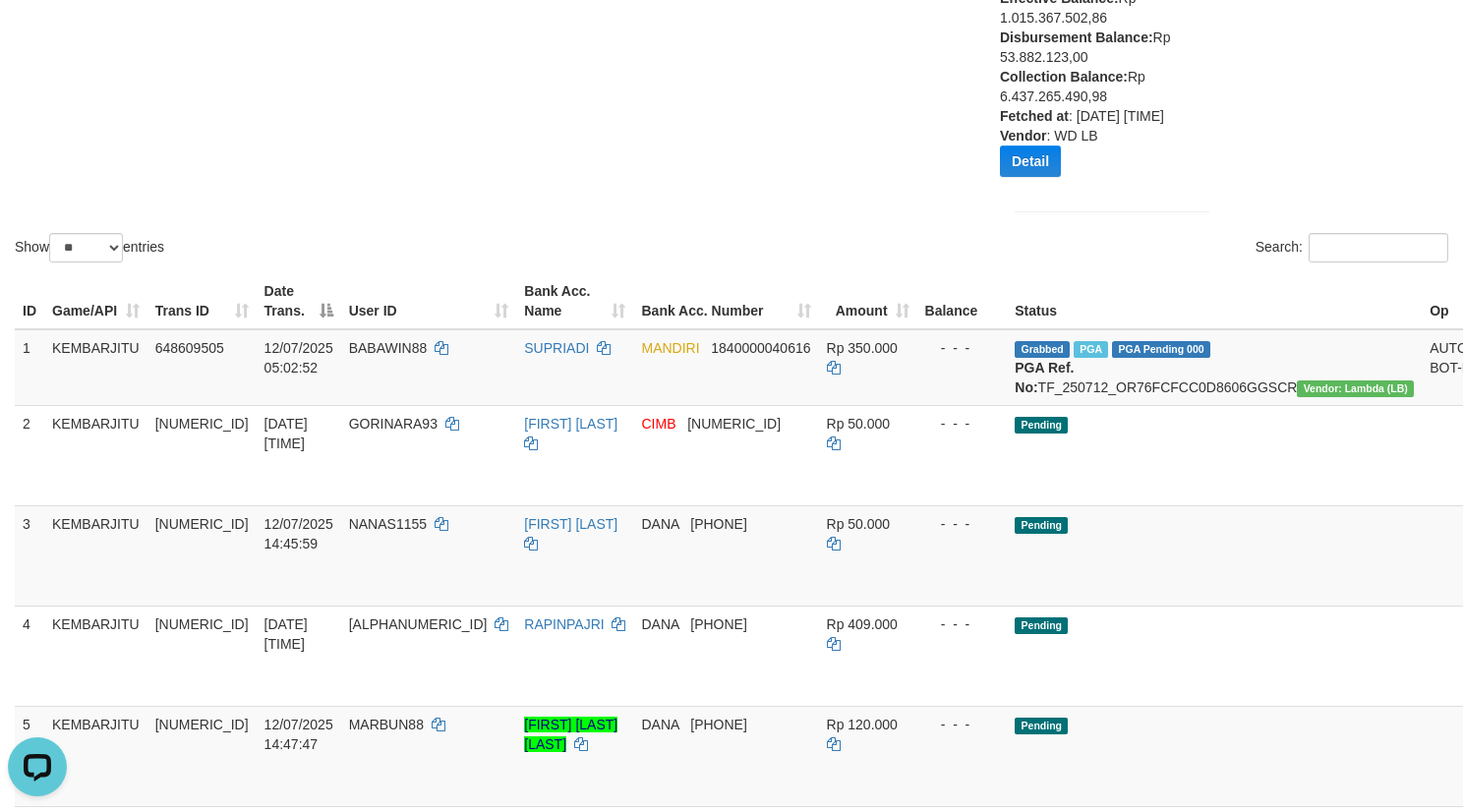 scroll, scrollTop: 442, scrollLeft: 0, axis: vertical 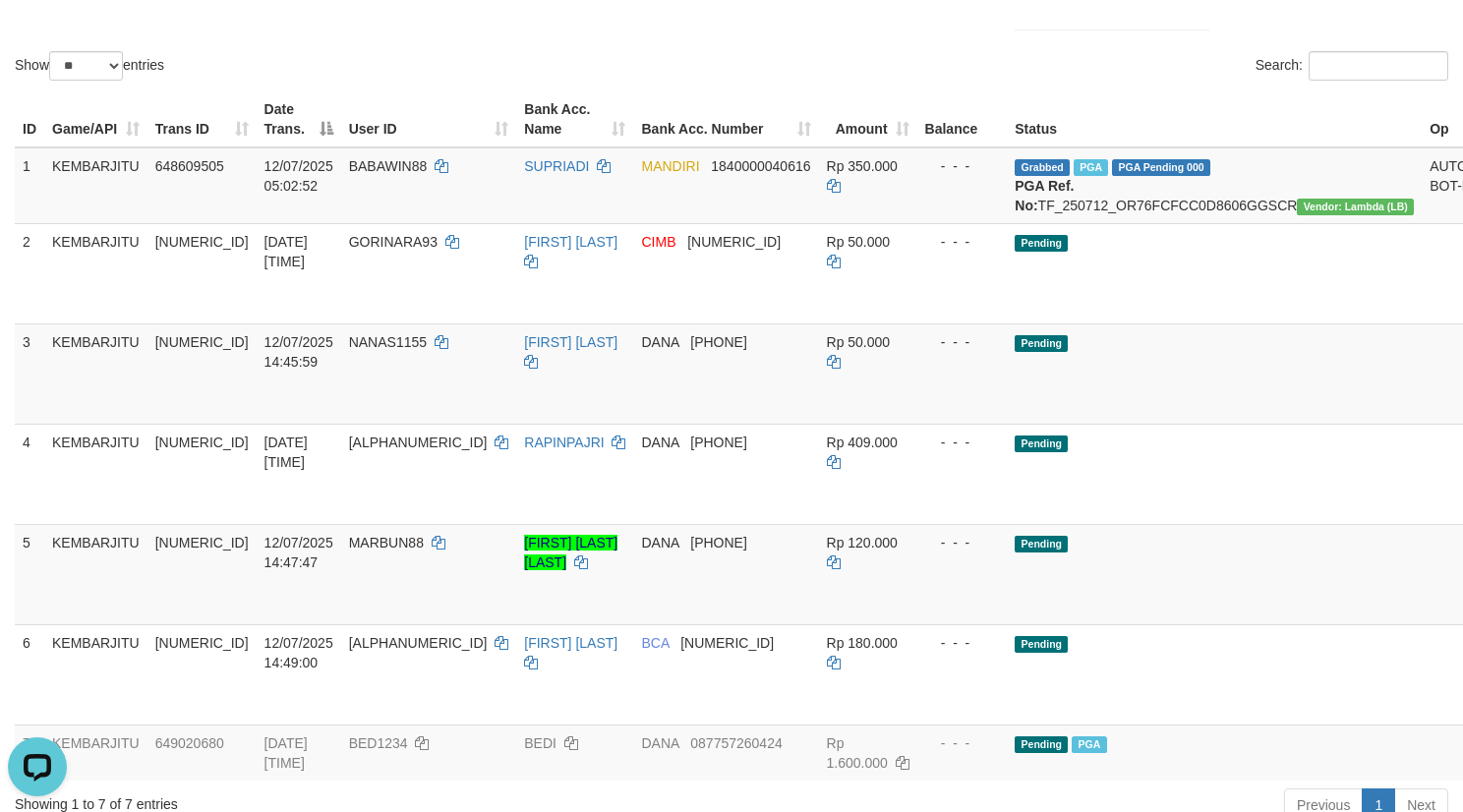 click on "Show  ** ** ** ***  entries Search:" at bounding box center [732, -153] 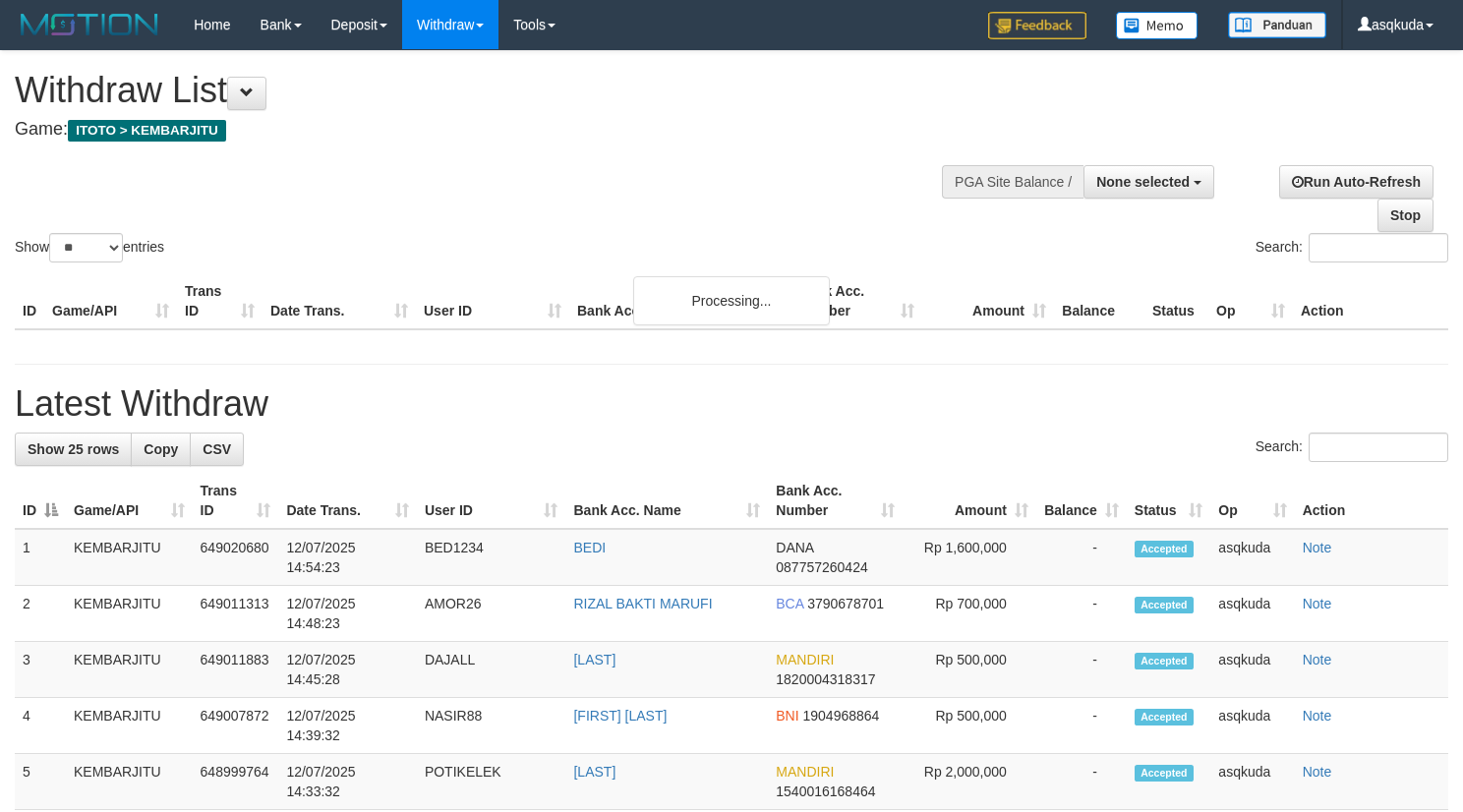select 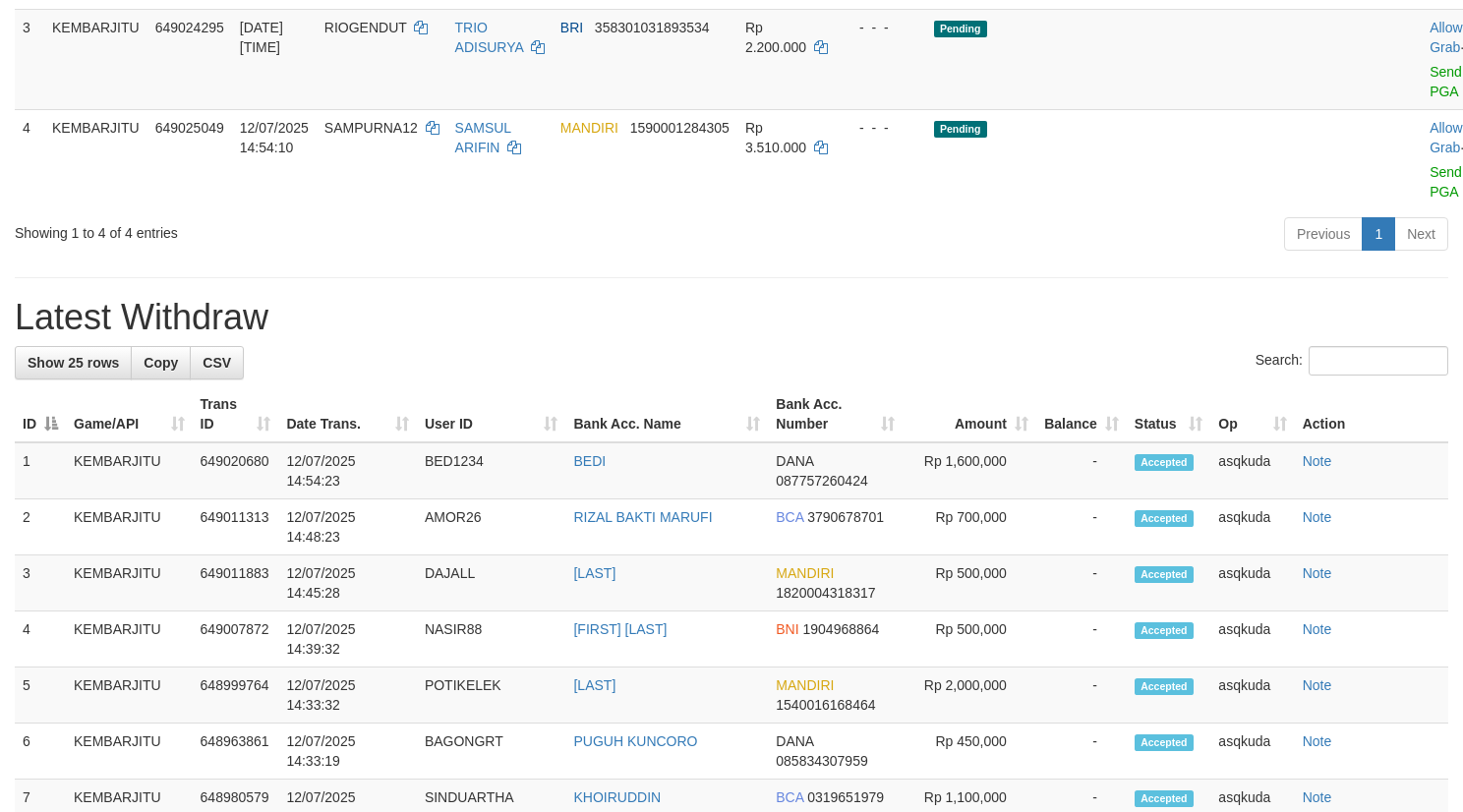 scroll, scrollTop: 54, scrollLeft: 0, axis: vertical 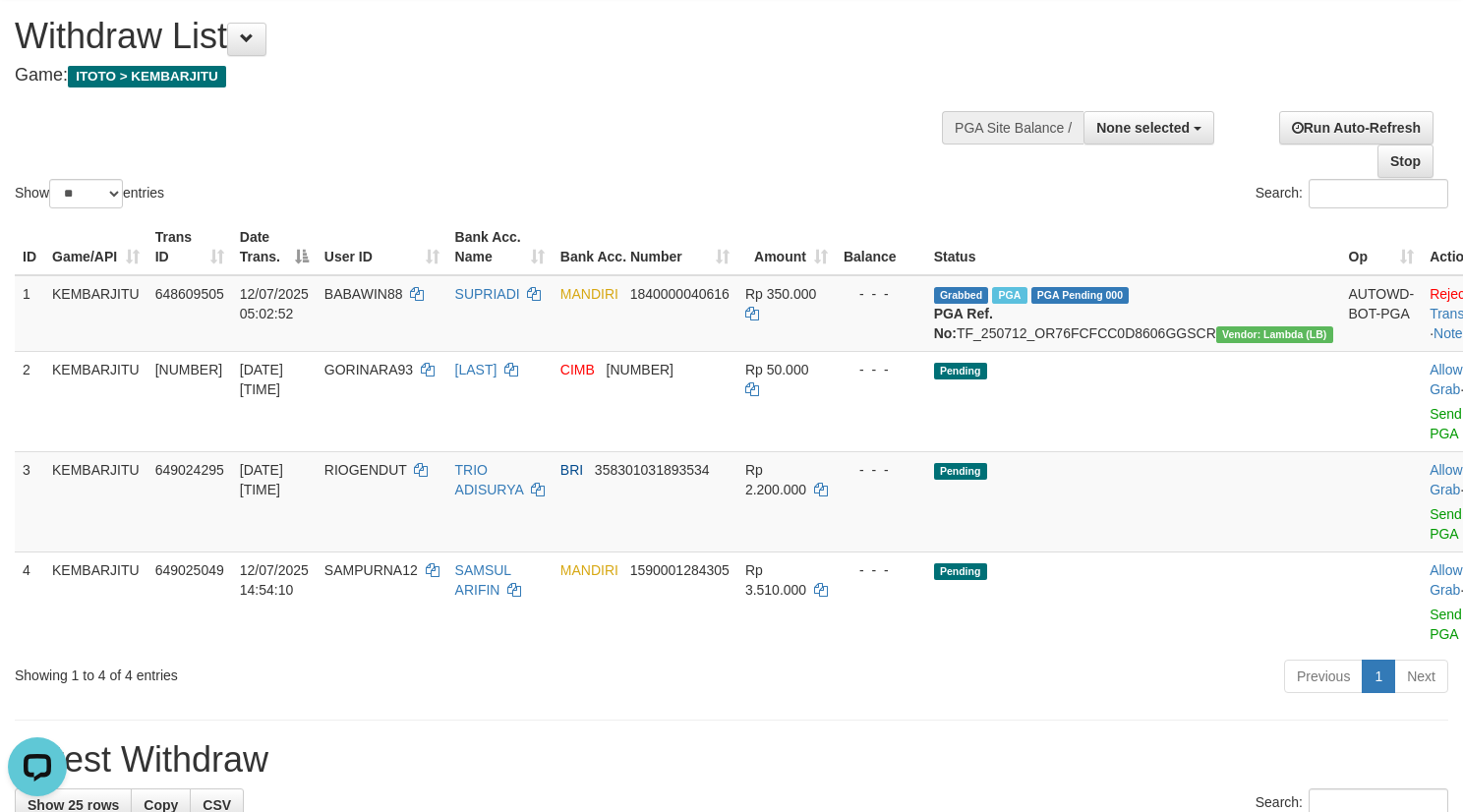 drag, startPoint x: 653, startPoint y: 122, endPoint x: 717, endPoint y: 140, distance: 66.48308 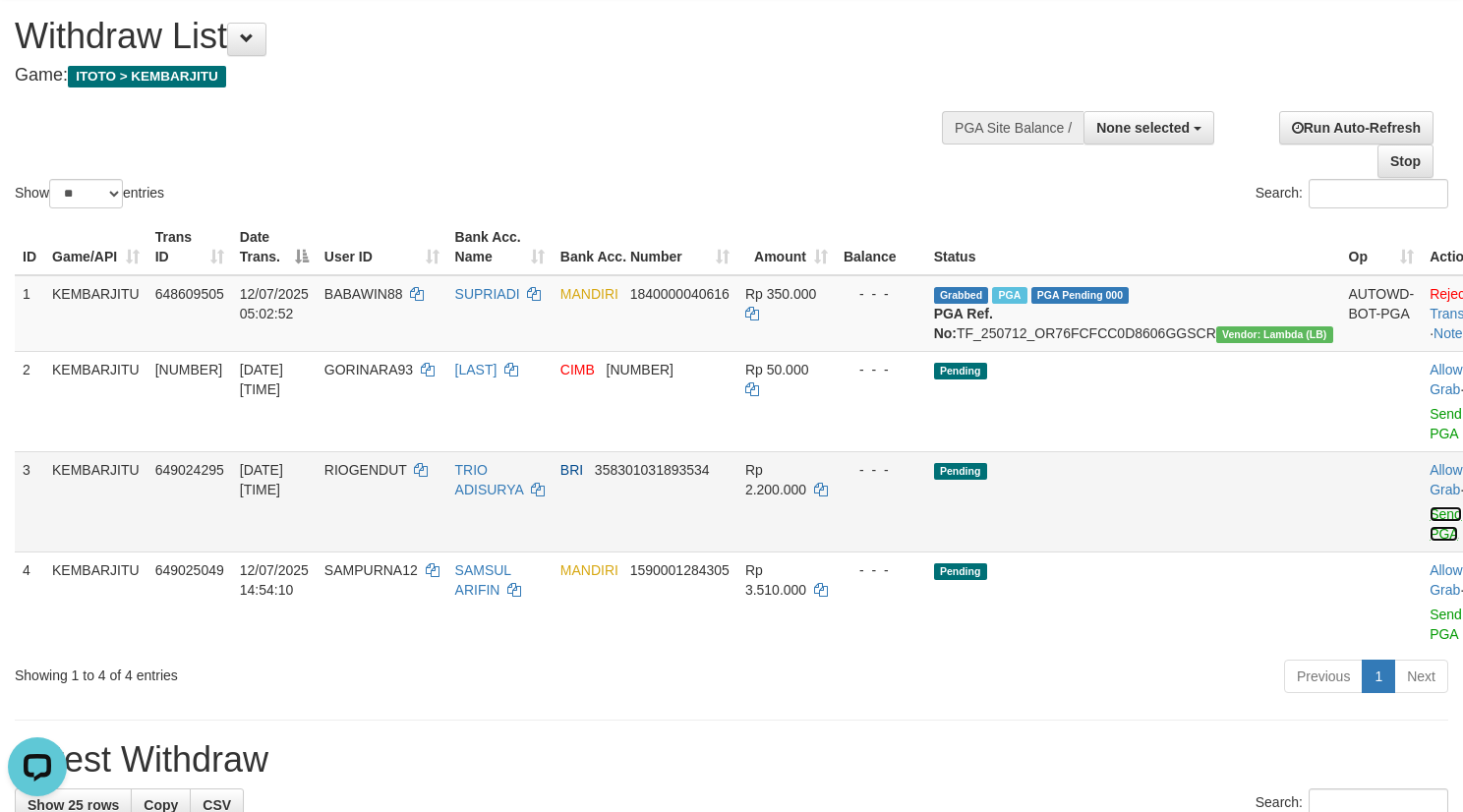 click on "Send PGA" at bounding box center (1445, 524) 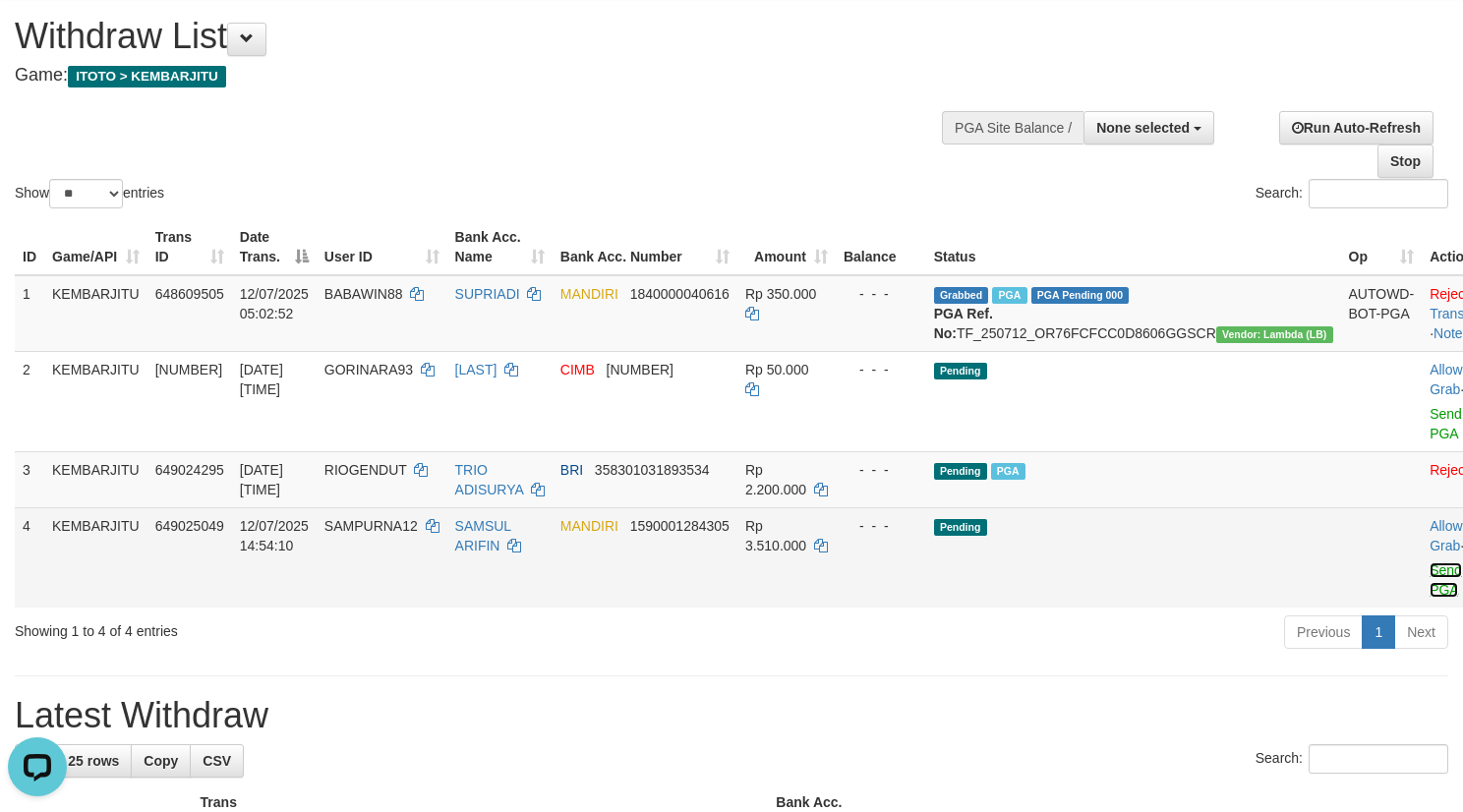 click on "Send PGA" at bounding box center (1445, 580) 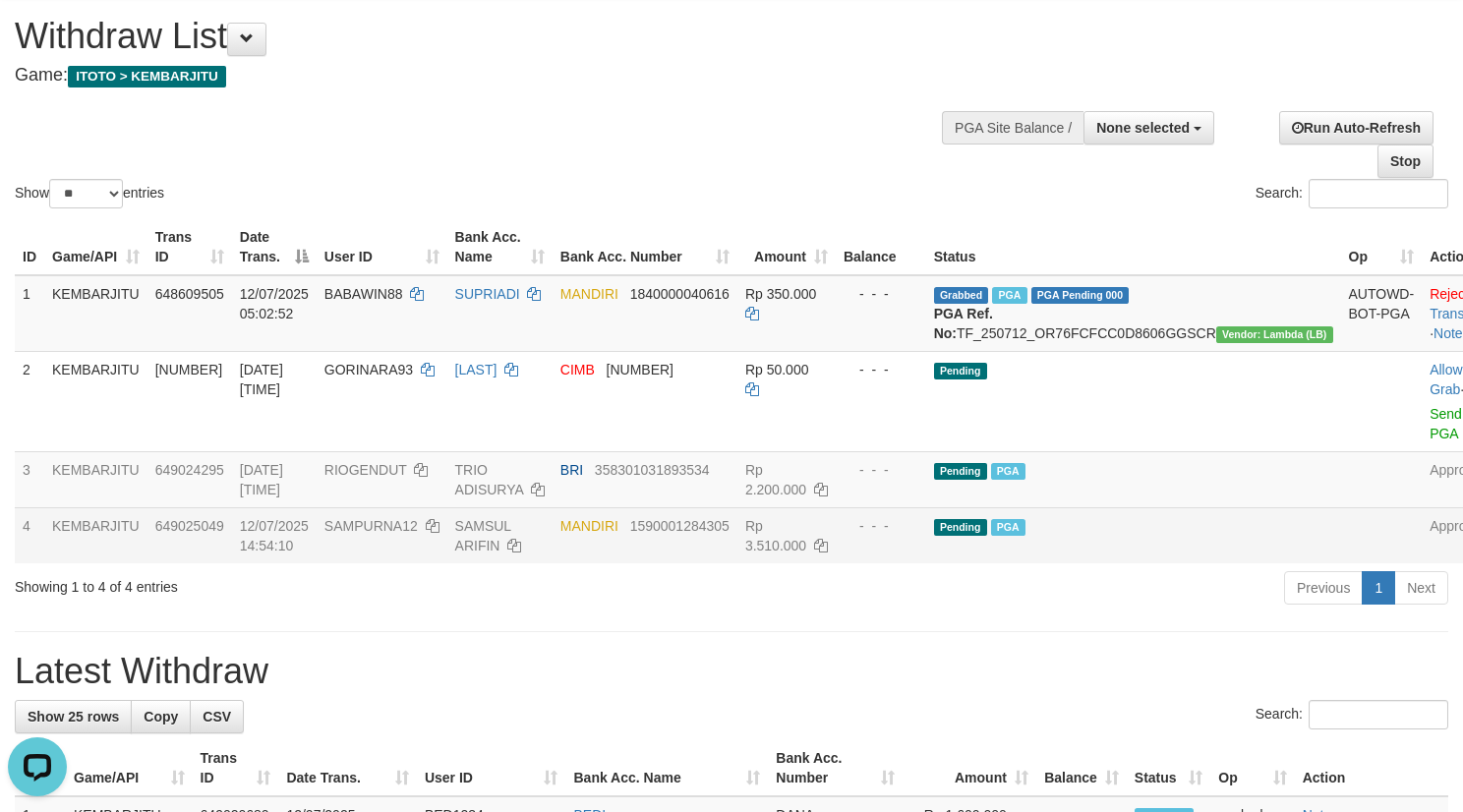 click on "Show  ** ** ** ***  entries Search:" at bounding box center [732, 104] 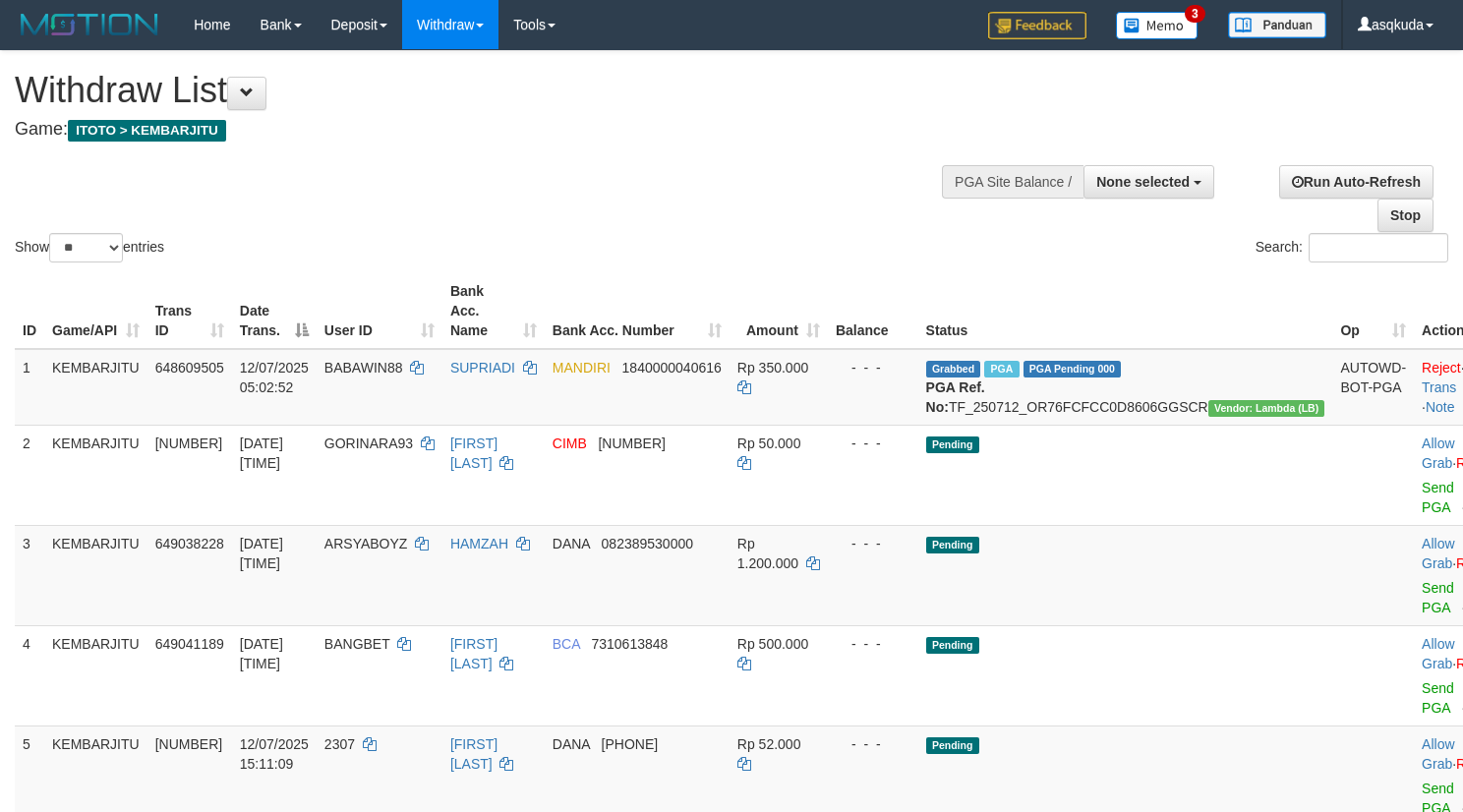 select 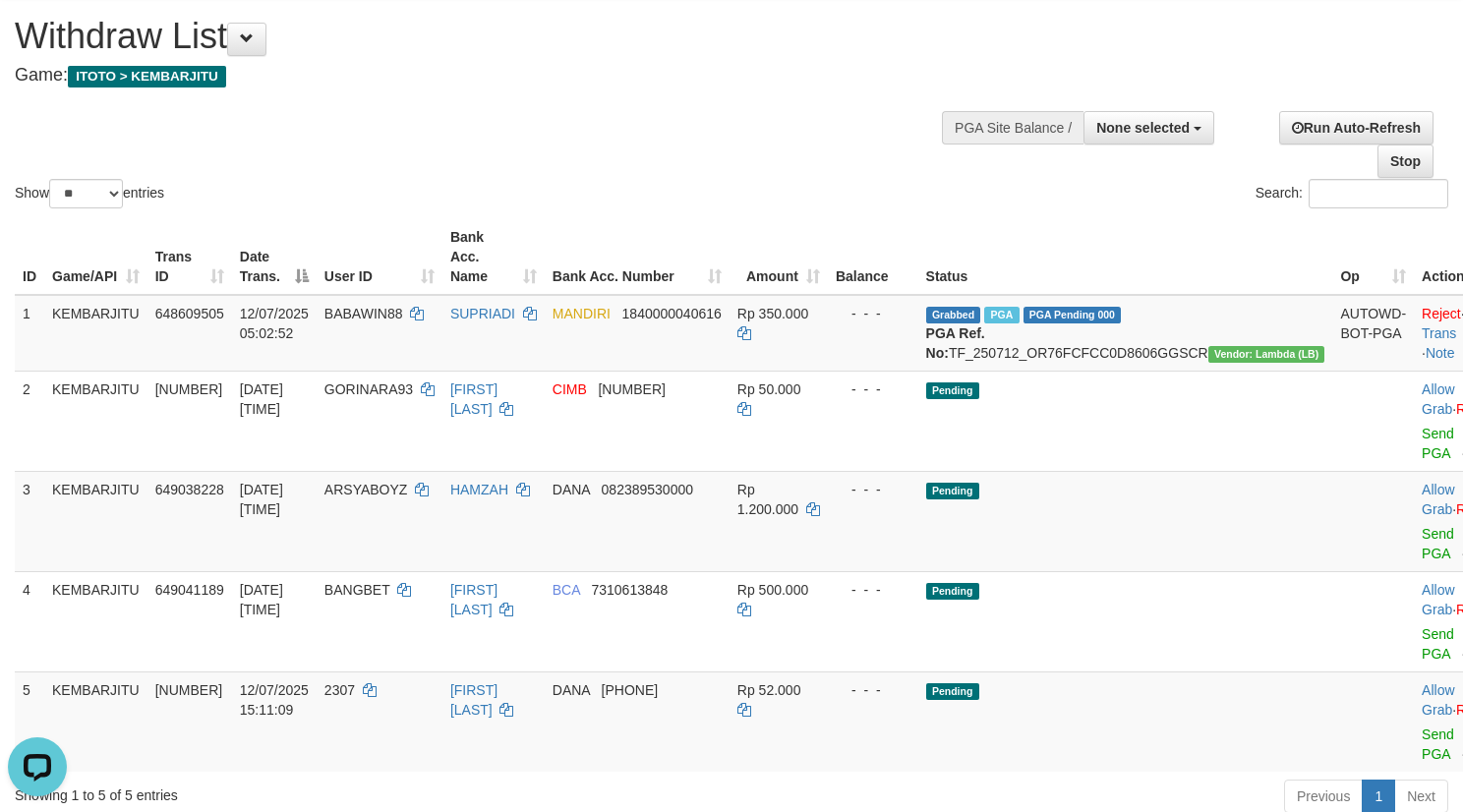 scroll, scrollTop: 0, scrollLeft: 0, axis: both 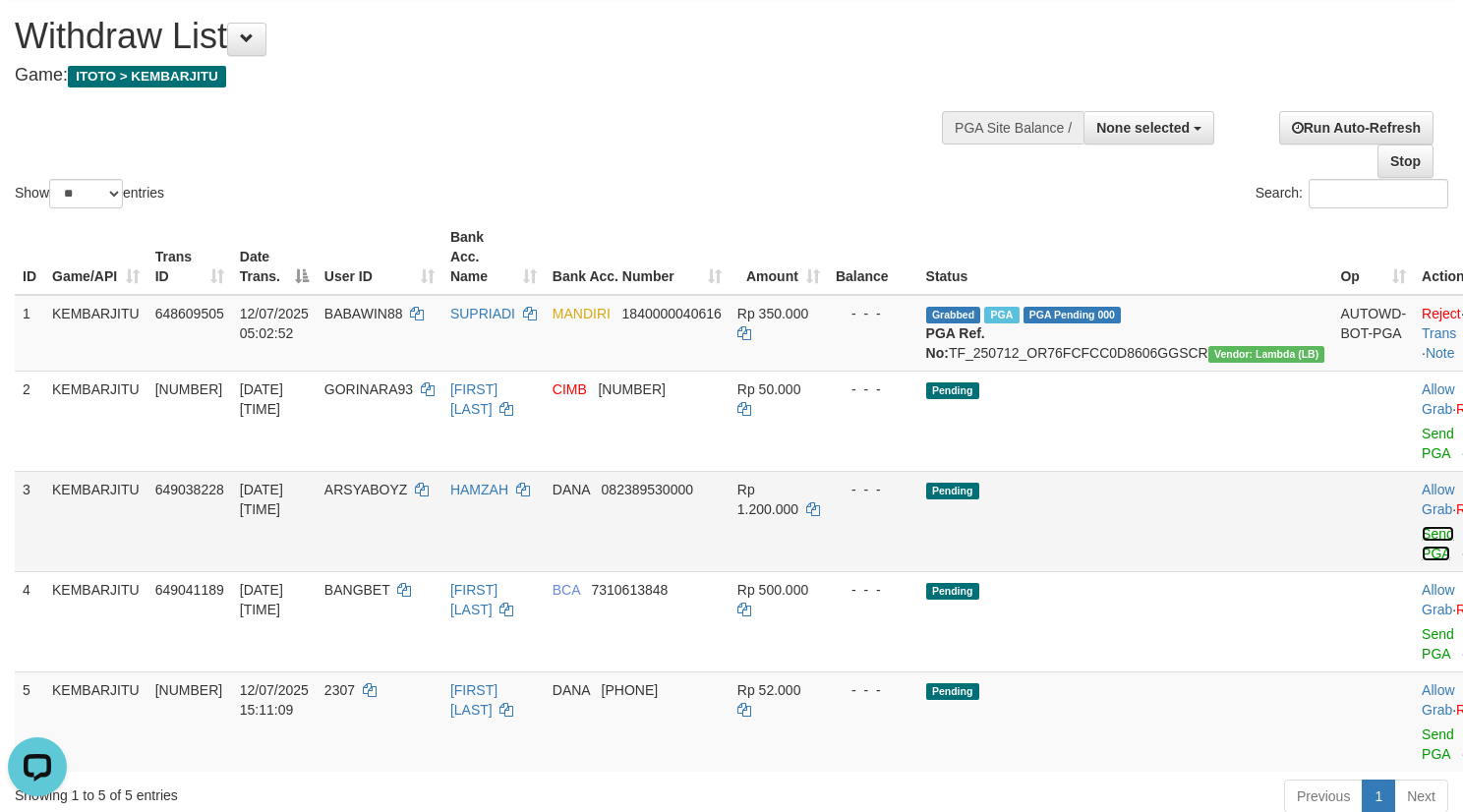 click on "Send PGA" at bounding box center (1437, 544) 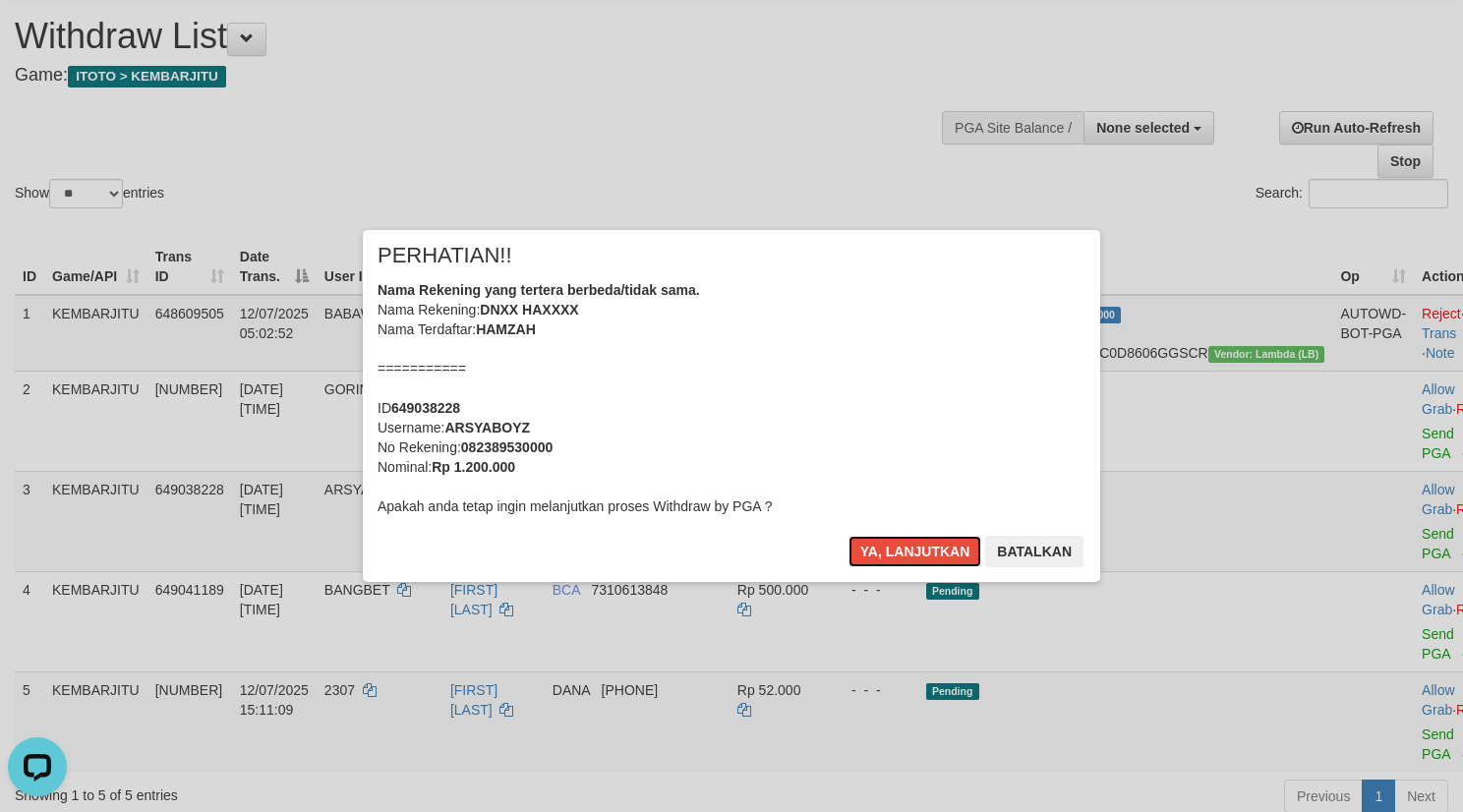 type 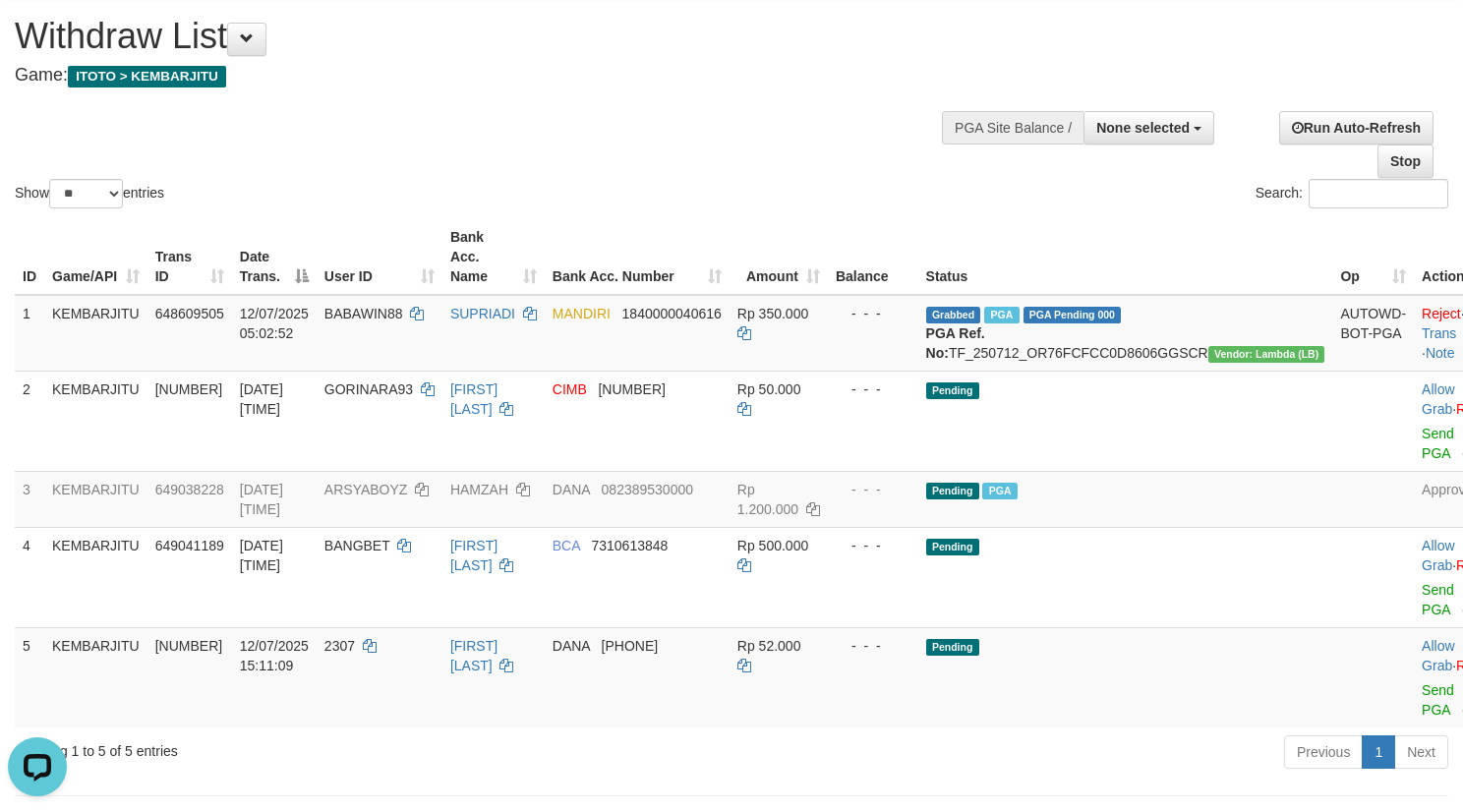 click on "Show  ** ** ** ***  entries Search:" at bounding box center (732, 104) 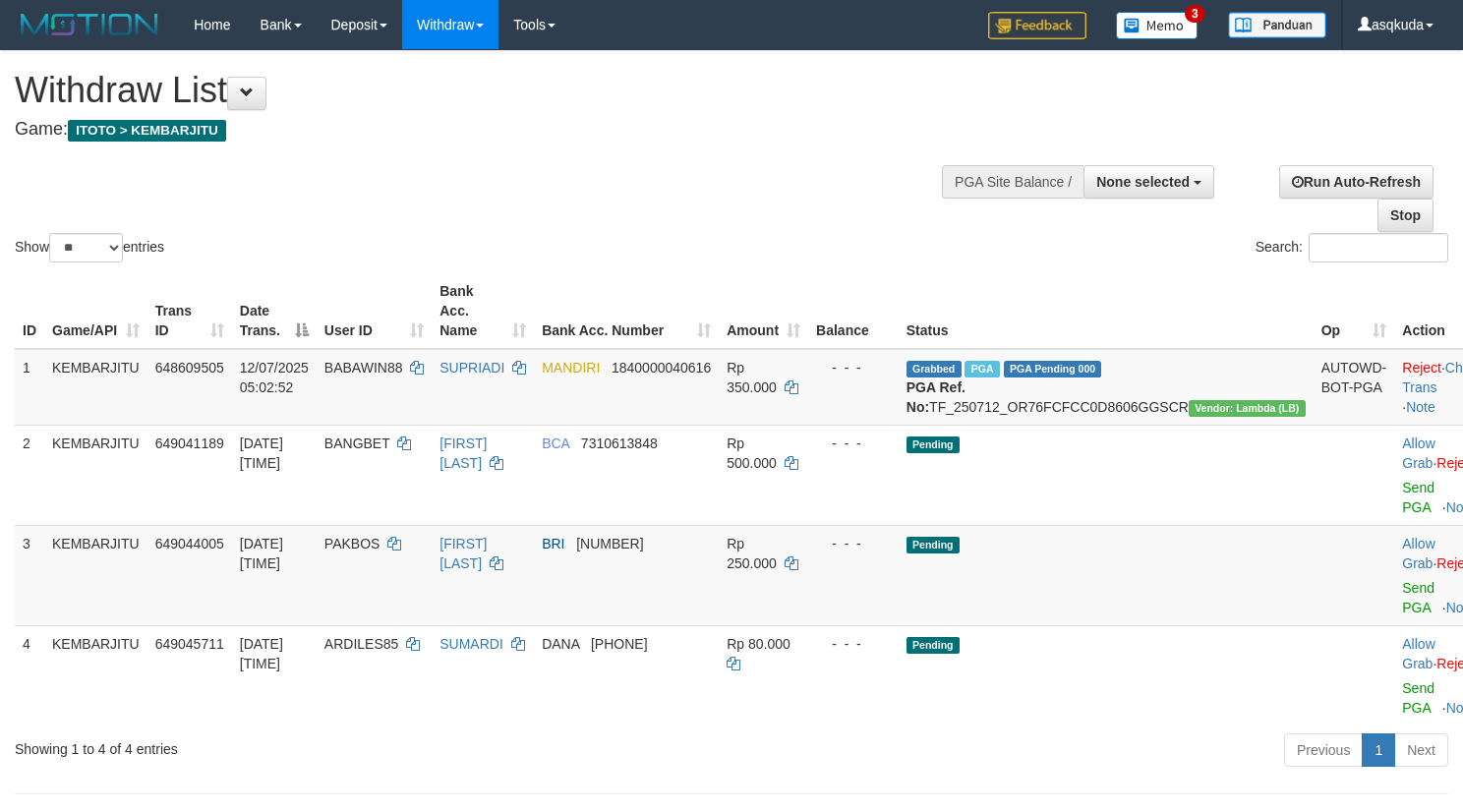 select 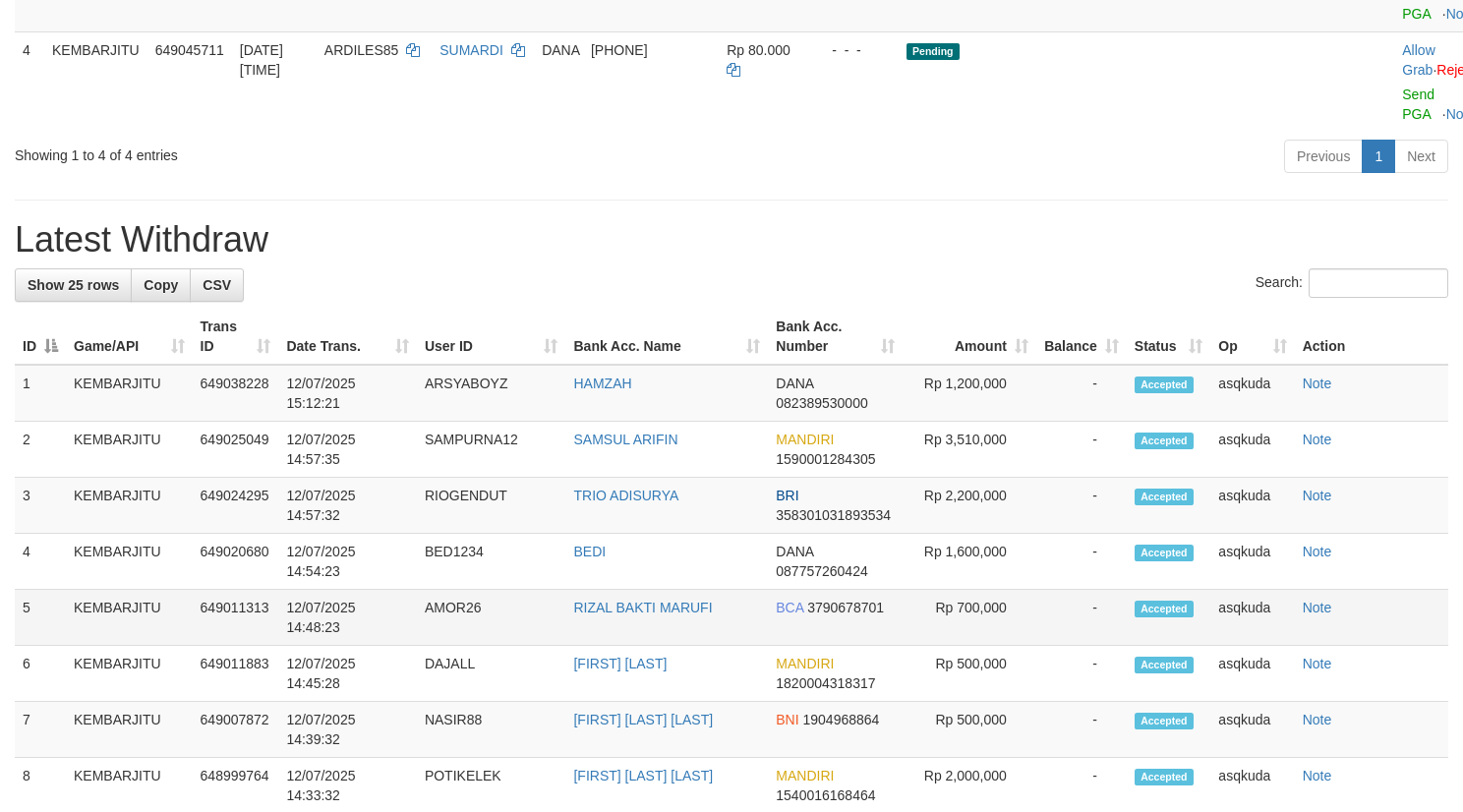 scroll, scrollTop: 644, scrollLeft: 0, axis: vertical 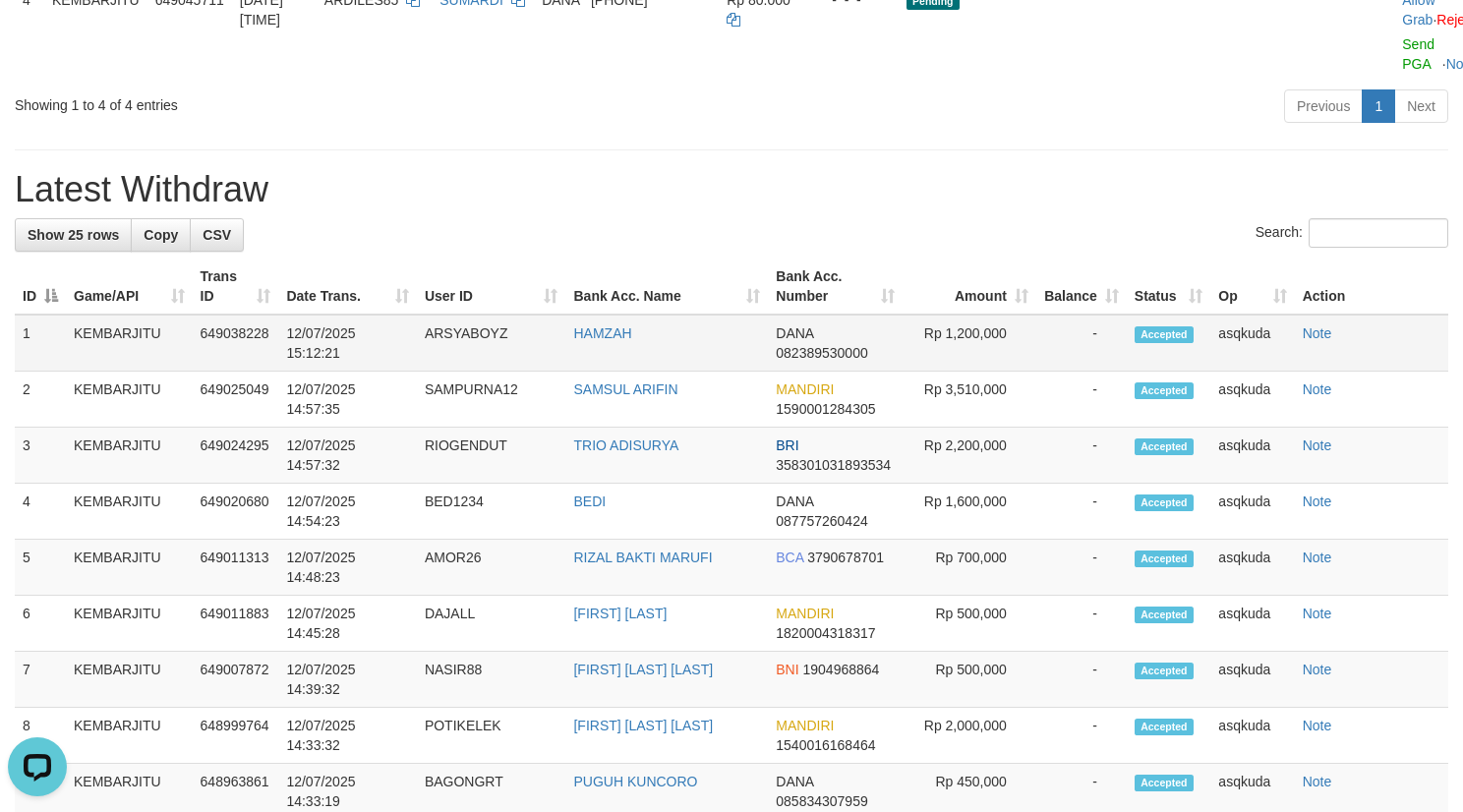 click on "ARSYABOYZ" at bounding box center (492, 343) 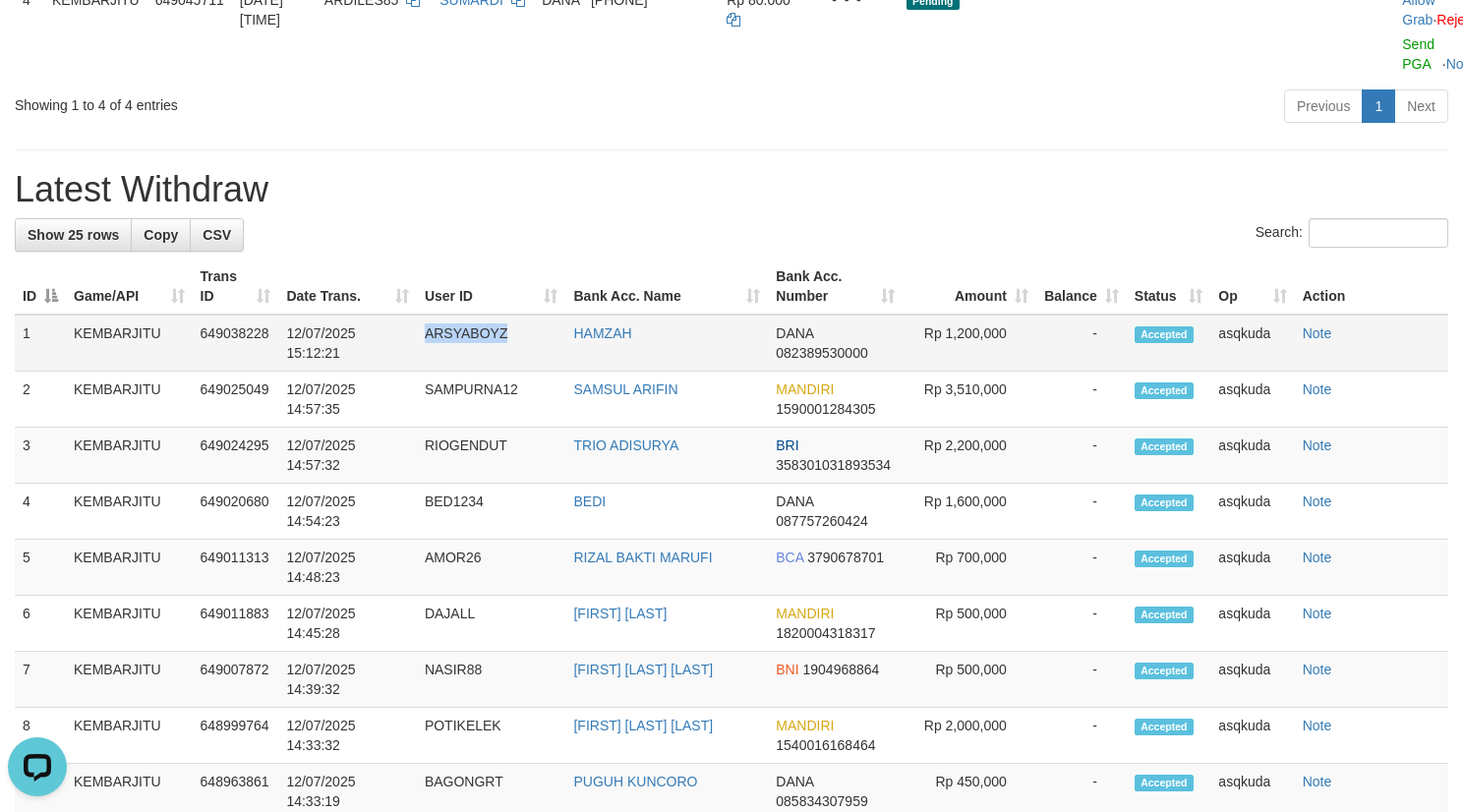 click on "ARSYABOYZ" at bounding box center (492, 343) 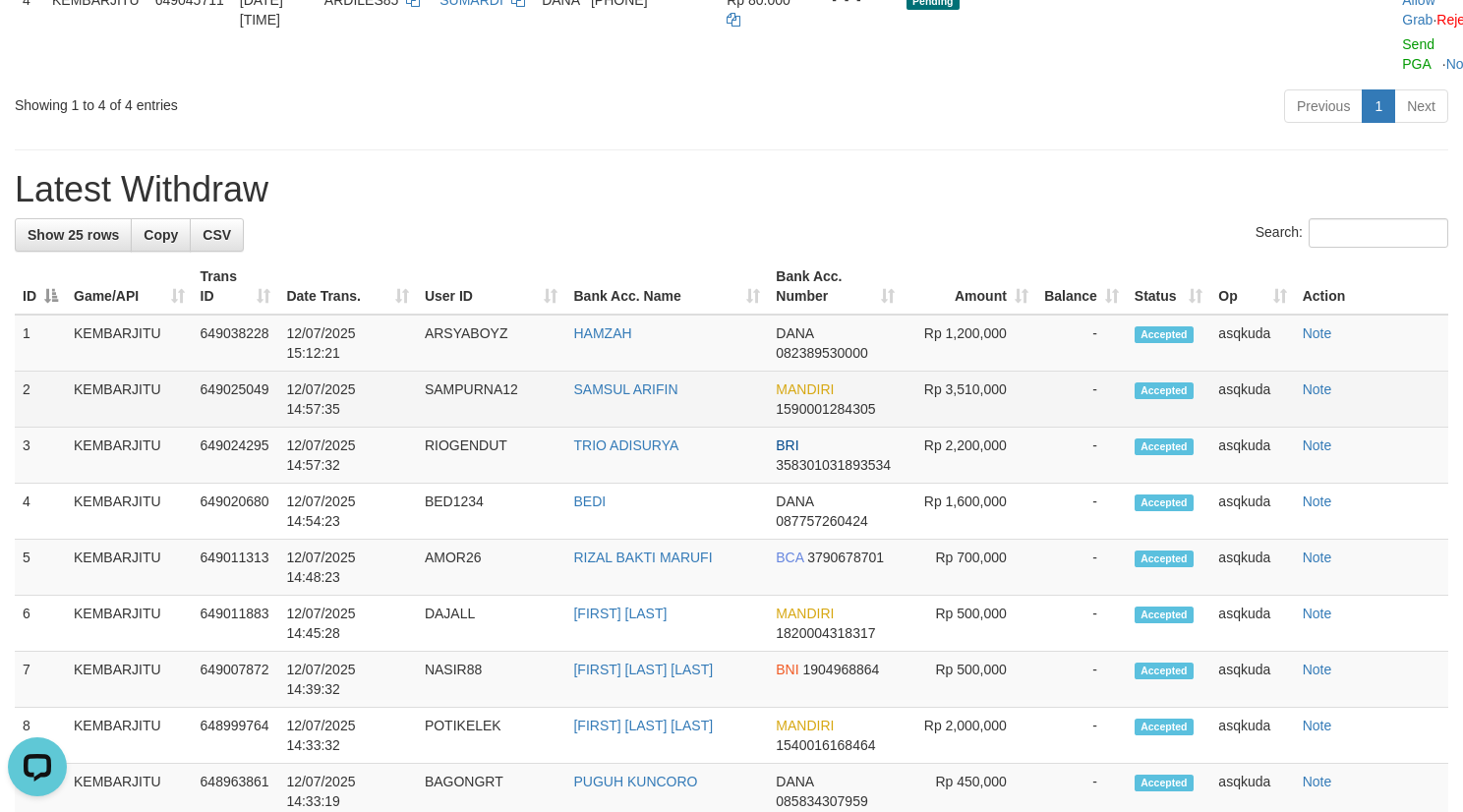 click on "SAMPURNA12" at bounding box center [492, 399] 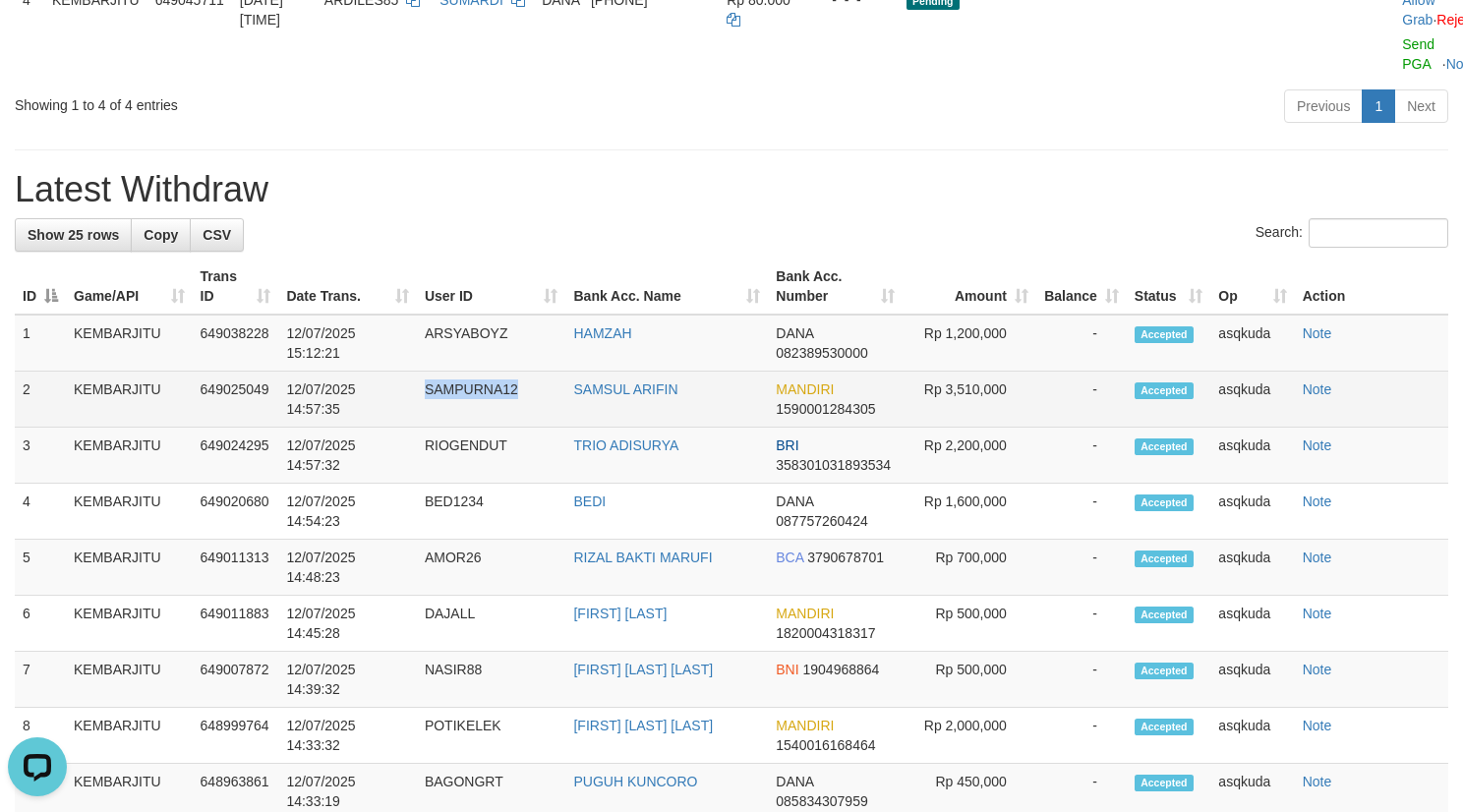 copy on "SAMPURNA12" 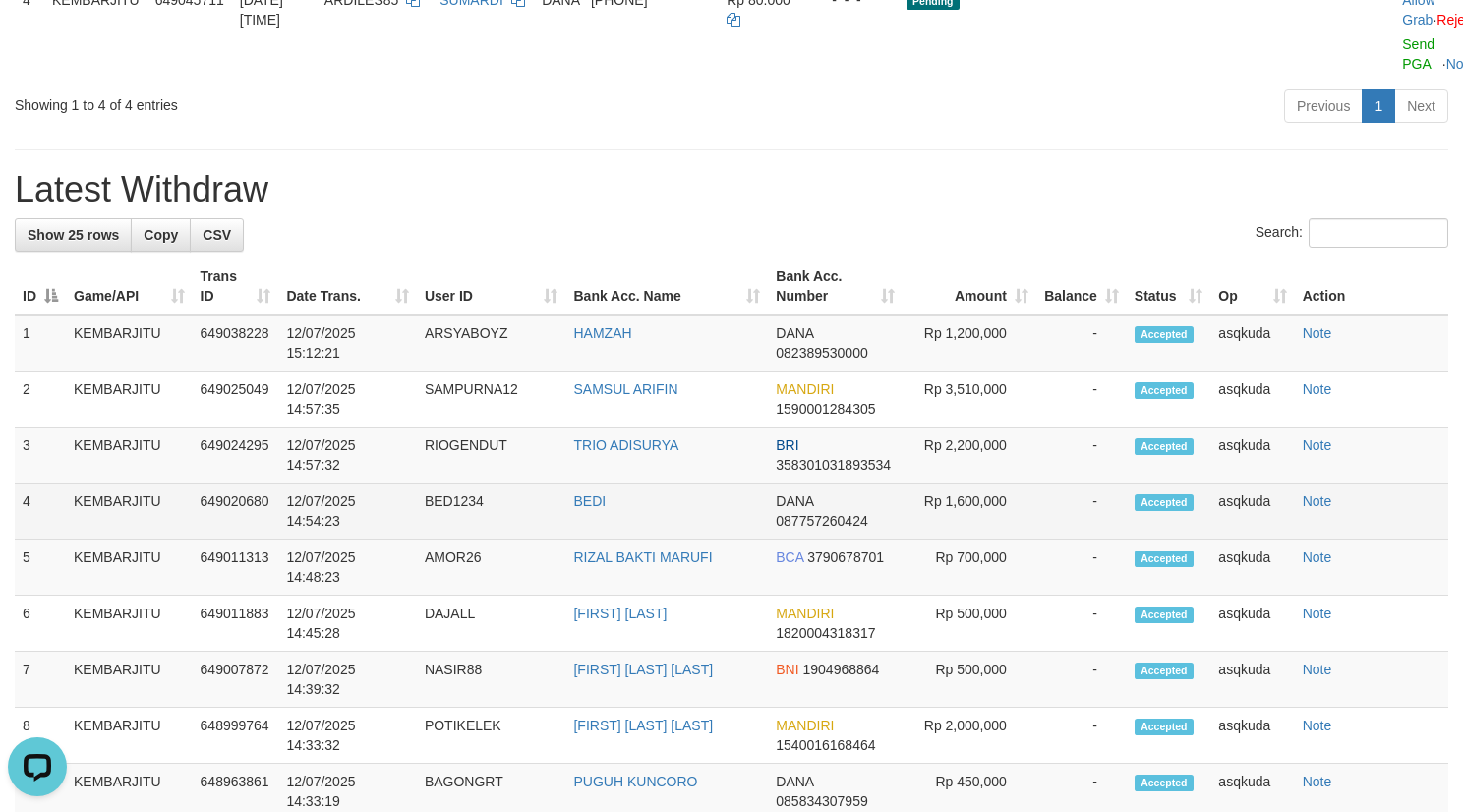 click on "BED1234" at bounding box center (492, 511) 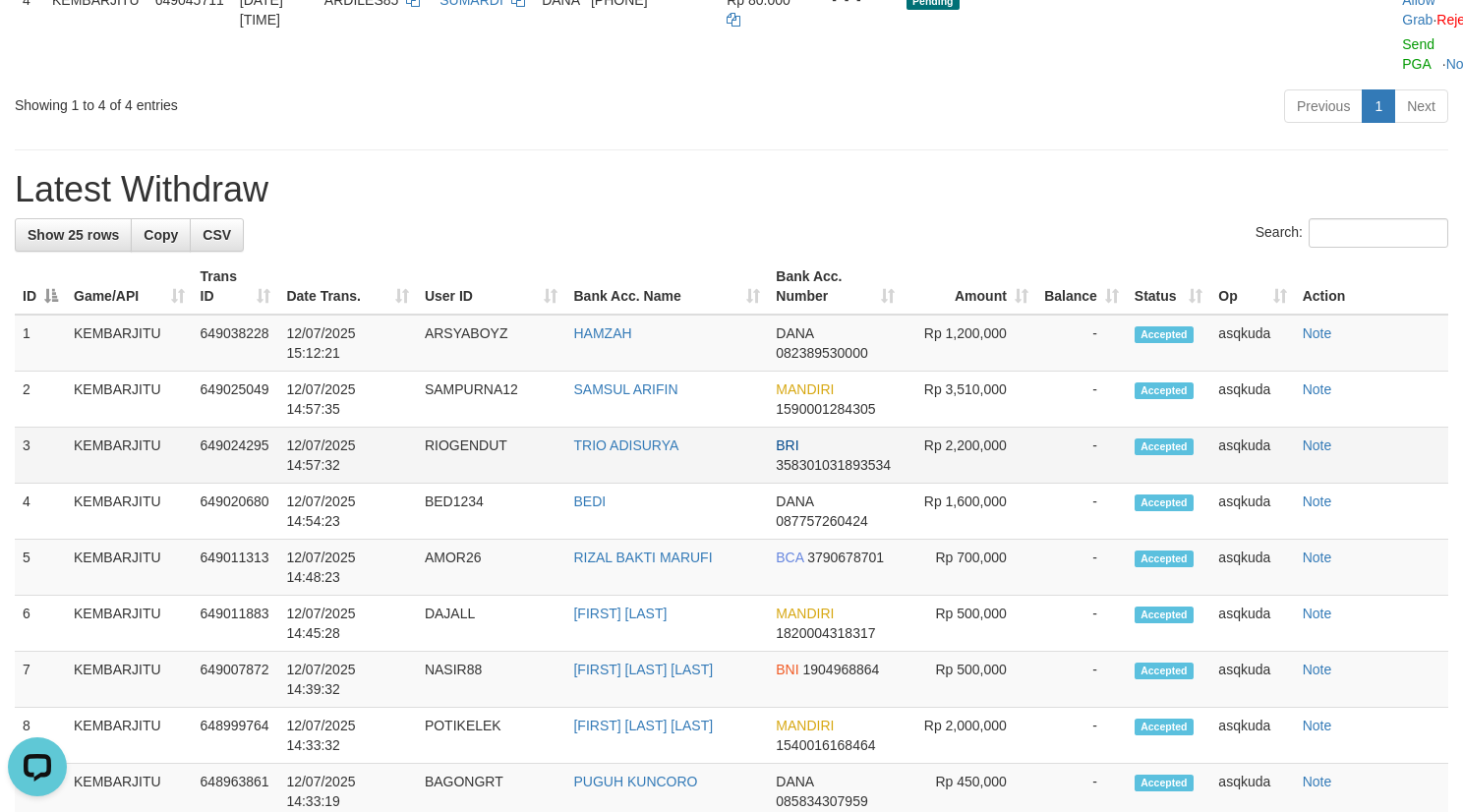 click on "RIOGENDUT" at bounding box center [492, 455] 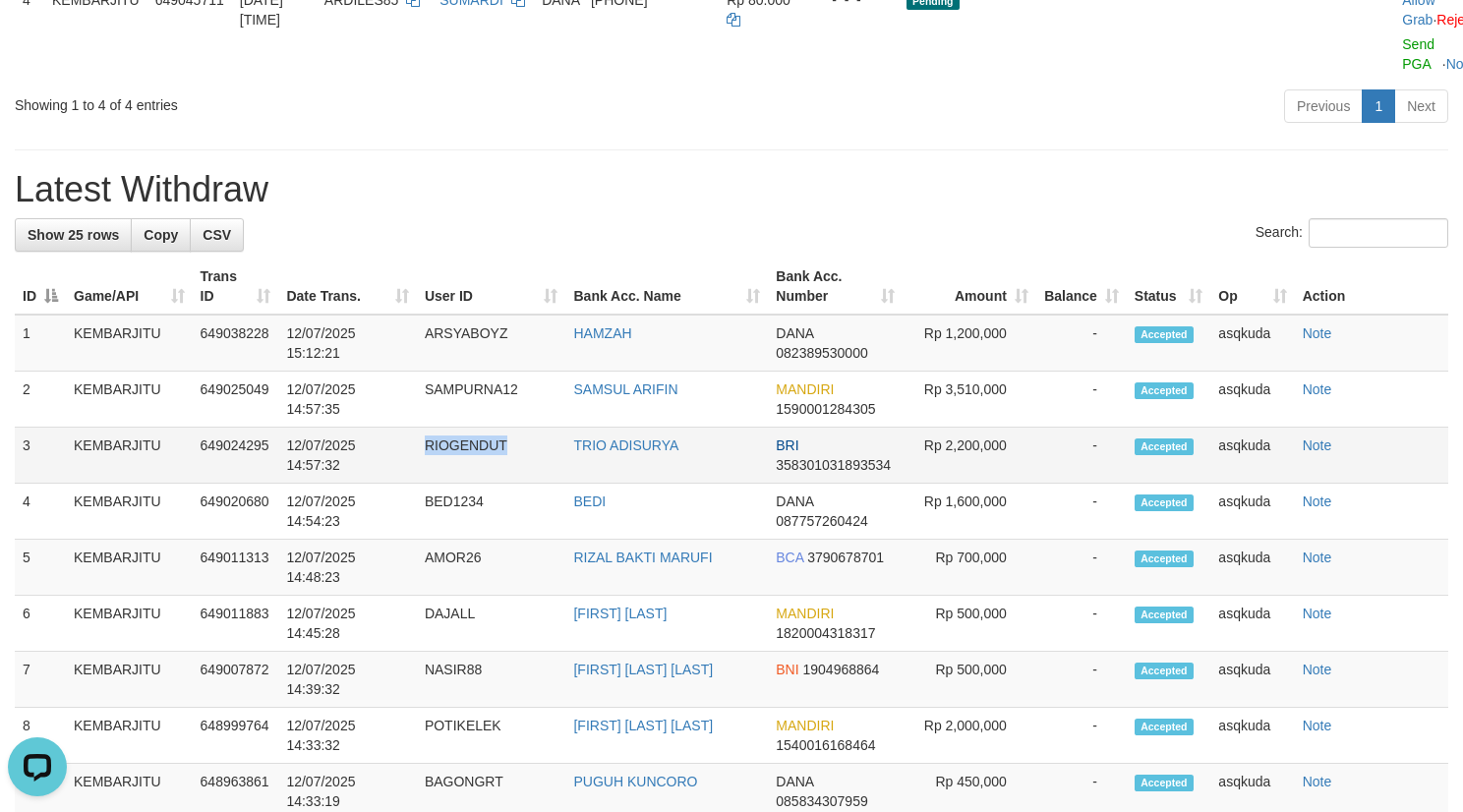 click on "RIOGENDUT" at bounding box center [492, 455] 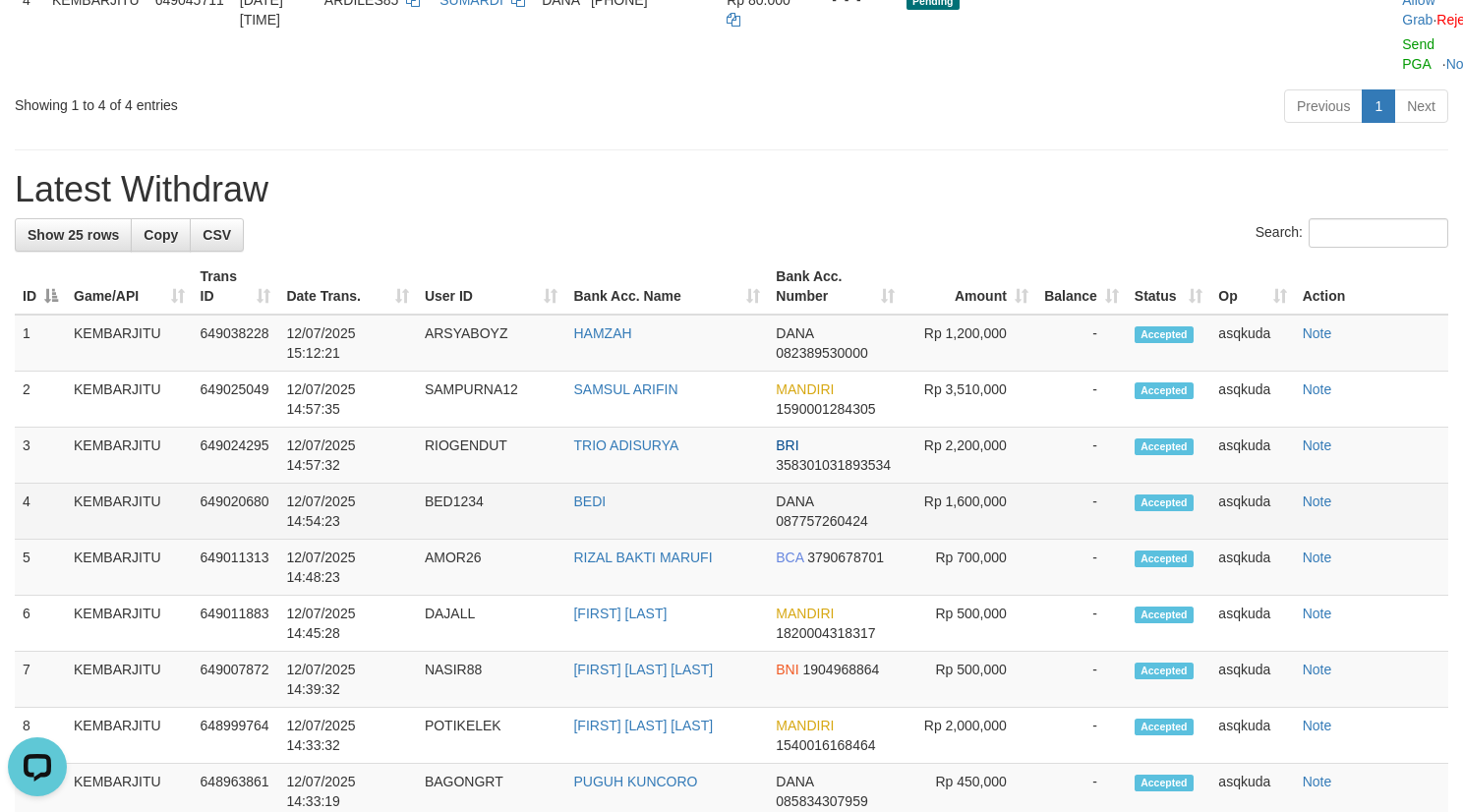 click on "BED1234" at bounding box center (492, 511) 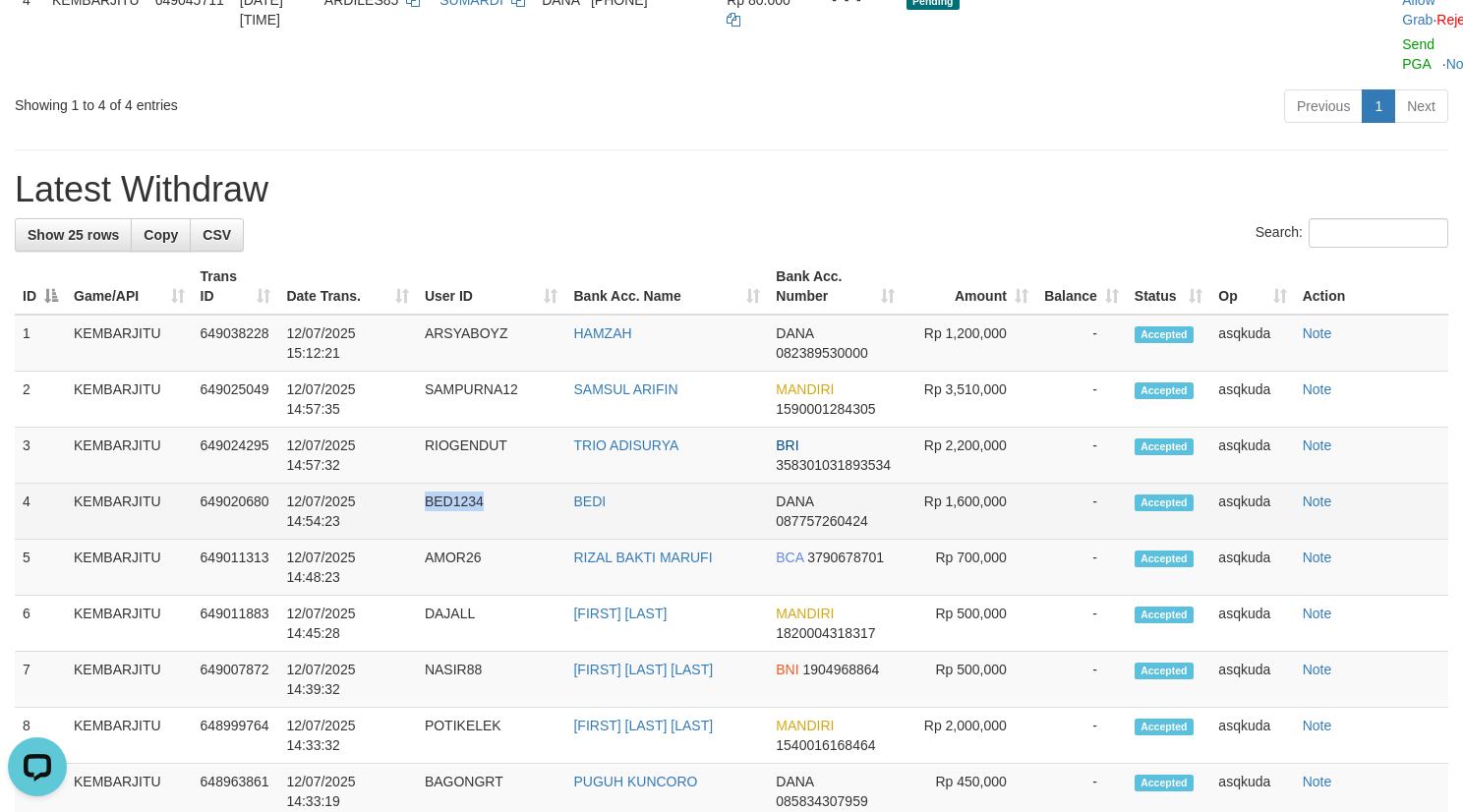 copy on "BED1234" 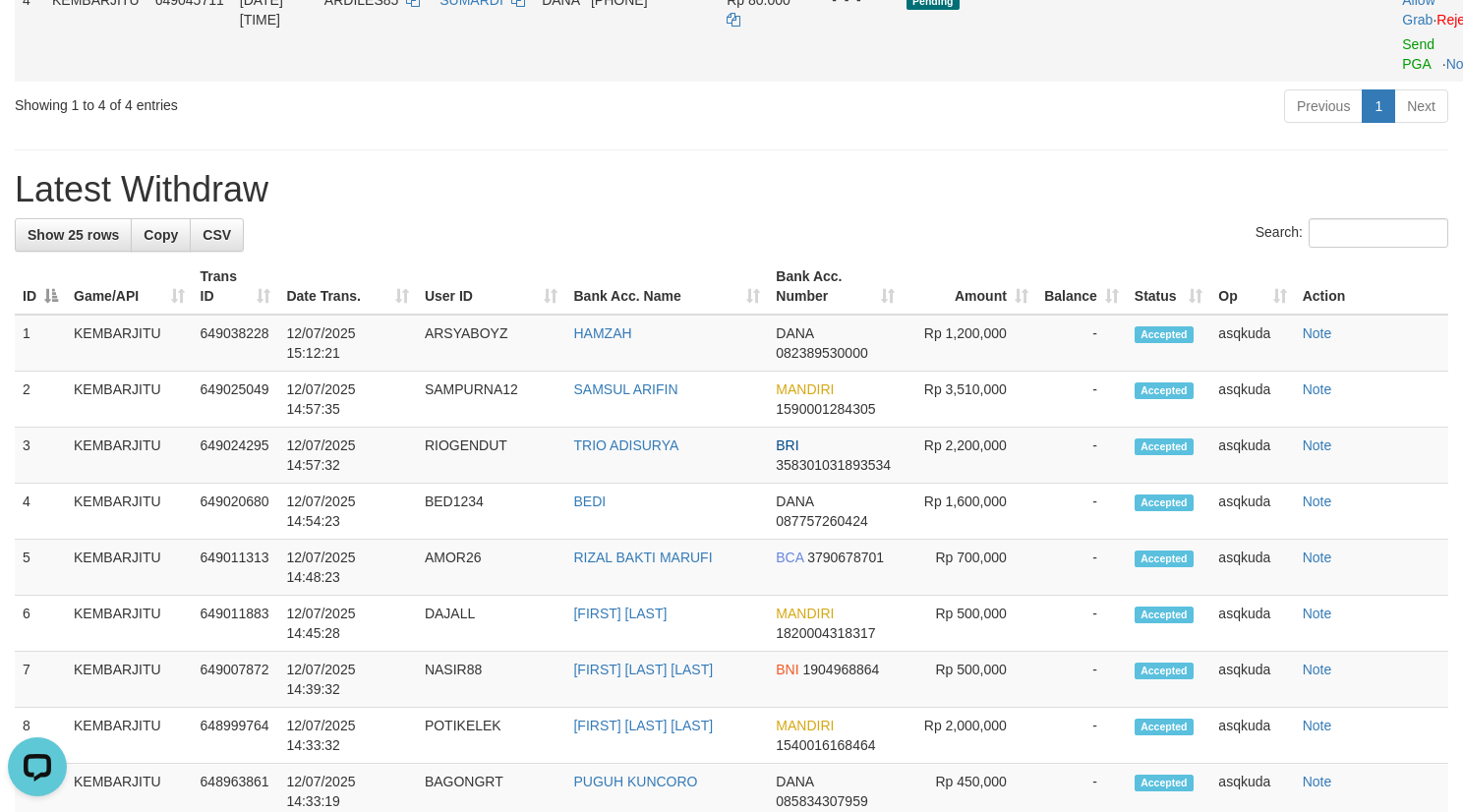 click on "SUMARDI" at bounding box center [483, 31] 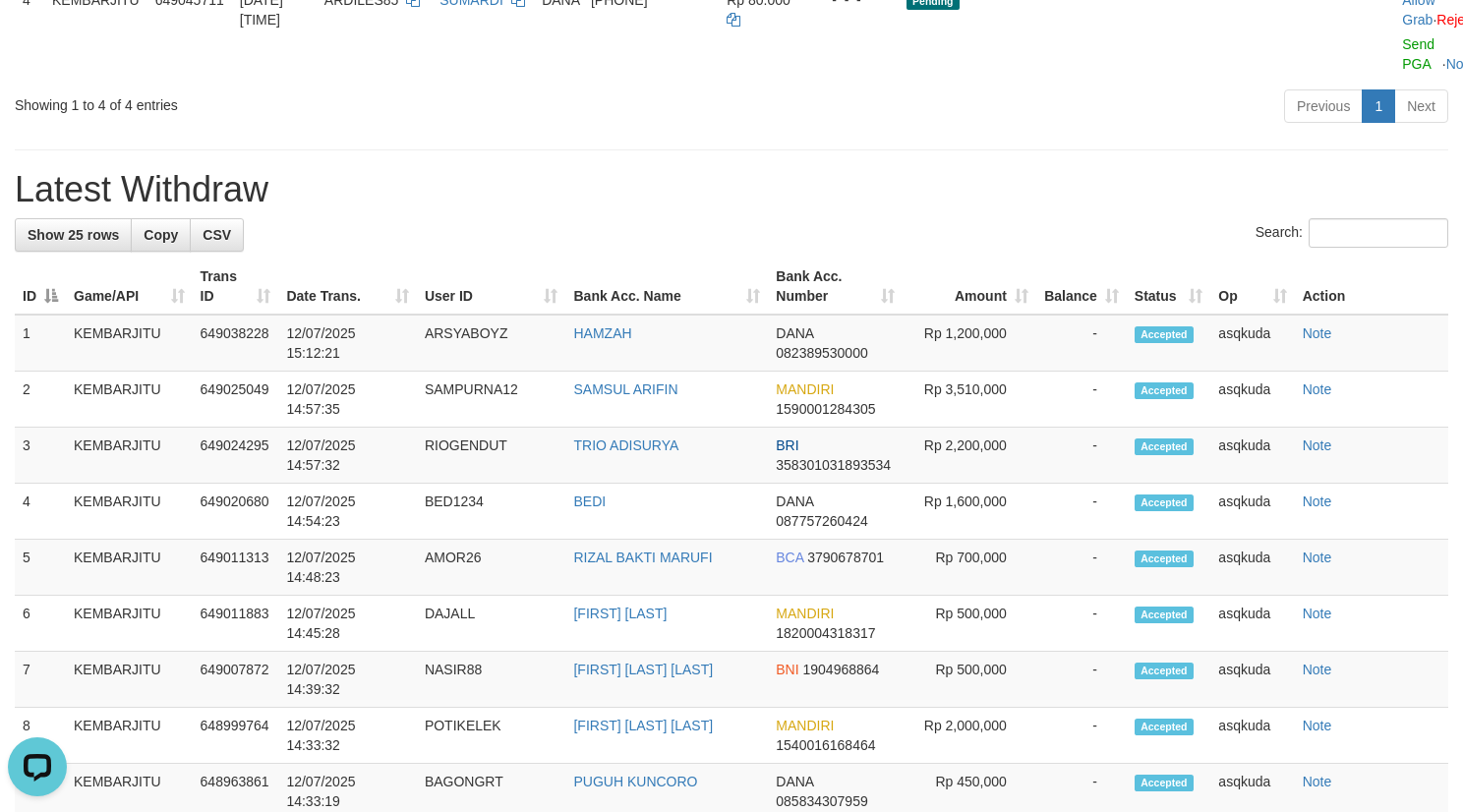 click on "**********" at bounding box center (732, 617) 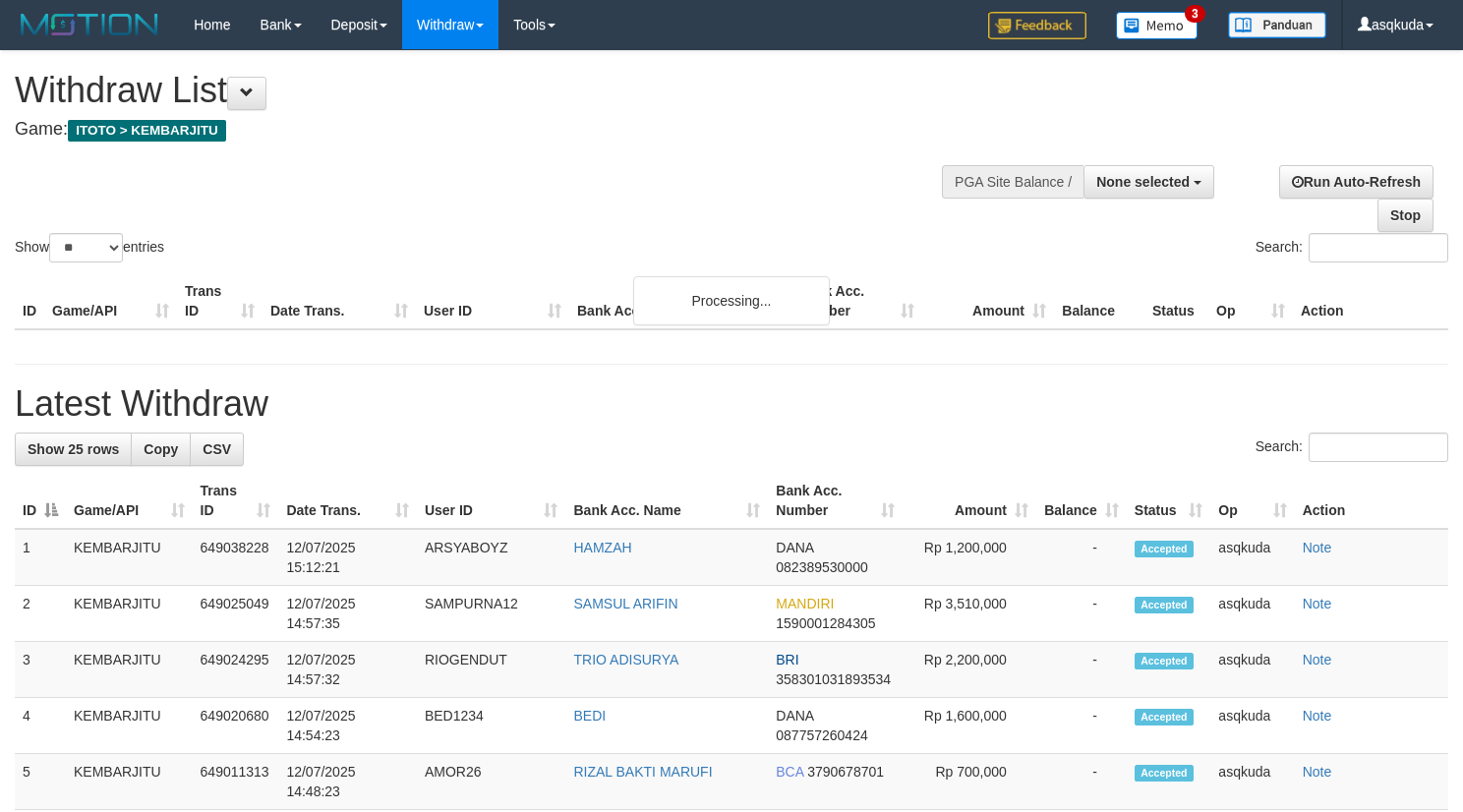 select 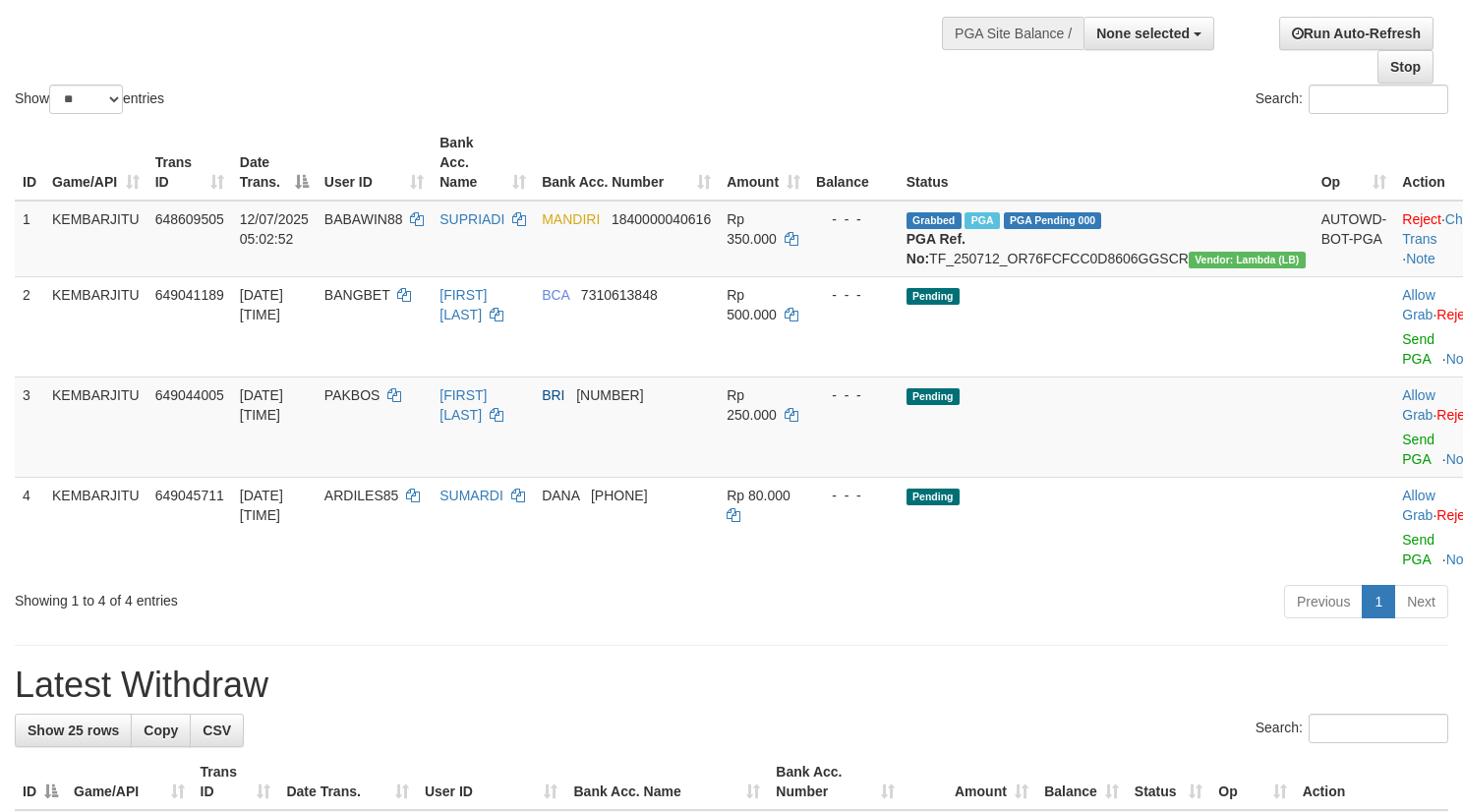 scroll, scrollTop: 0, scrollLeft: 0, axis: both 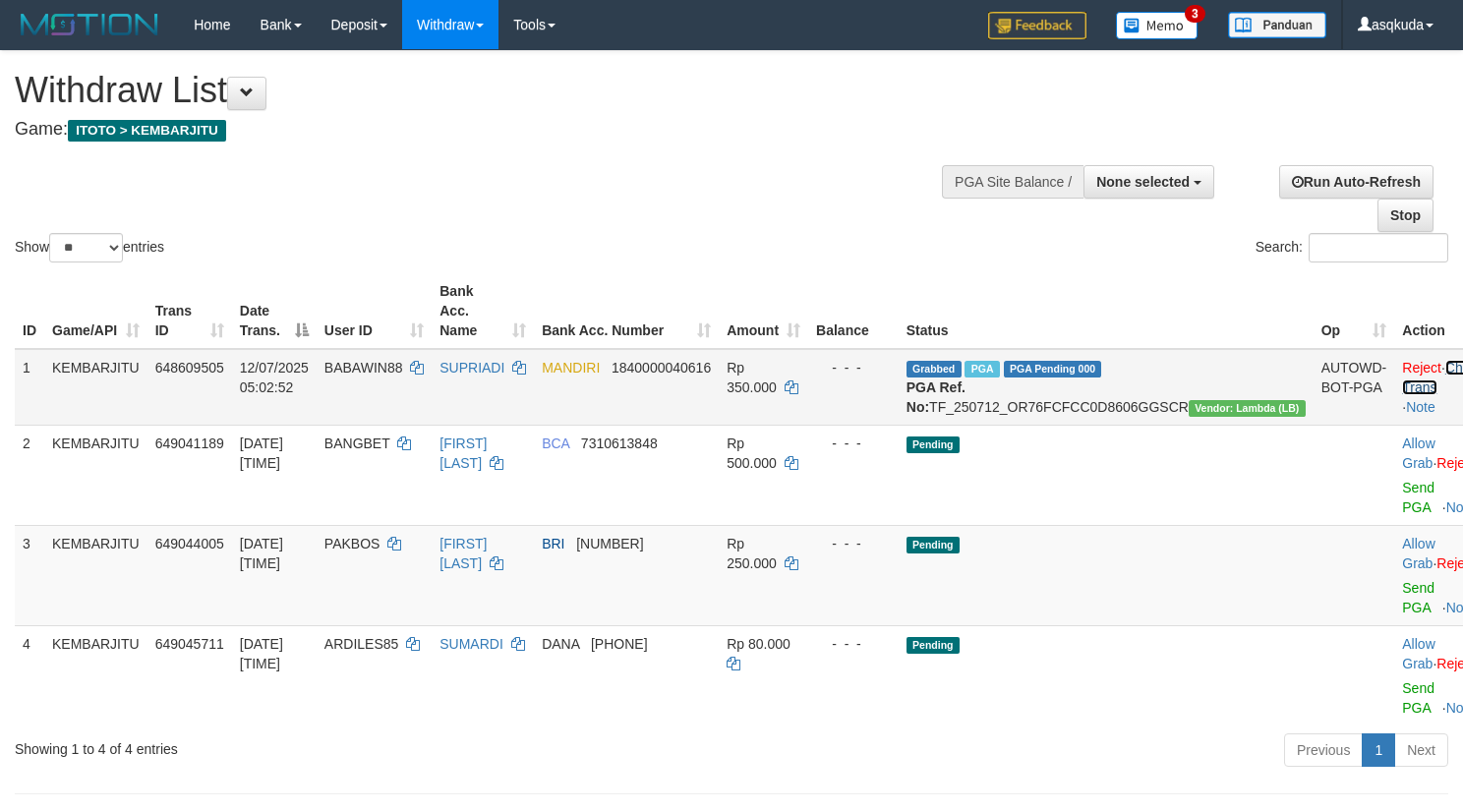 click on "Check Trans" at bounding box center [1442, 377] 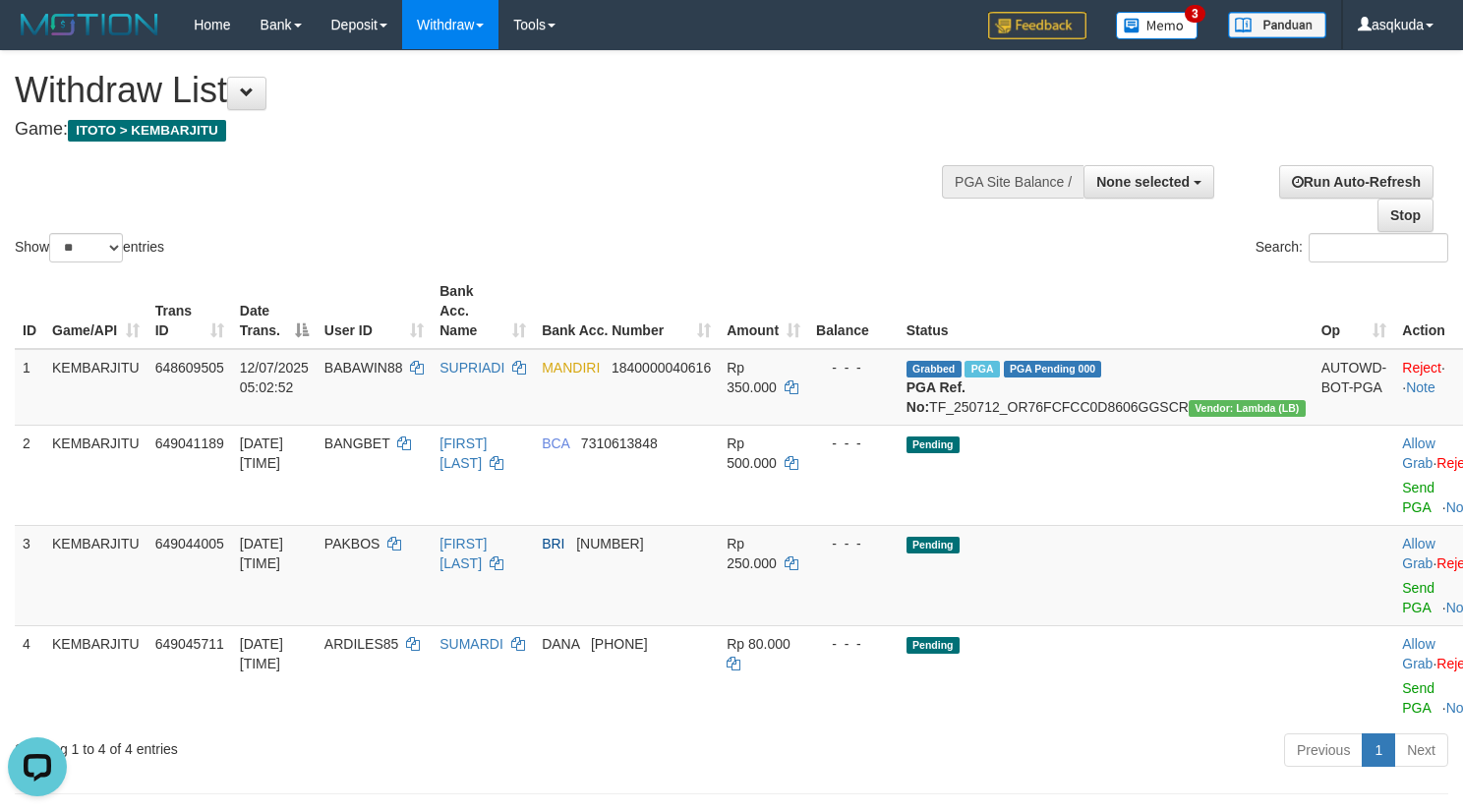 scroll, scrollTop: 0, scrollLeft: 0, axis: both 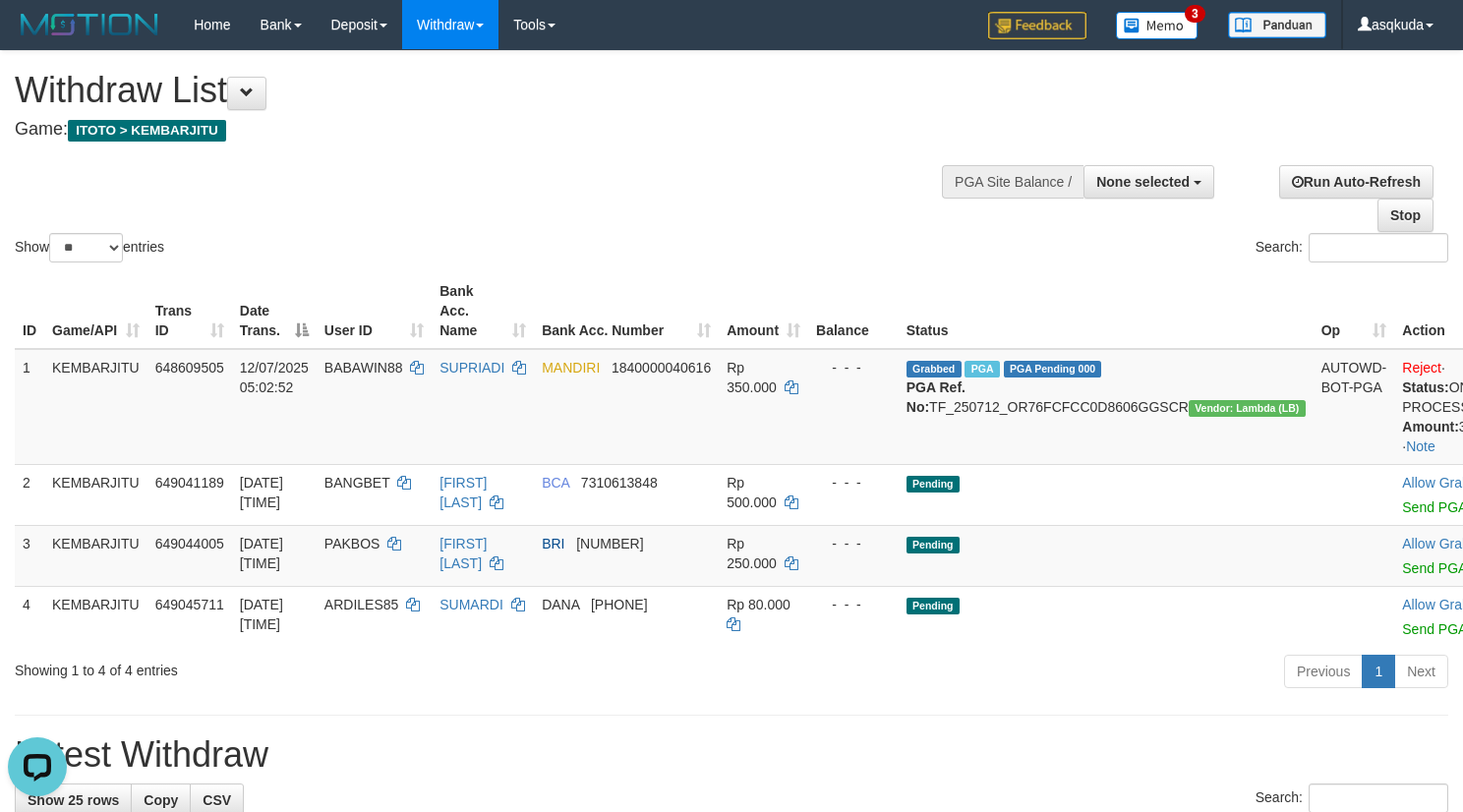 click on "Withdraw List" at bounding box center [485, 90] 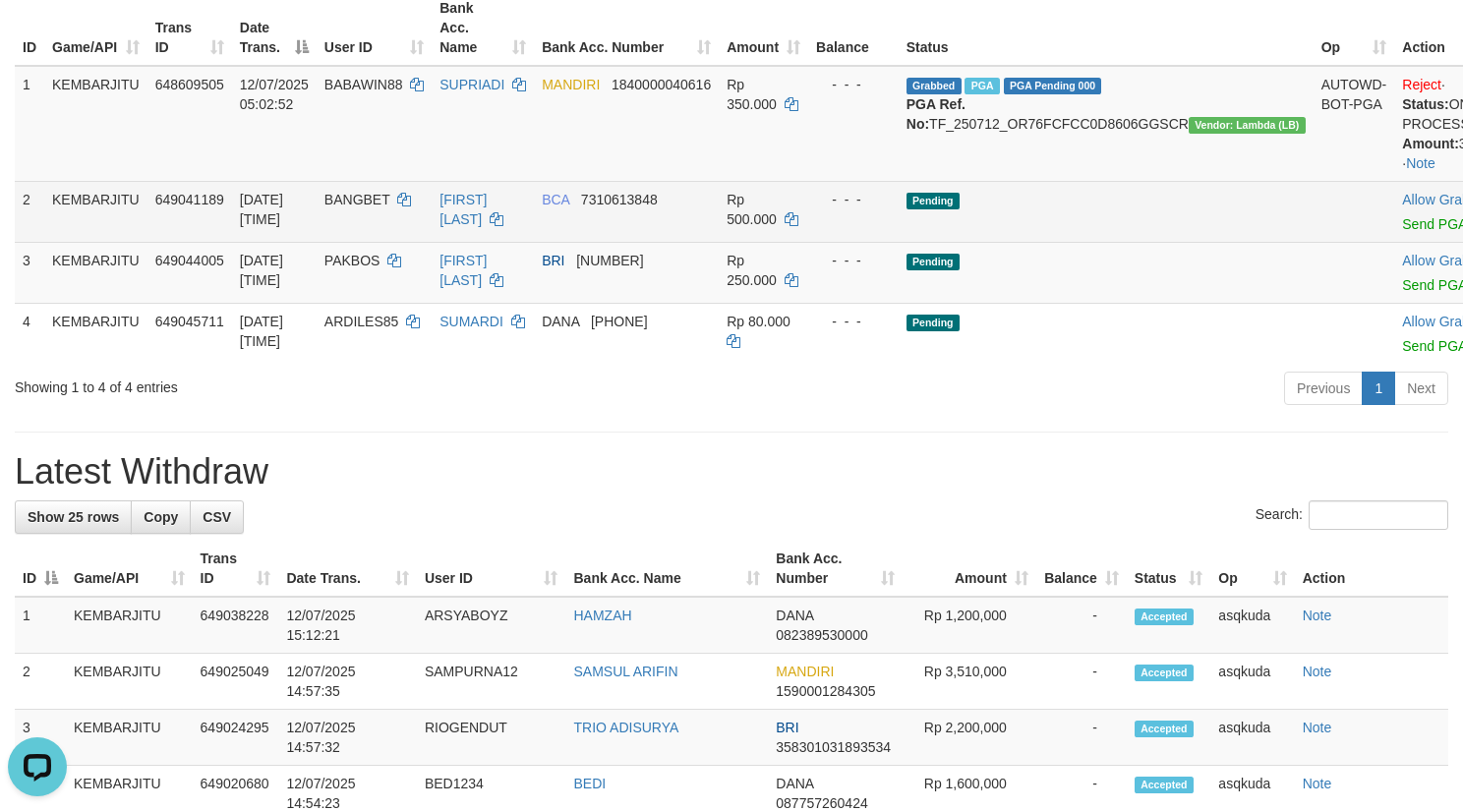 scroll, scrollTop: 295, scrollLeft: 0, axis: vertical 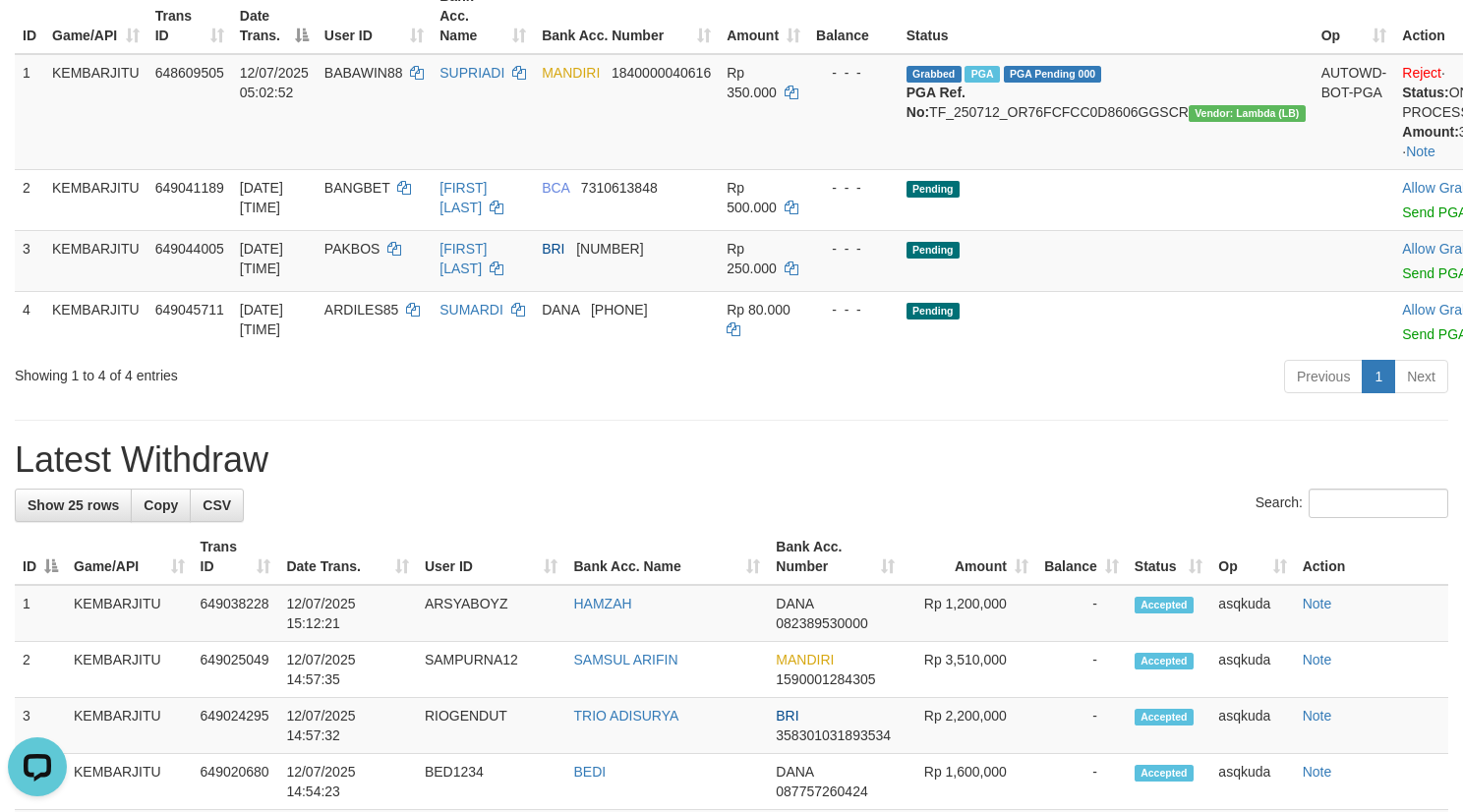 click on "Previous 1 Next" at bounding box center [1036, 378] 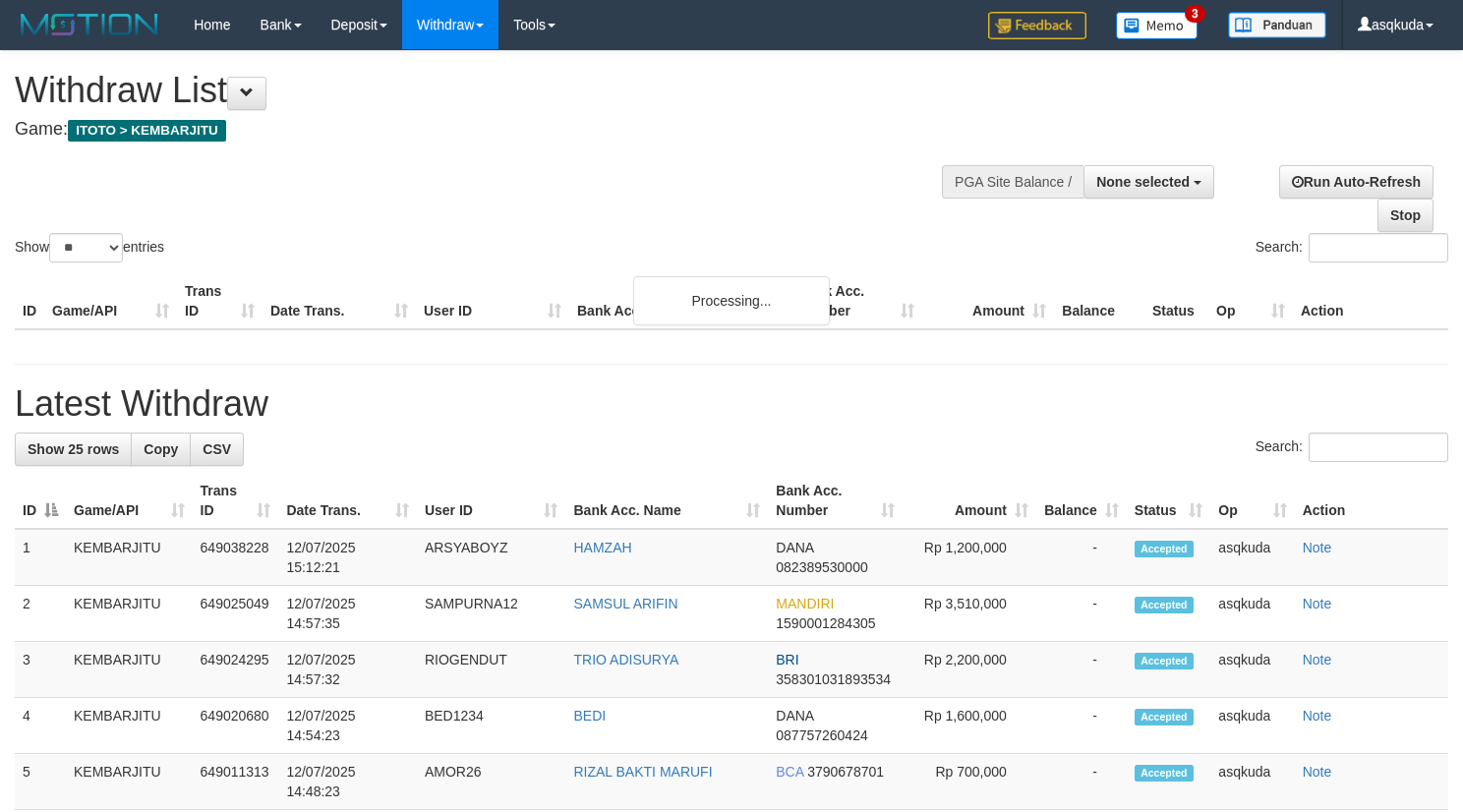 select 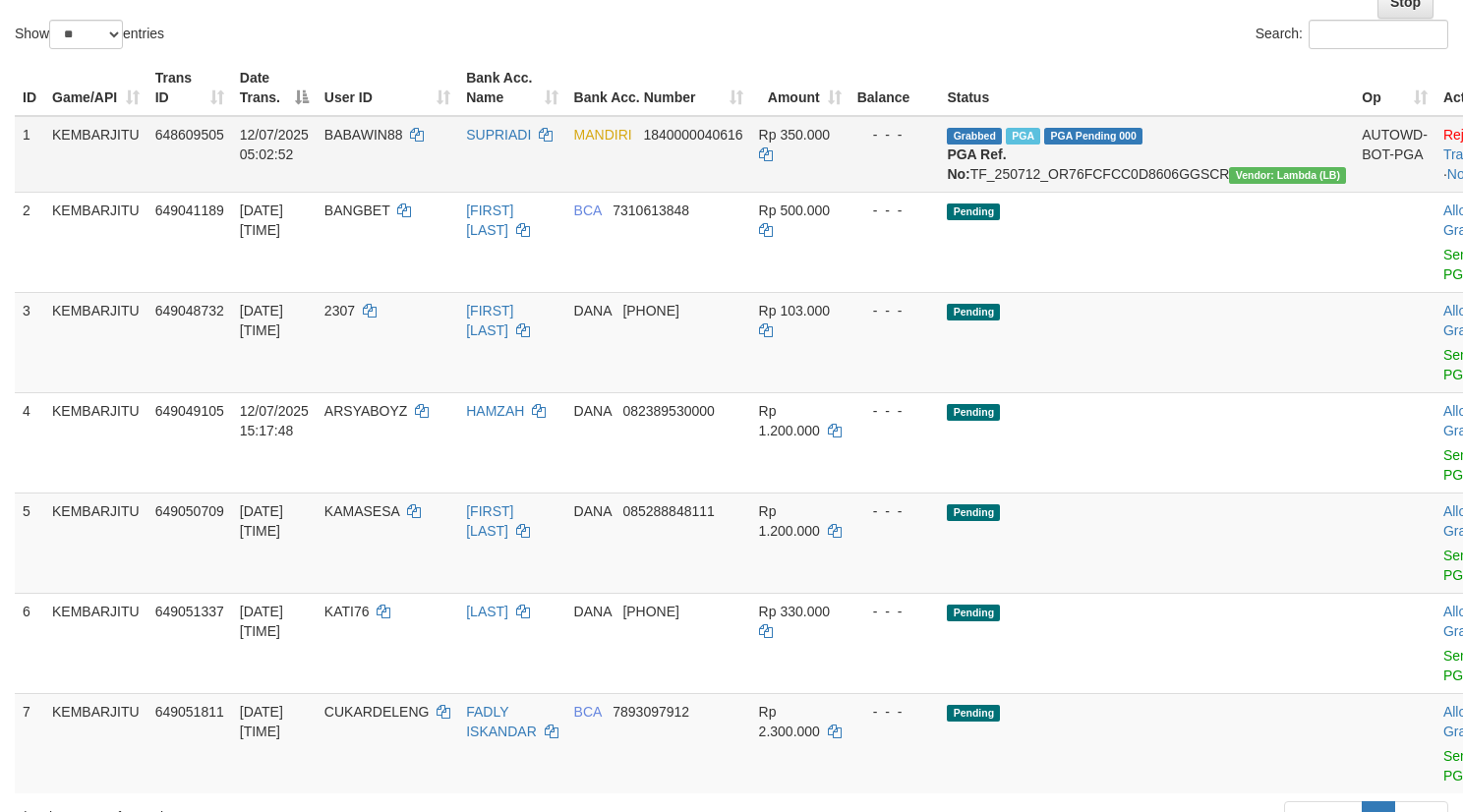 scroll, scrollTop: 590, scrollLeft: 0, axis: vertical 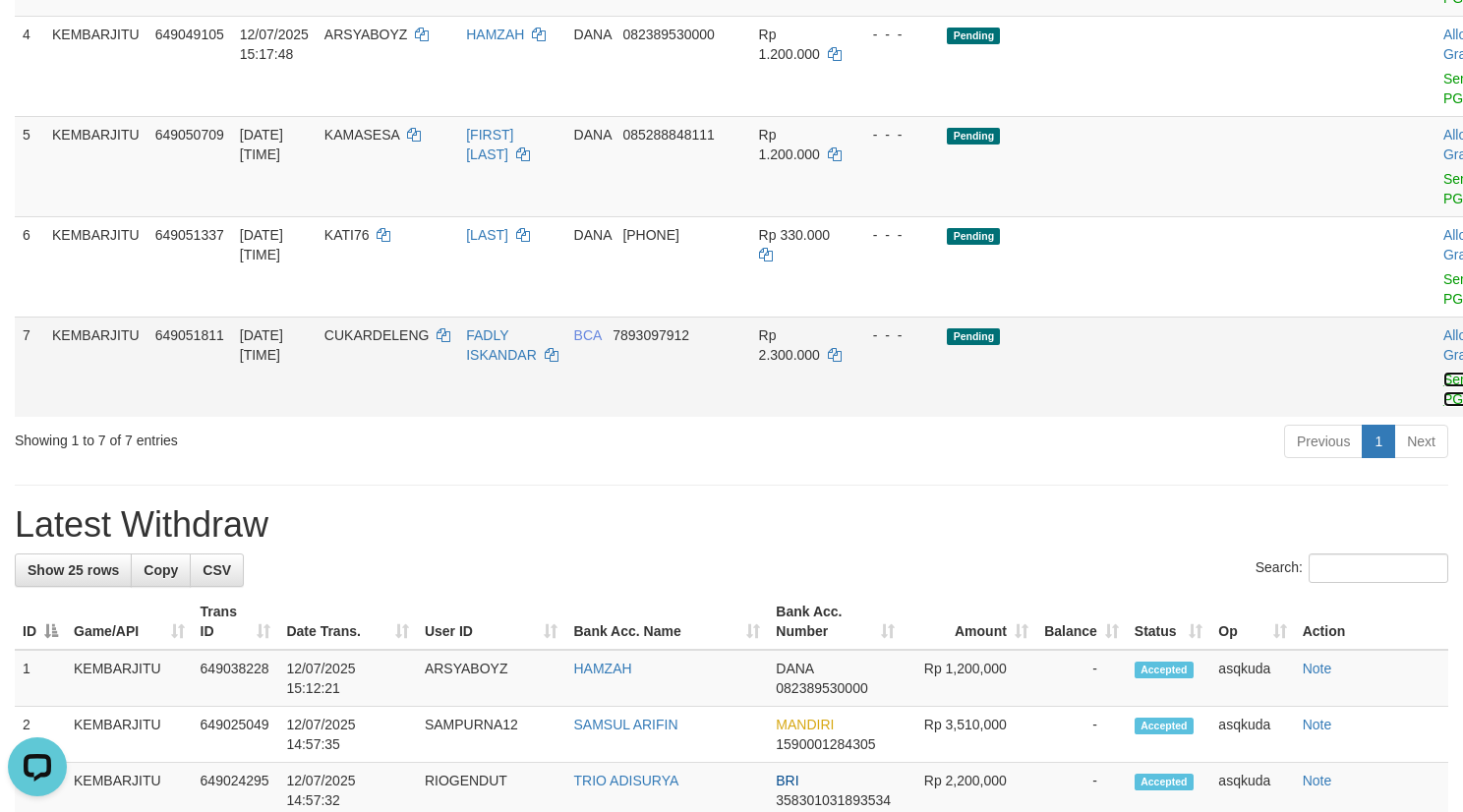 click on "Send PGA" at bounding box center [1459, 389] 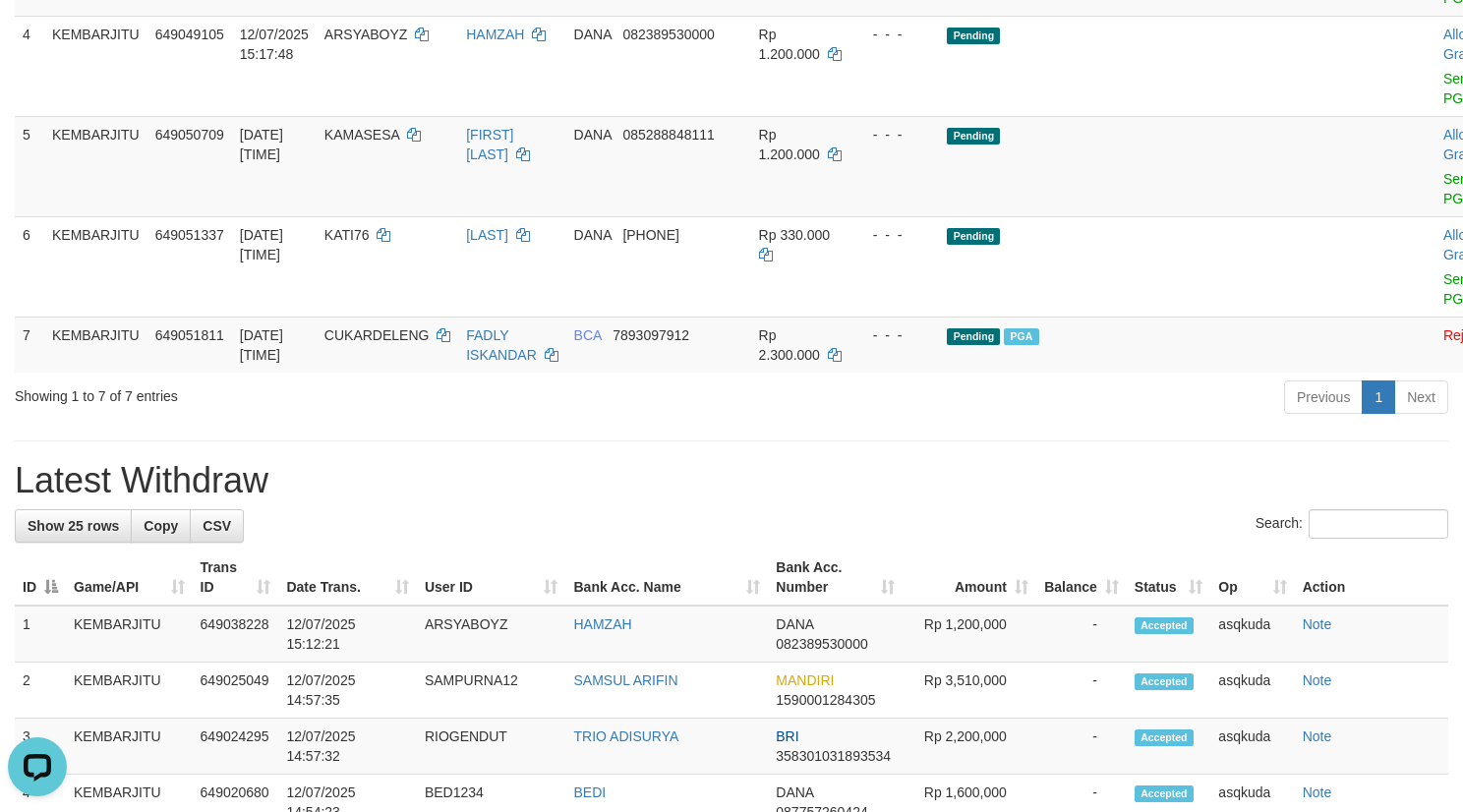 click on "Latest Withdraw" at bounding box center (732, 481) 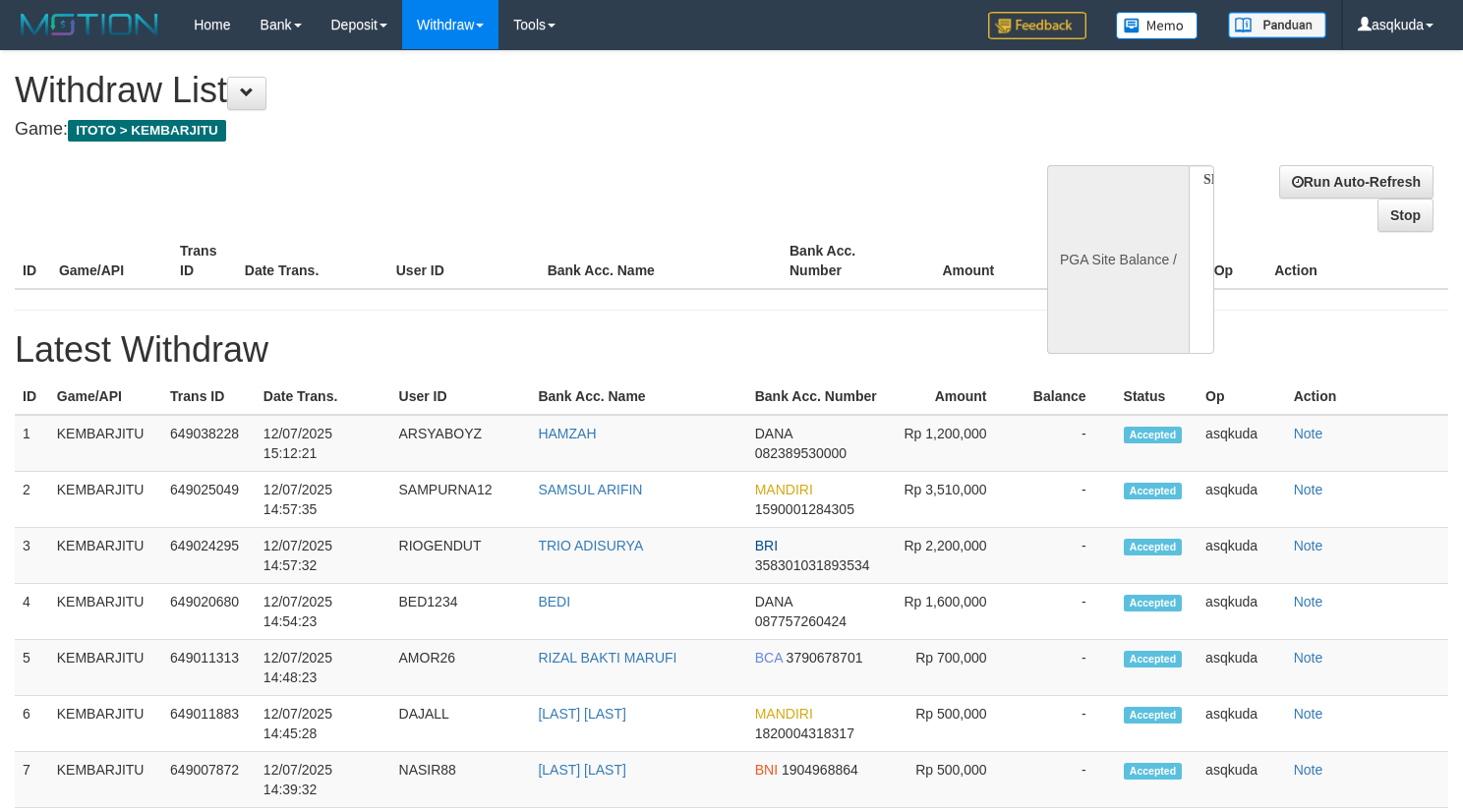 select 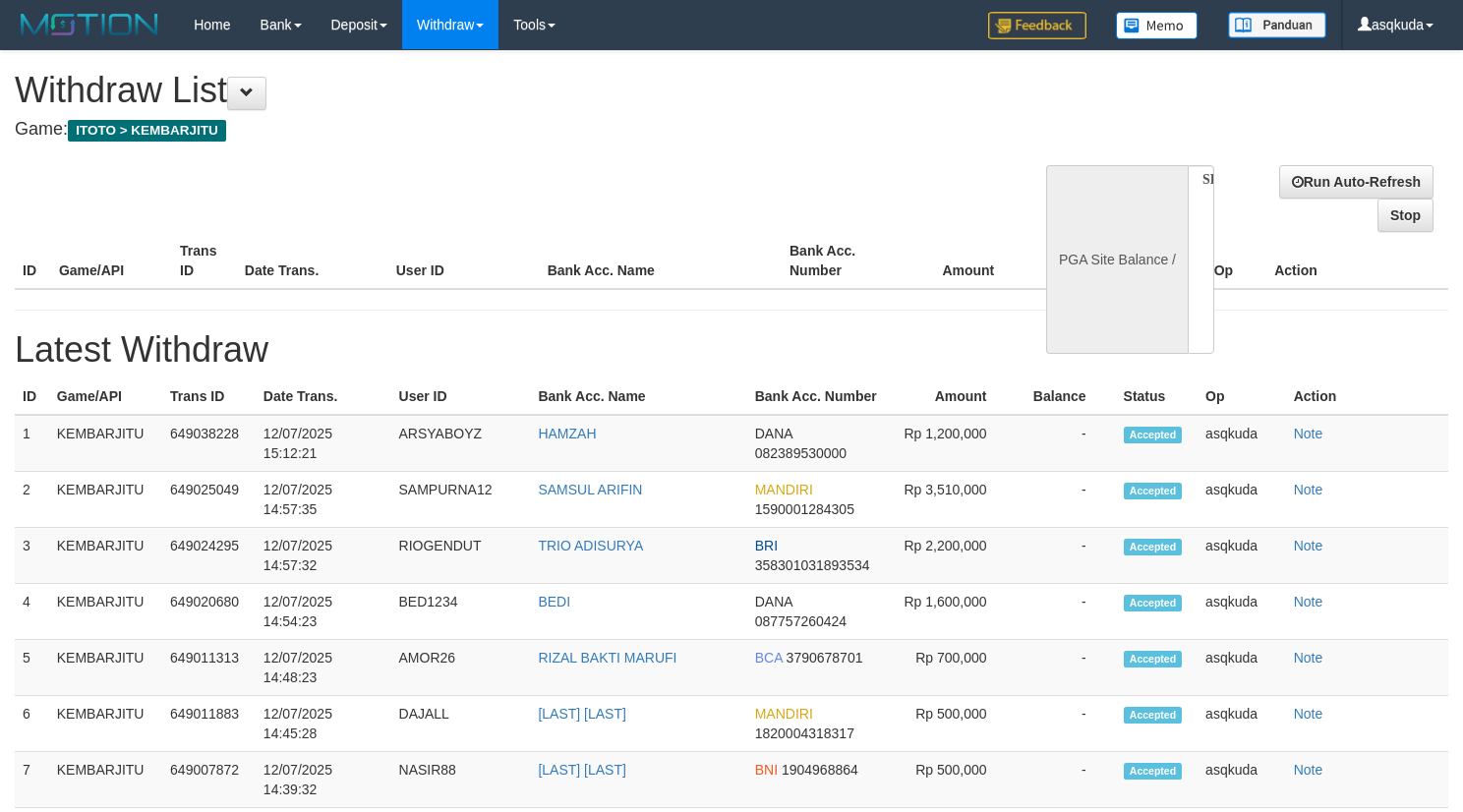 scroll, scrollTop: 643, scrollLeft: 0, axis: vertical 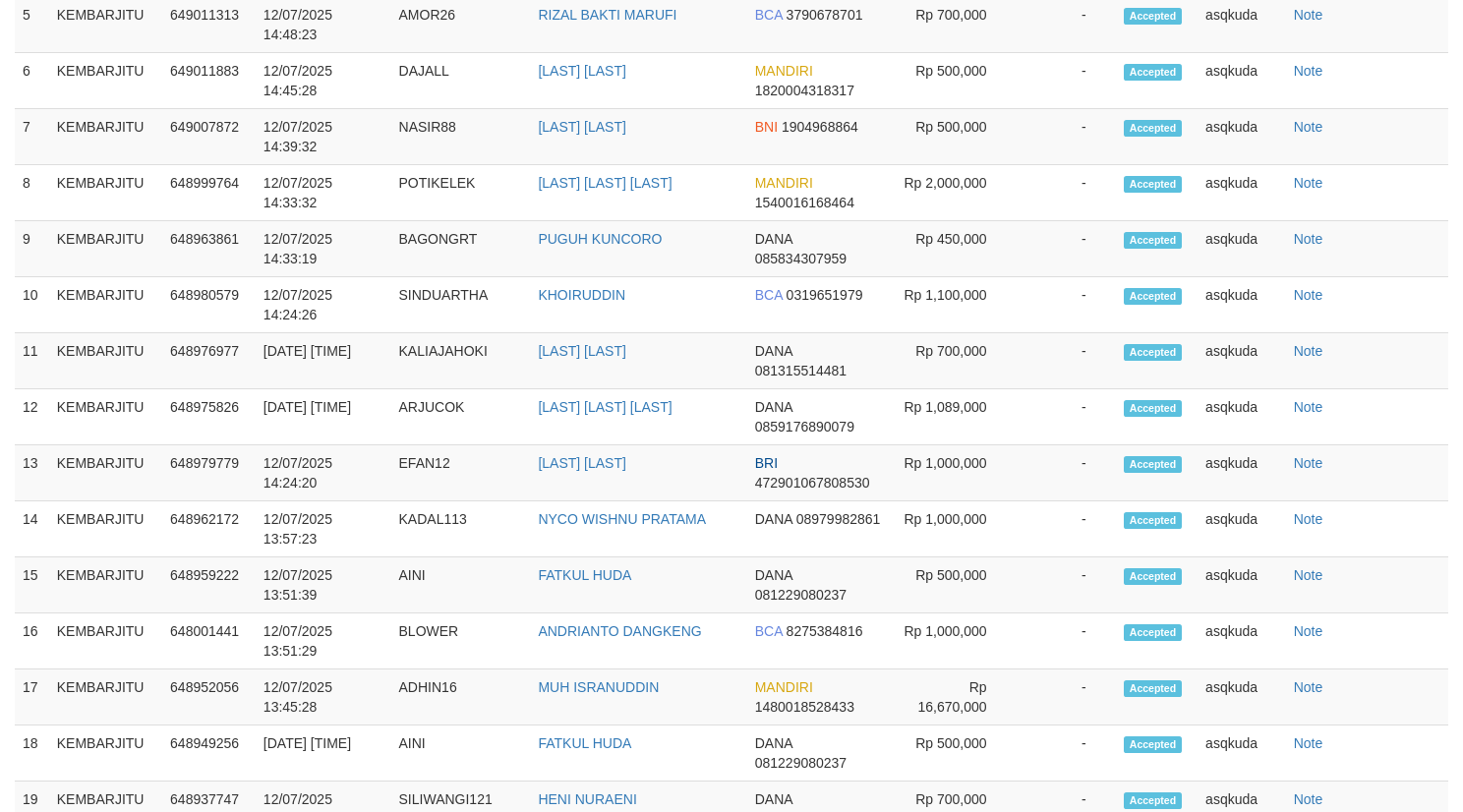 select on "**" 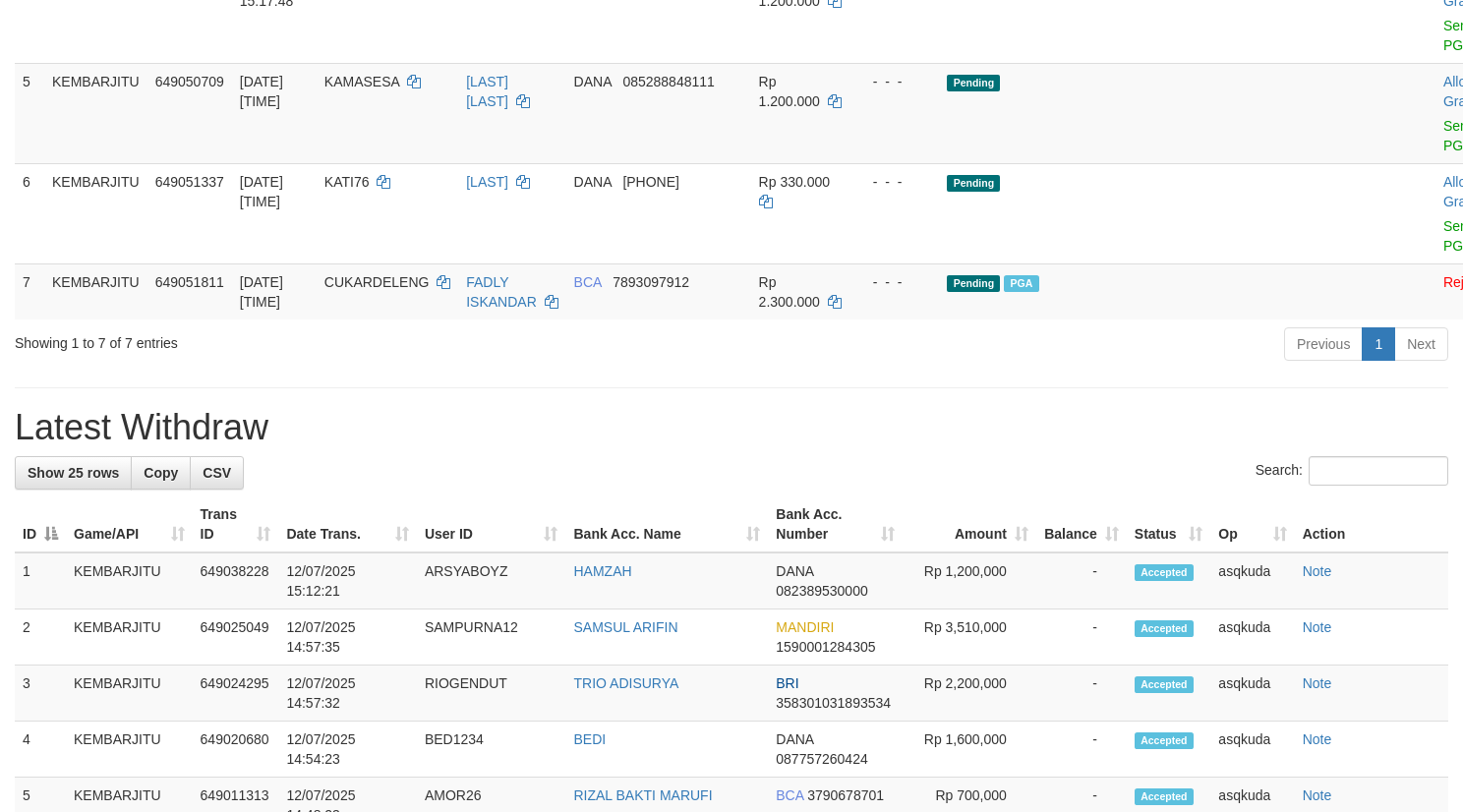 scroll, scrollTop: 590, scrollLeft: 0, axis: vertical 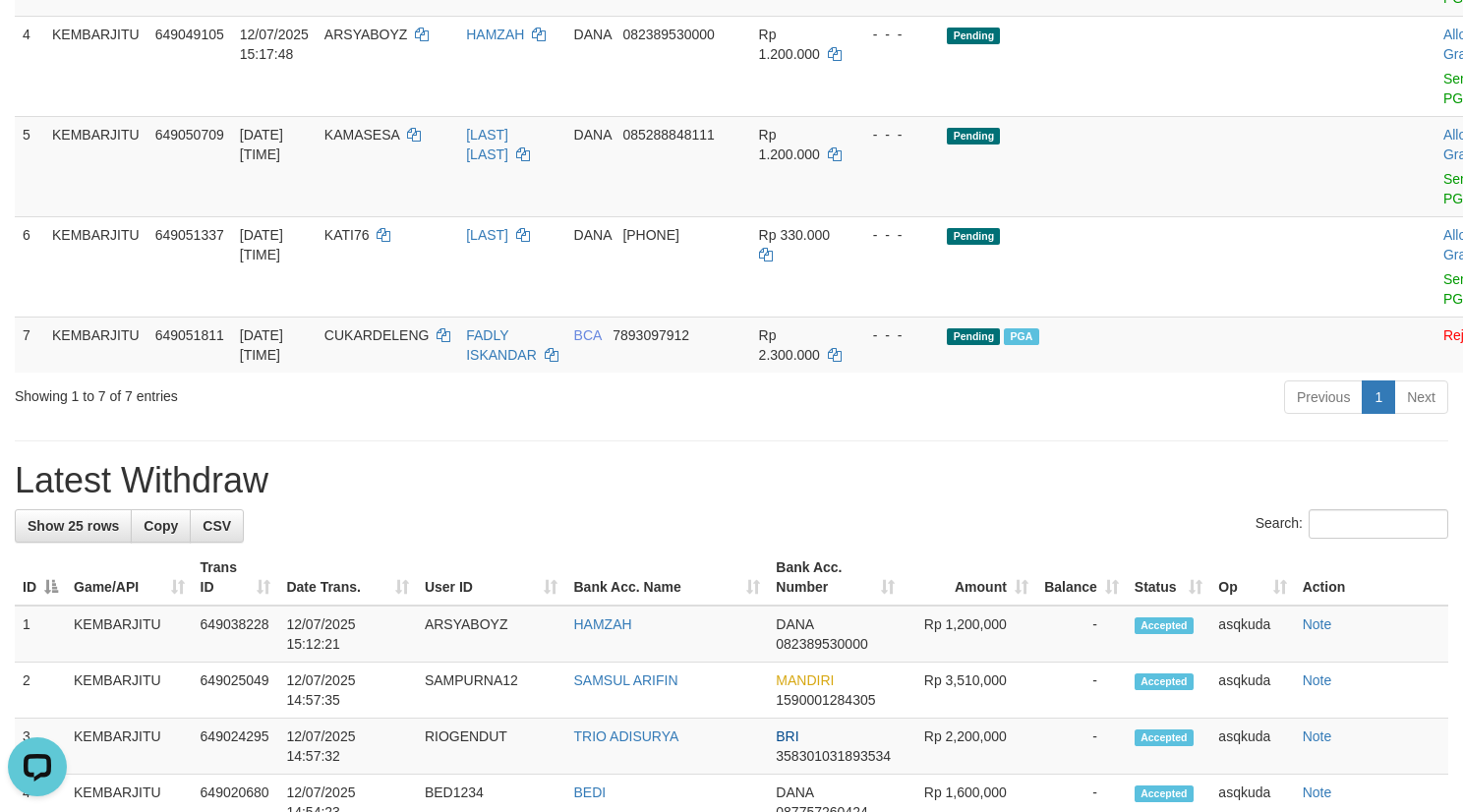 drag, startPoint x: 750, startPoint y: 505, endPoint x: 732, endPoint y: 475, distance: 34.985711 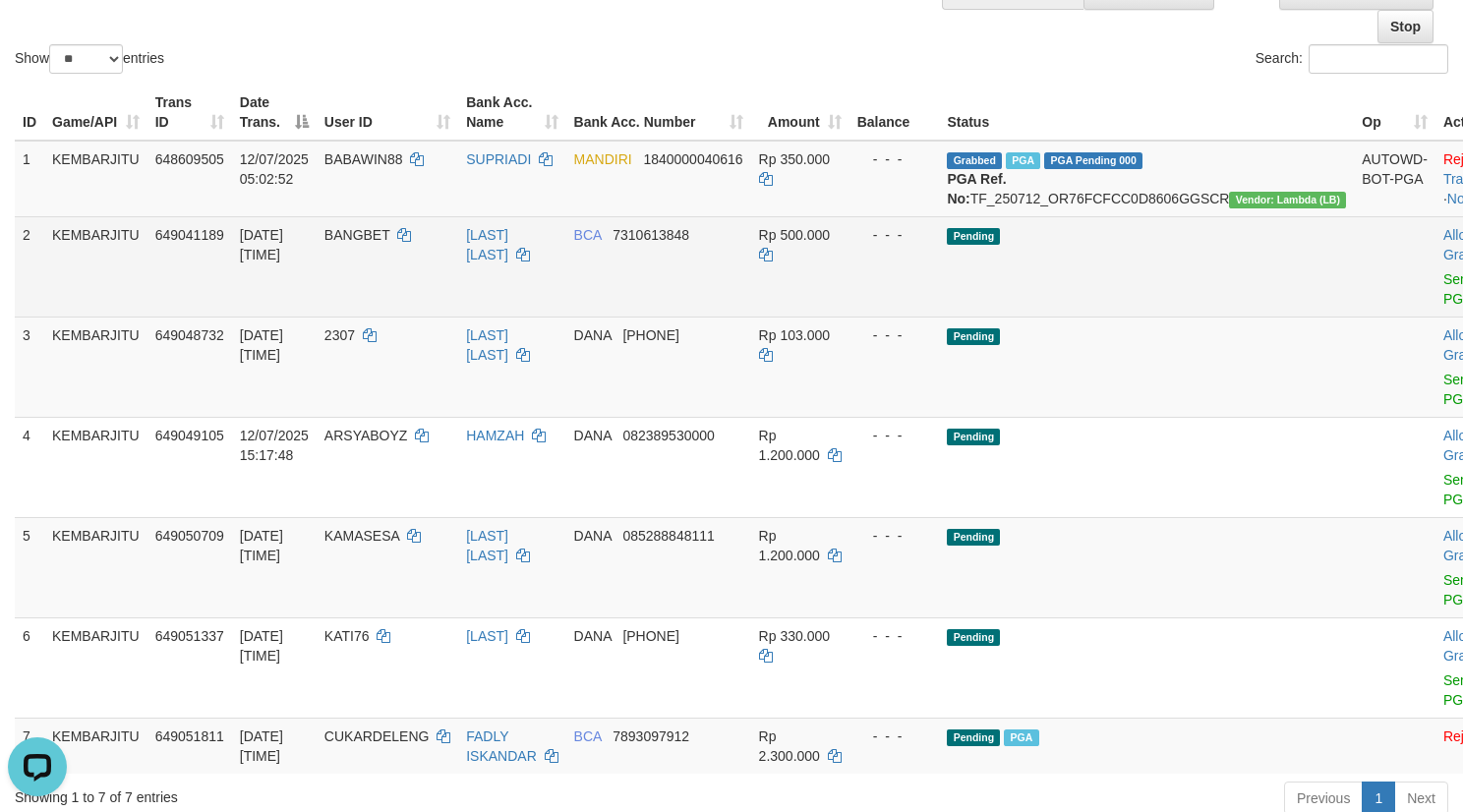 scroll, scrollTop: 186, scrollLeft: 0, axis: vertical 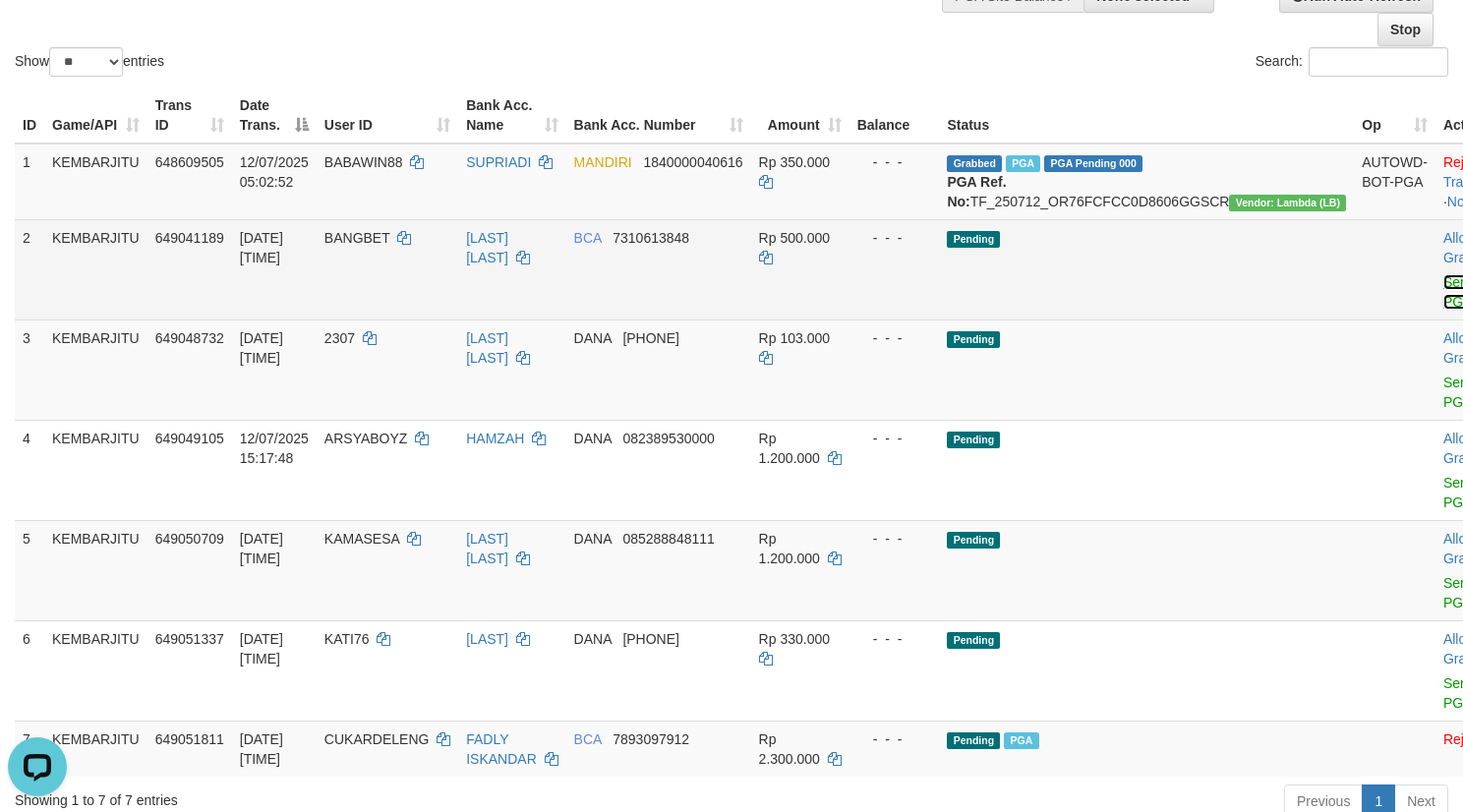 click on "Send PGA" at bounding box center (1459, 292) 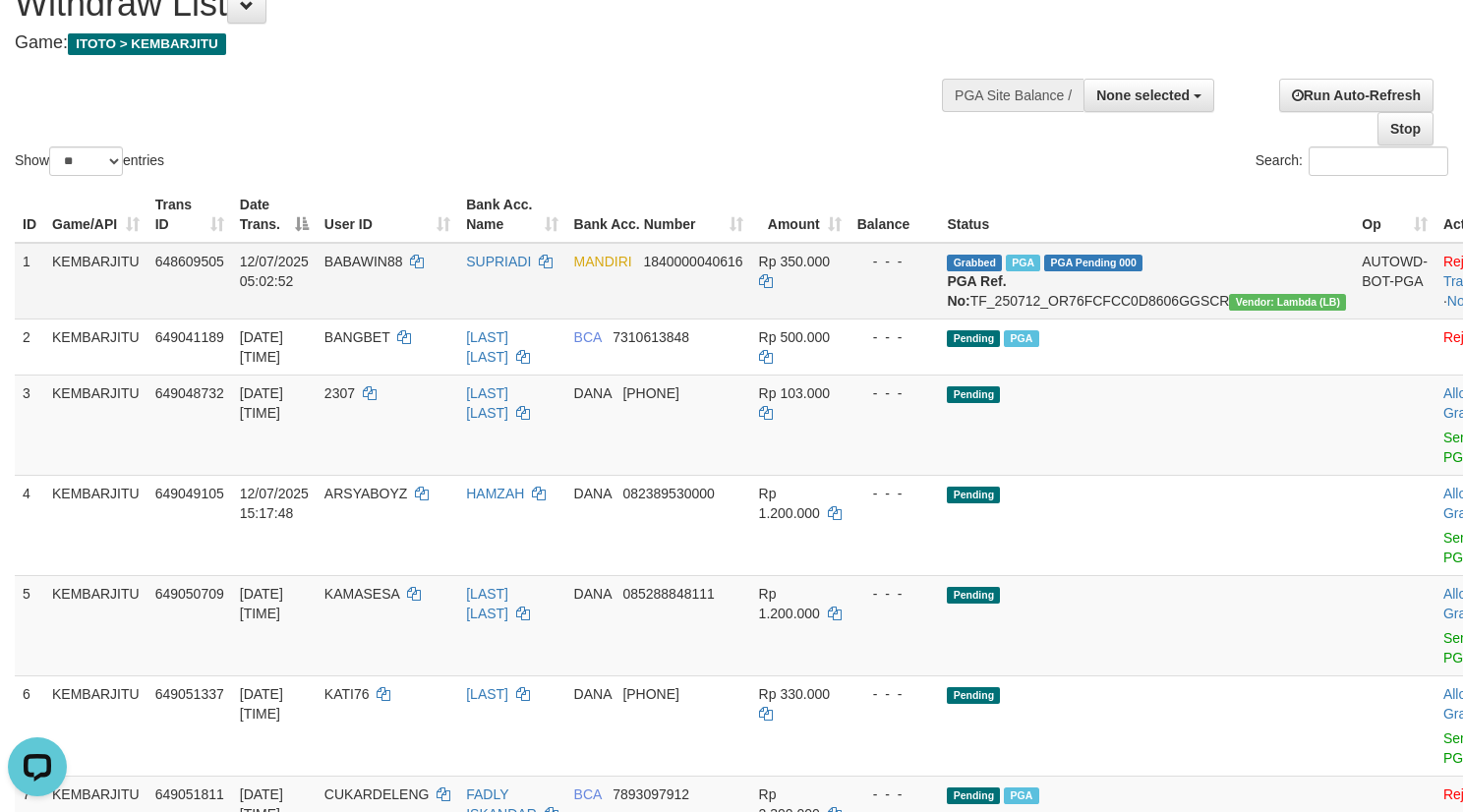 scroll, scrollTop: 38, scrollLeft: 0, axis: vertical 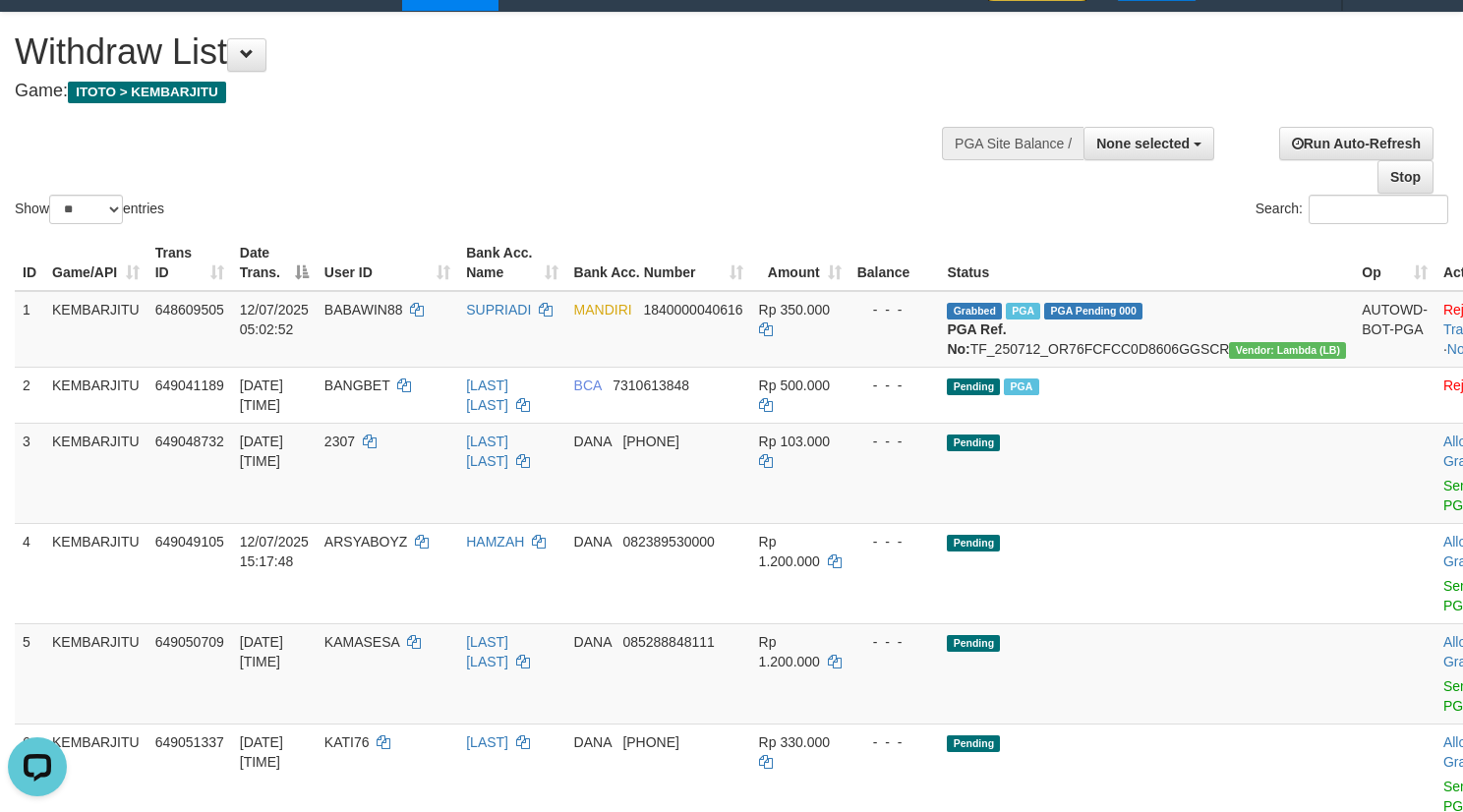 drag, startPoint x: 656, startPoint y: 125, endPoint x: 537, endPoint y: 92, distance: 123.4909 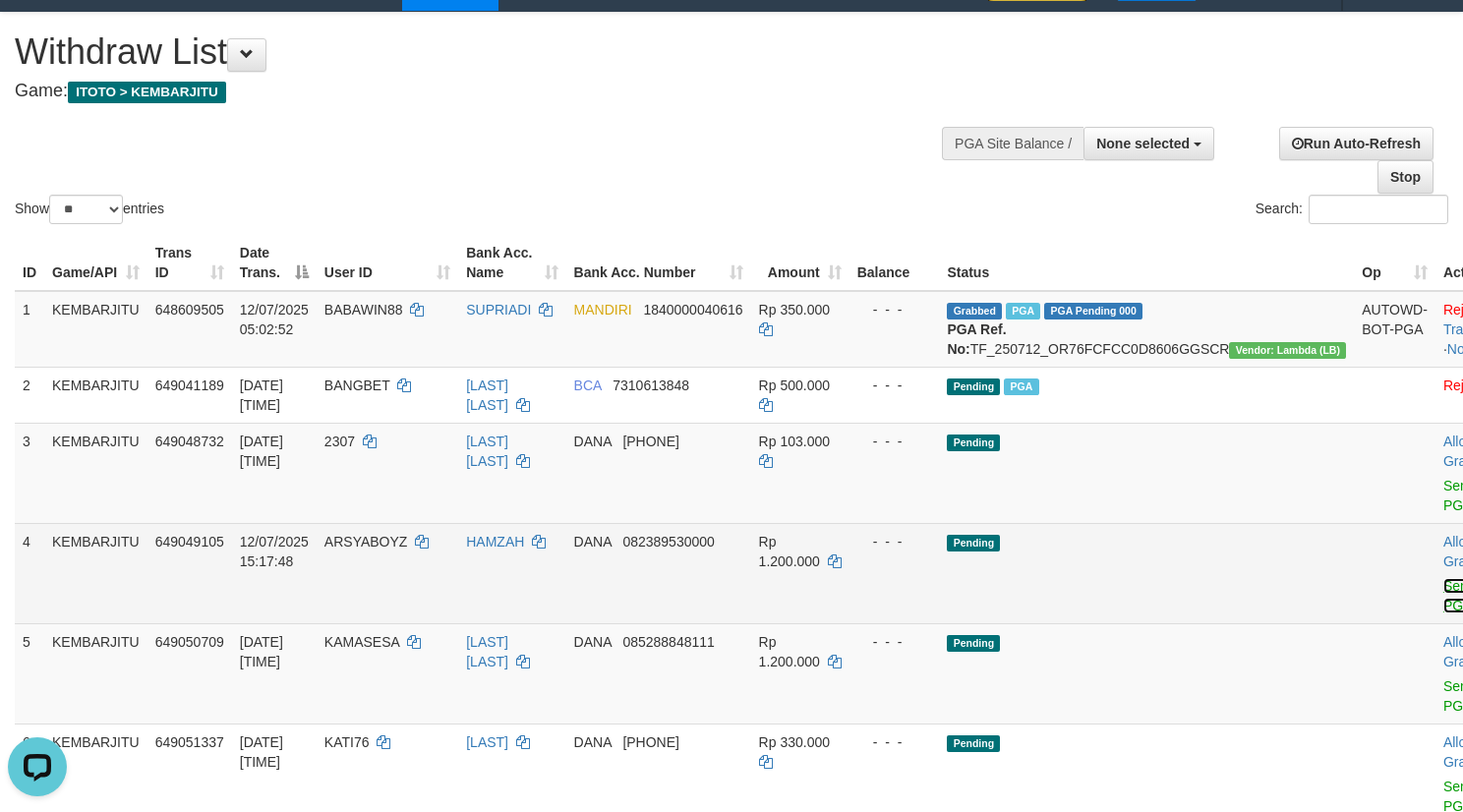 click on "Send PGA" at bounding box center [1459, 596] 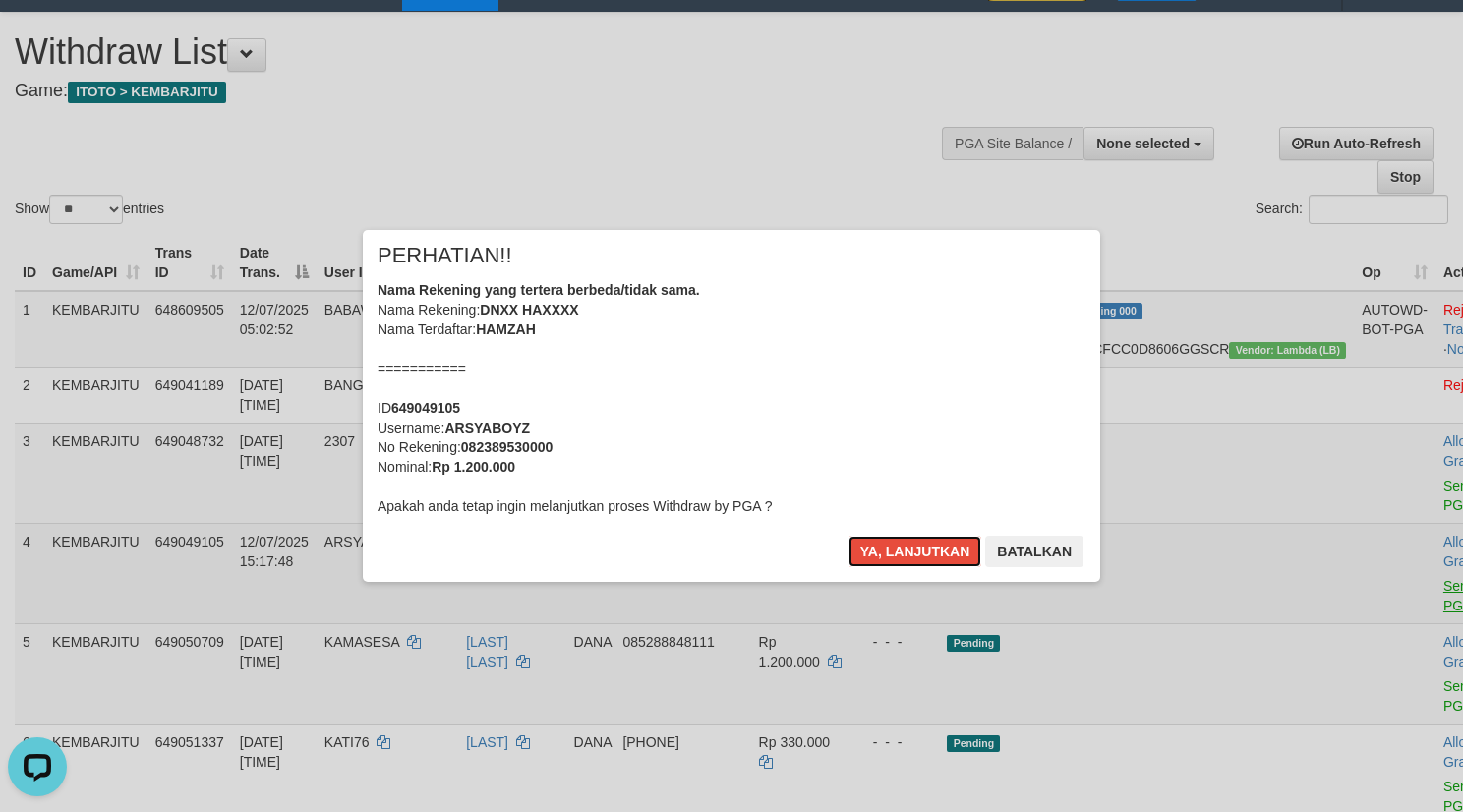 type 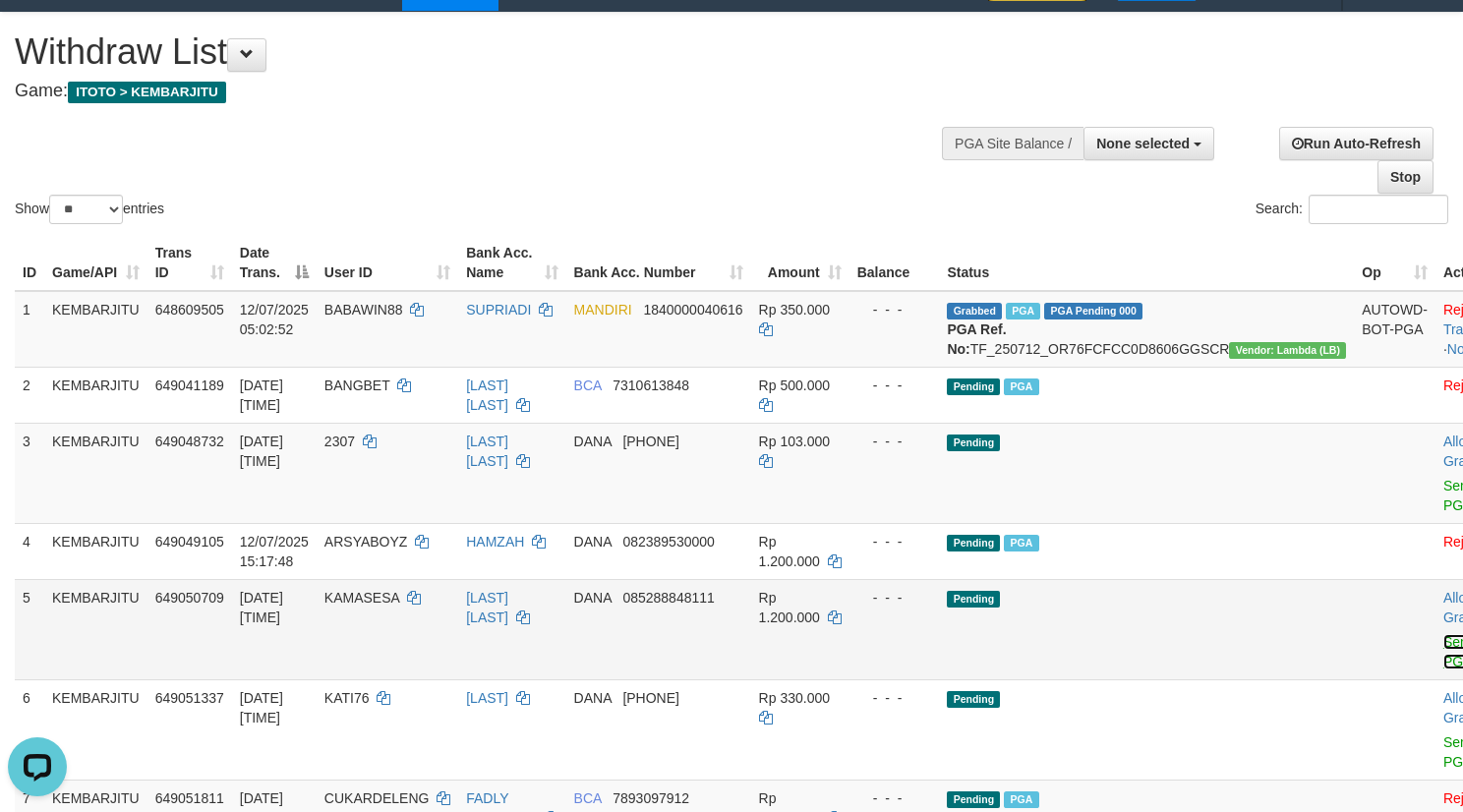 click on "Send PGA" at bounding box center [1459, 652] 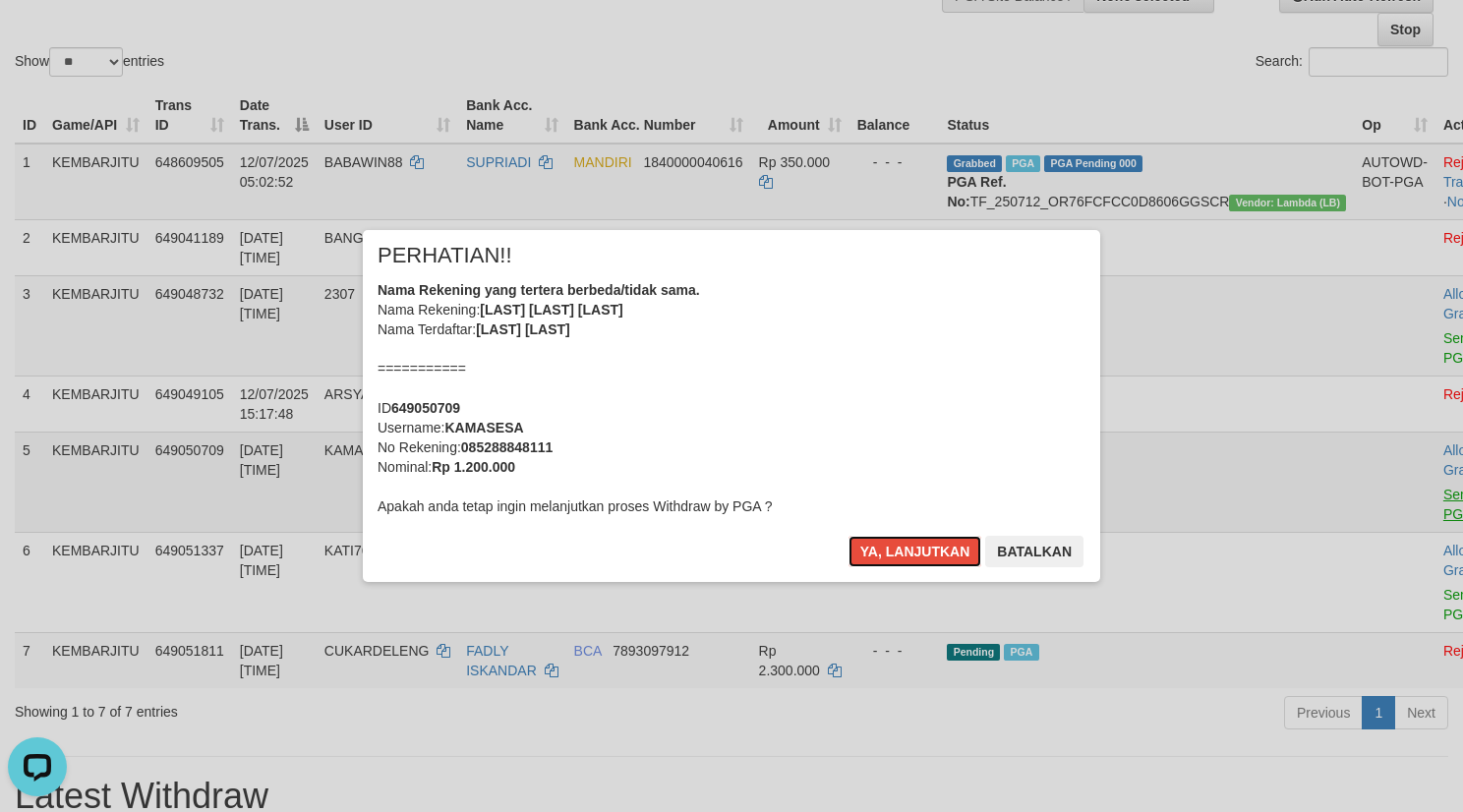 type 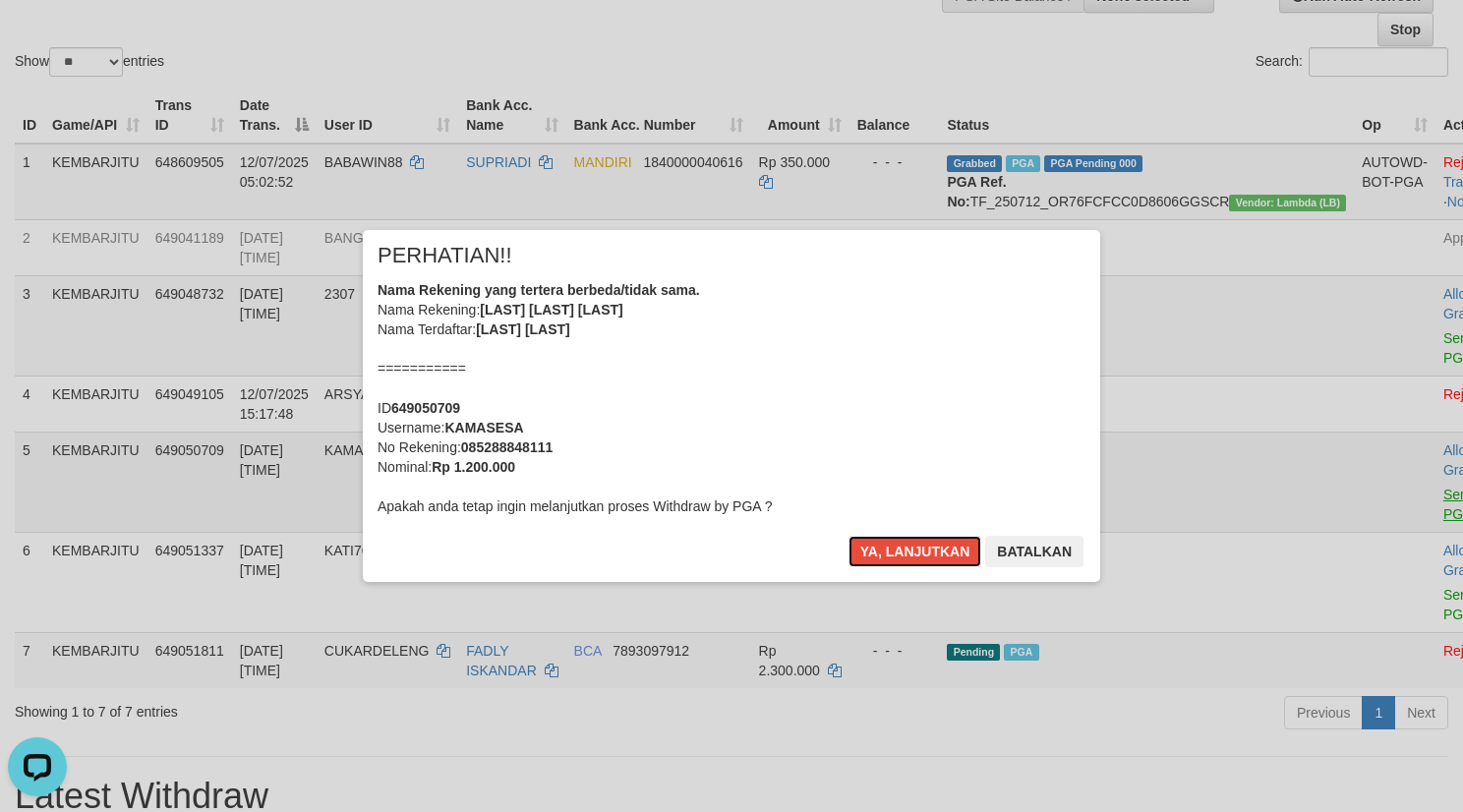 click on "Ya, lanjutkan" at bounding box center (915, 551) 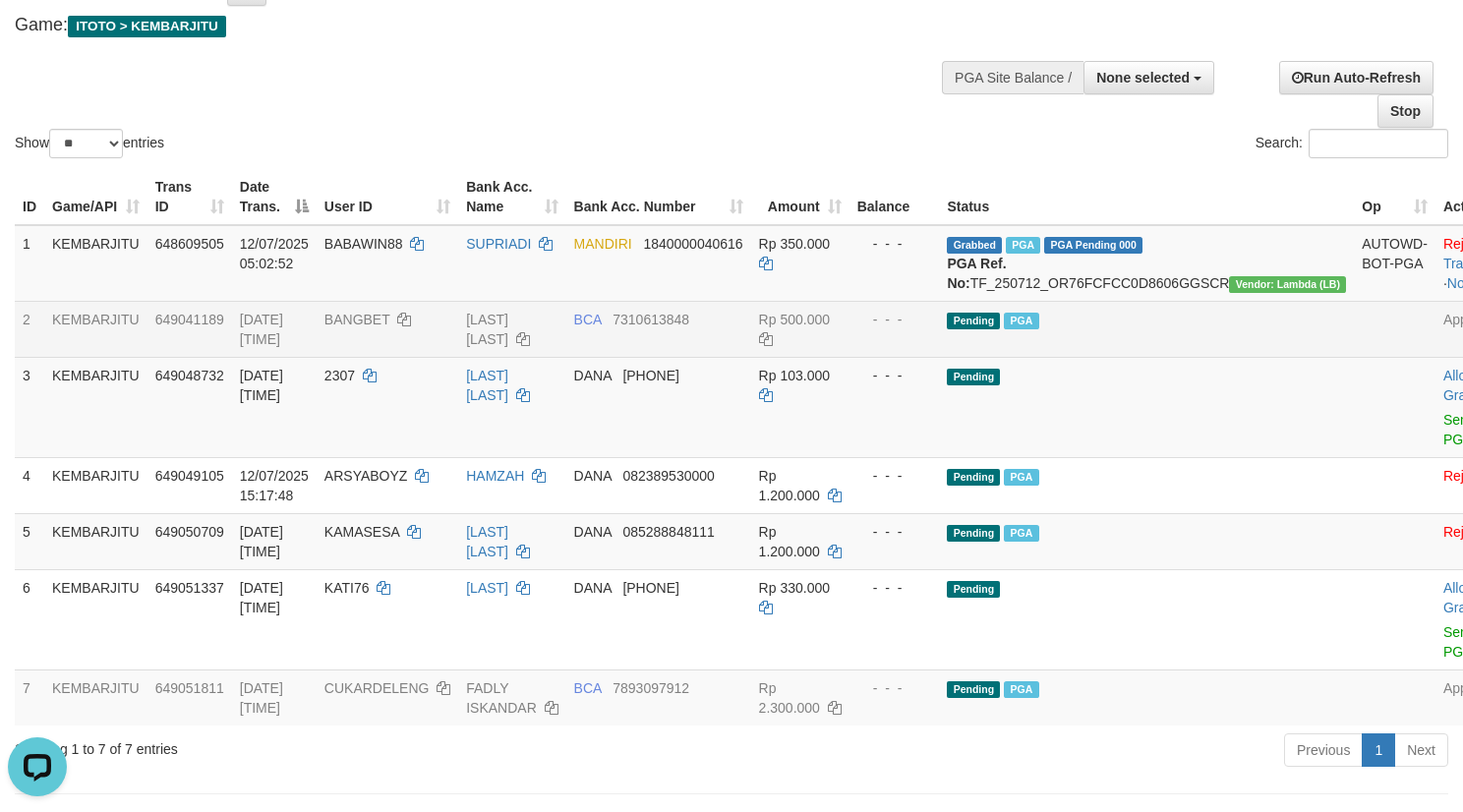 scroll, scrollTop: 38, scrollLeft: 0, axis: vertical 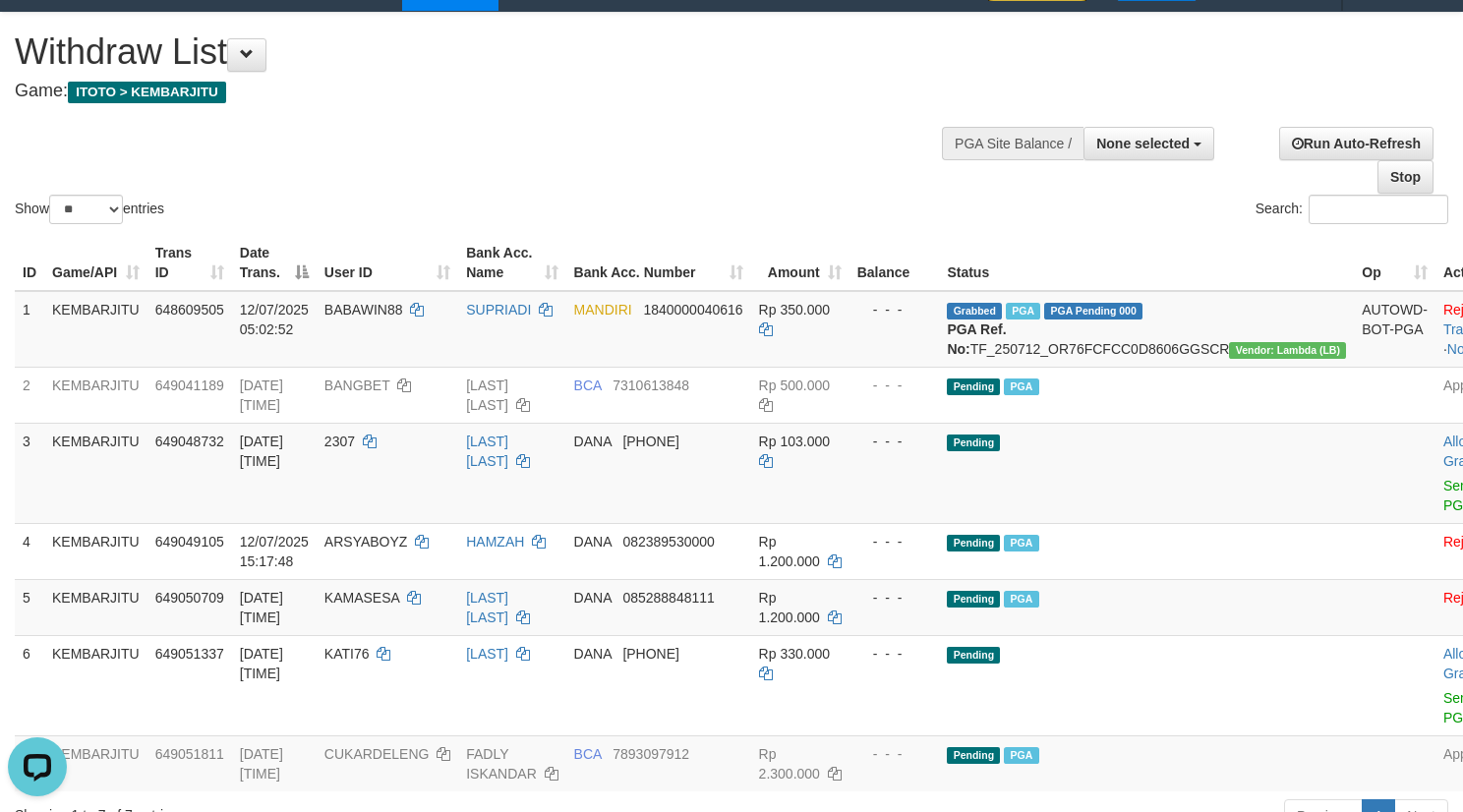 click on "Game:   ITOTO > KEMBARJITU" at bounding box center [485, 91] 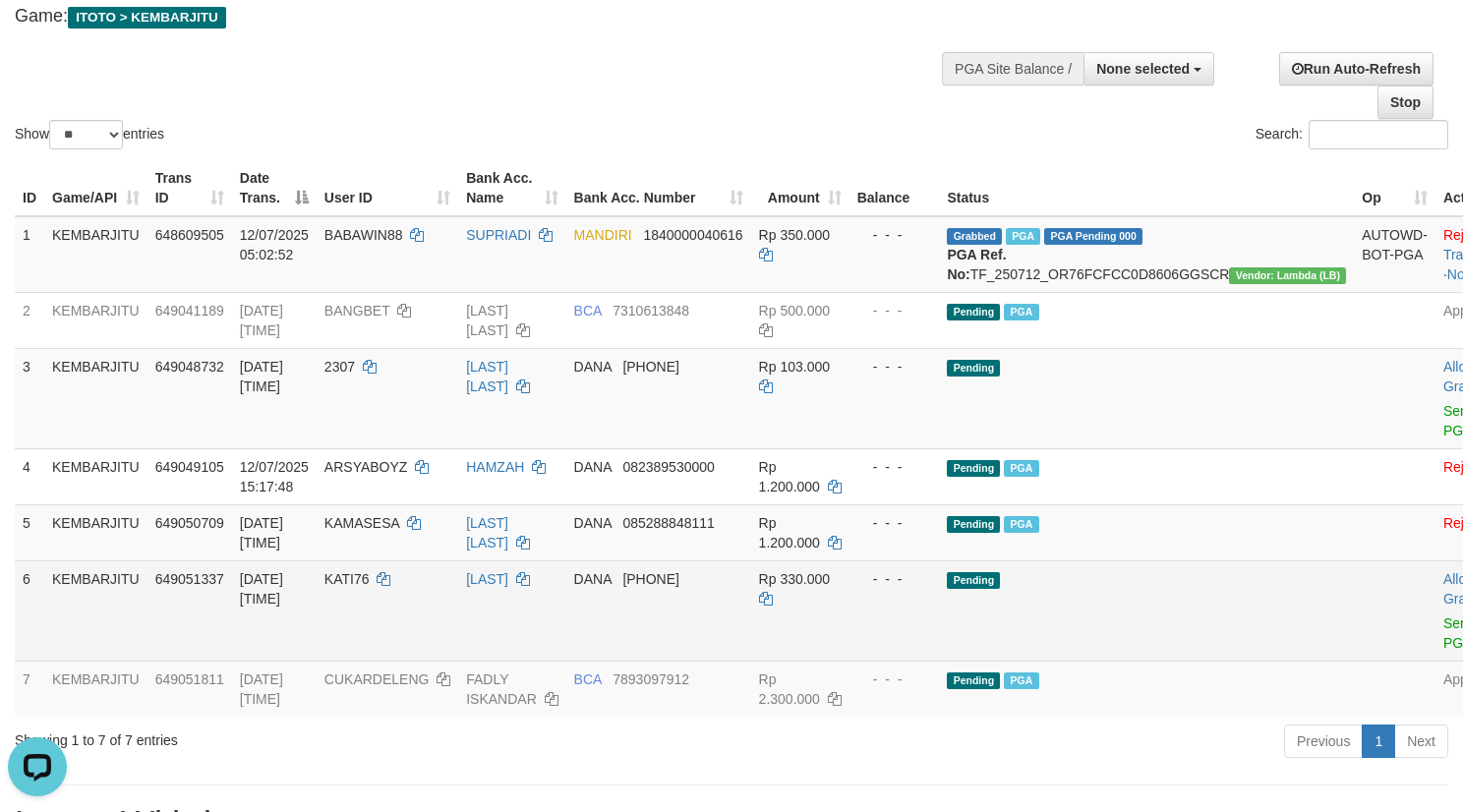 scroll, scrollTop: 186, scrollLeft: 0, axis: vertical 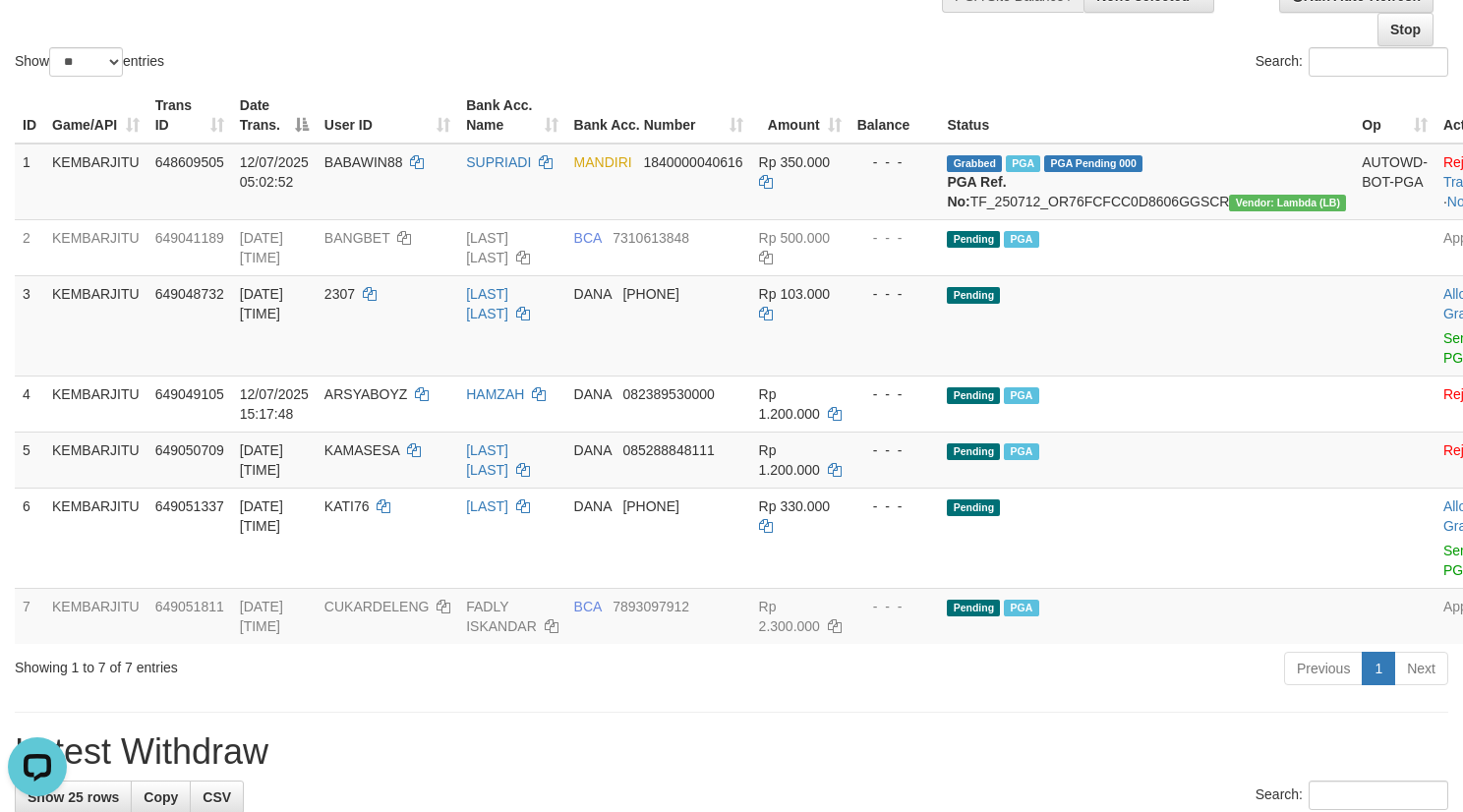 click on "**********" at bounding box center [732, 1128] 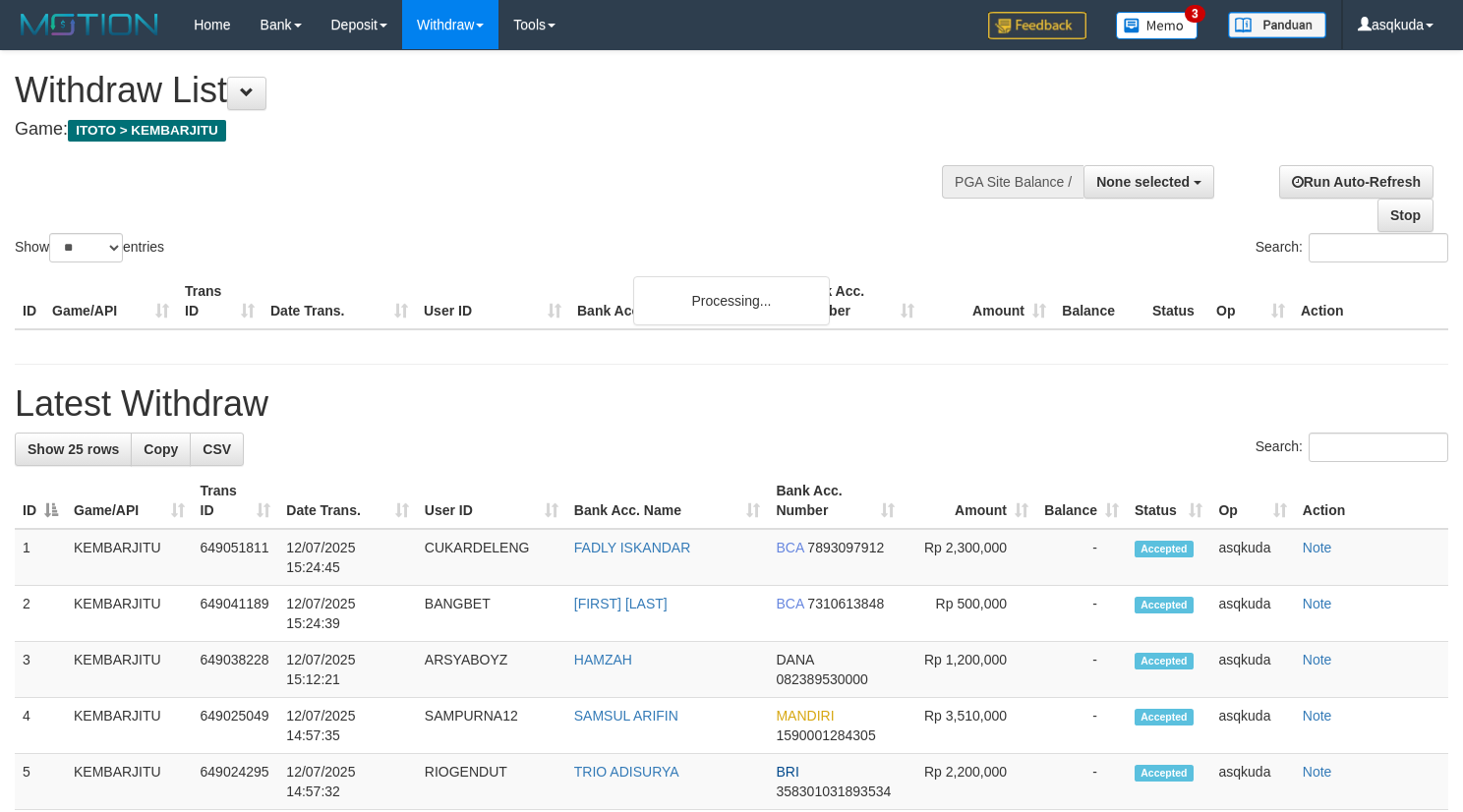 select 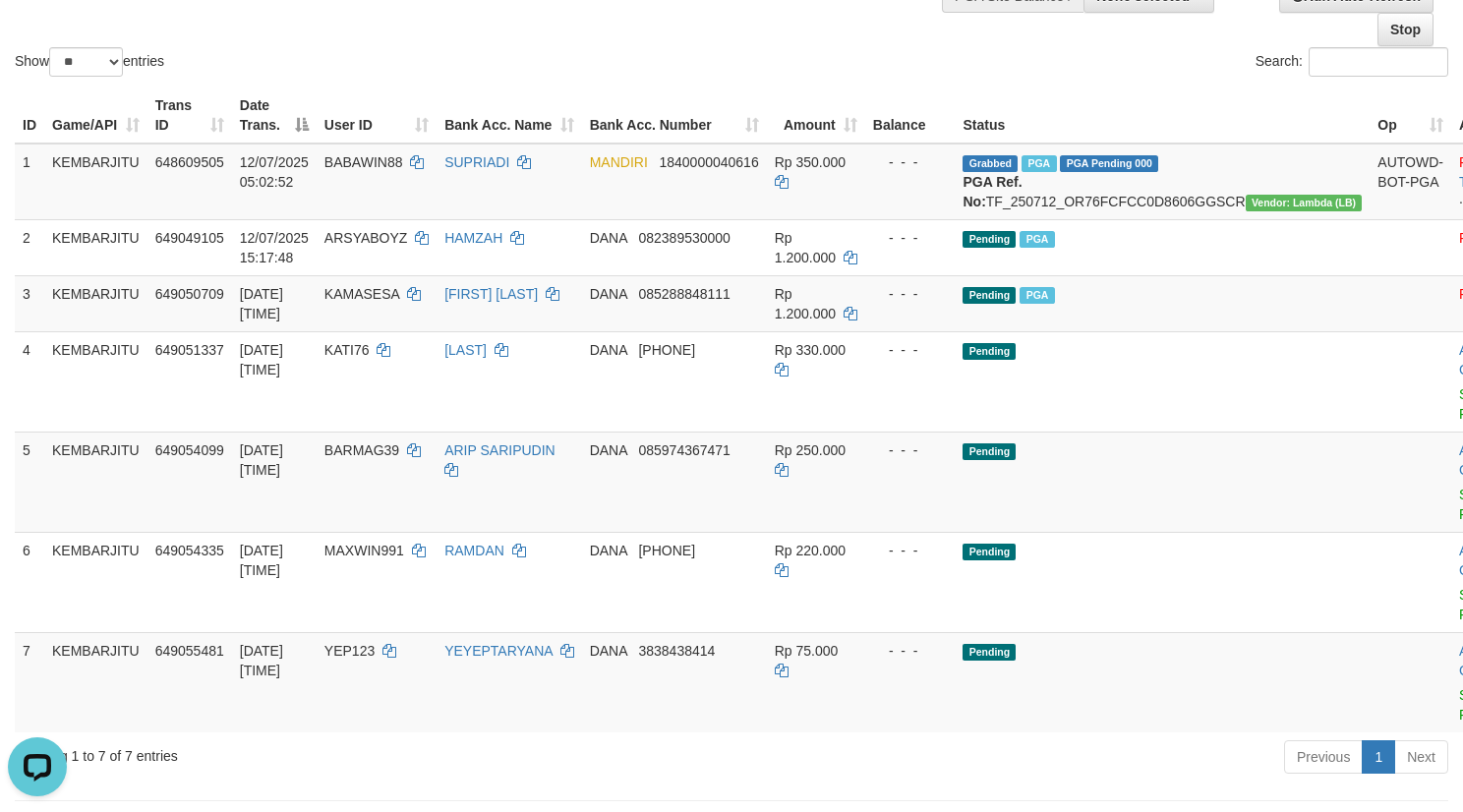 scroll, scrollTop: 0, scrollLeft: 0, axis: both 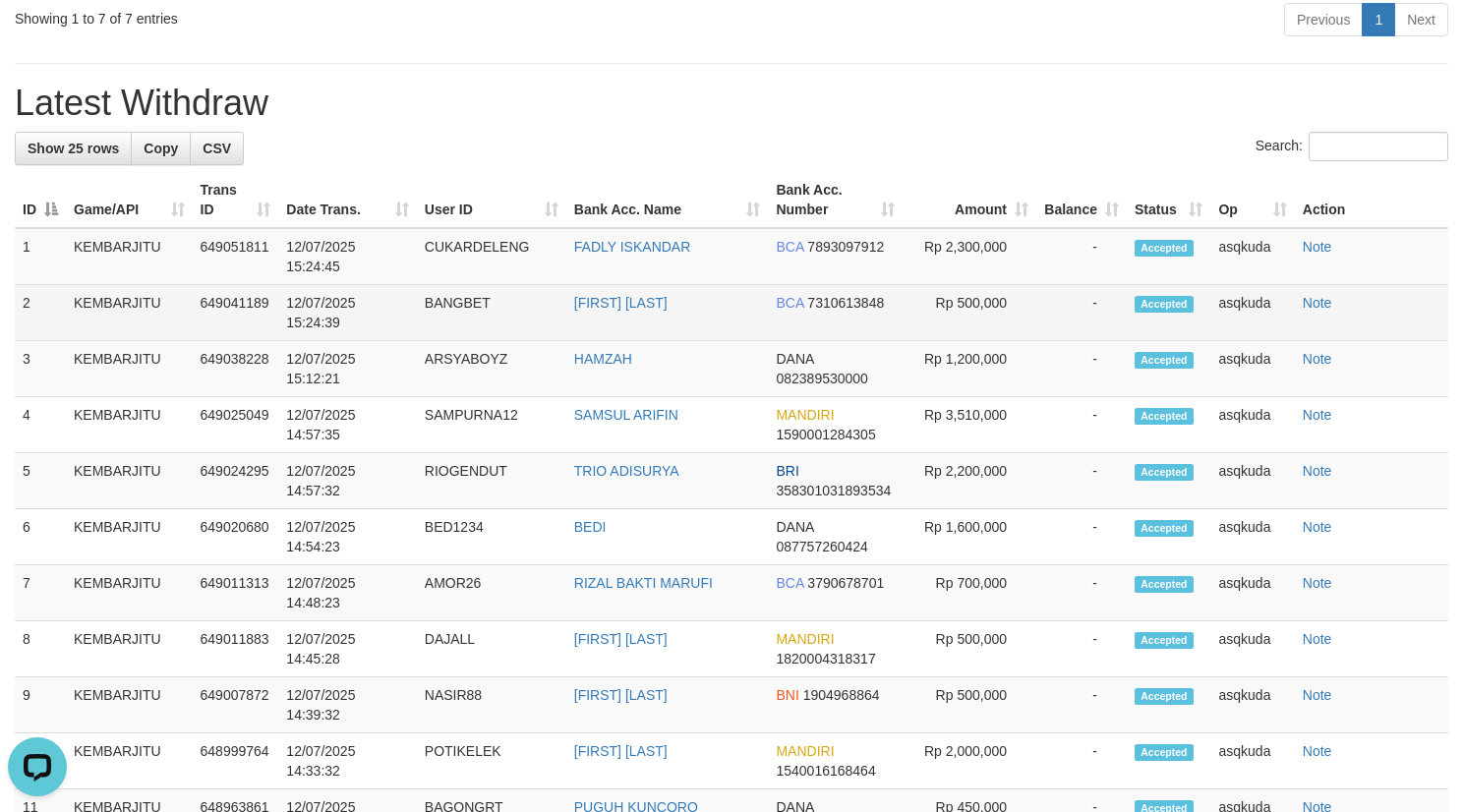 click on "BANGBET" at bounding box center (492, 313) 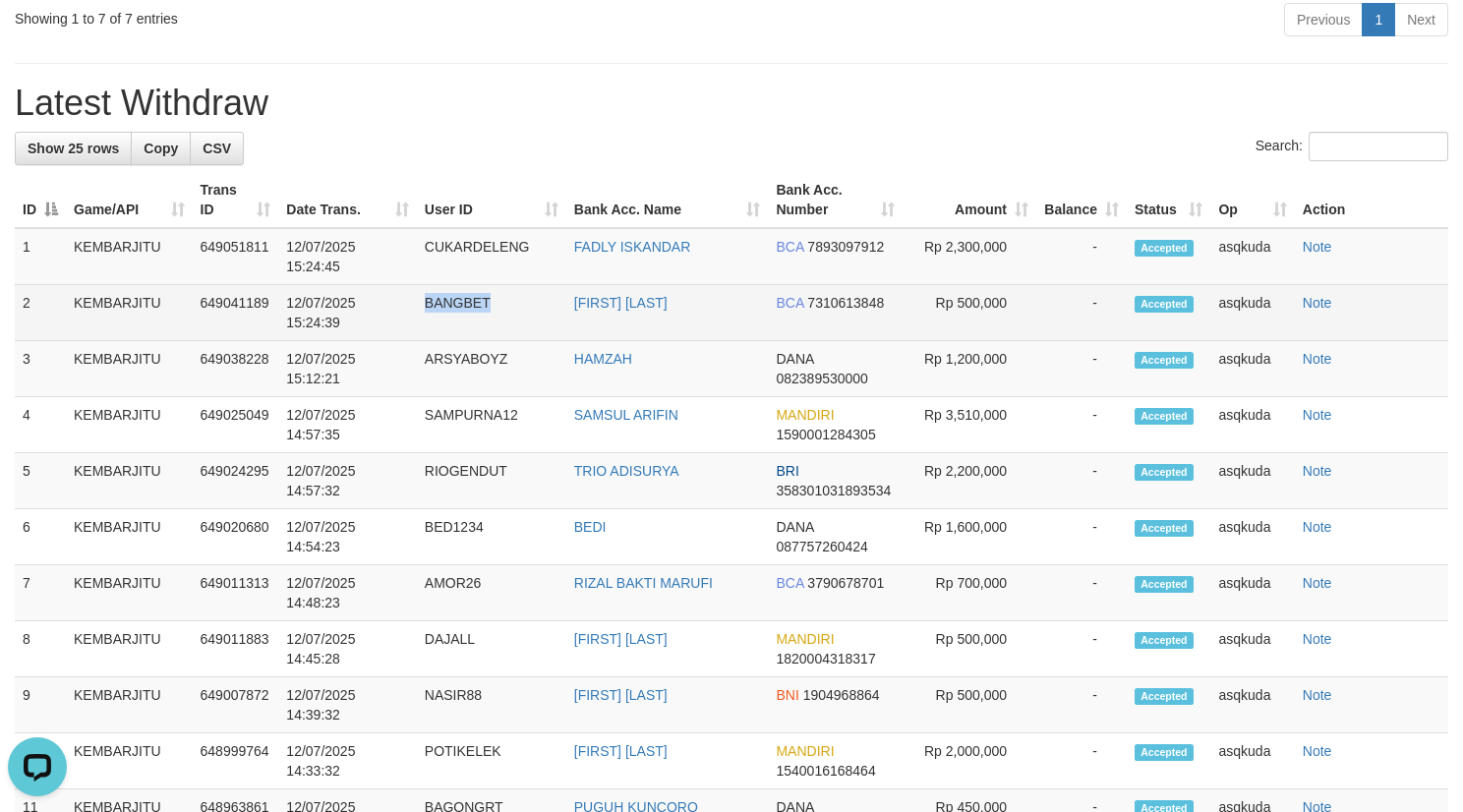 click on "BANGBET" at bounding box center [492, 313] 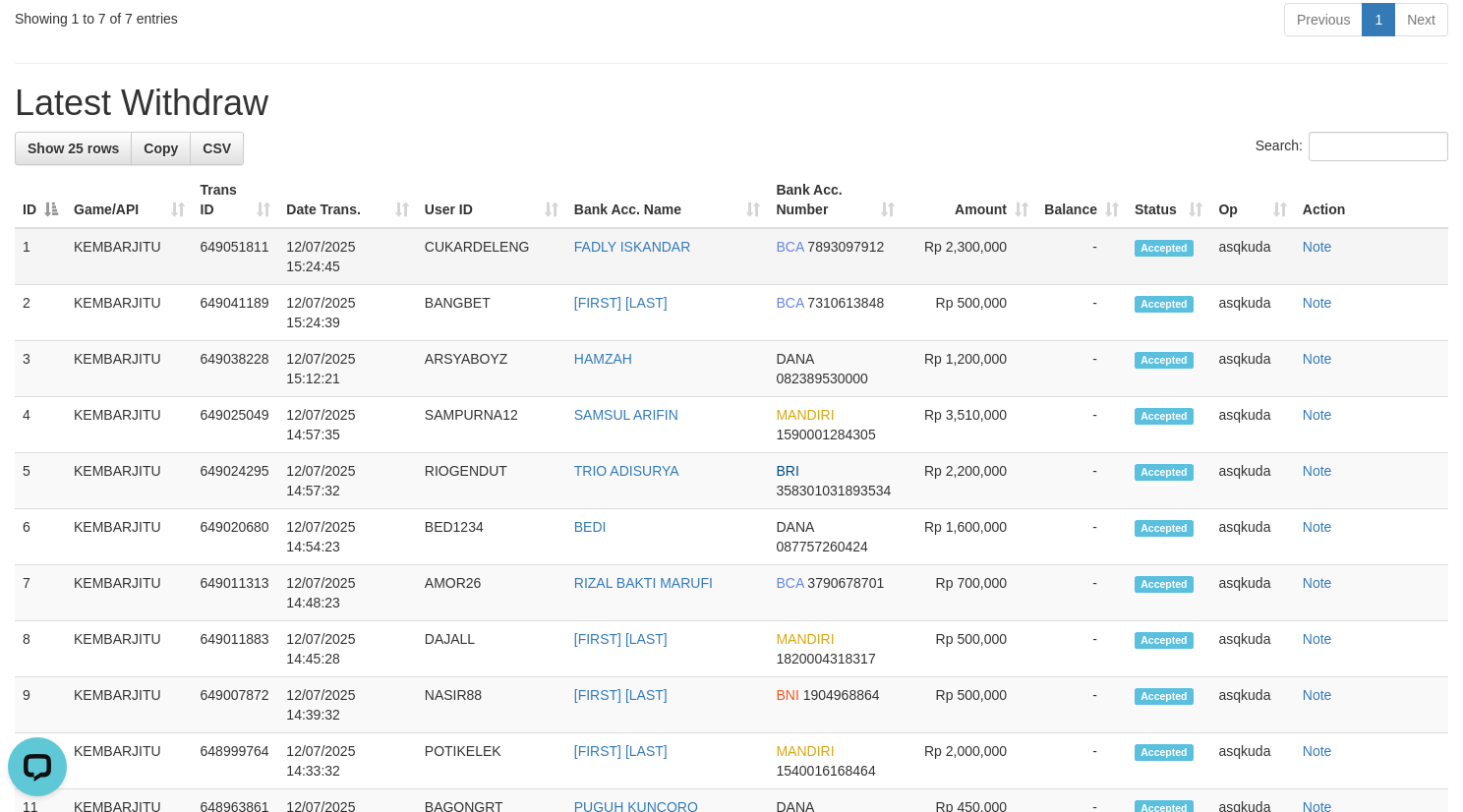 click on "CUKARDELENG" at bounding box center (492, 257) 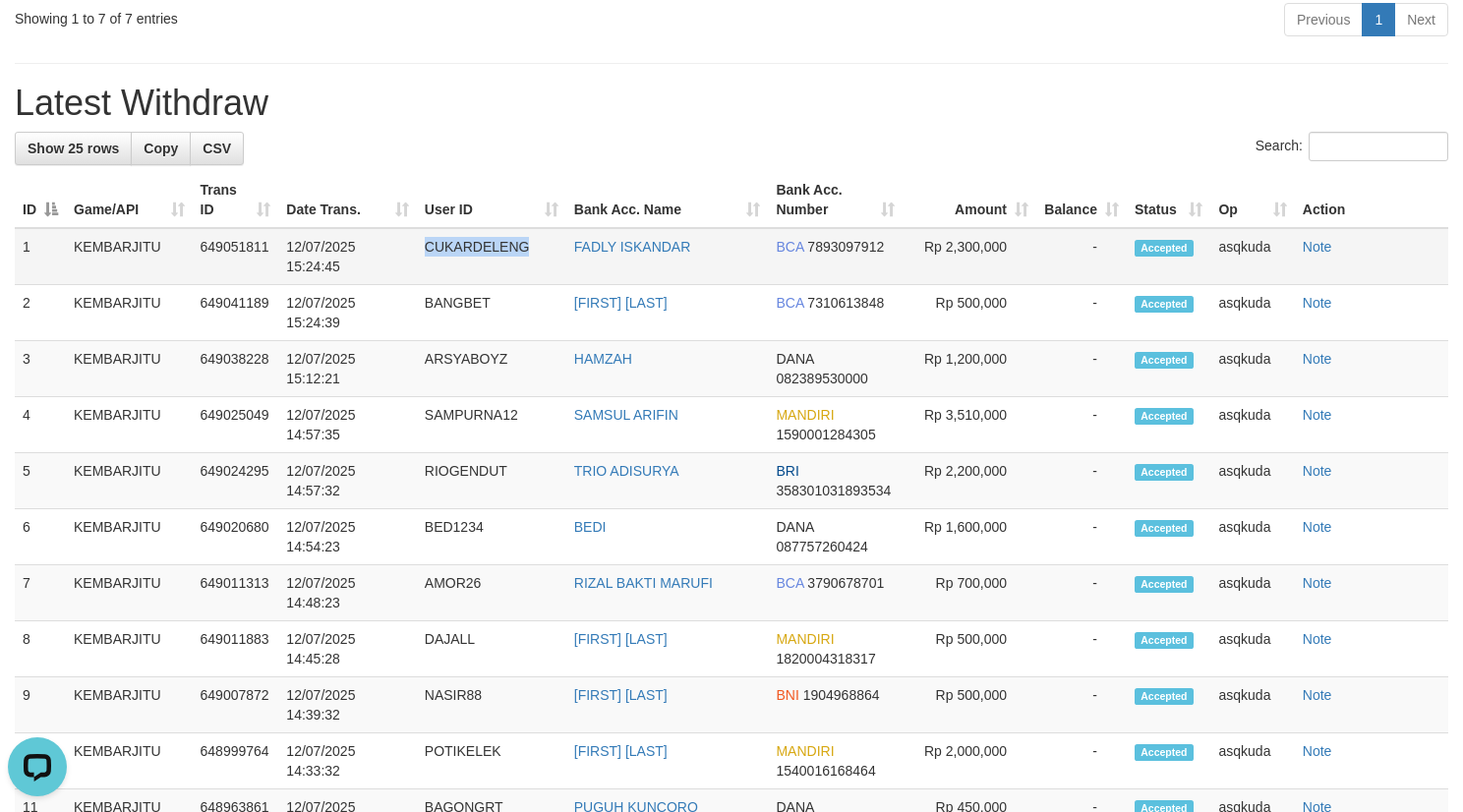copy on "CUKARDELENG" 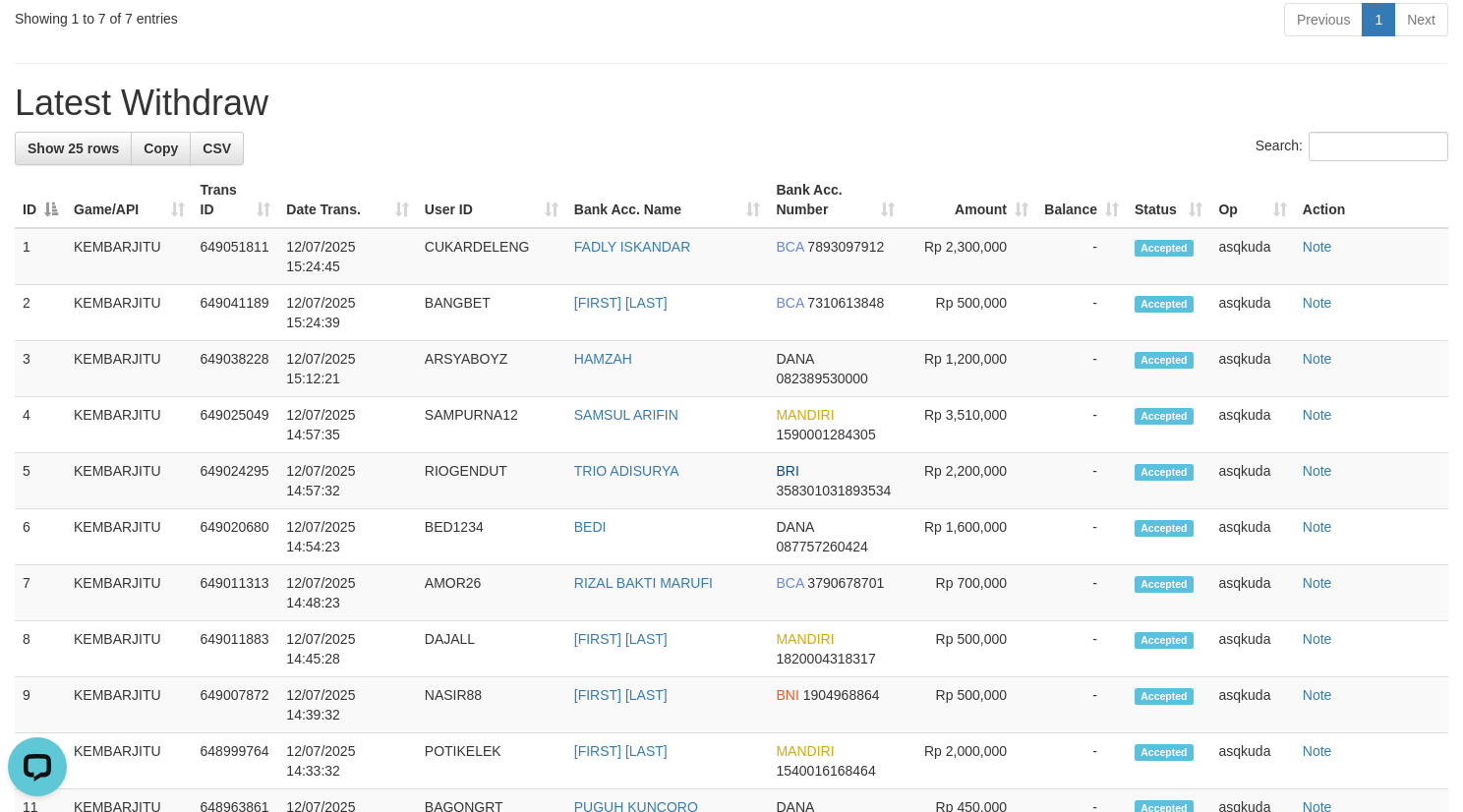 click on "**********" at bounding box center (732, 435) 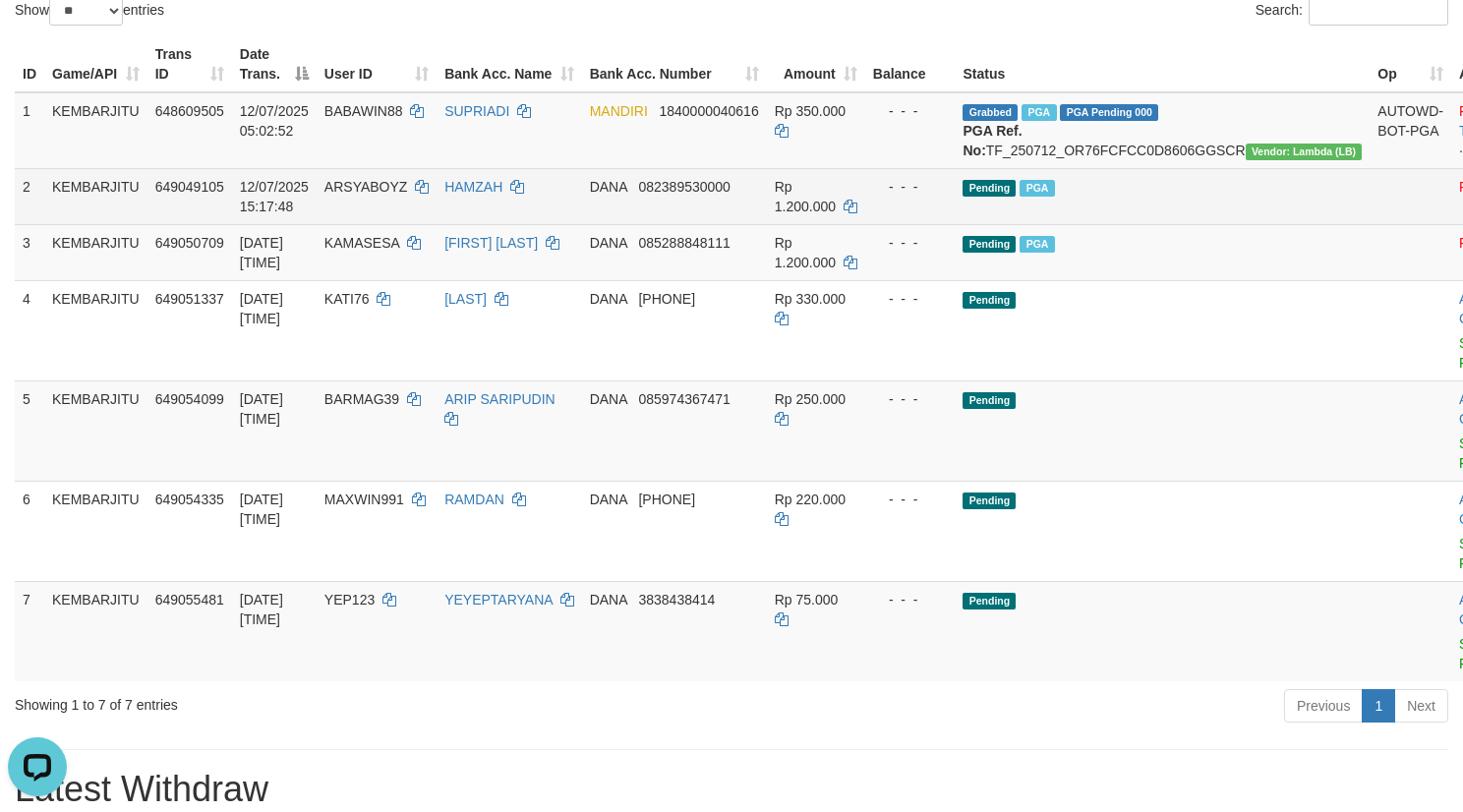 scroll, scrollTop: 186, scrollLeft: 0, axis: vertical 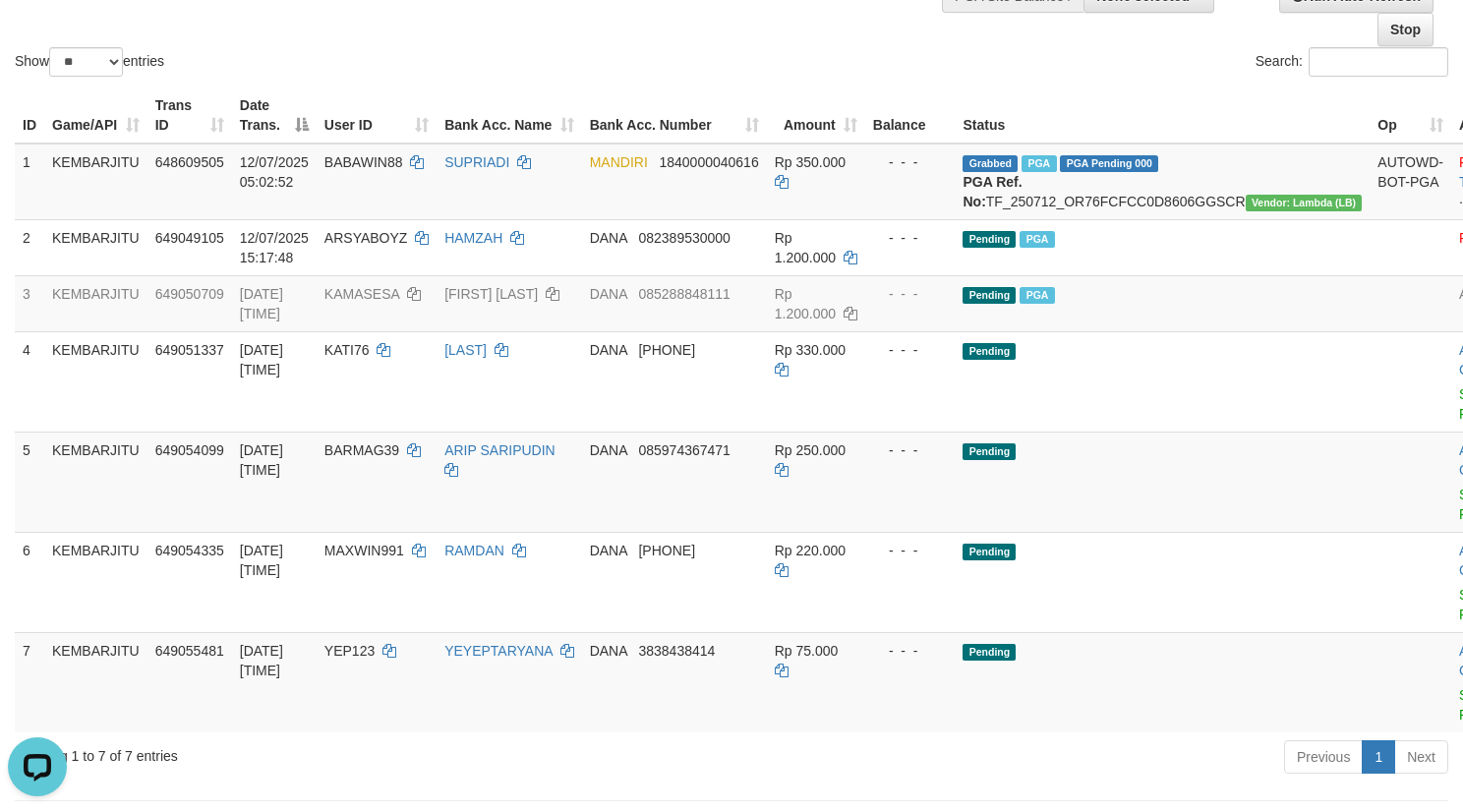 click on "Show  ** ** ** ***  entries Search:" at bounding box center [732, -28] 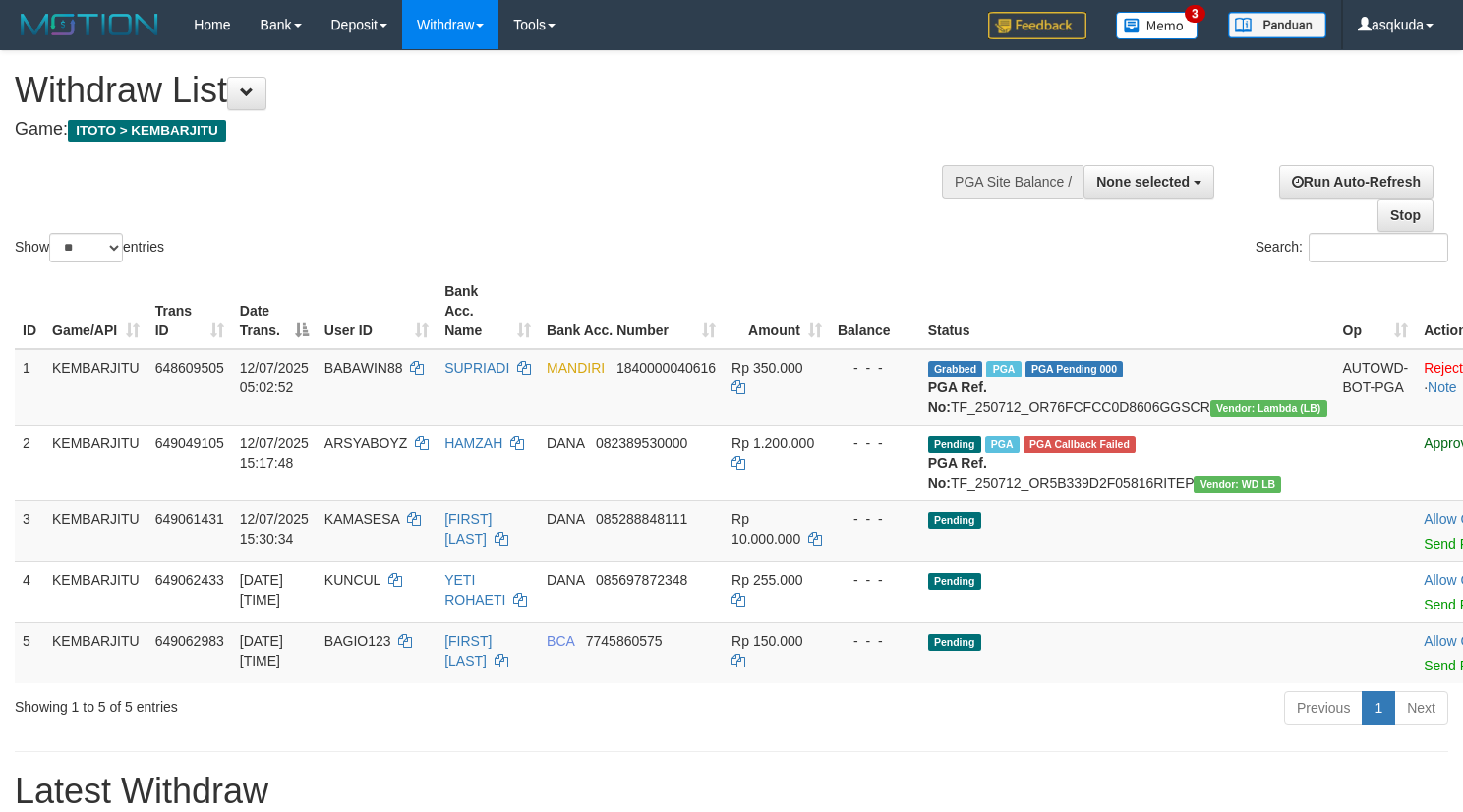 select 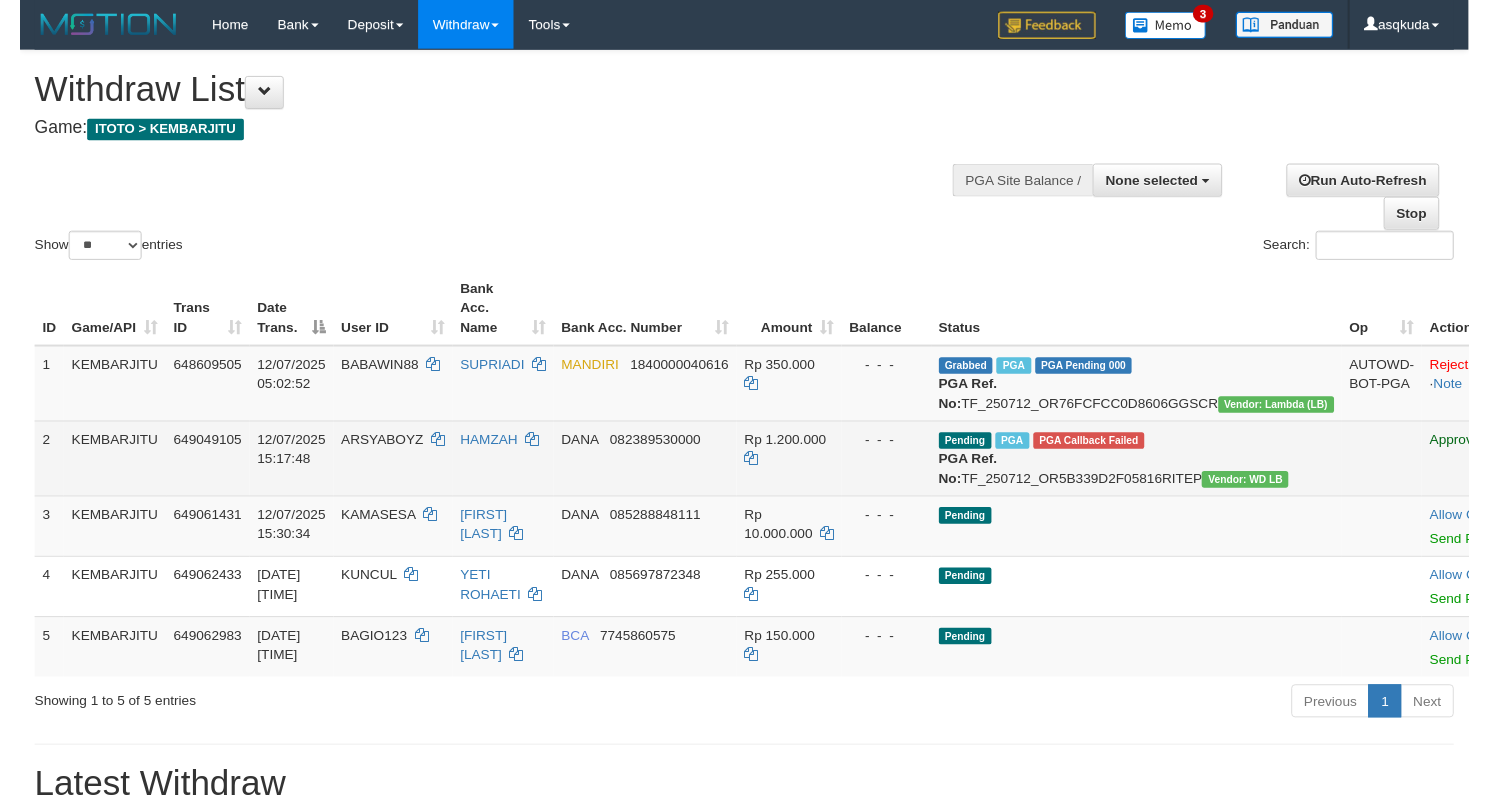 scroll, scrollTop: 189, scrollLeft: 0, axis: vertical 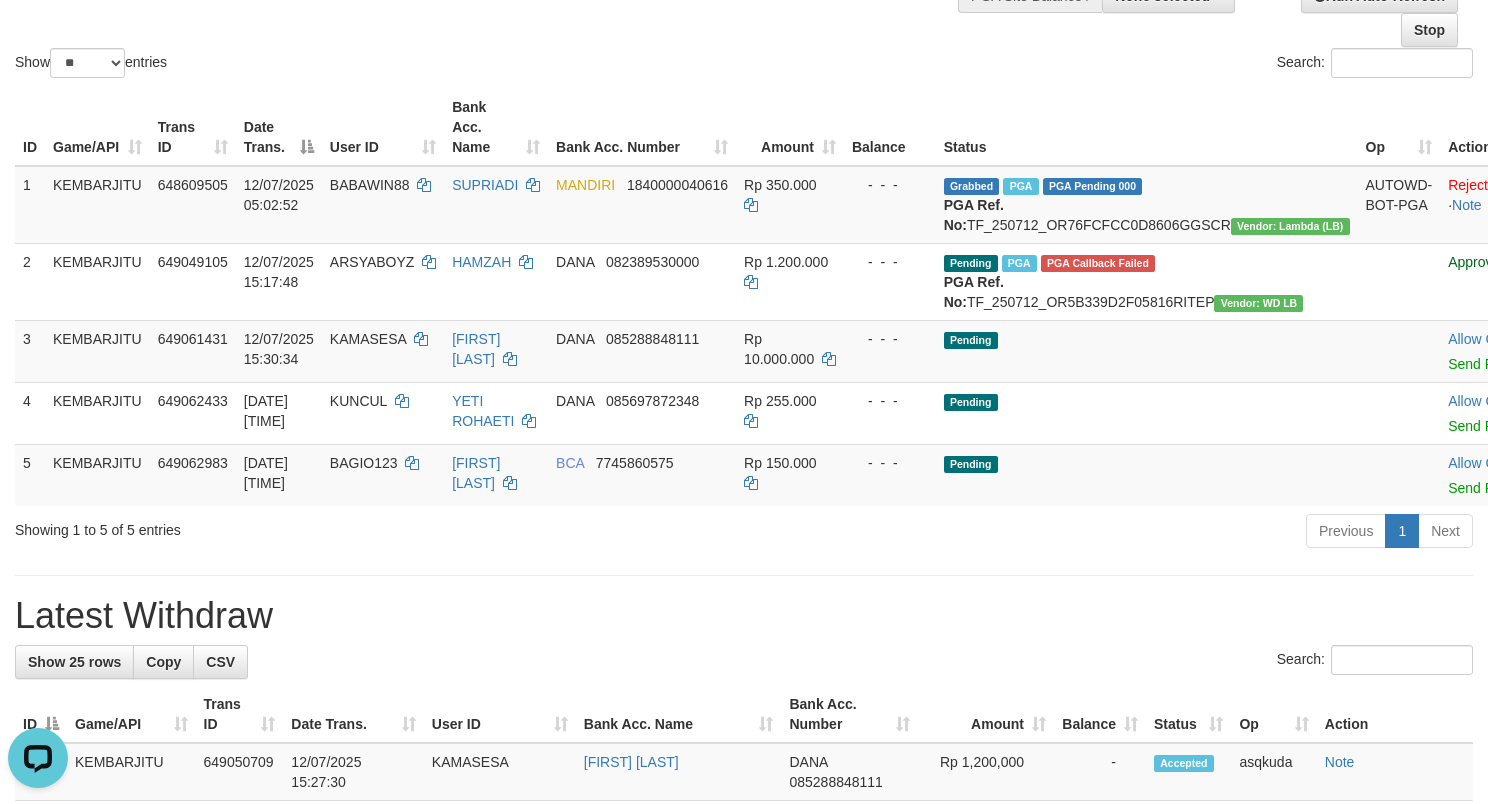 click on "Show  ** ** ** ***  entries Search:" at bounding box center [744, -28] 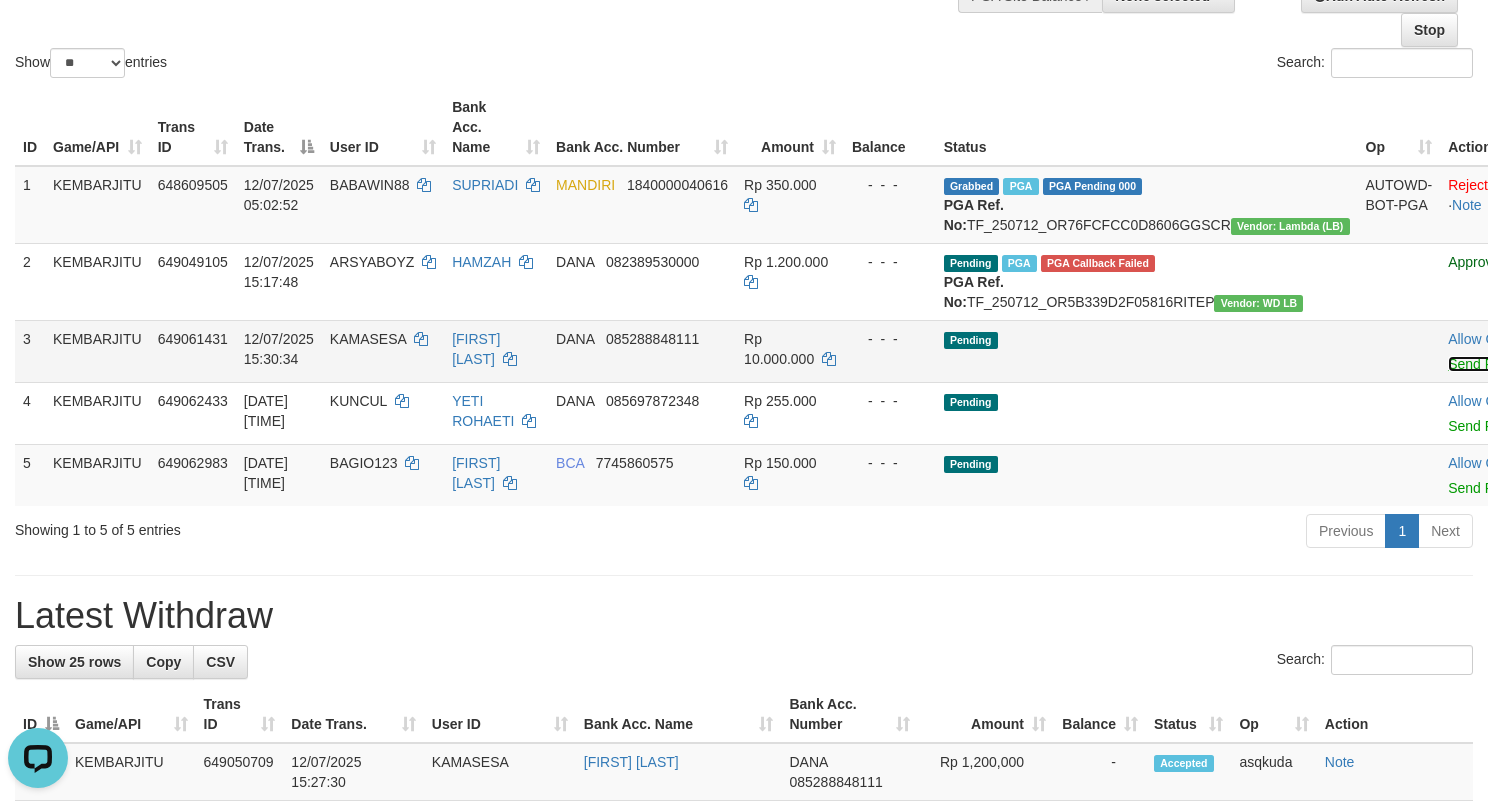 click on "Send PGA" at bounding box center [1480, 364] 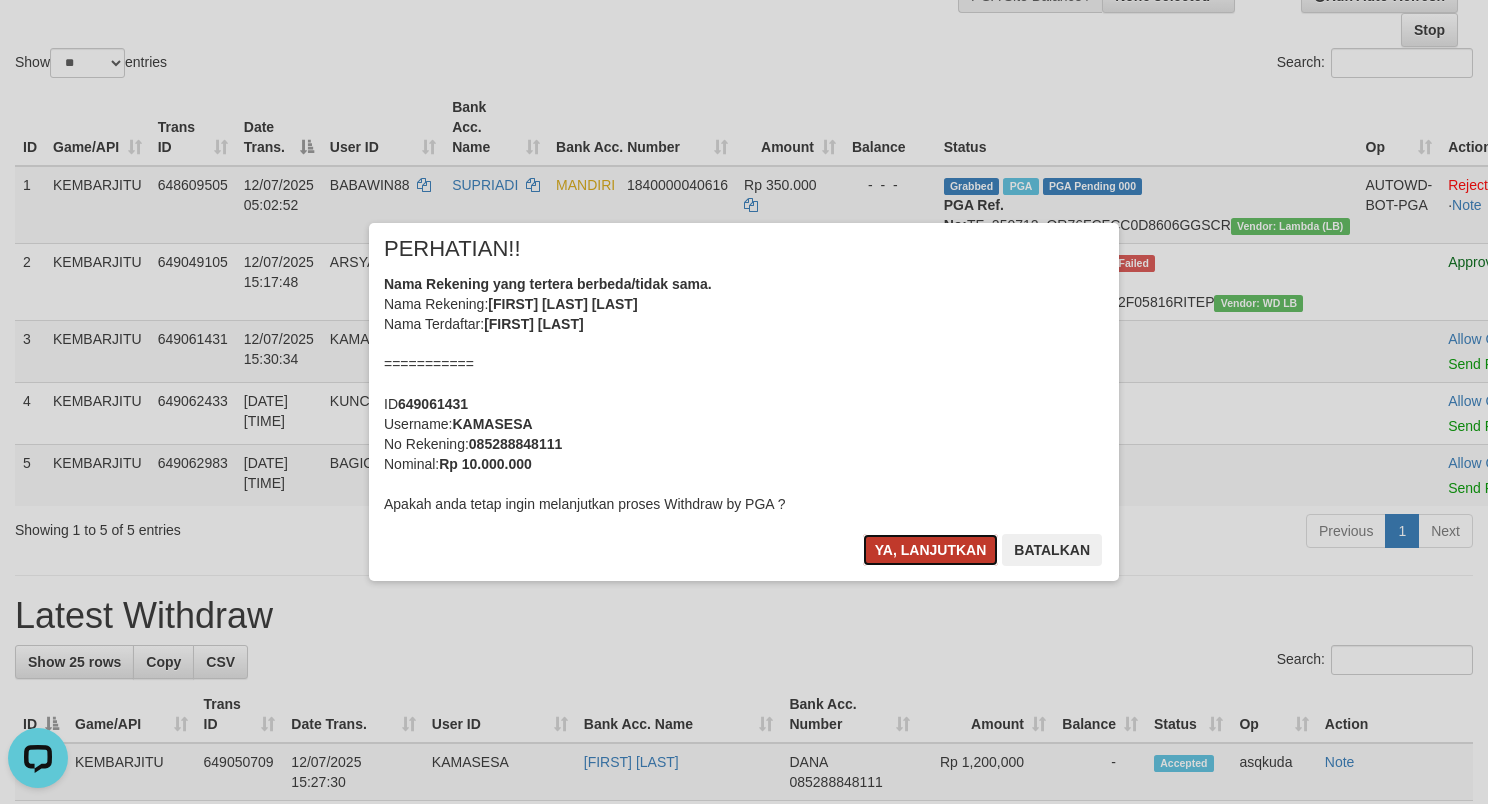 click on "Ya, lanjutkan" at bounding box center (931, 550) 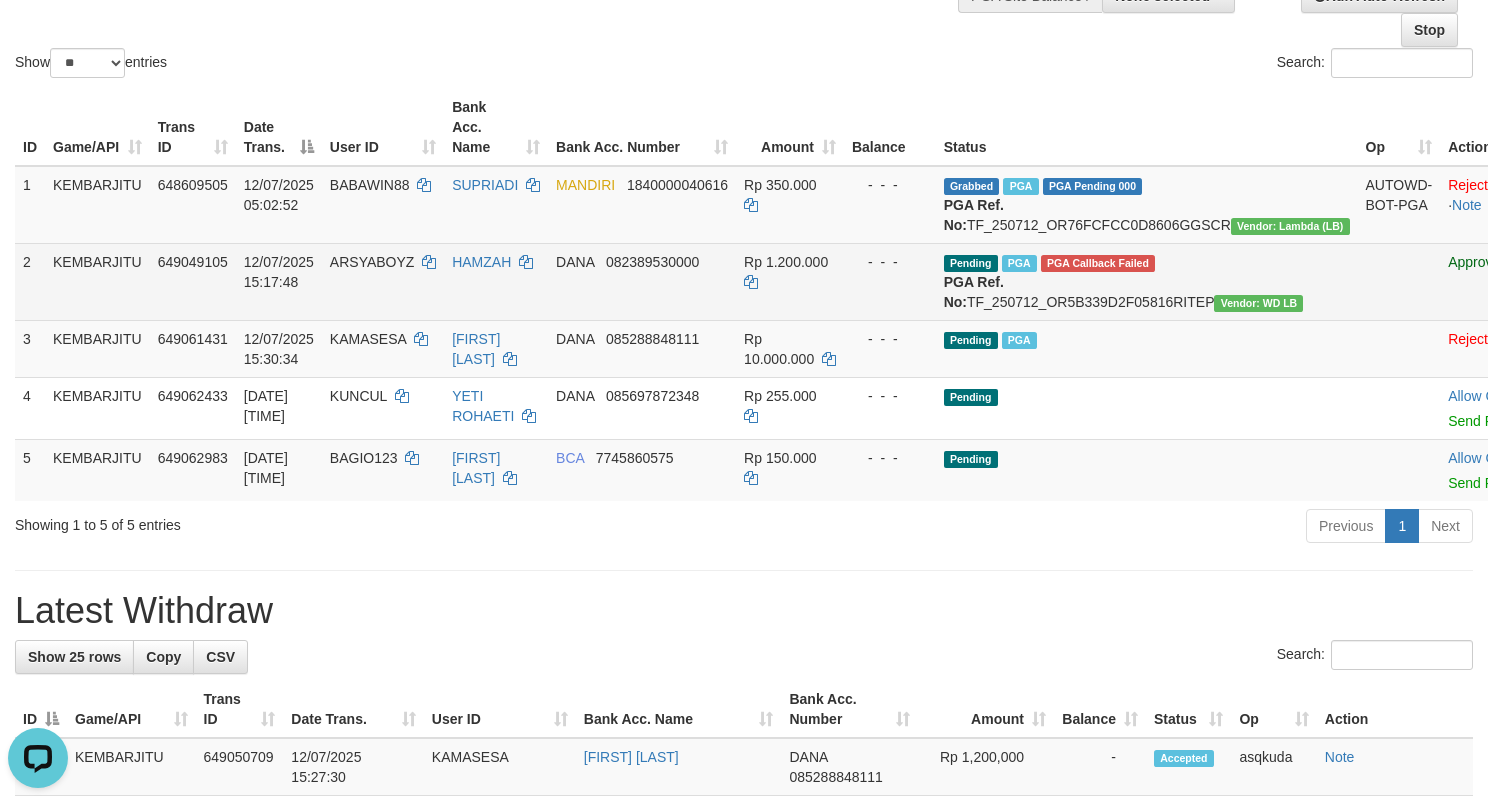 click on "ARSYABOYZ" at bounding box center (383, 281) 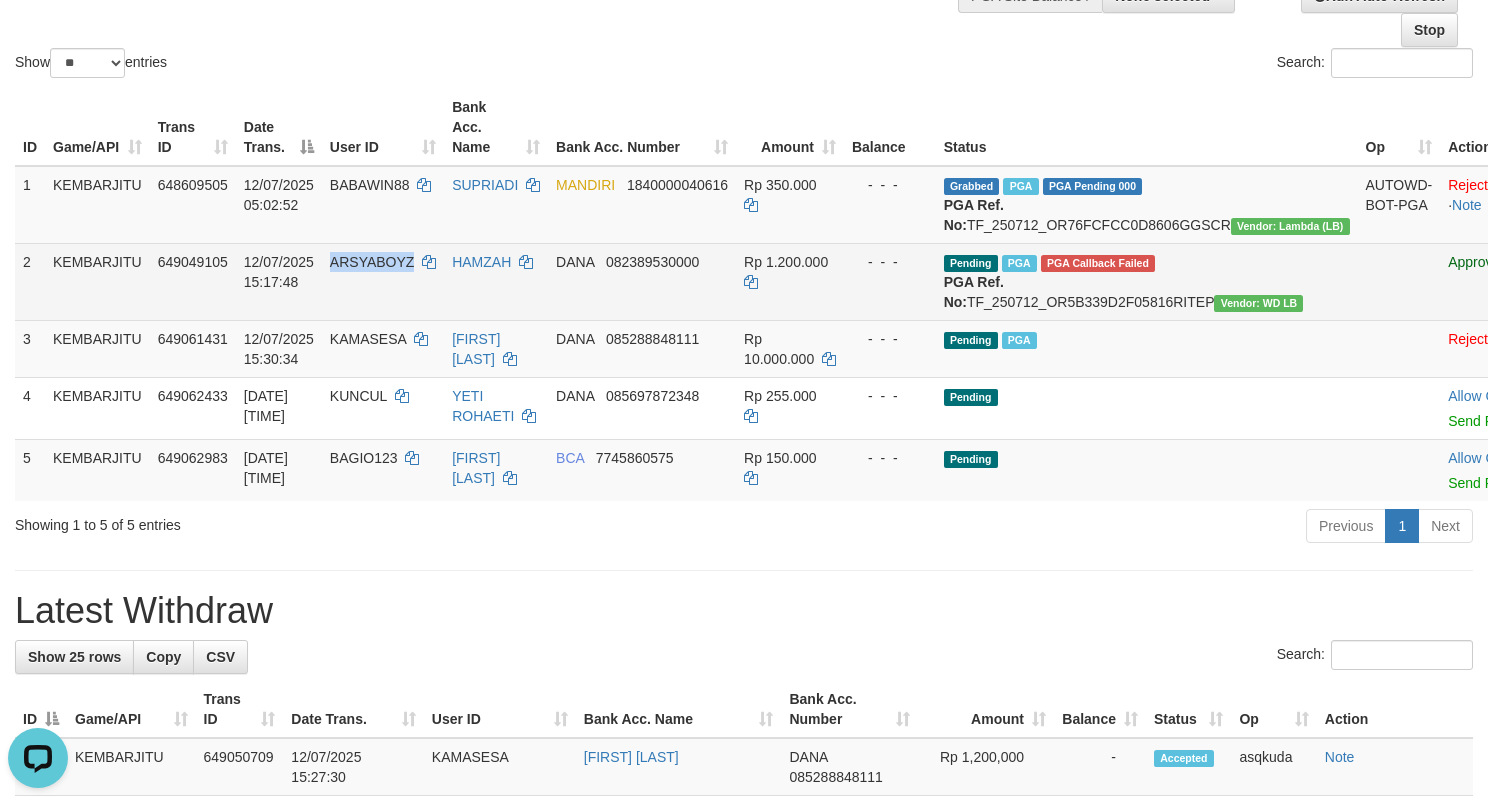 copy on "ARSYABOYZ" 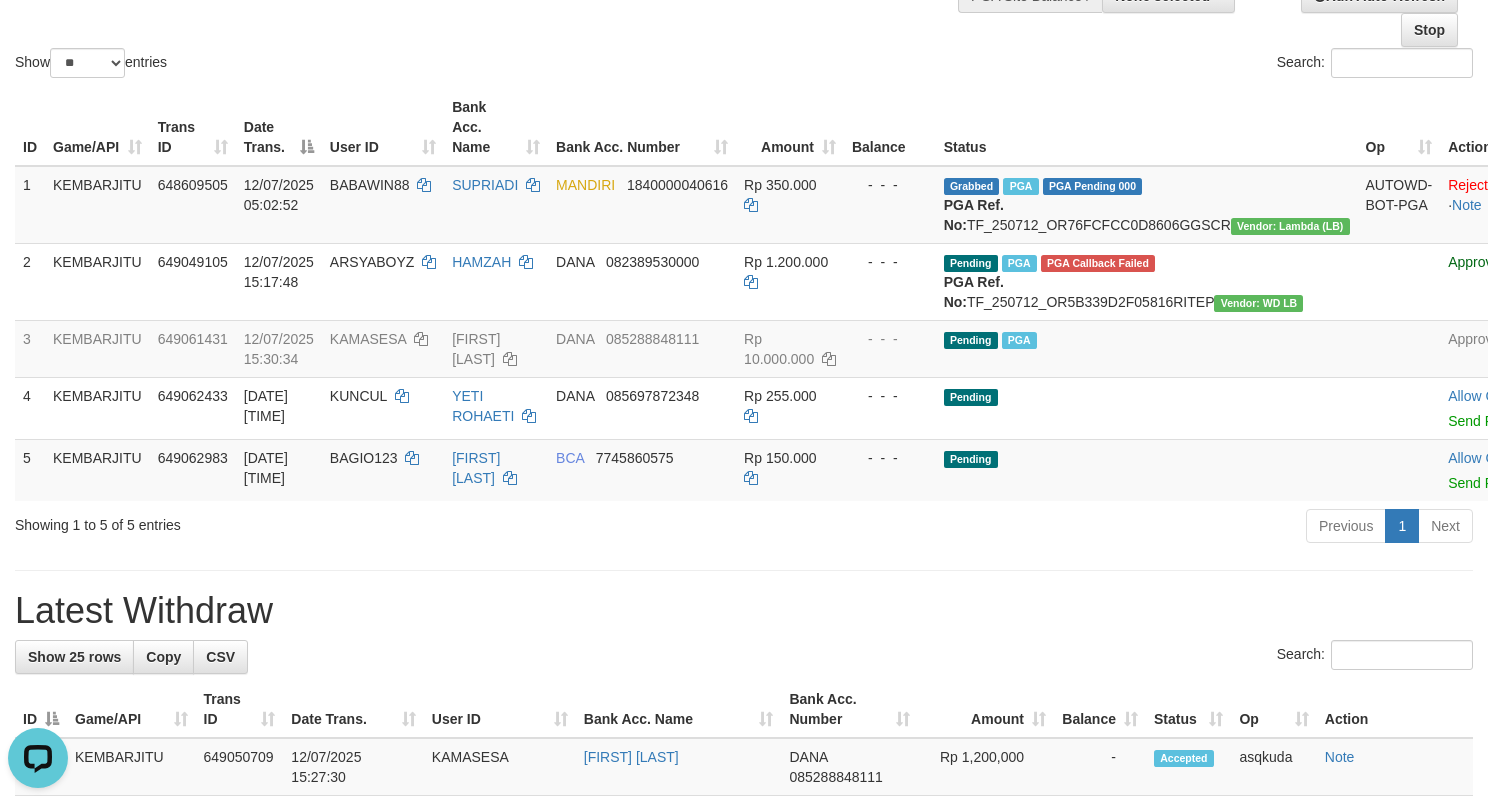 click on "Show  ** ** ** ***  entries Search:" at bounding box center [744, -28] 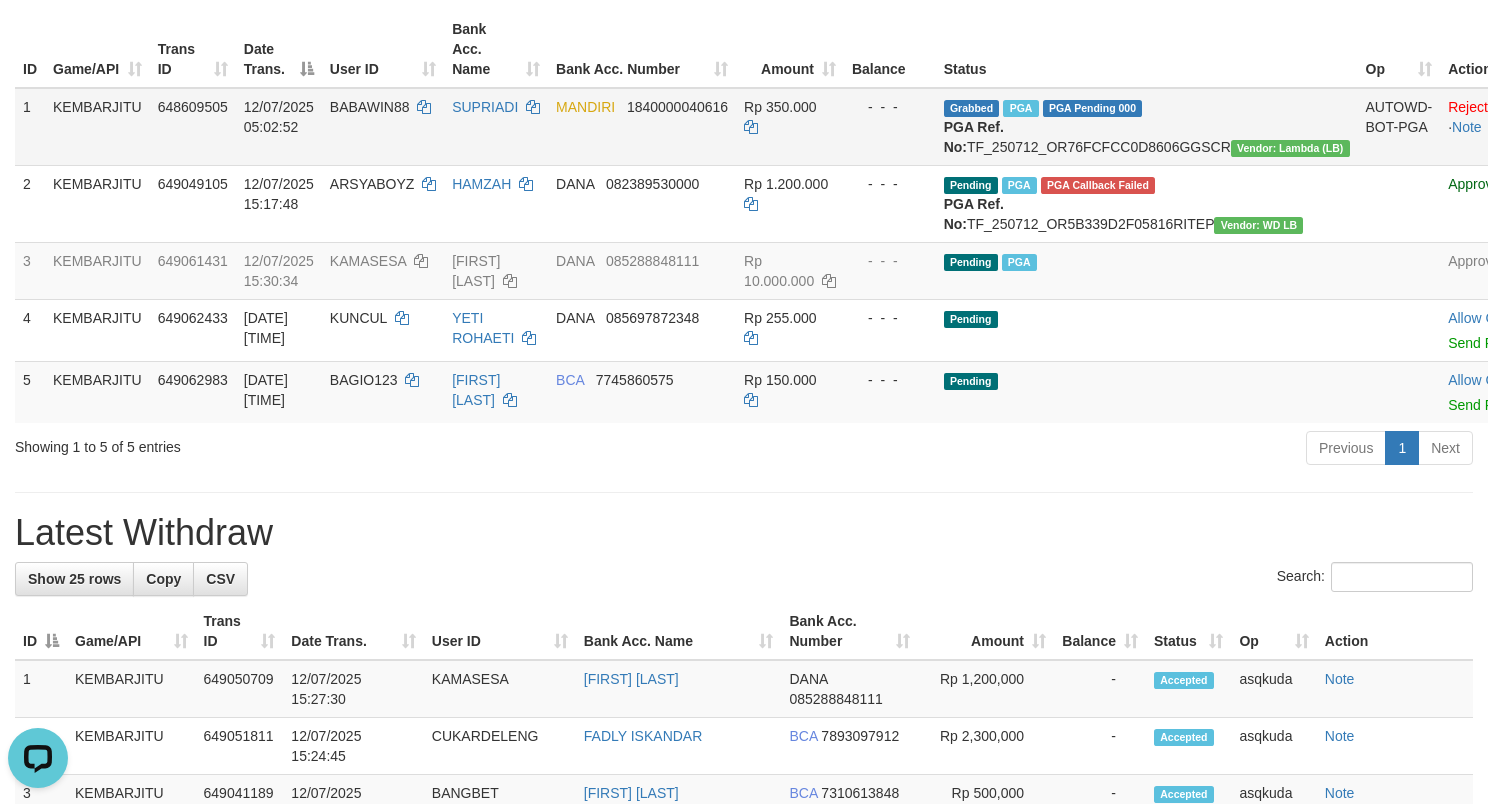 scroll, scrollTop: 339, scrollLeft: 0, axis: vertical 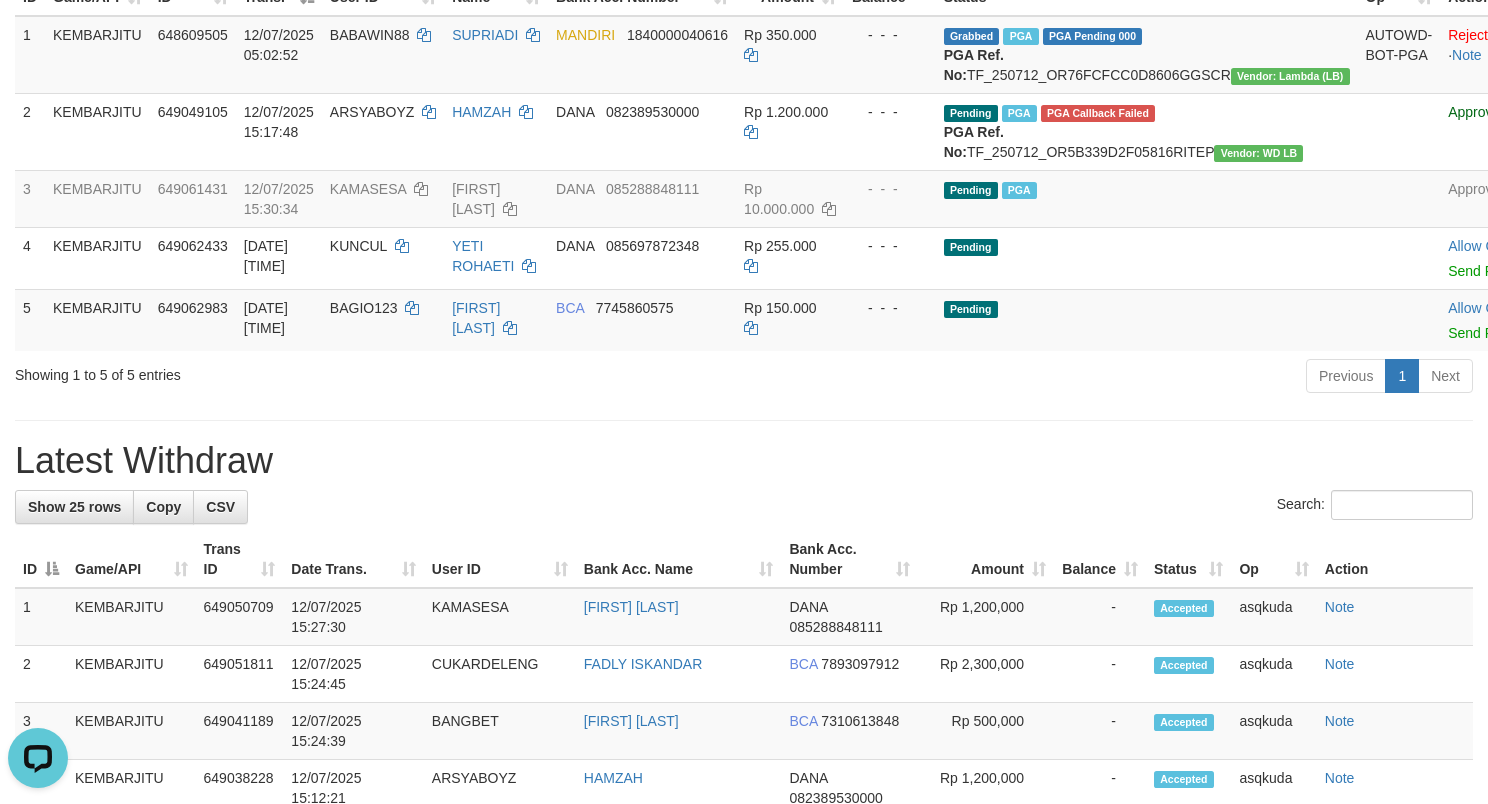 click on "Bank Acc. Number" at bounding box center (849, 559) 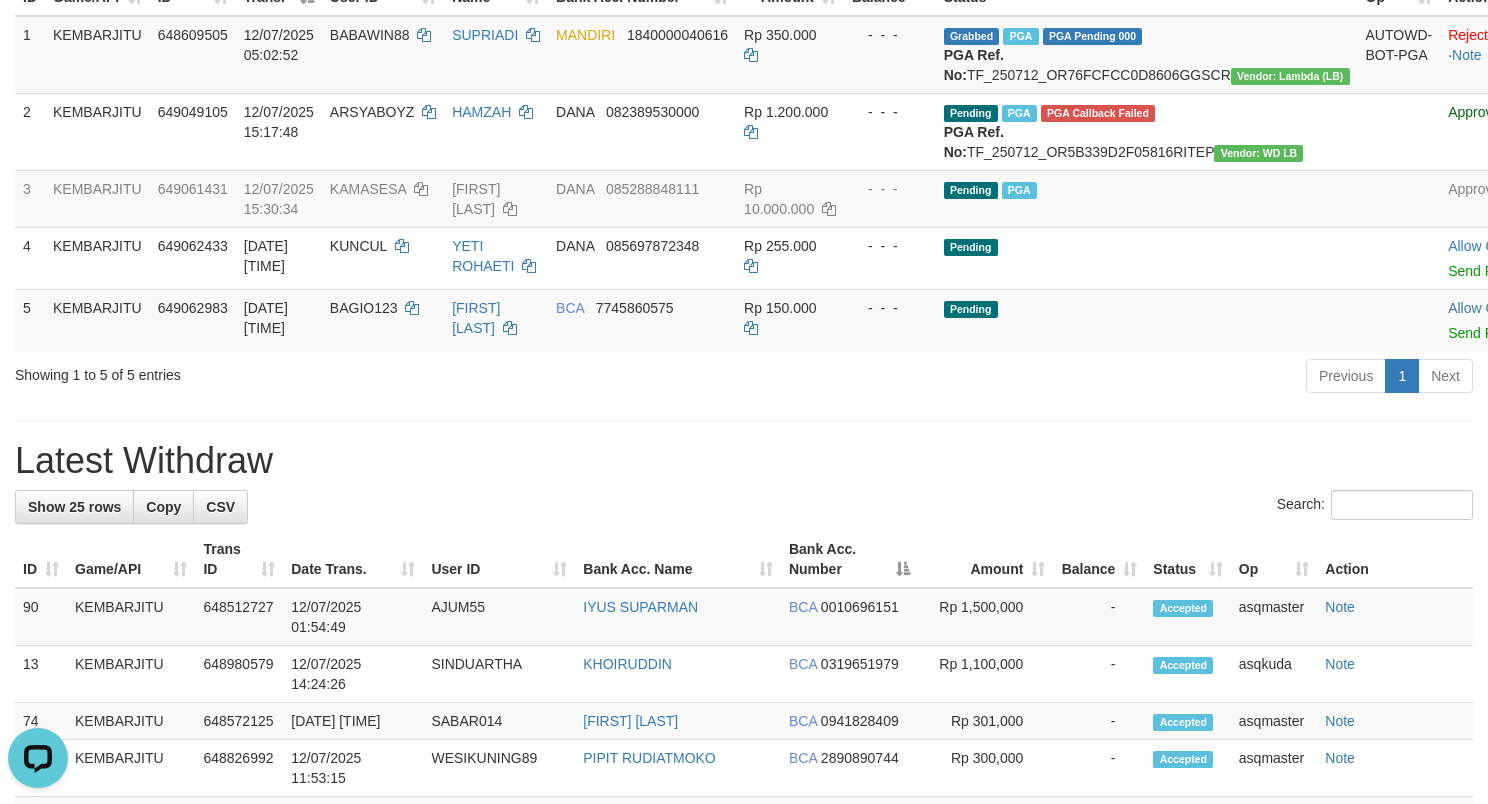 click on "Latest Withdraw" at bounding box center (744, 461) 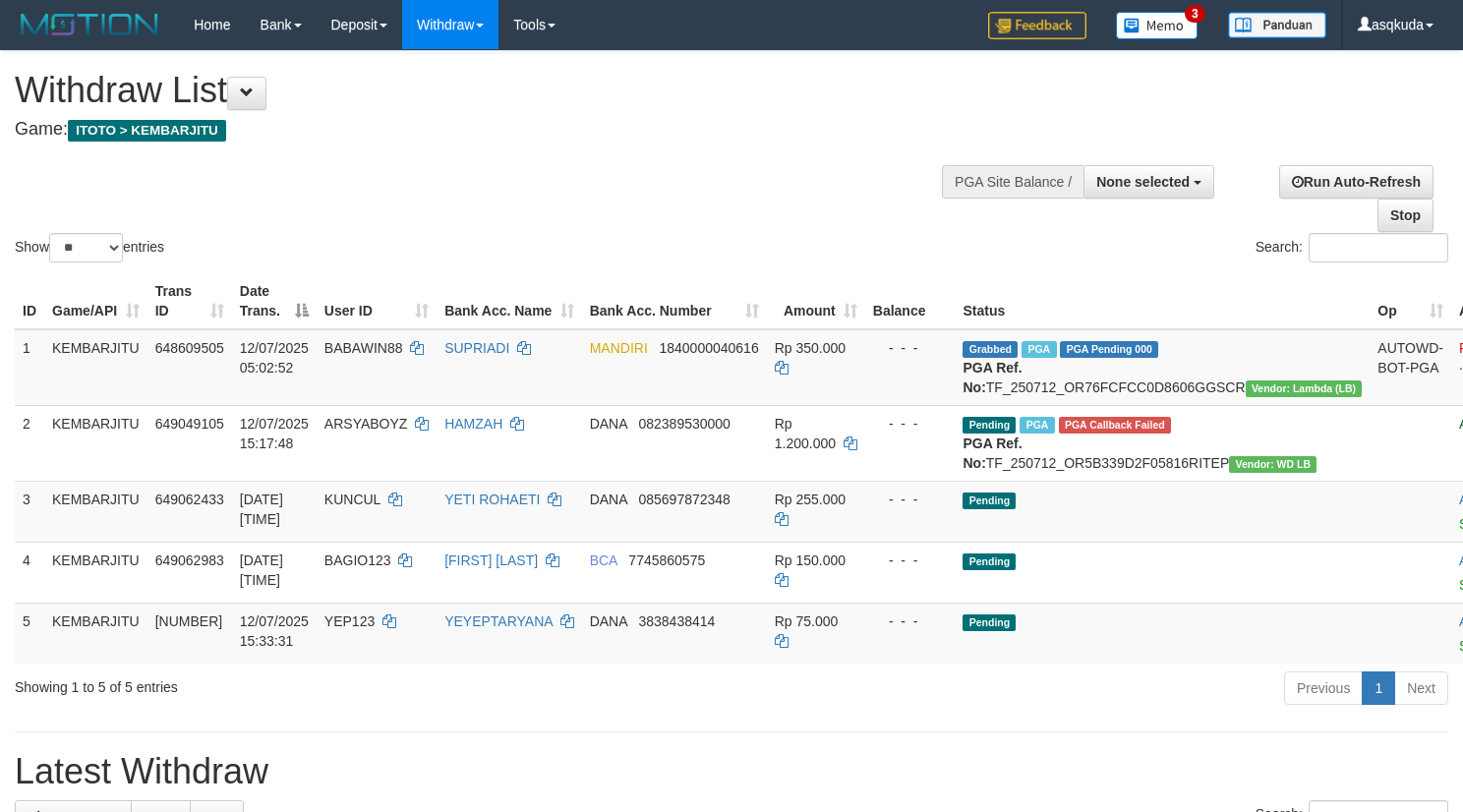 select 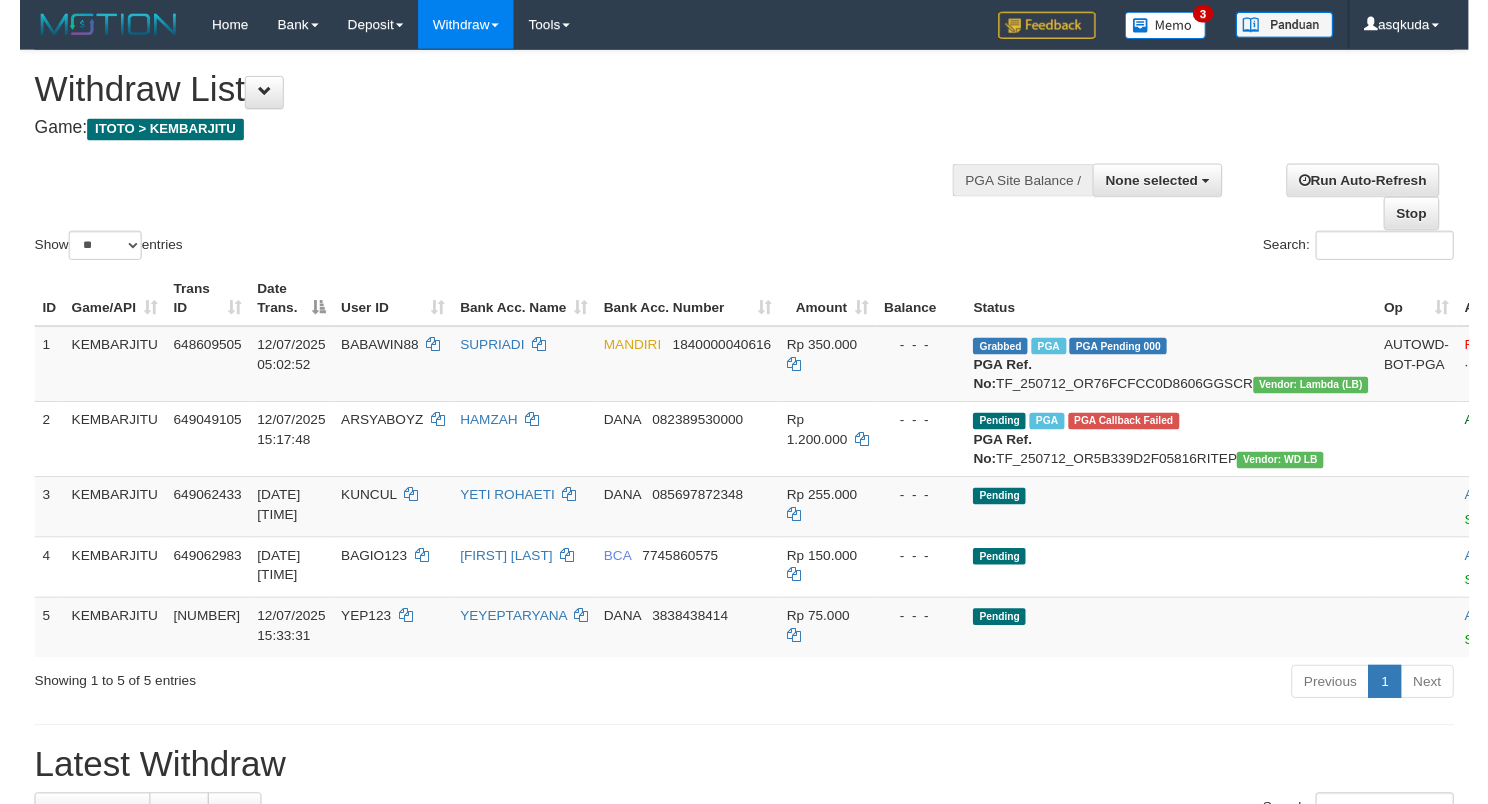 scroll, scrollTop: 339, scrollLeft: 0, axis: vertical 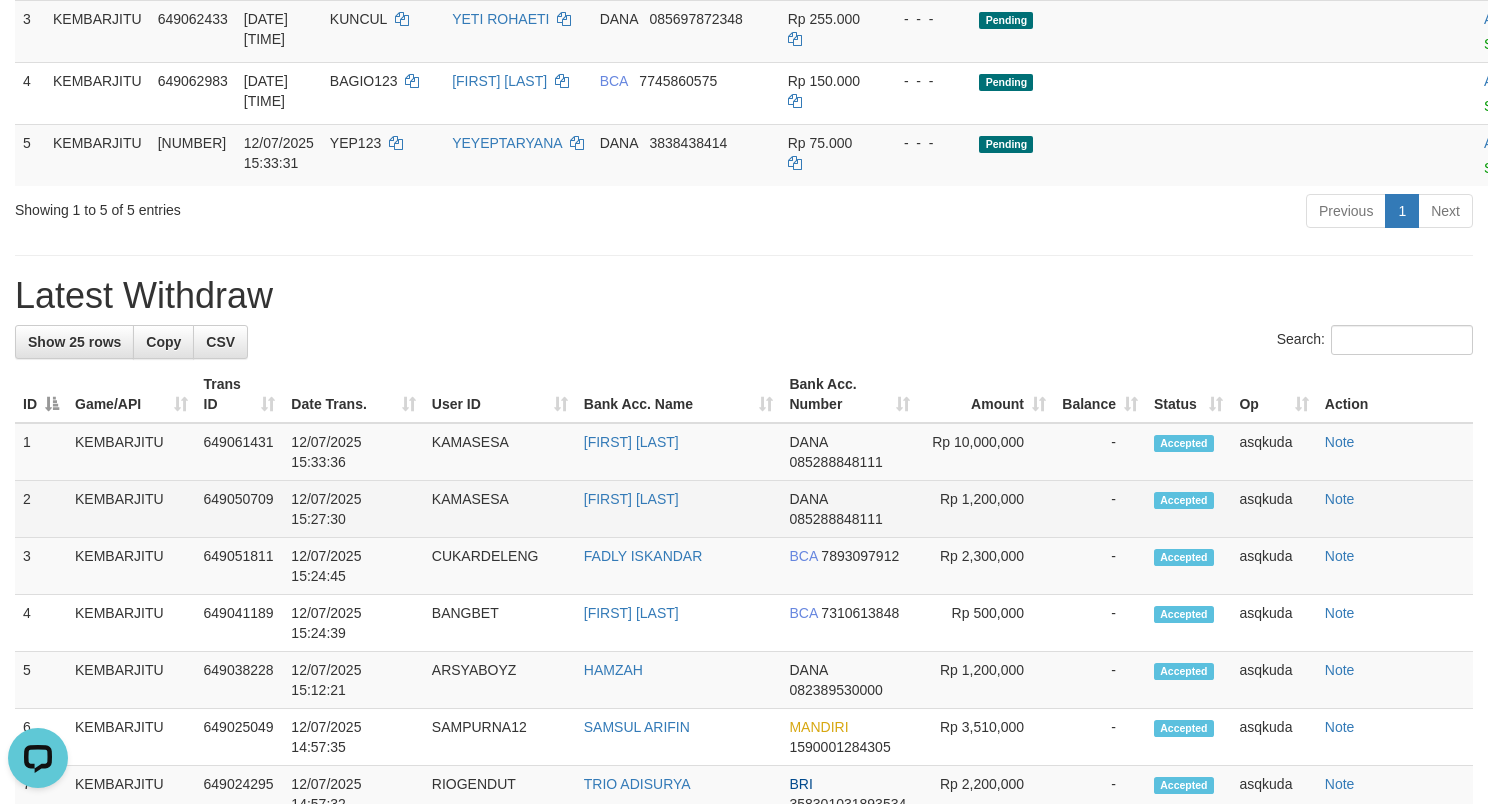 click on "KAMASESA" at bounding box center (500, 509) 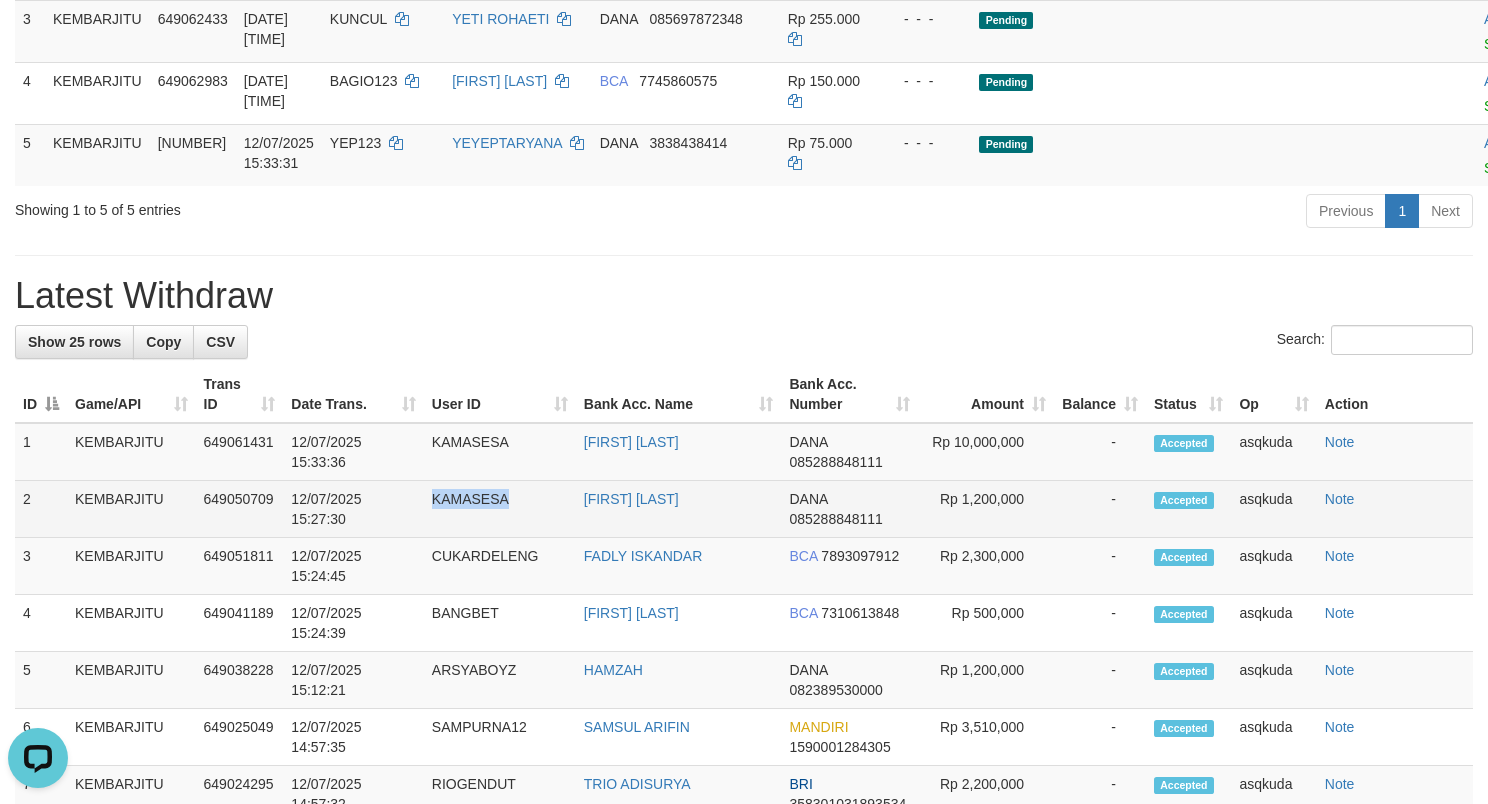 click on "KAMASESA" at bounding box center [500, 509] 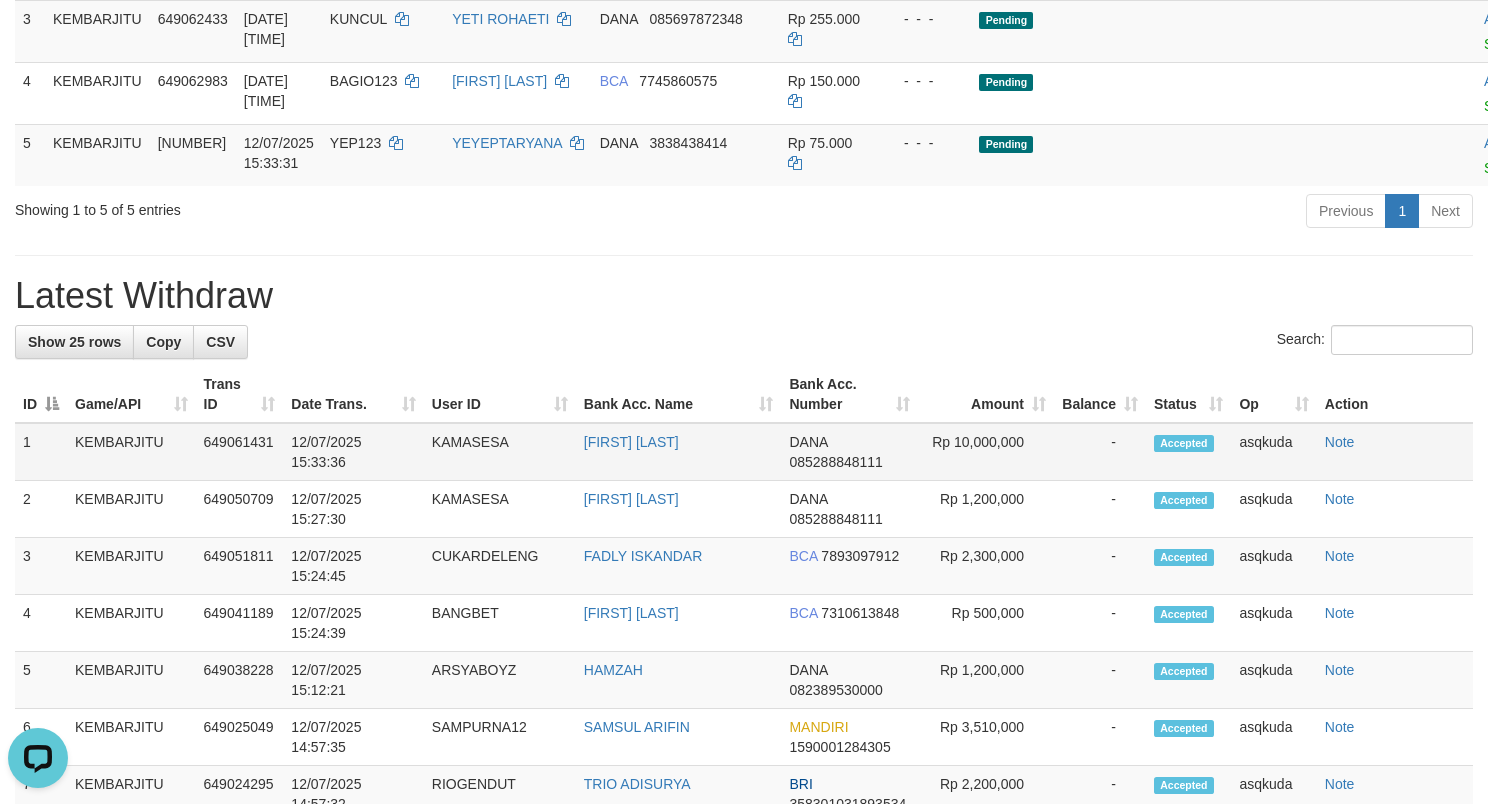 click on "KAMASESA" at bounding box center (500, 452) 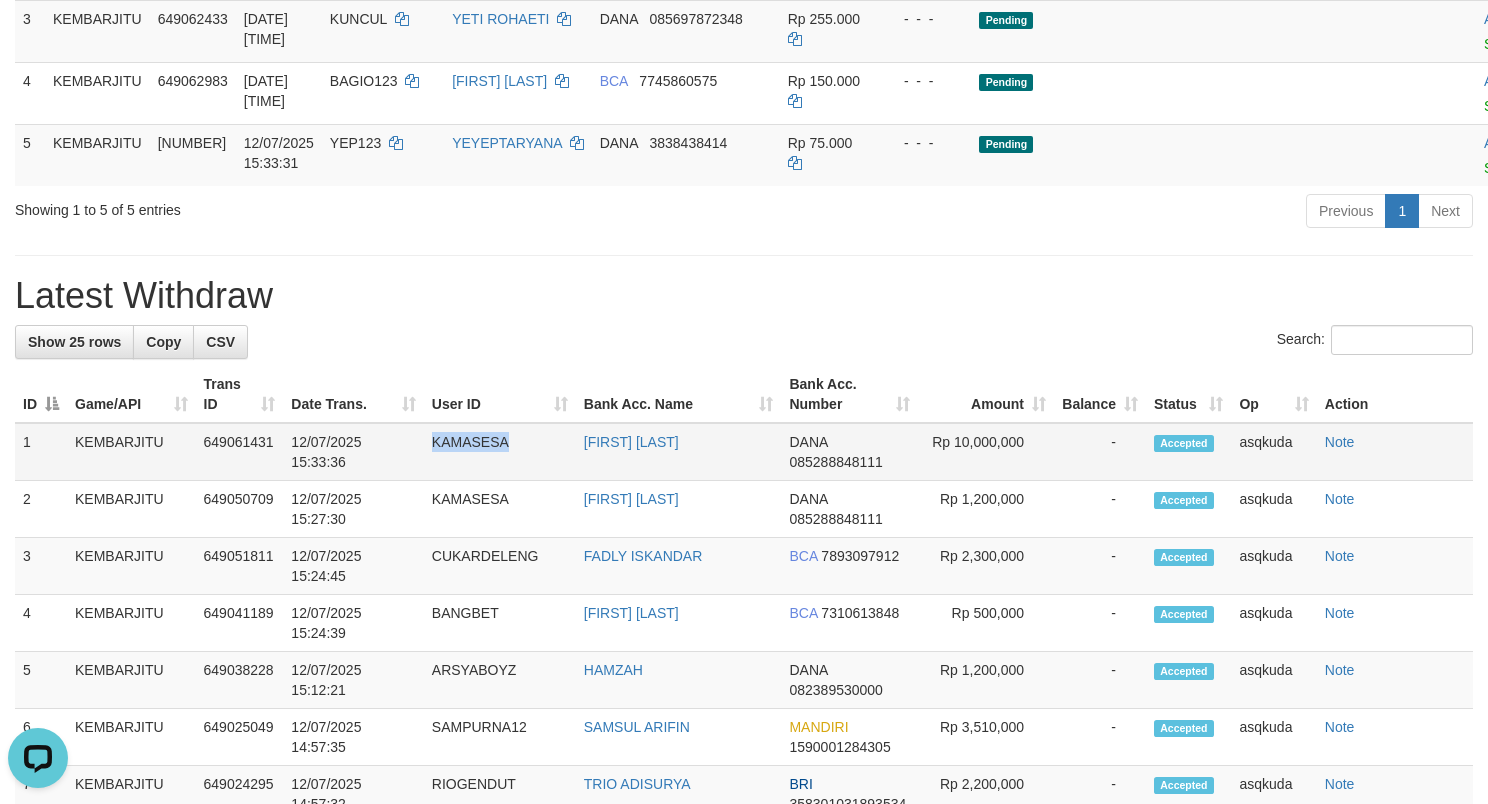 click on "KAMASESA" at bounding box center (500, 452) 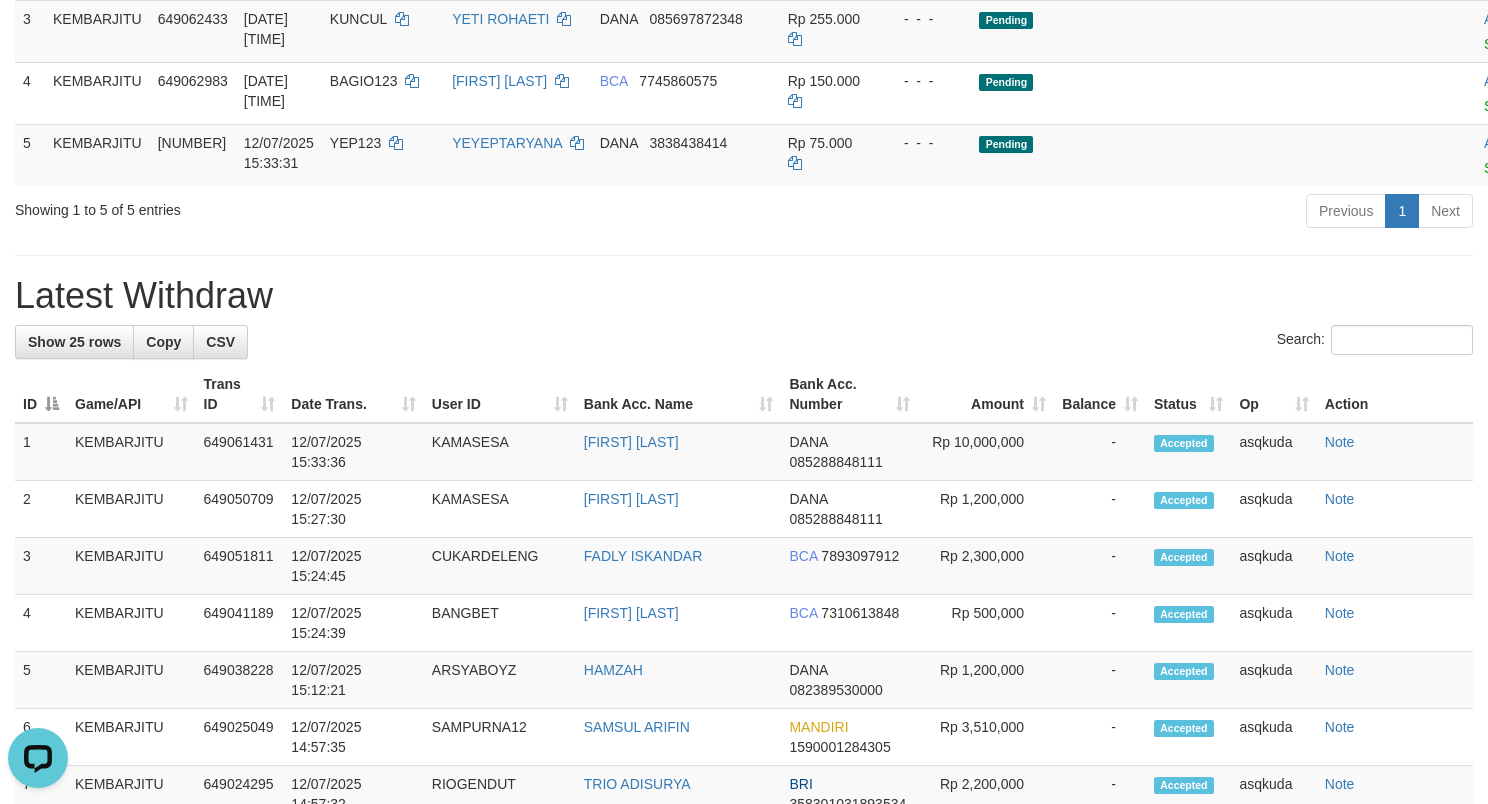 click on "Latest Withdraw" at bounding box center [744, 296] 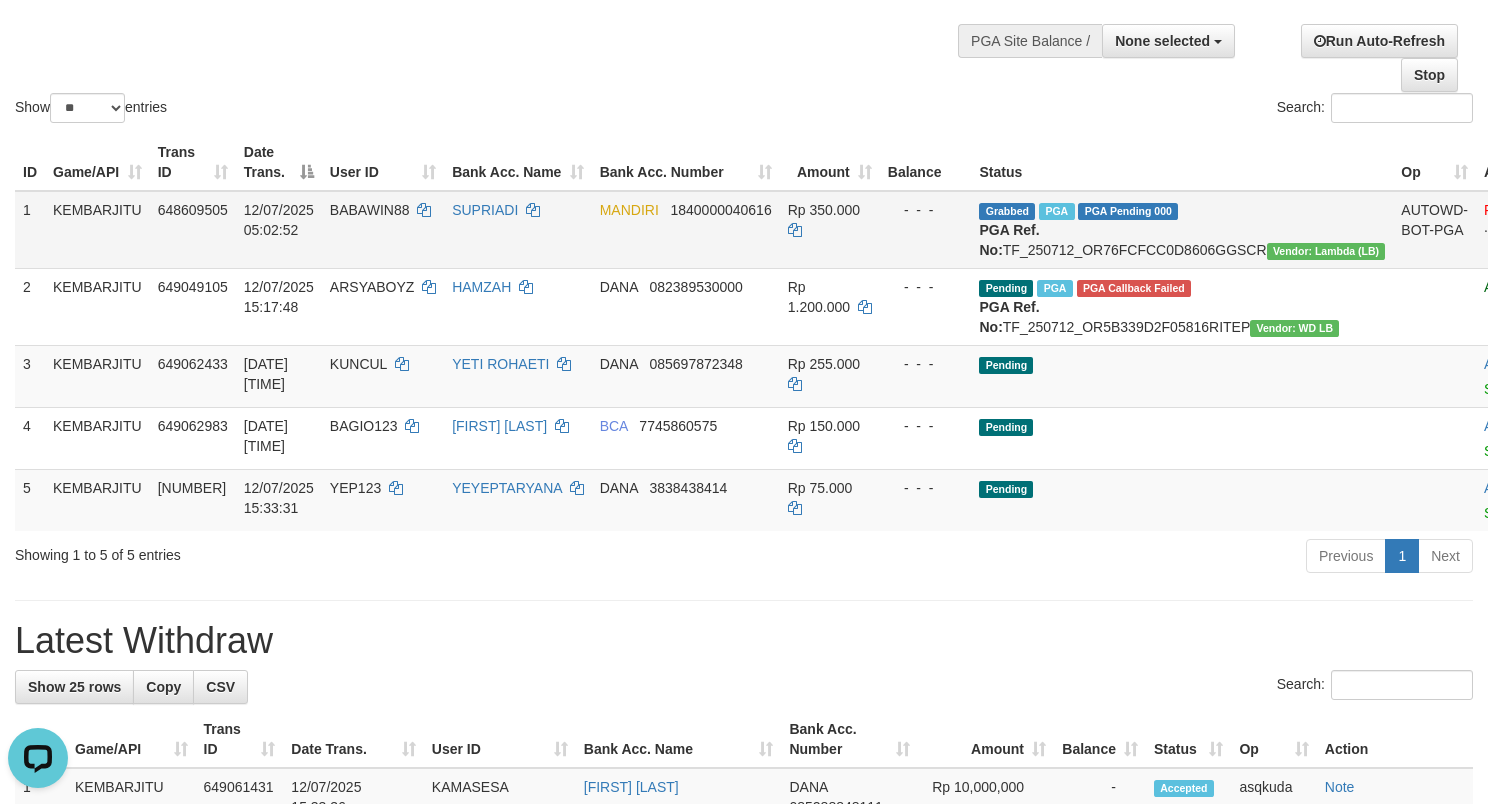 scroll, scrollTop: 39, scrollLeft: 0, axis: vertical 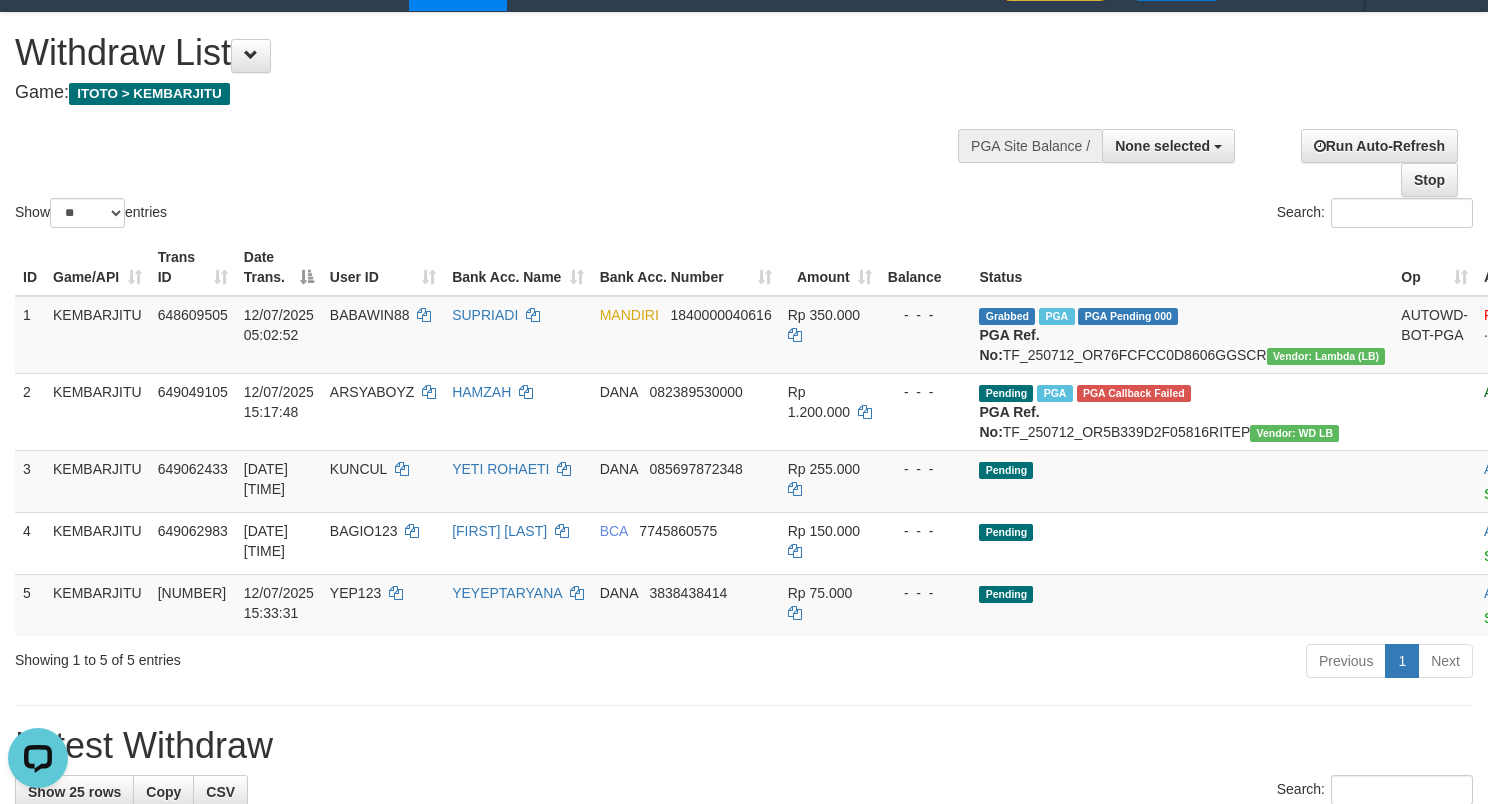 click on "Withdraw List" at bounding box center [493, 53] 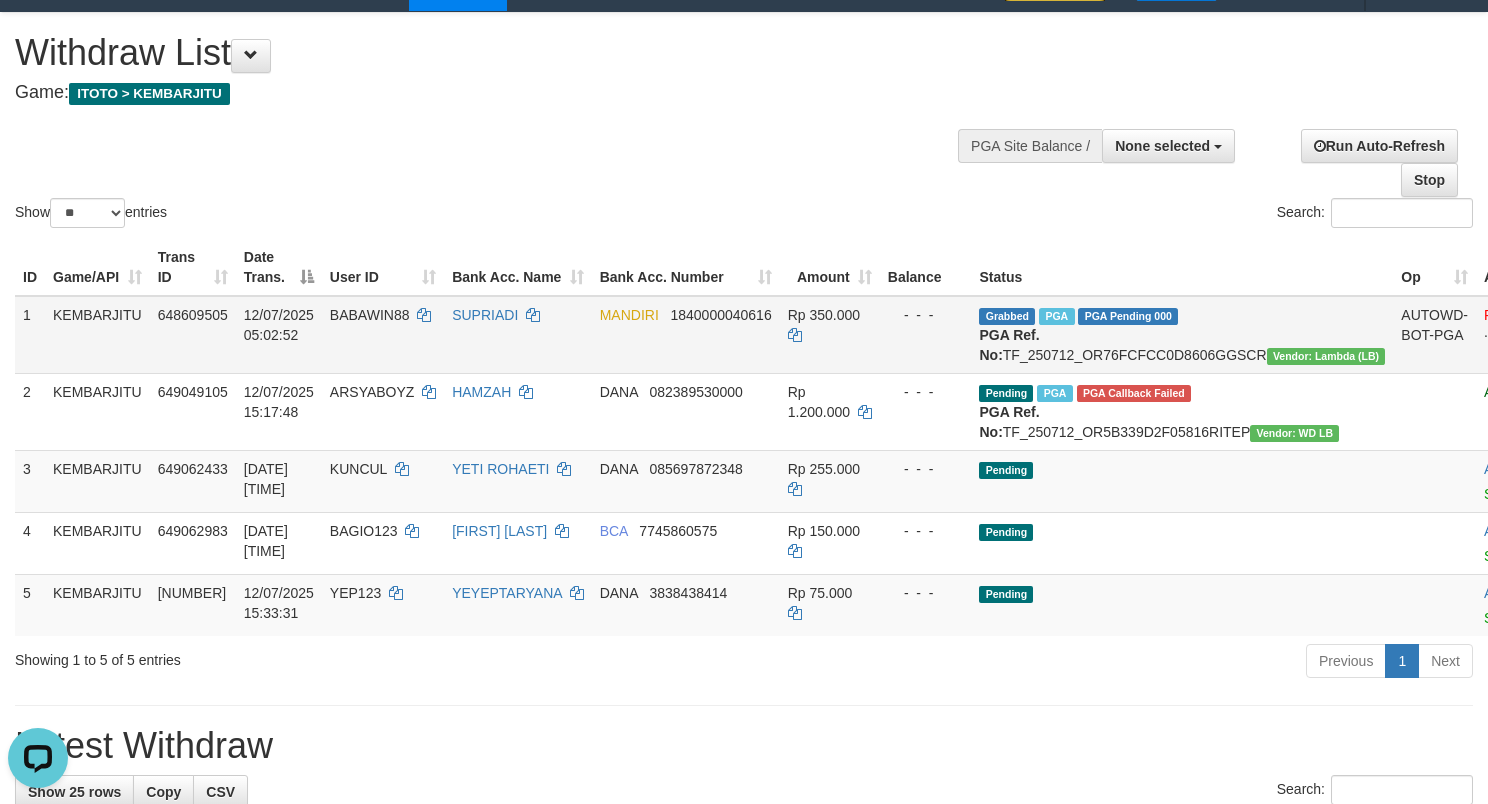 click on "Check Trans" at bounding box center (1567, 315) 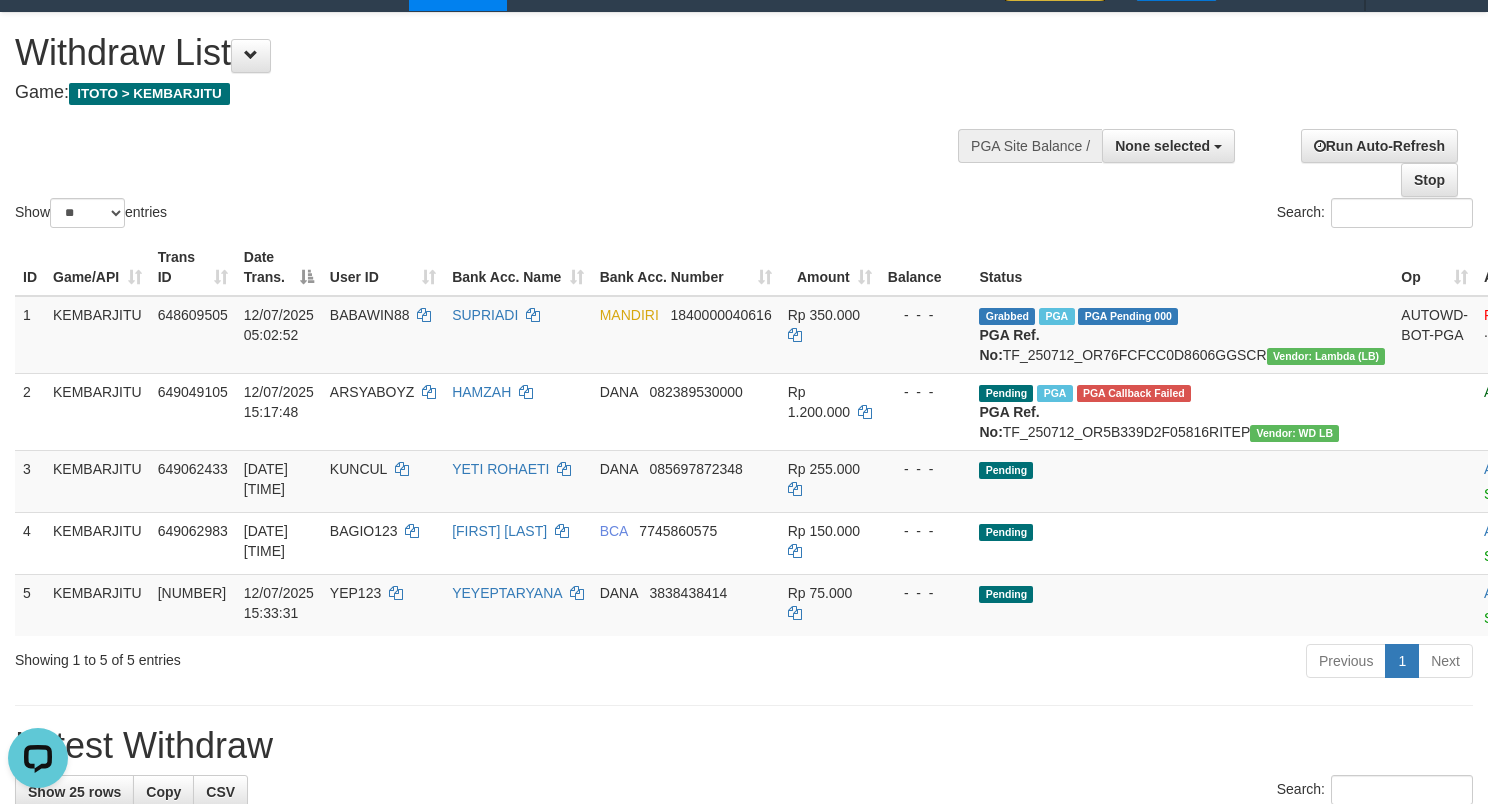 click on "Show  ** ** ** ***  entries Search:" at bounding box center (744, 122) 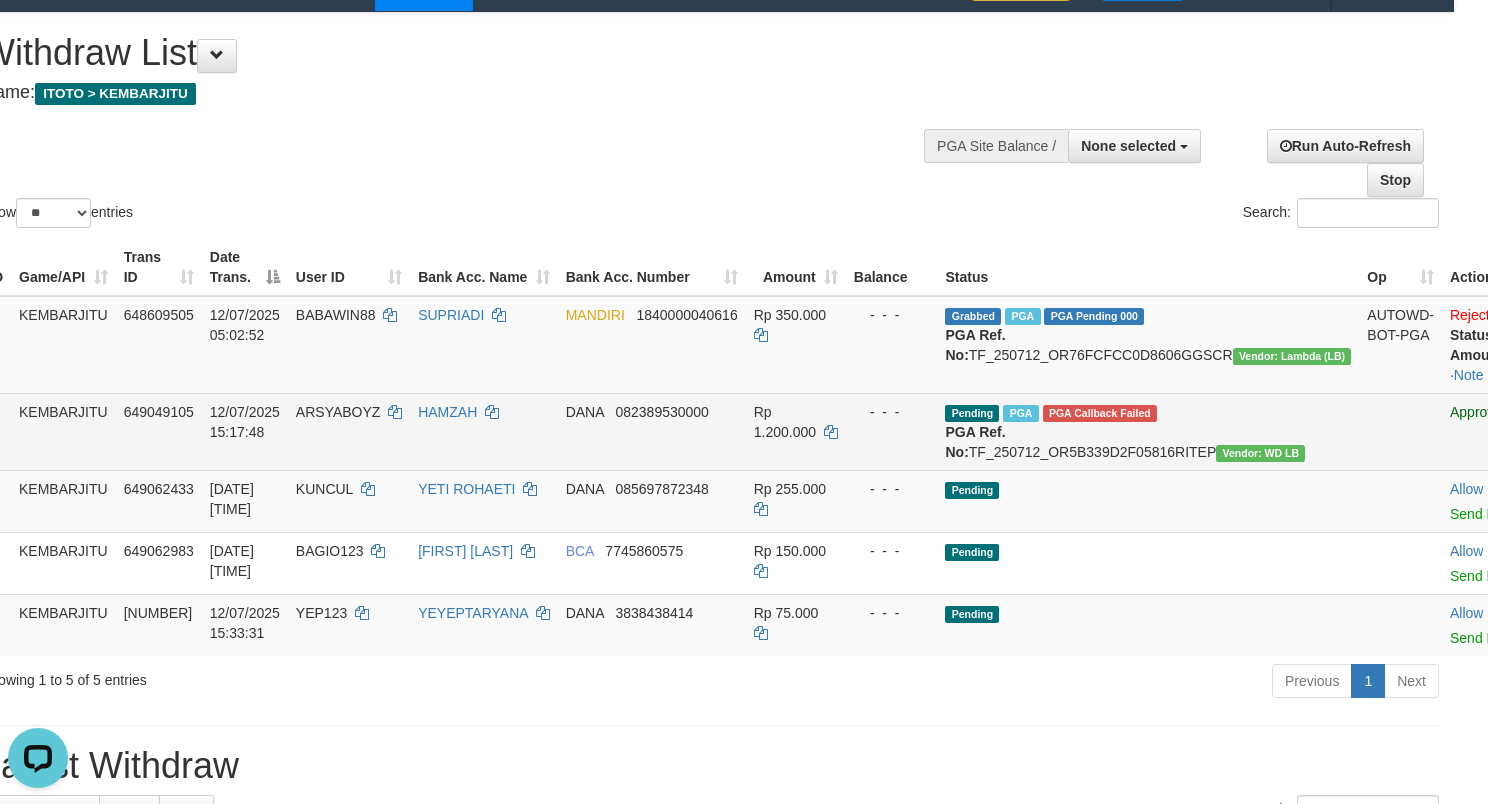 scroll, scrollTop: 39, scrollLeft: 0, axis: vertical 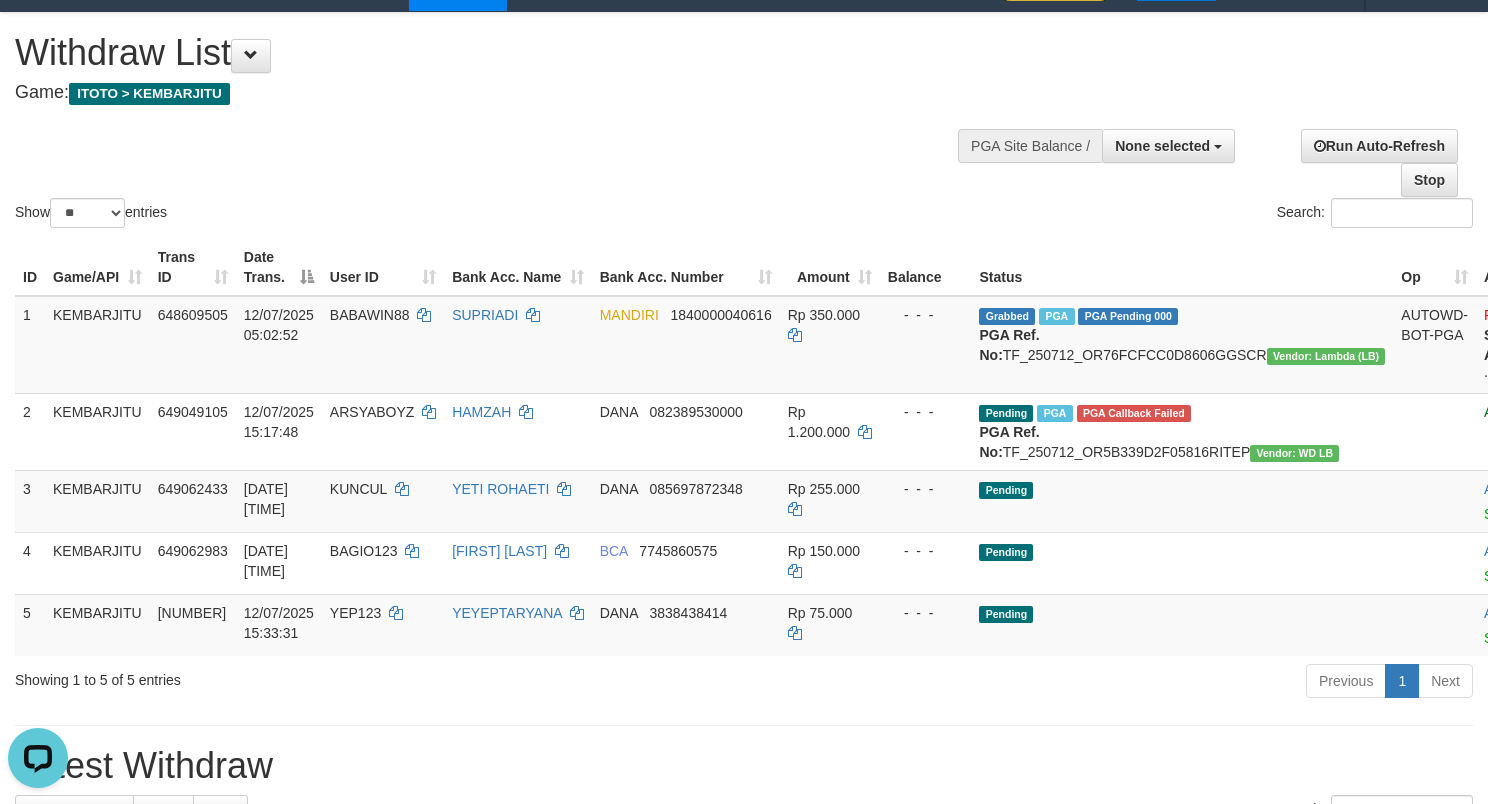 click on "Show  ** ** ** ***  entries Search:" at bounding box center (744, 122) 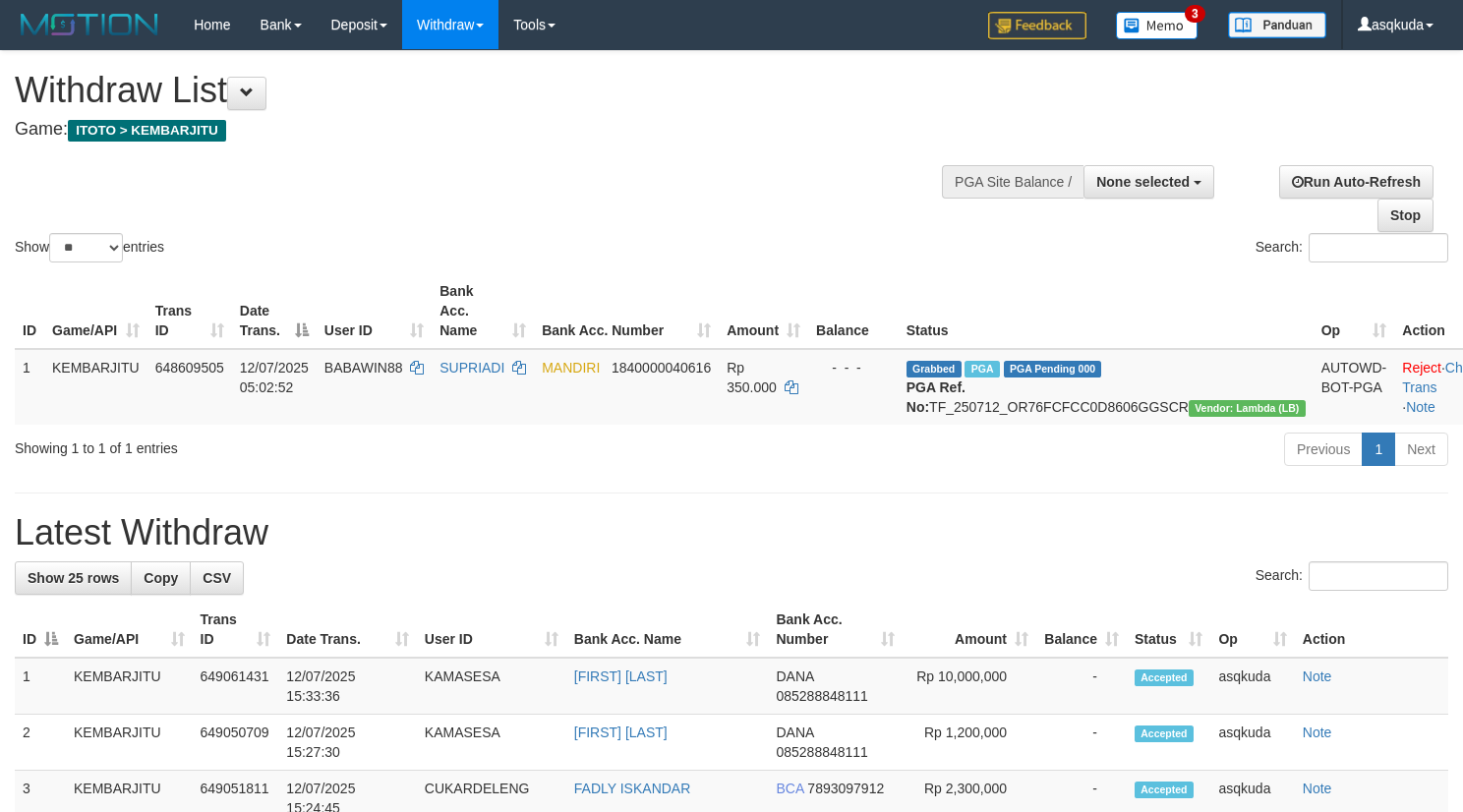 select 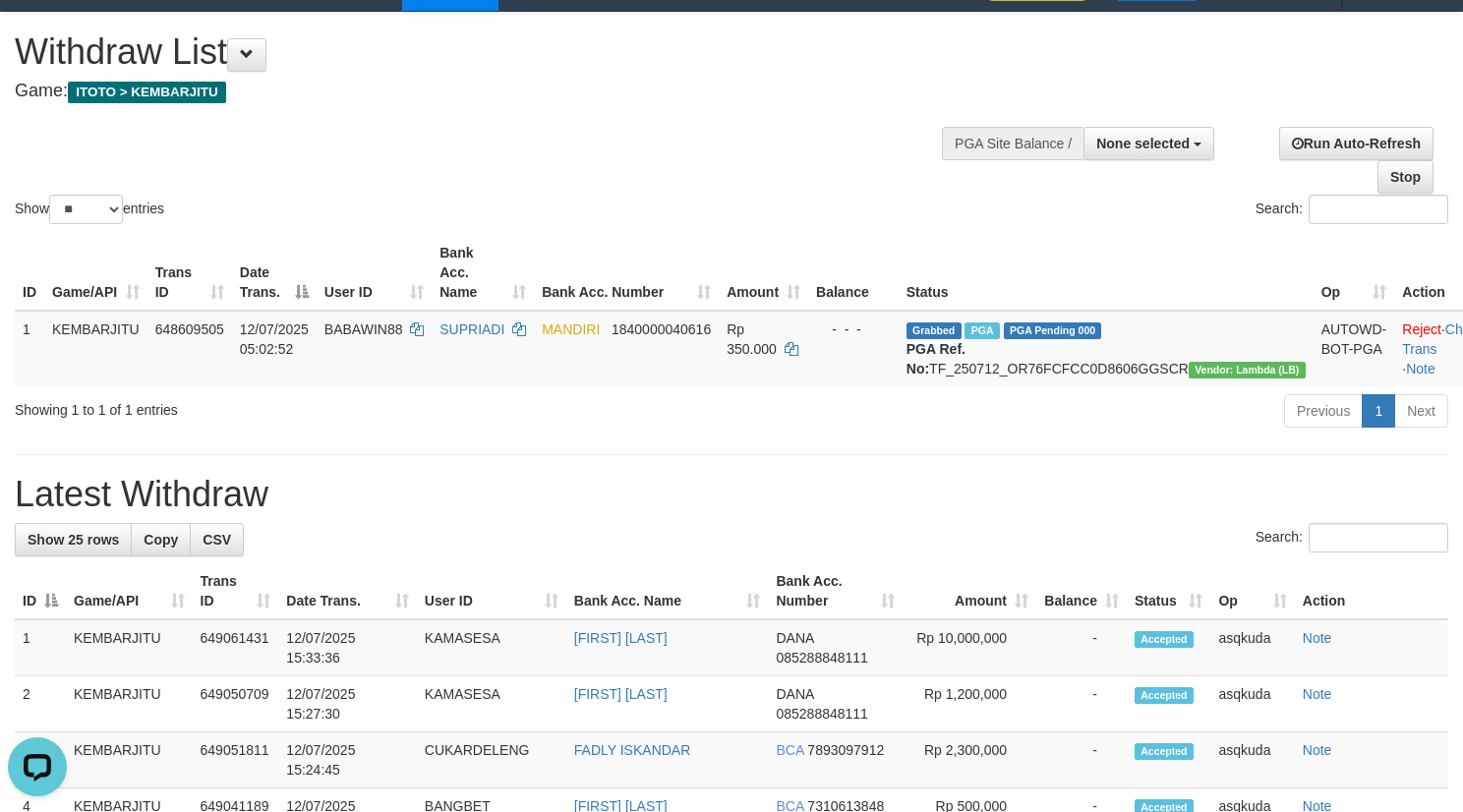 scroll, scrollTop: 0, scrollLeft: 0, axis: both 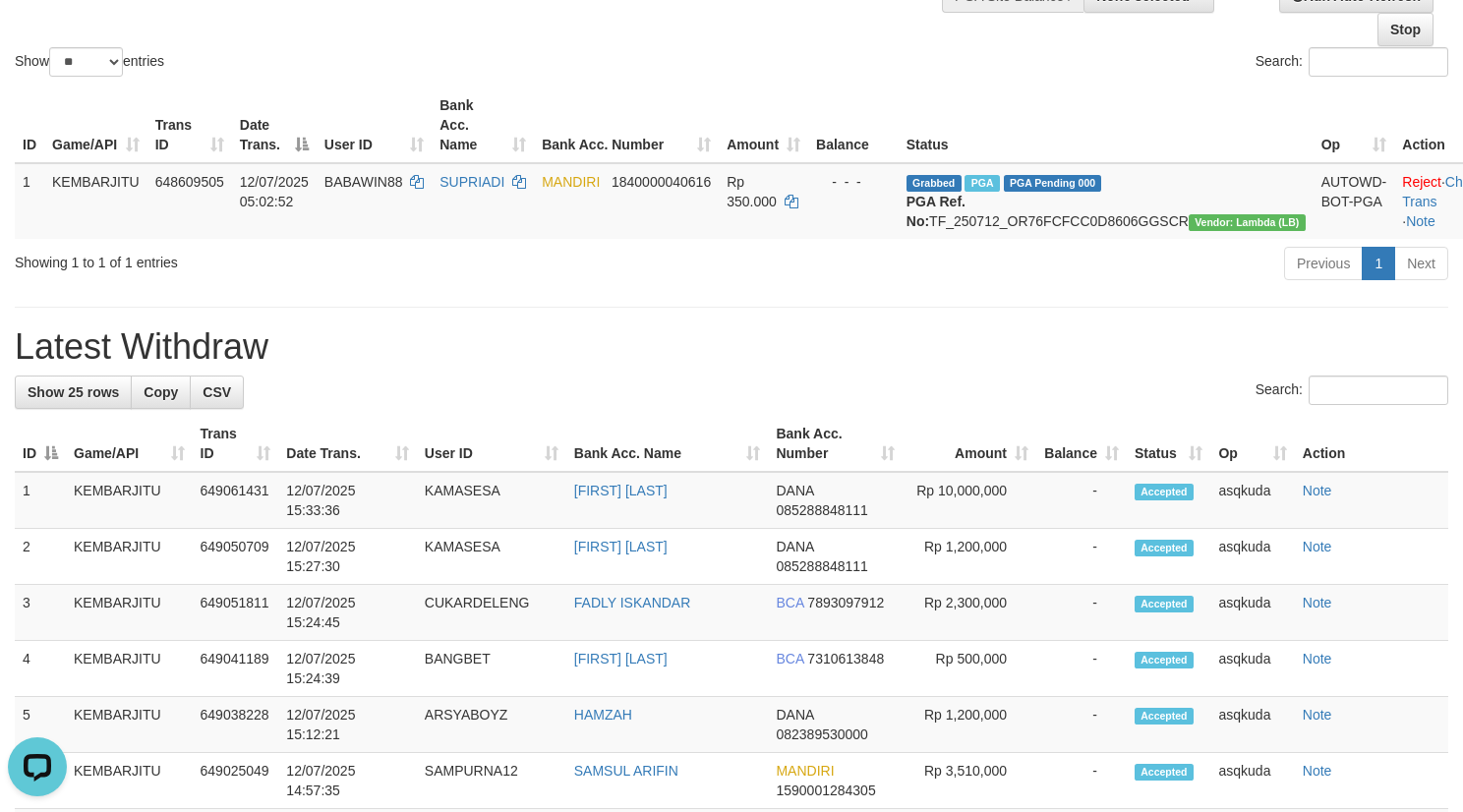 click on "Latest Withdraw" at bounding box center [732, 347] 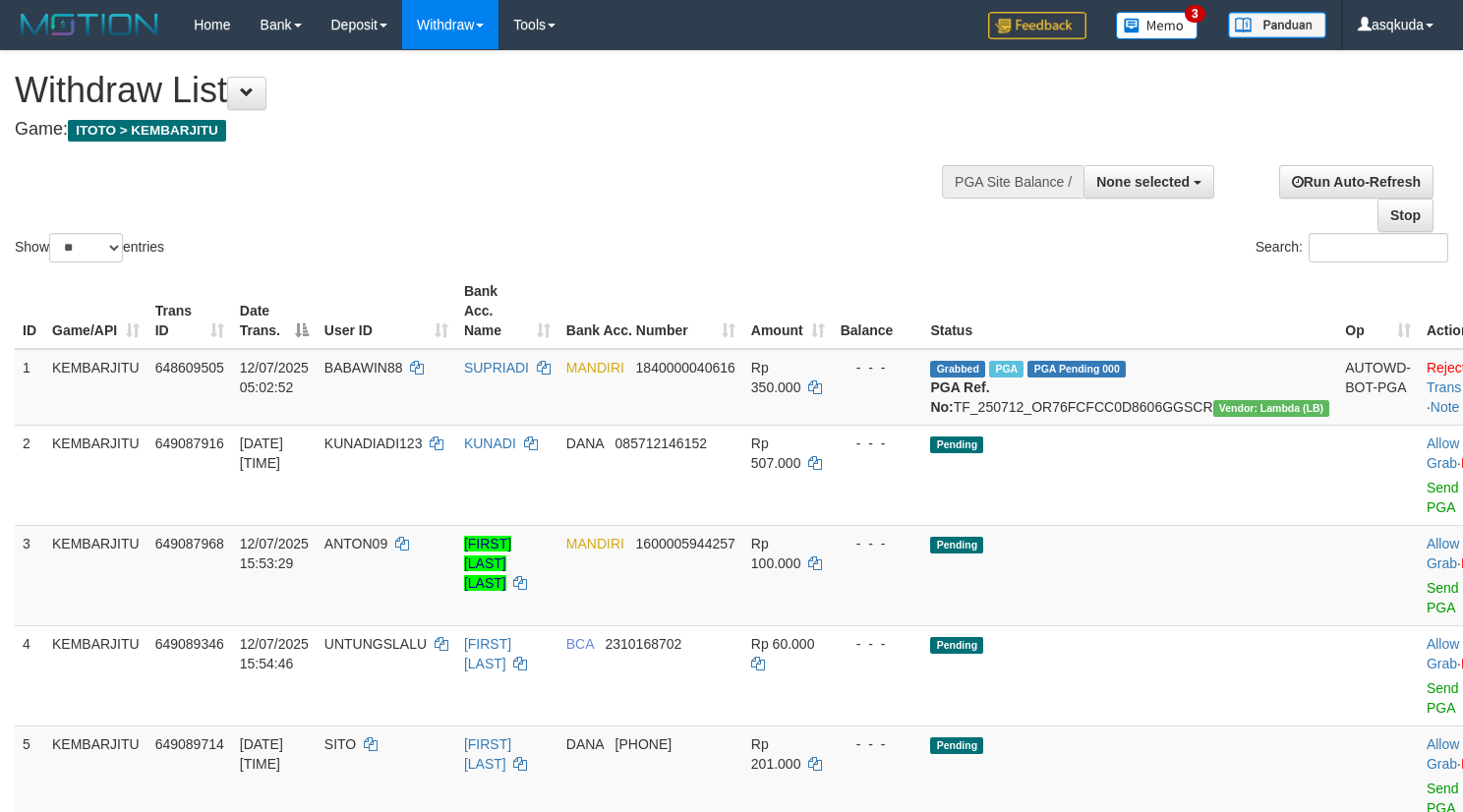 select 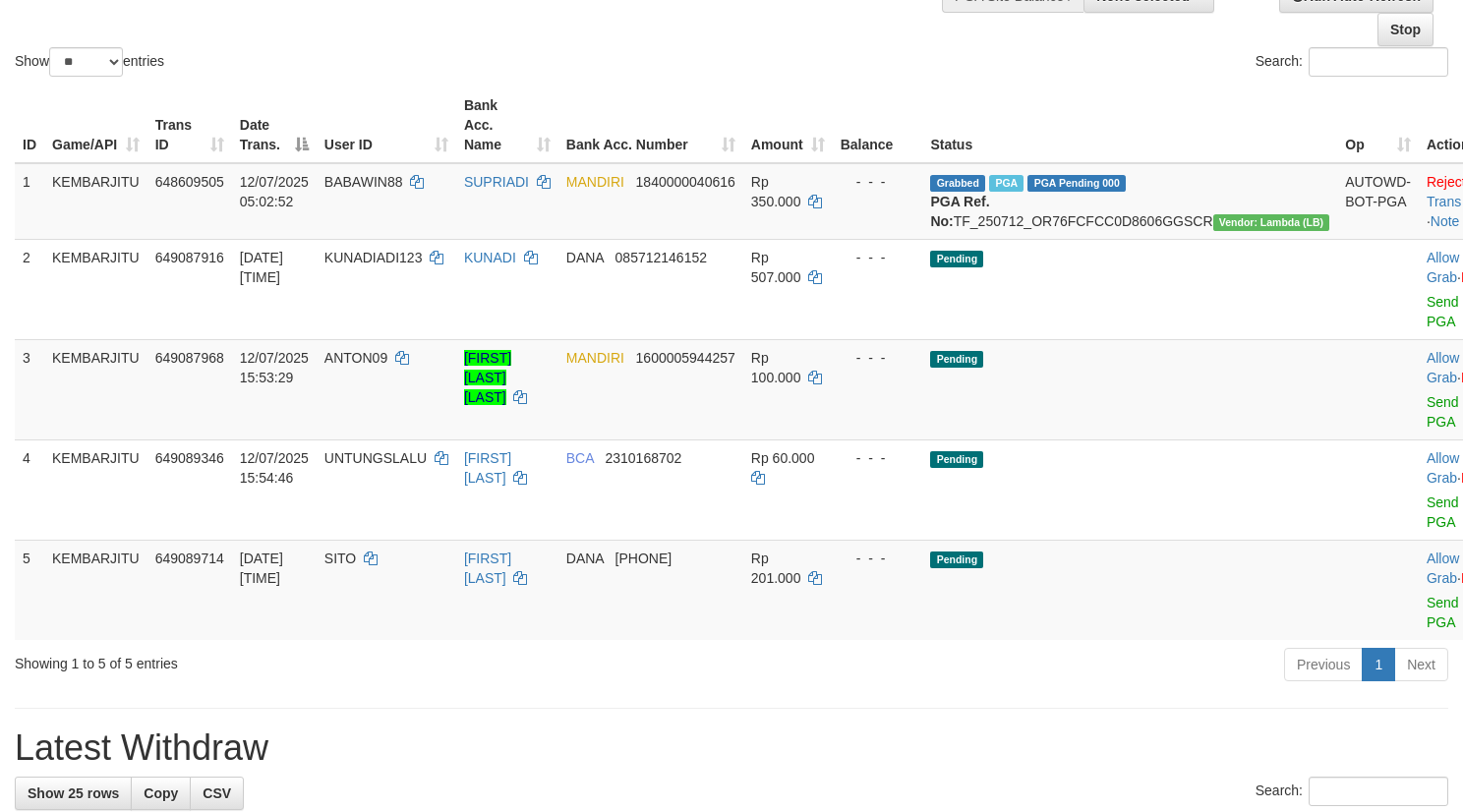 scroll, scrollTop: 0, scrollLeft: 0, axis: both 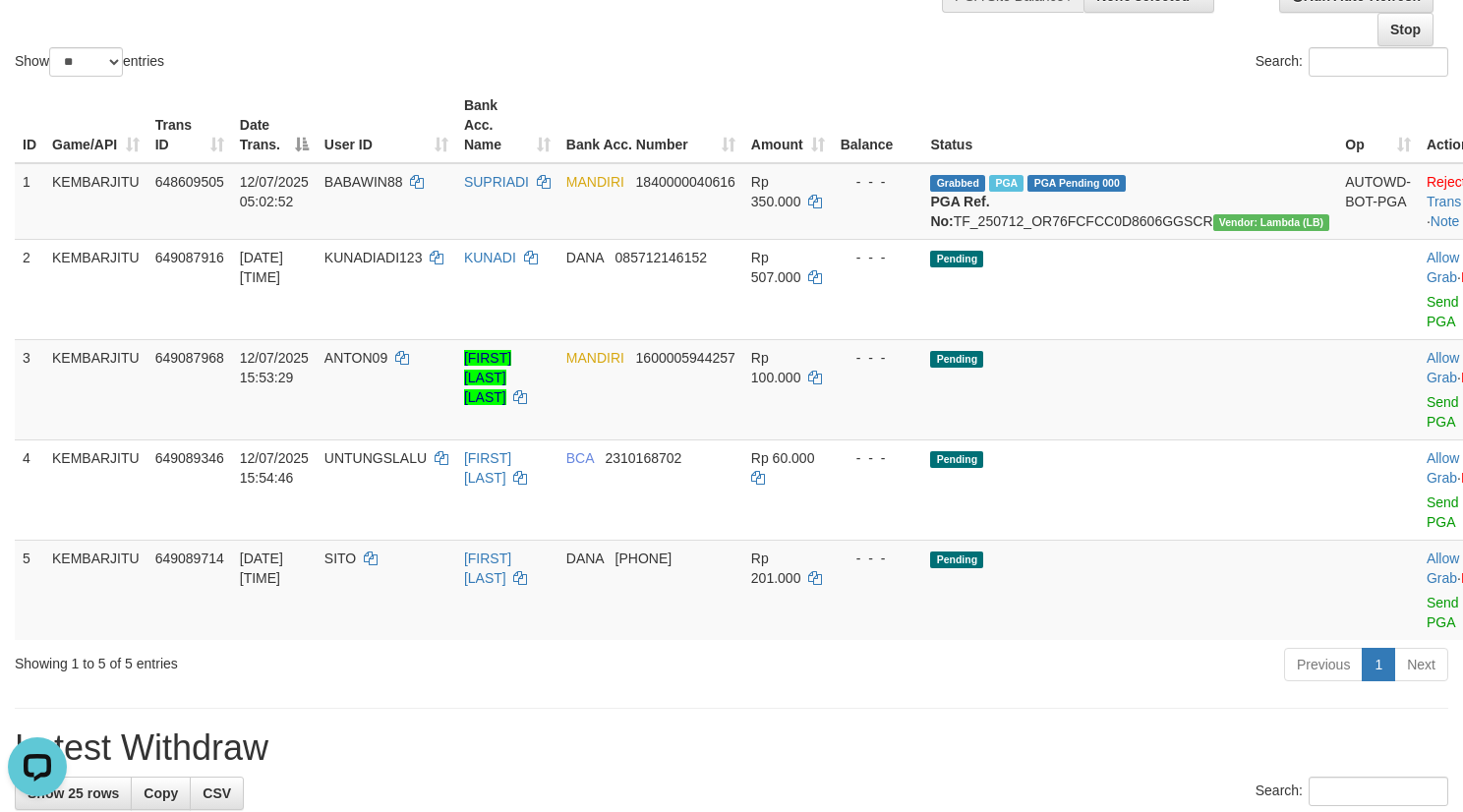 click on "Show  ** ** ** ***  entries Search:" at bounding box center [732, -28] 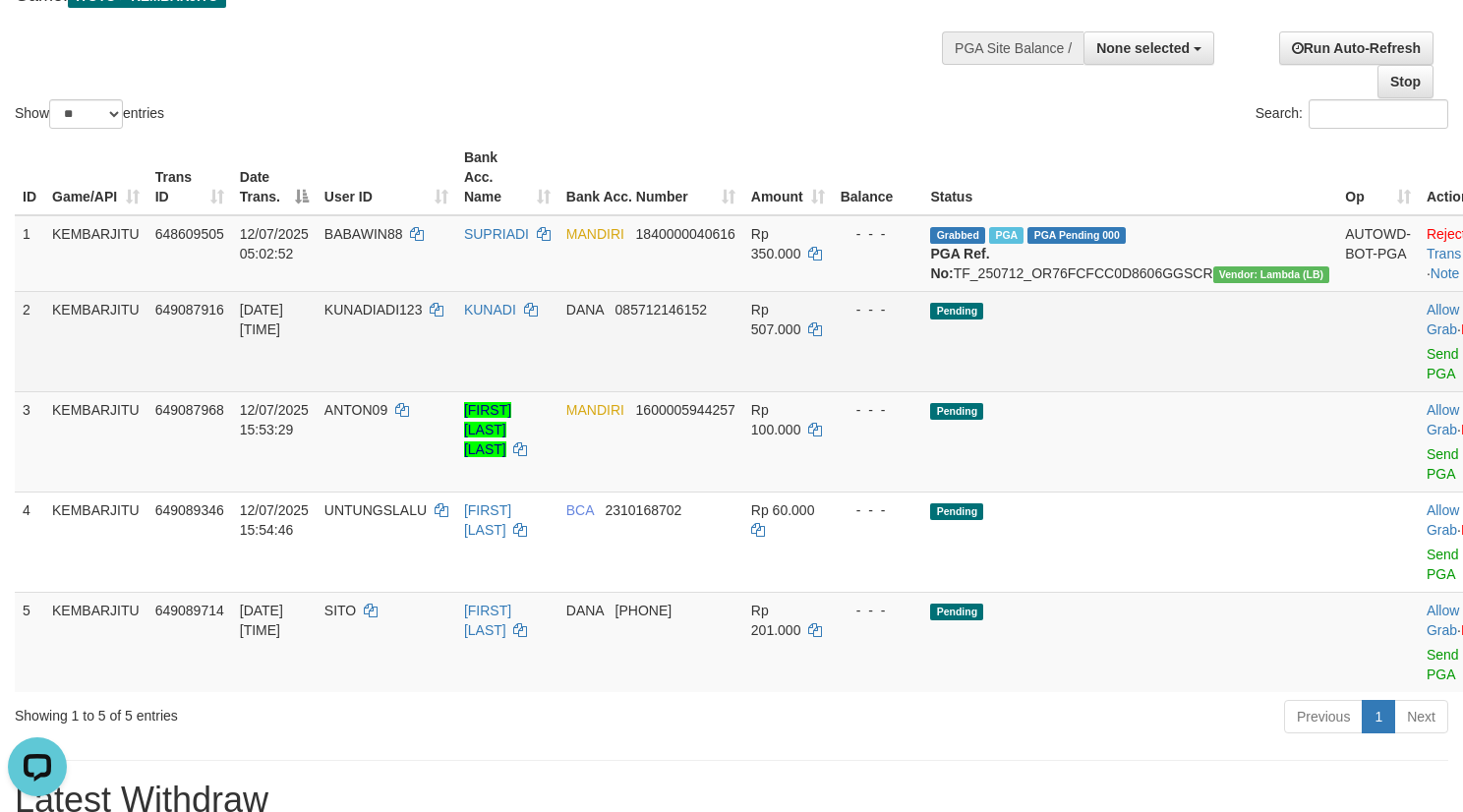 scroll, scrollTop: 186, scrollLeft: 0, axis: vertical 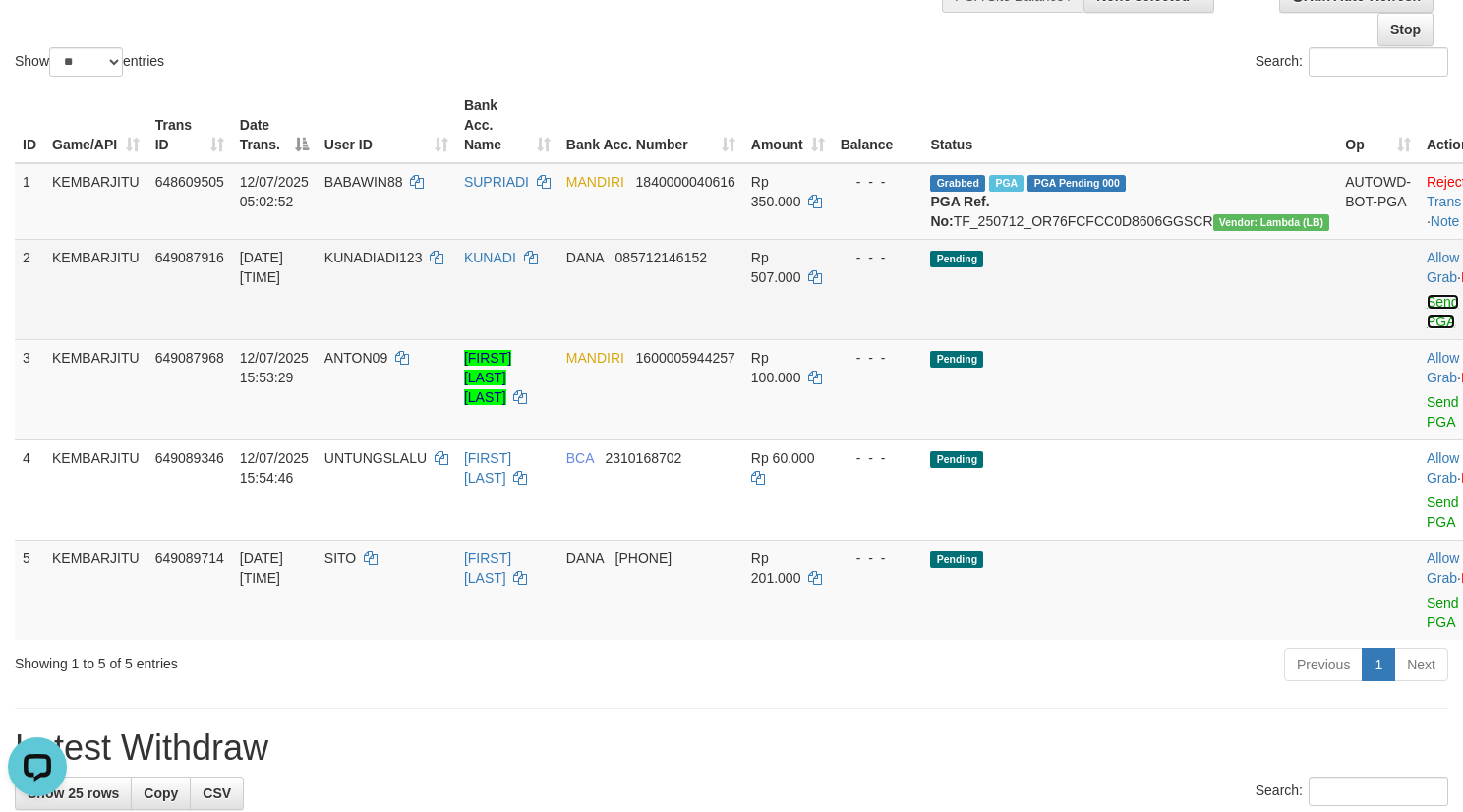 click on "Send PGA" at bounding box center [1442, 312] 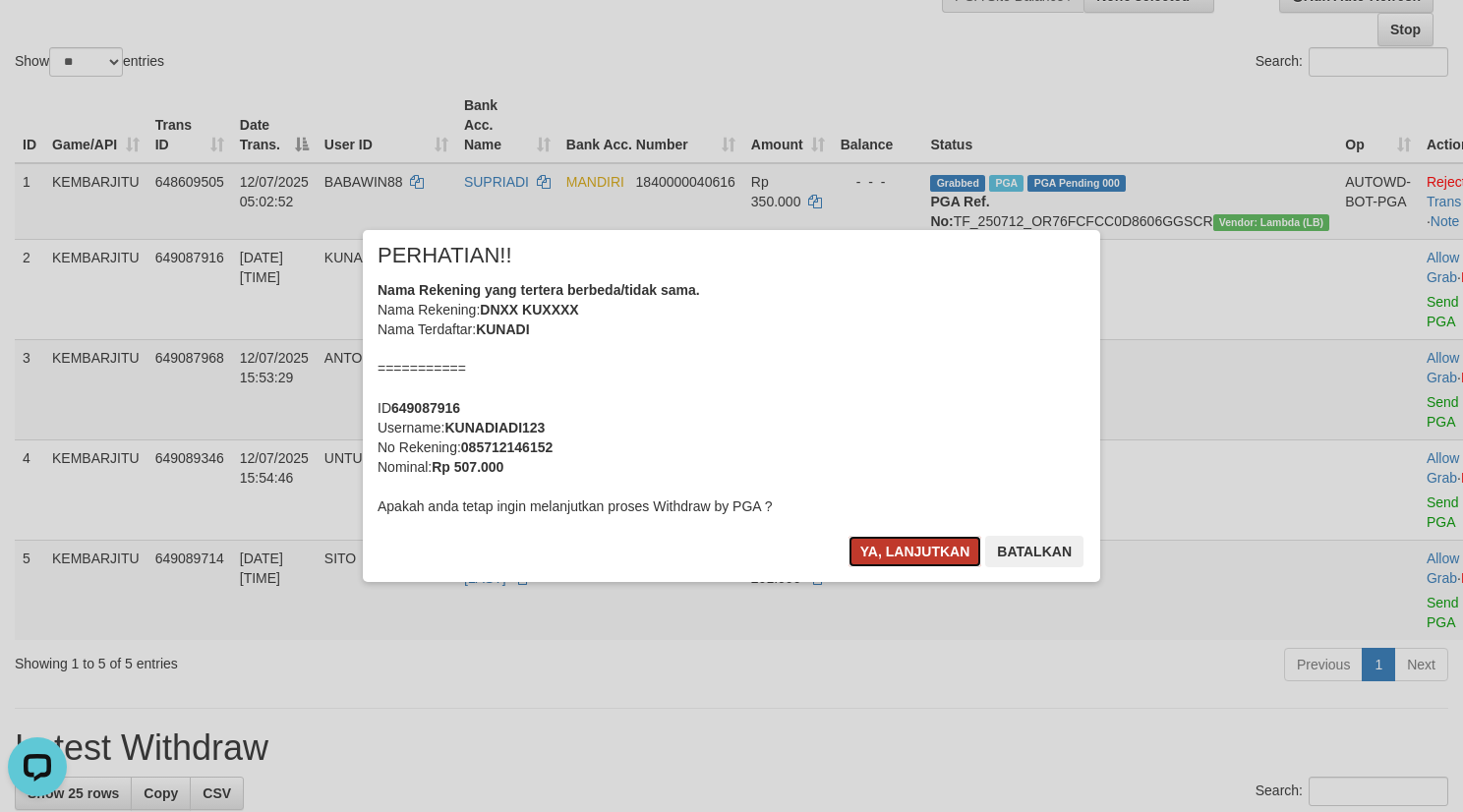 click on "Ya, lanjutkan" at bounding box center [915, 551] 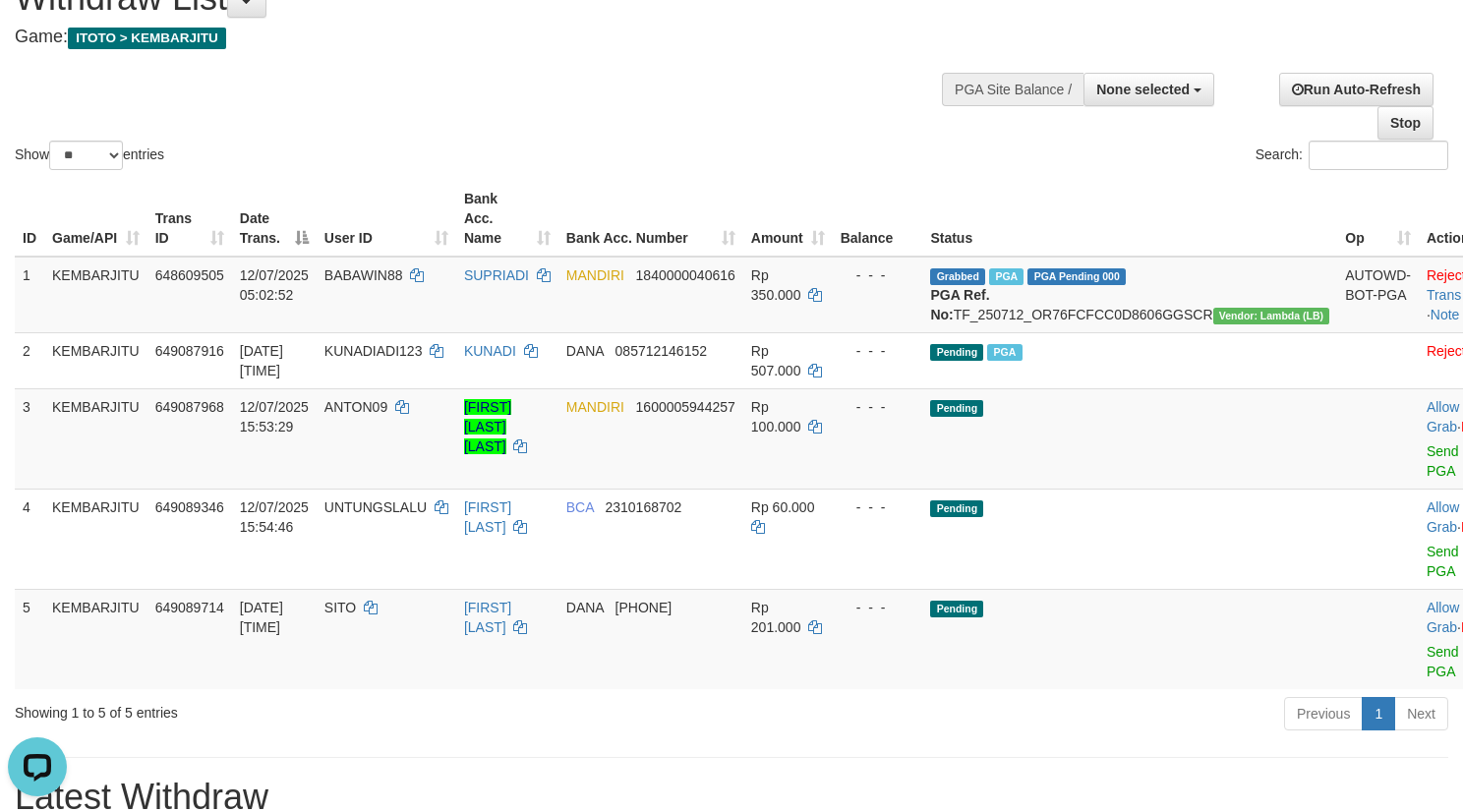 scroll, scrollTop: 0, scrollLeft: 0, axis: both 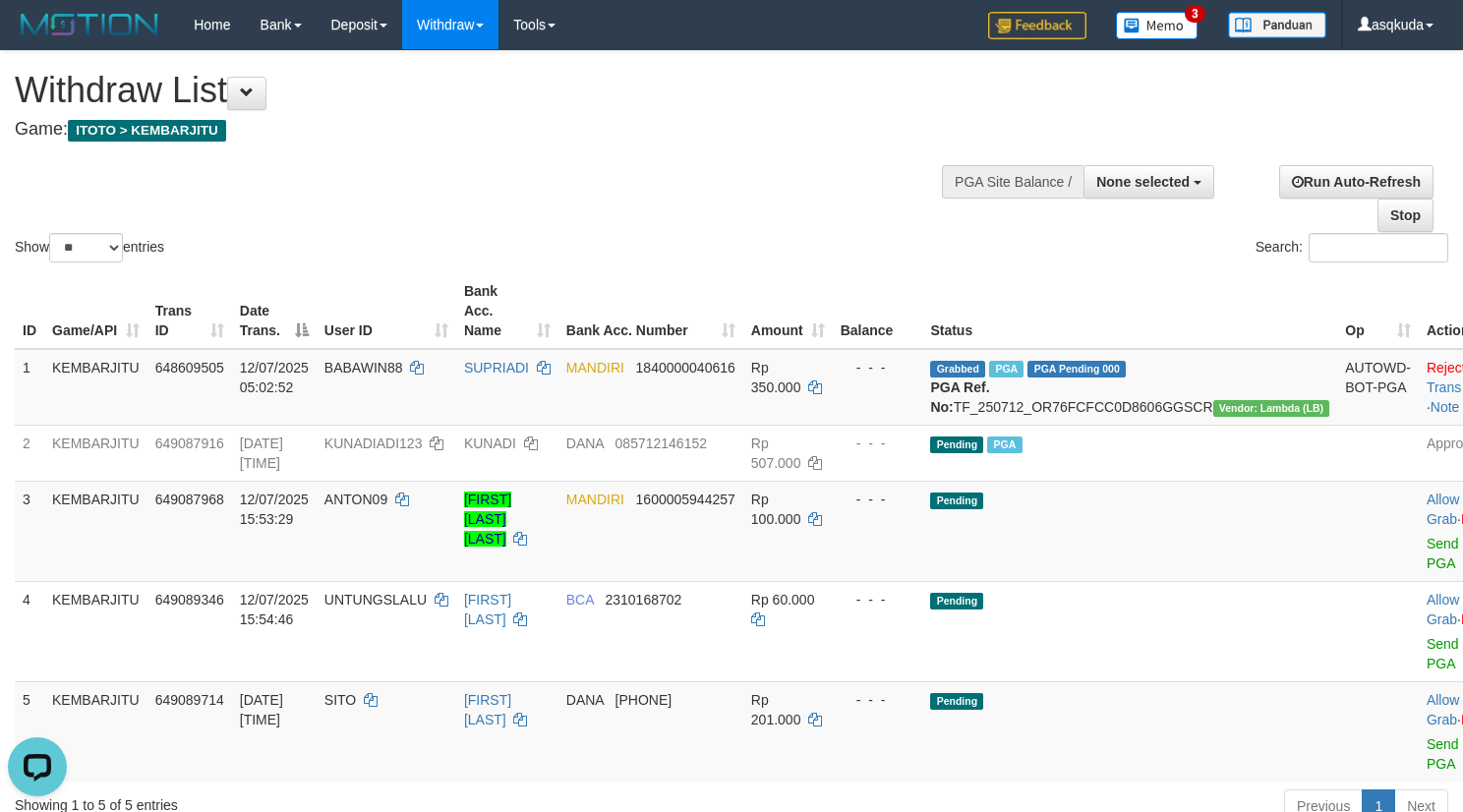 click on "Show  ** ** ** ***  entries Search:" at bounding box center [732, 158] 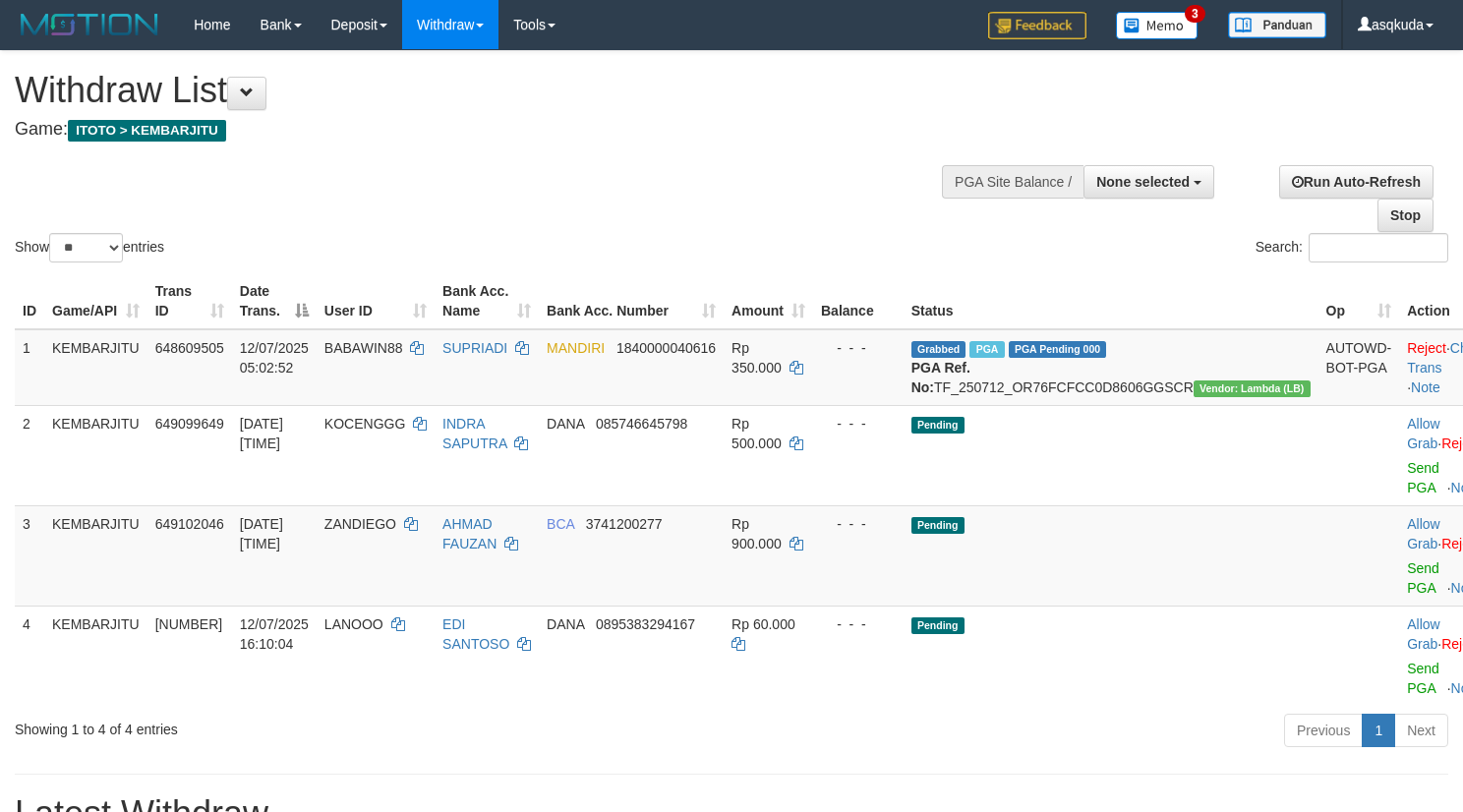 select 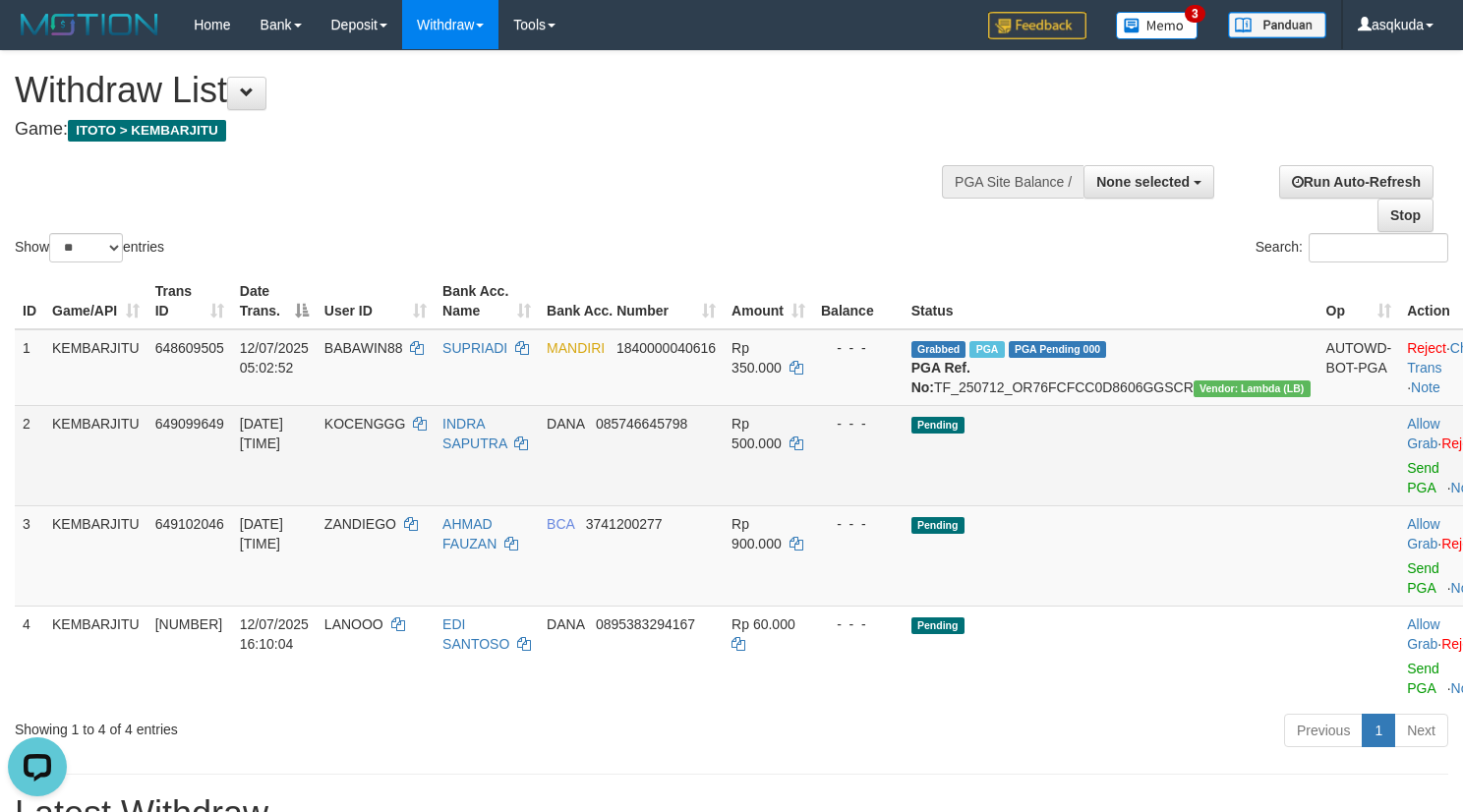 scroll, scrollTop: 0, scrollLeft: 0, axis: both 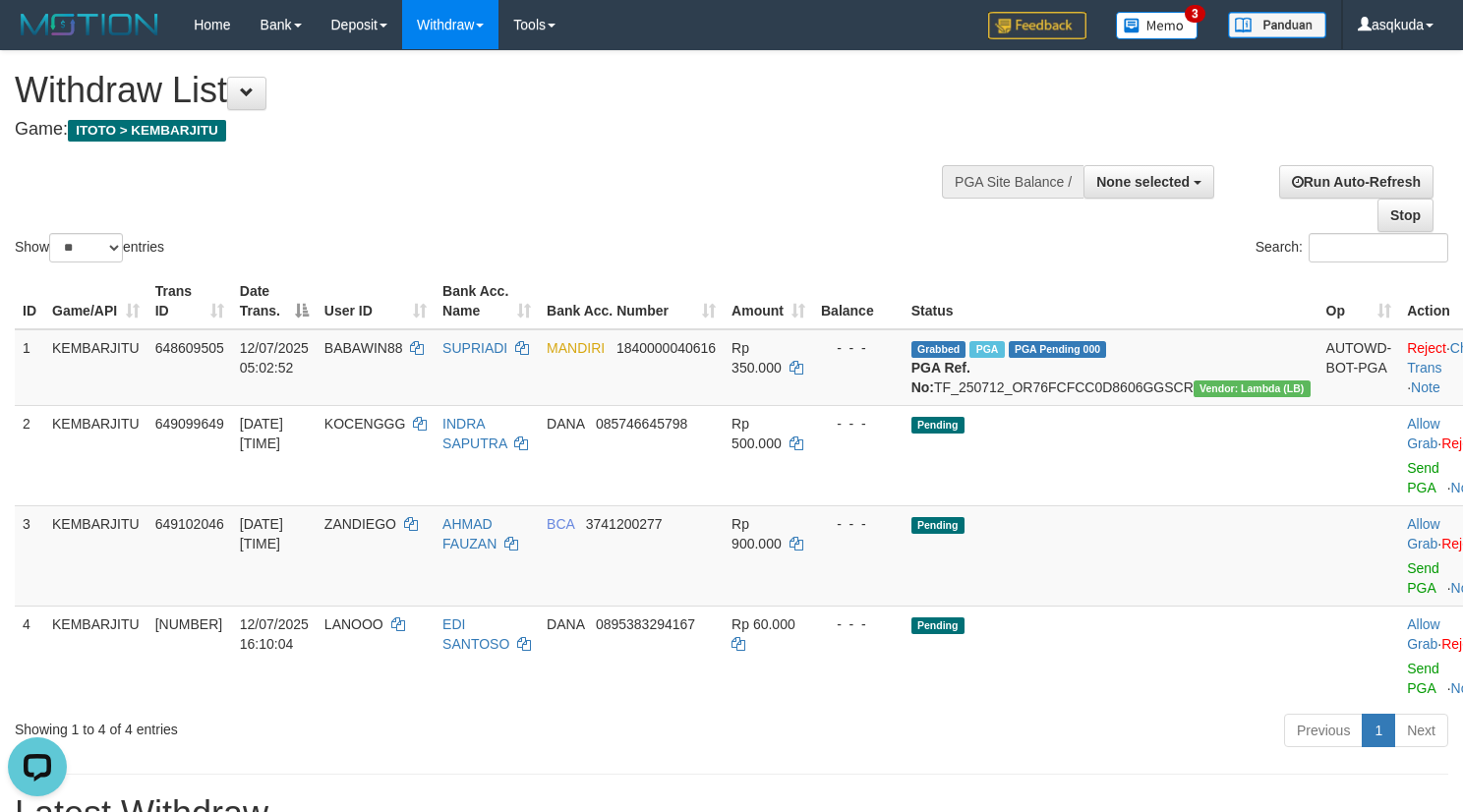 click on "Show  ** ** ** ***  entries Search:" at bounding box center (732, 158) 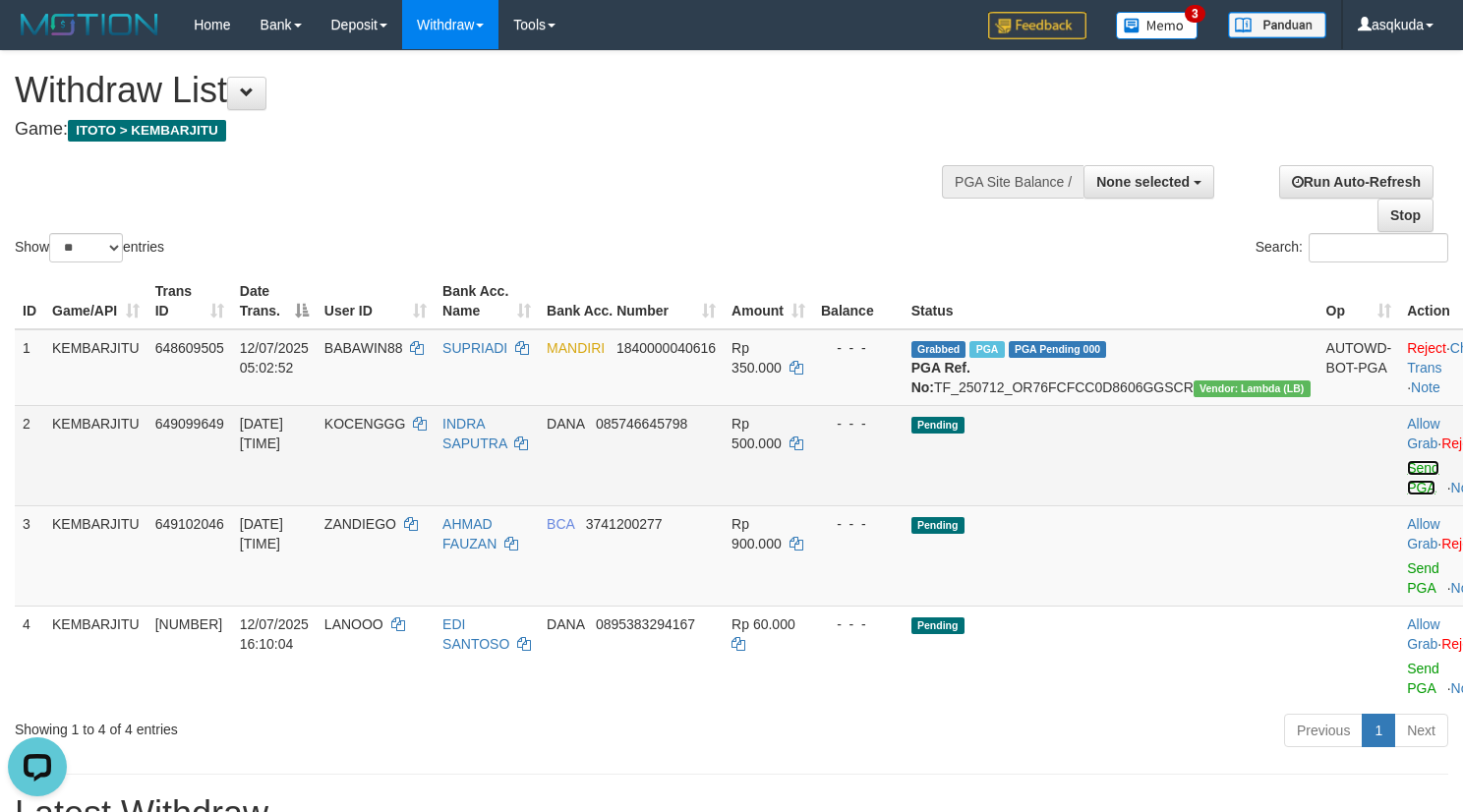 click on "Send PGA" at bounding box center [1423, 478] 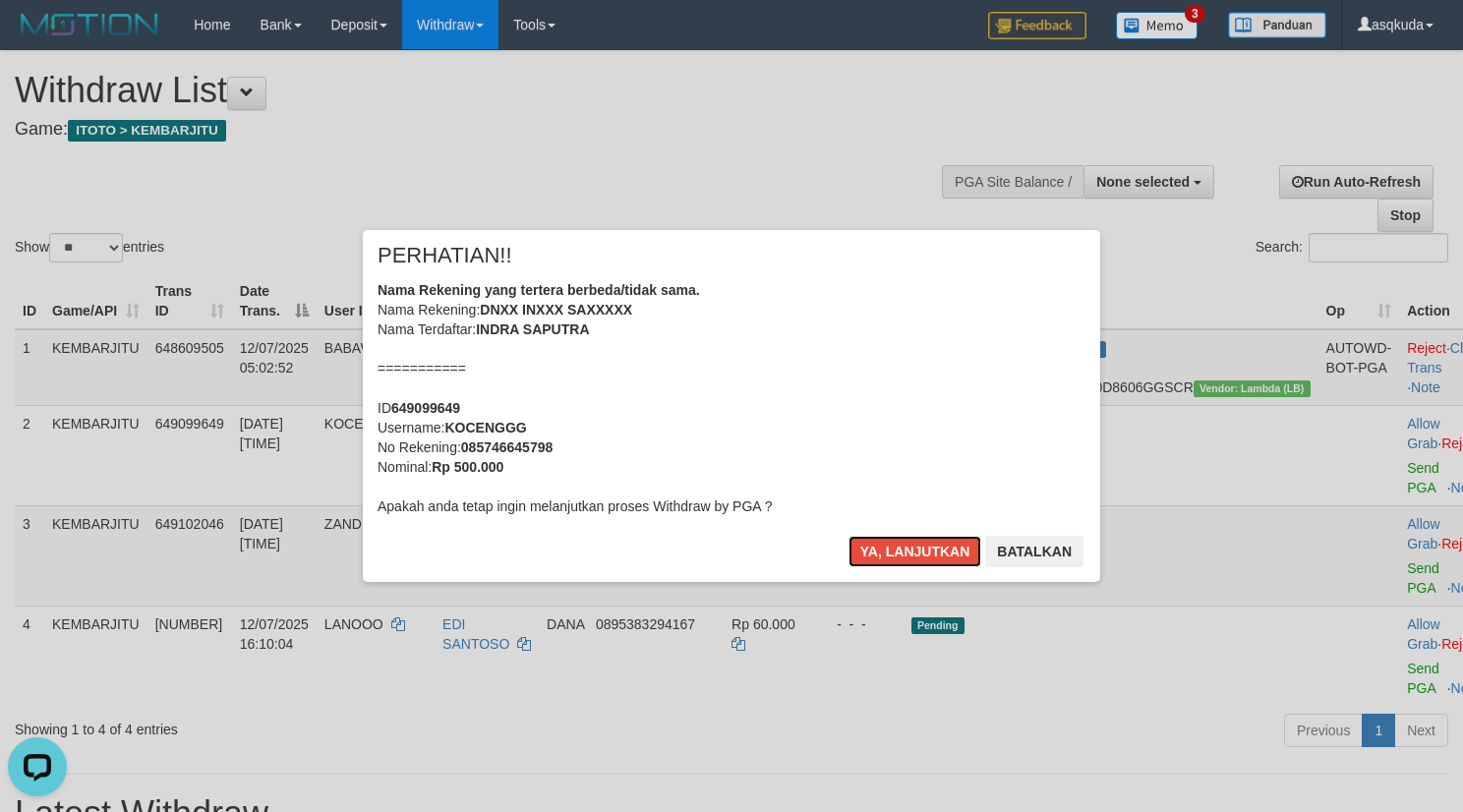 type 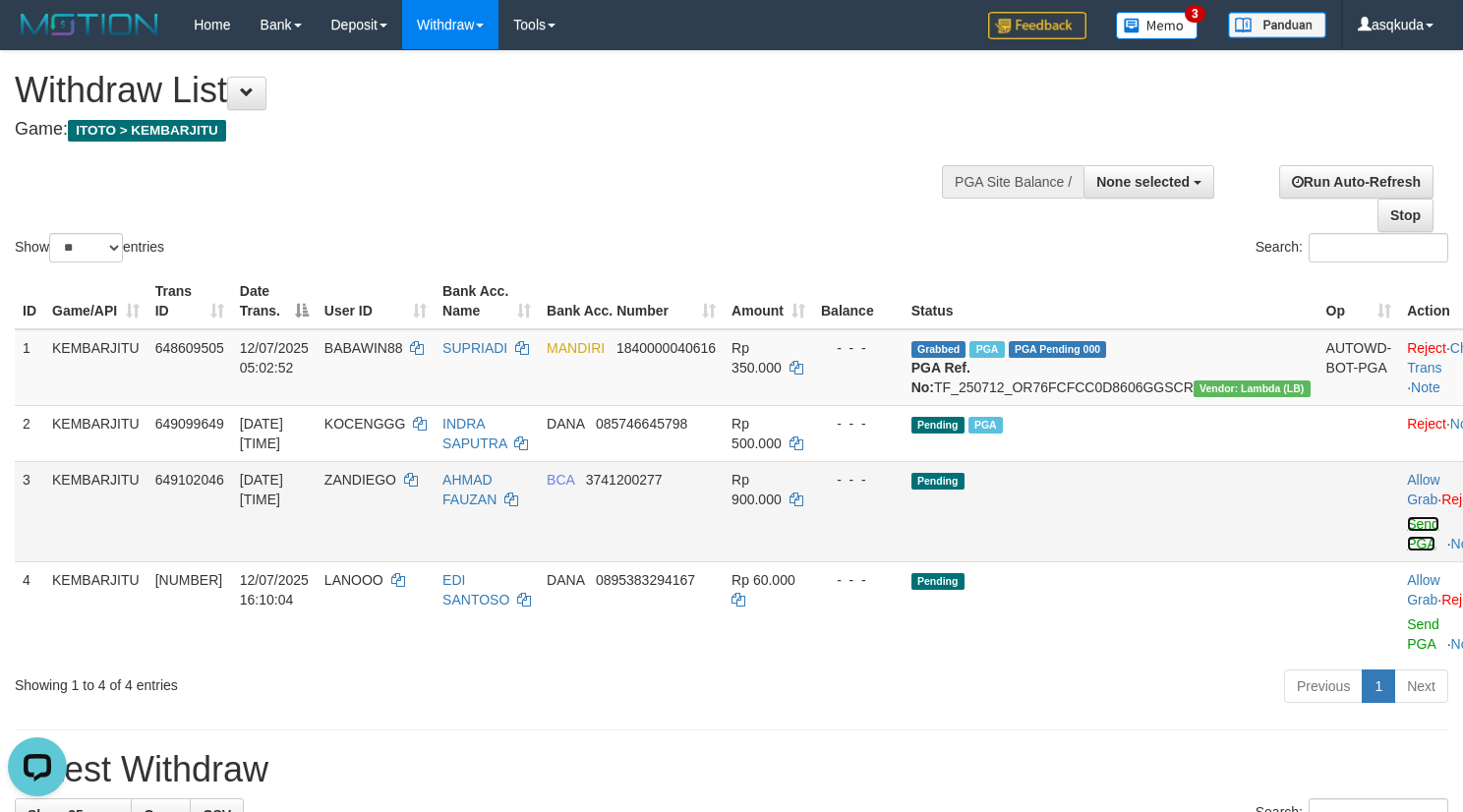 click on "Send PGA" at bounding box center (1423, 534) 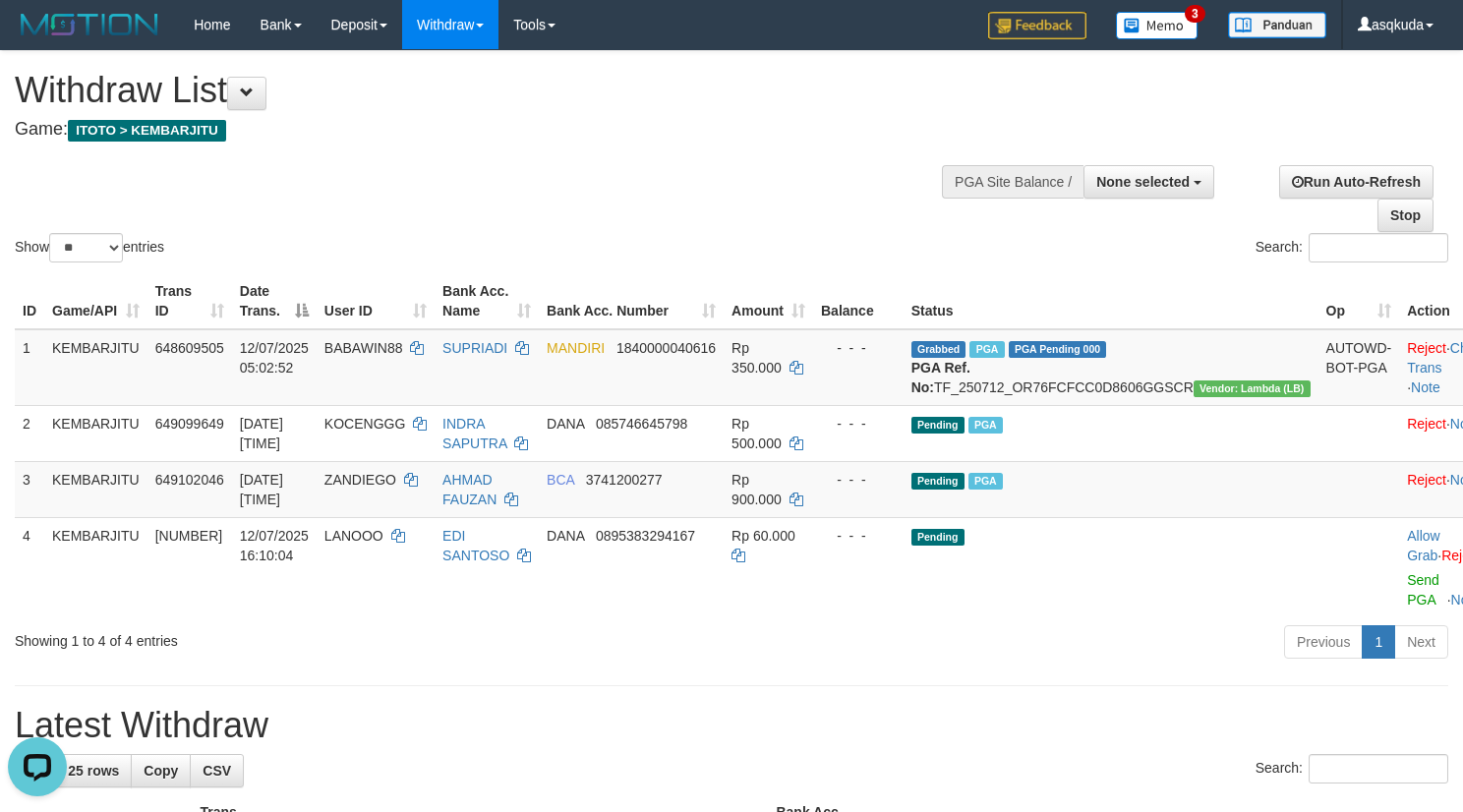 click on "Withdraw List" at bounding box center [485, 90] 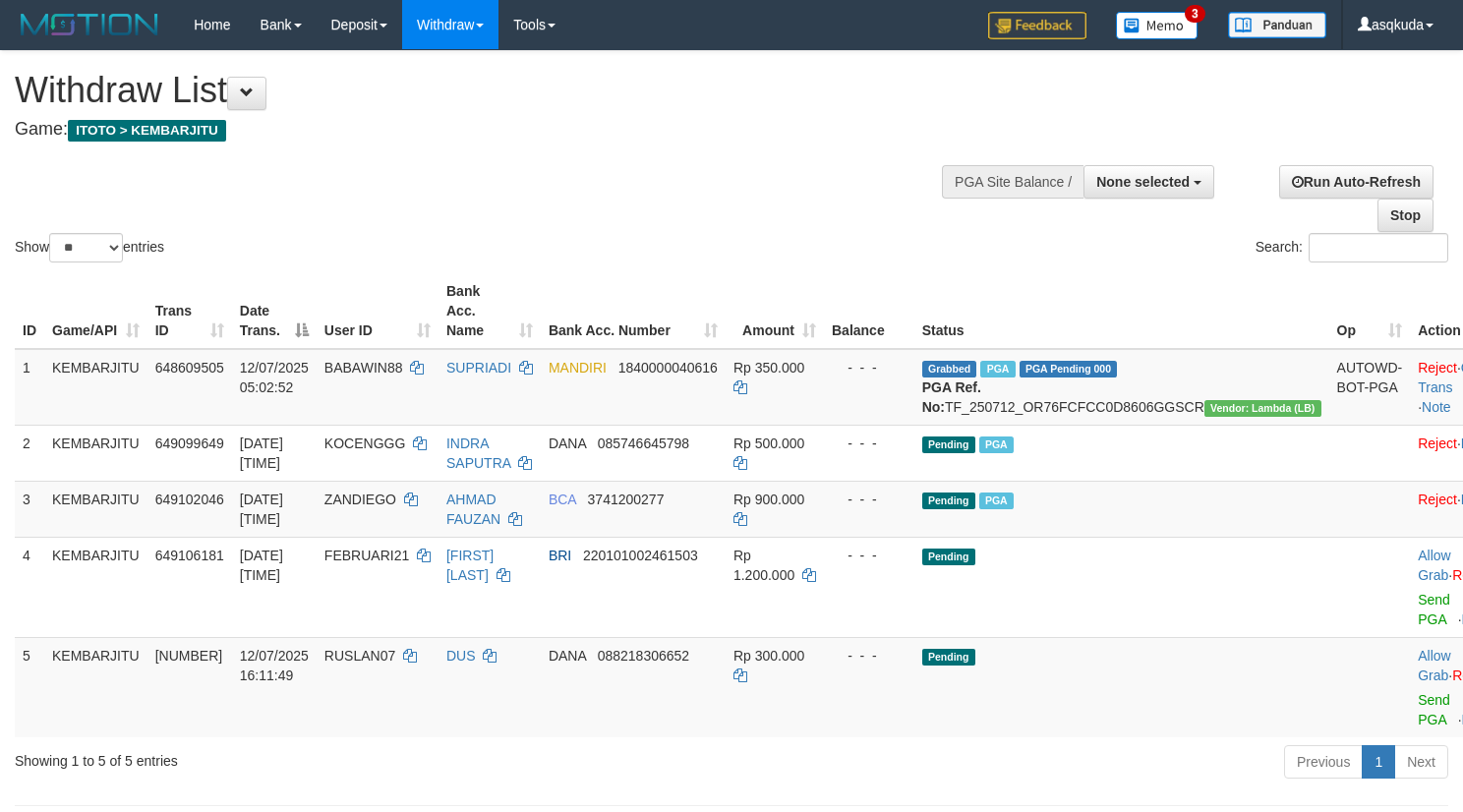 select 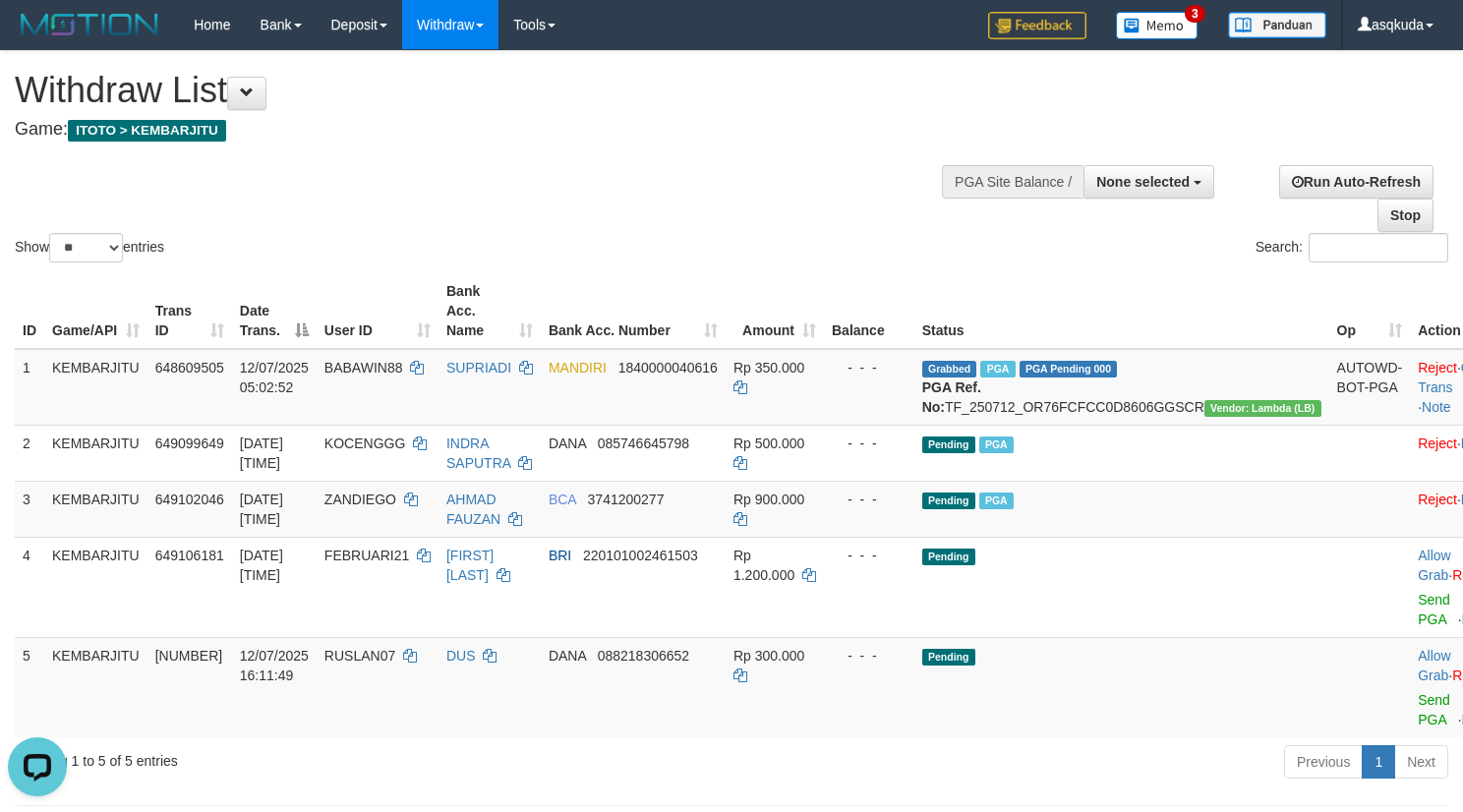 scroll, scrollTop: 0, scrollLeft: 0, axis: both 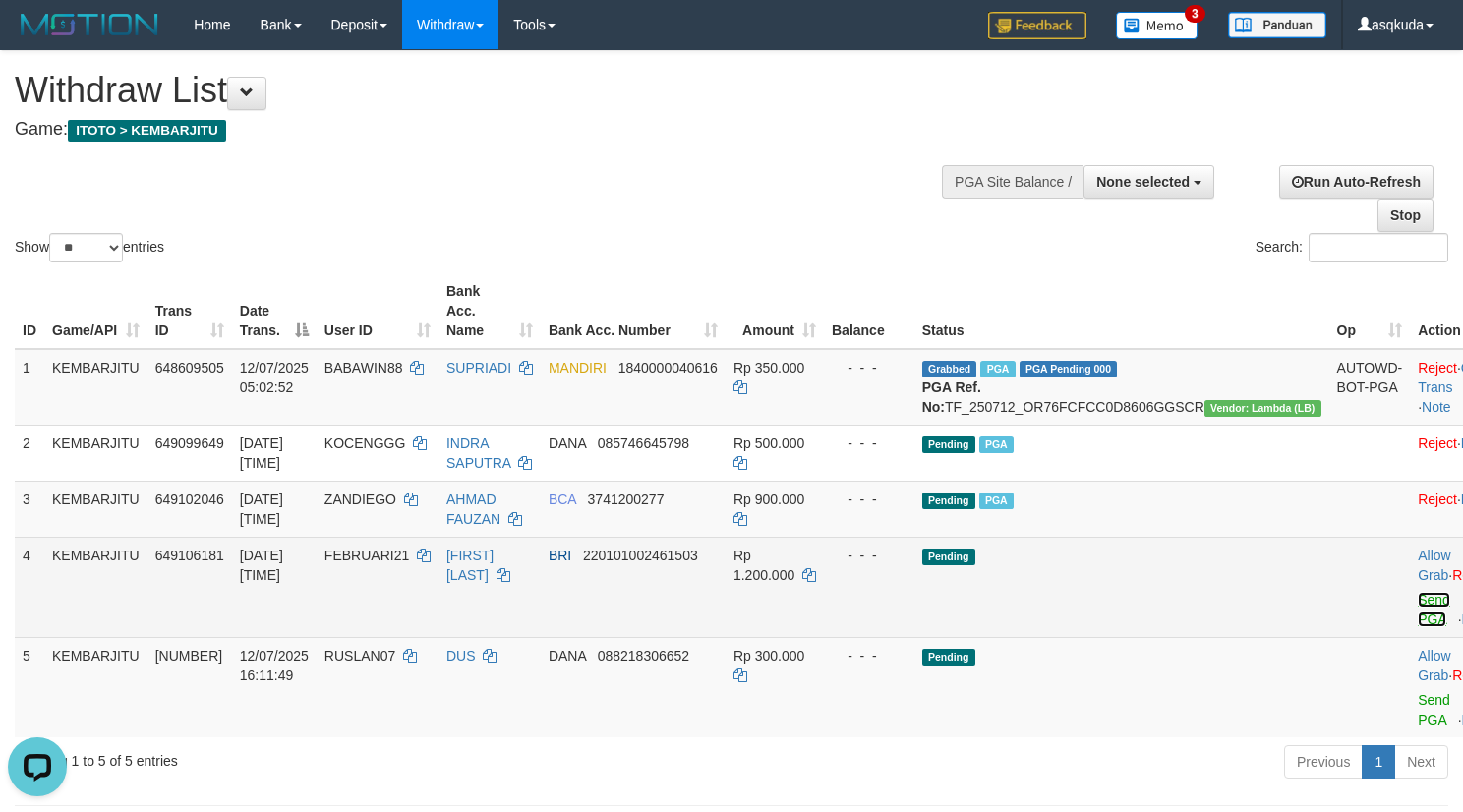 click on "Send PGA" at bounding box center (1434, 609) 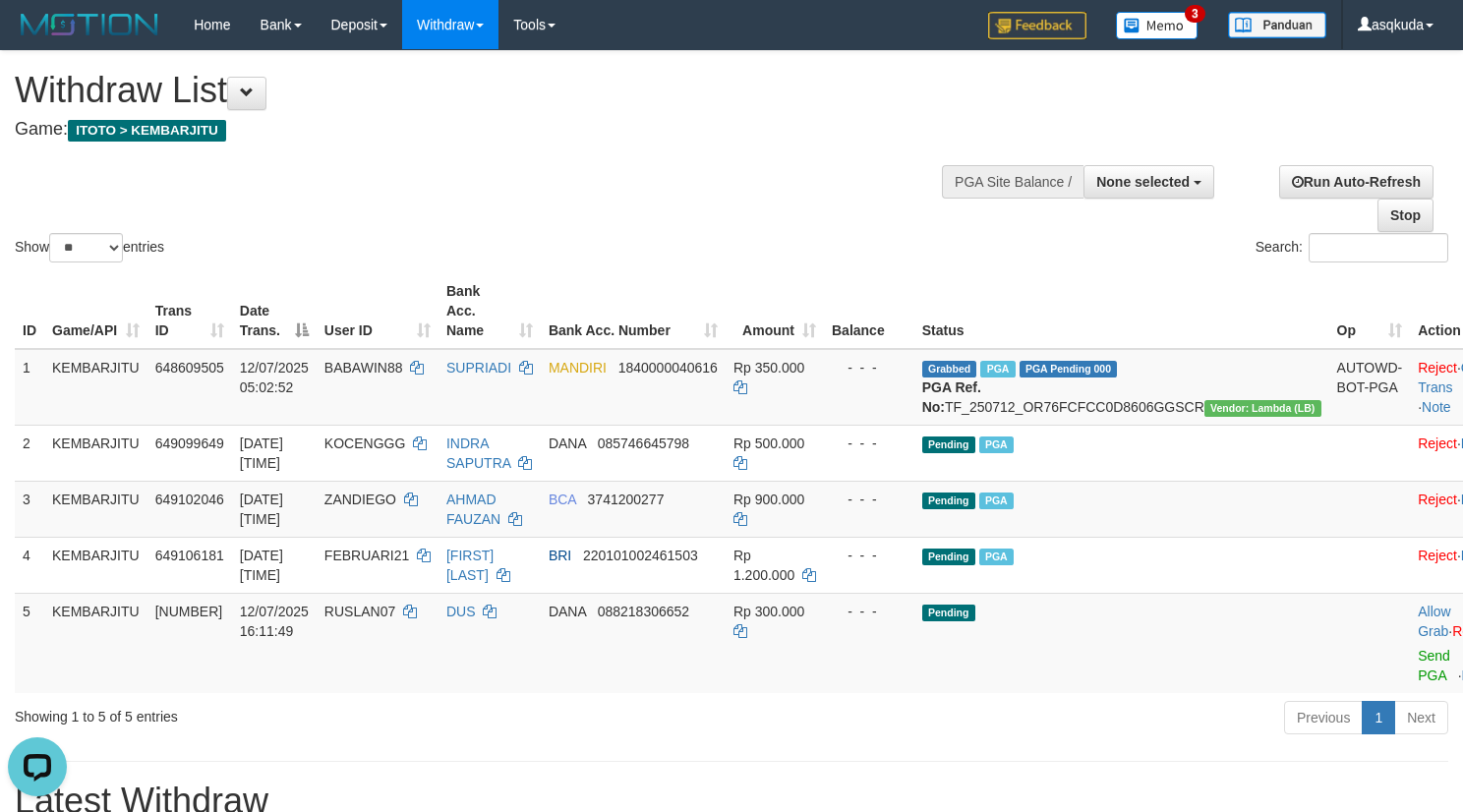 drag, startPoint x: 690, startPoint y: 143, endPoint x: 665, endPoint y: 156, distance: 28.178006 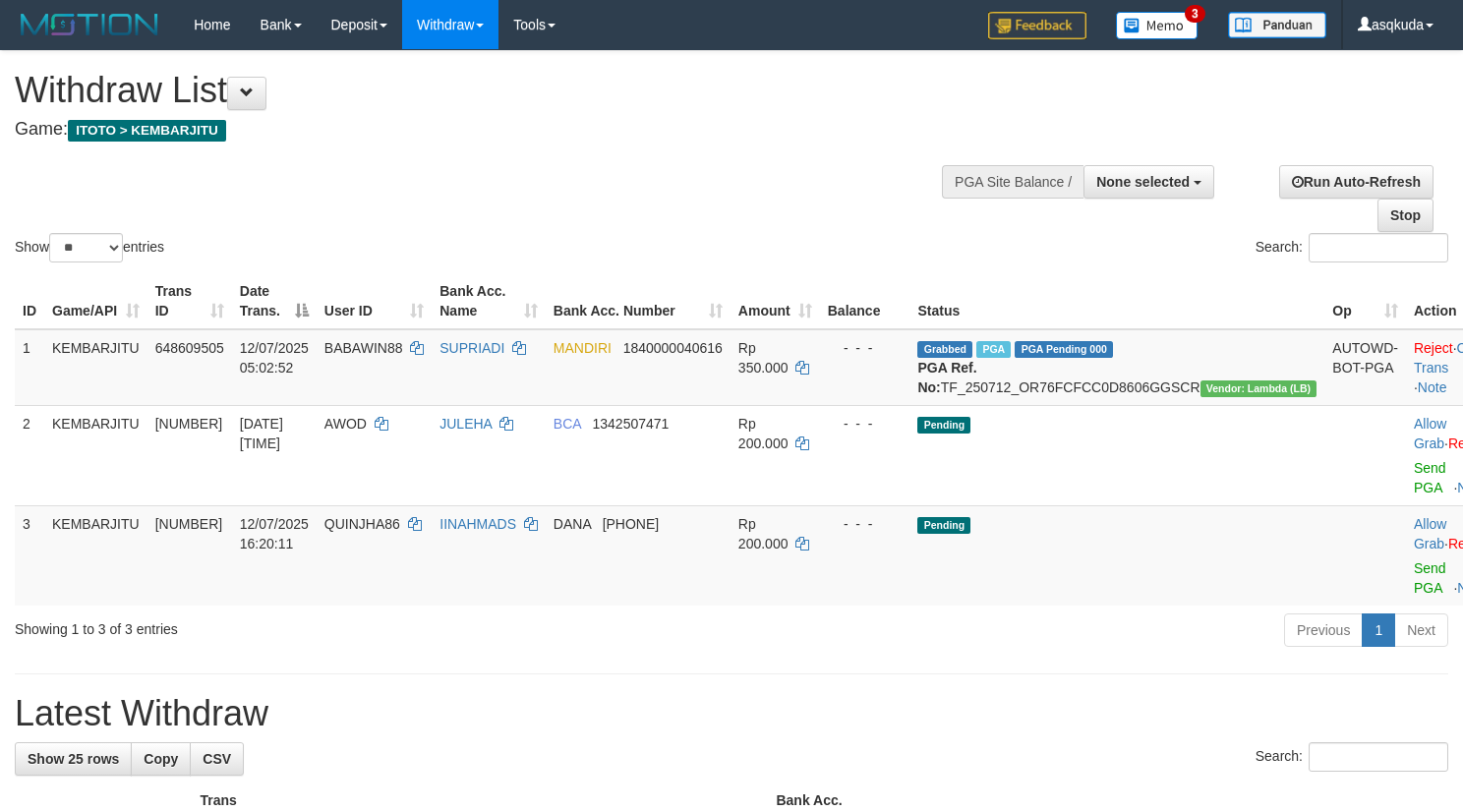 select 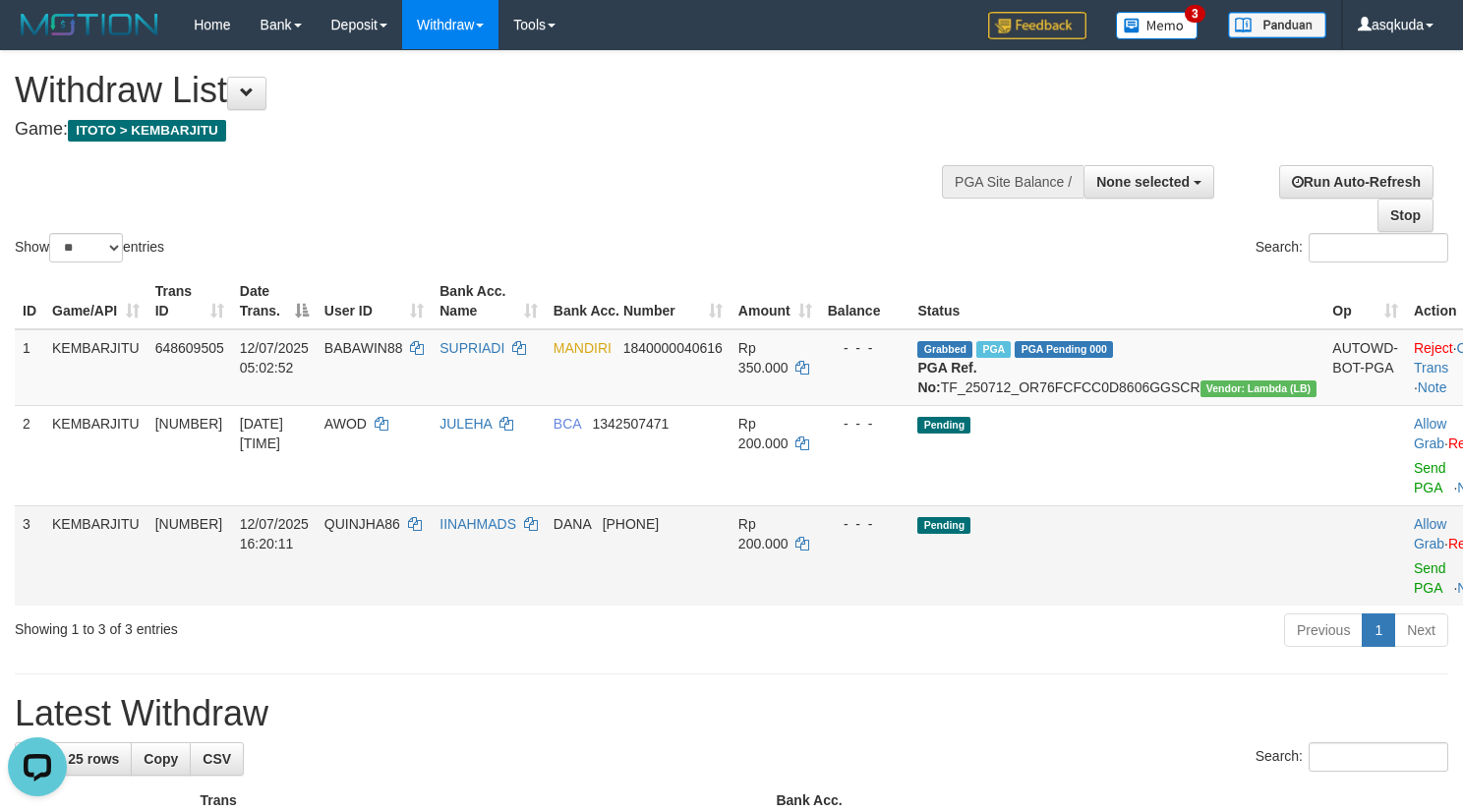 scroll, scrollTop: 0, scrollLeft: 0, axis: both 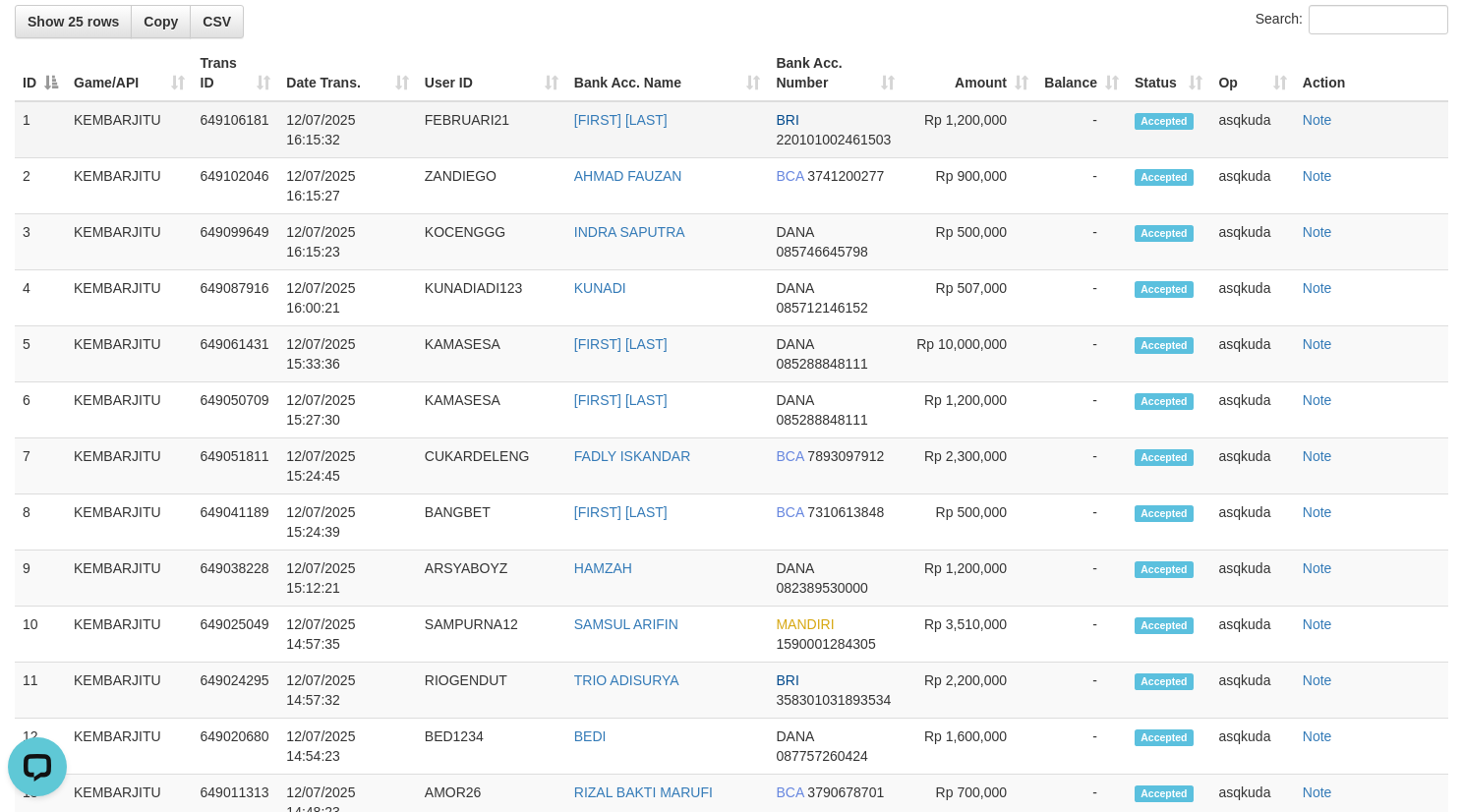 click on "FEBRUARI21" at bounding box center (492, 130) 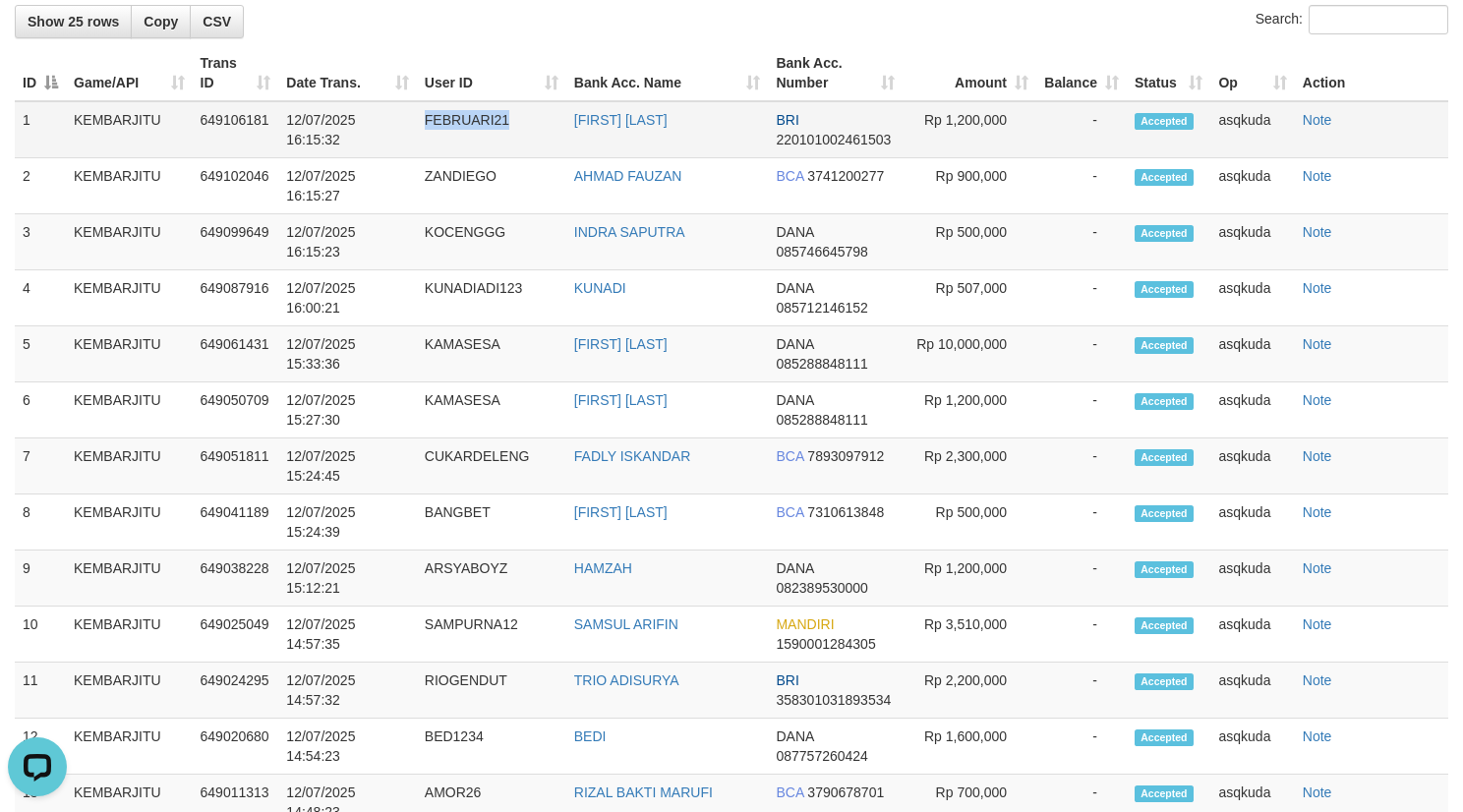click on "FEBRUARI21" at bounding box center [492, 130] 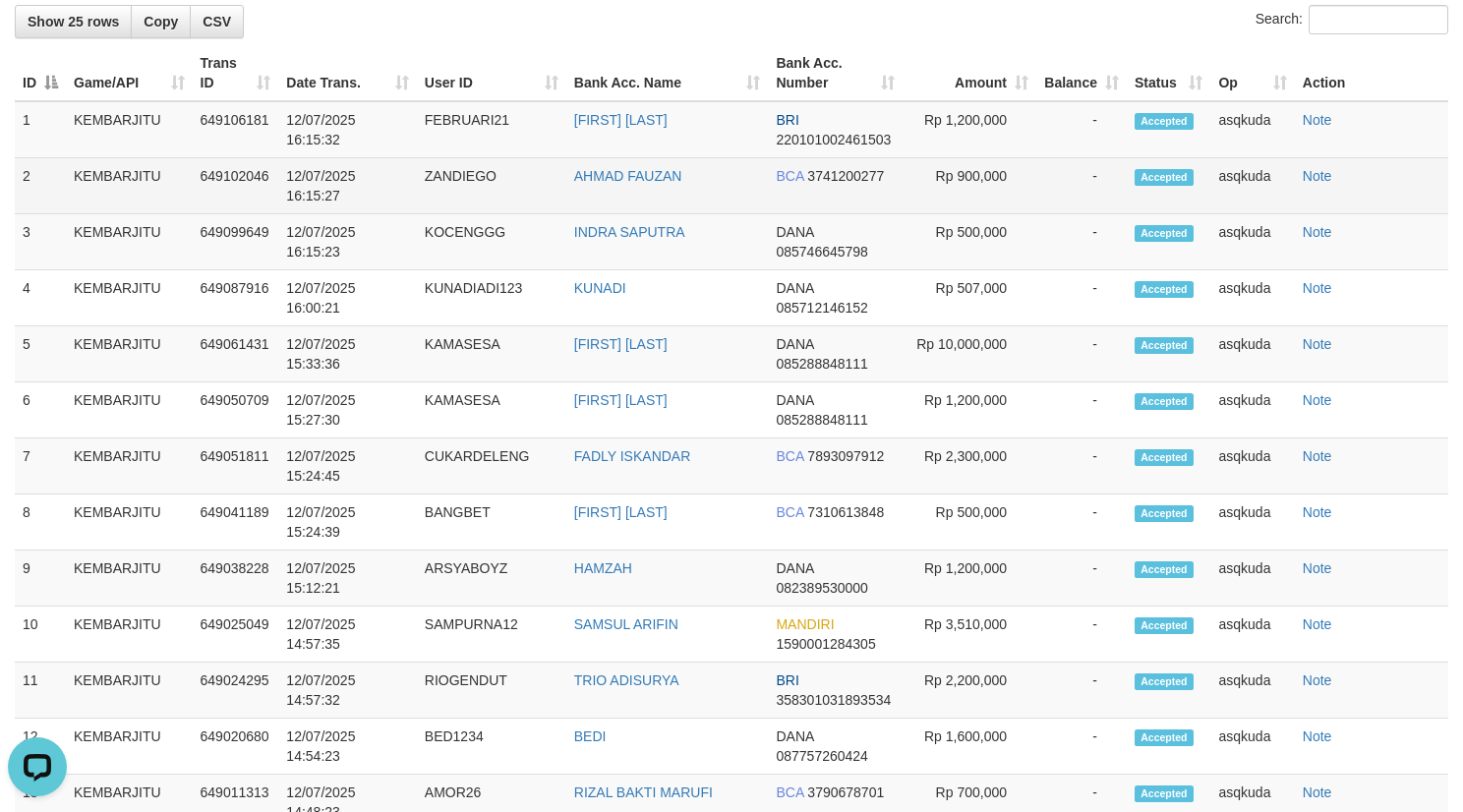 click on "ZANDIEGO" at bounding box center [492, 186] 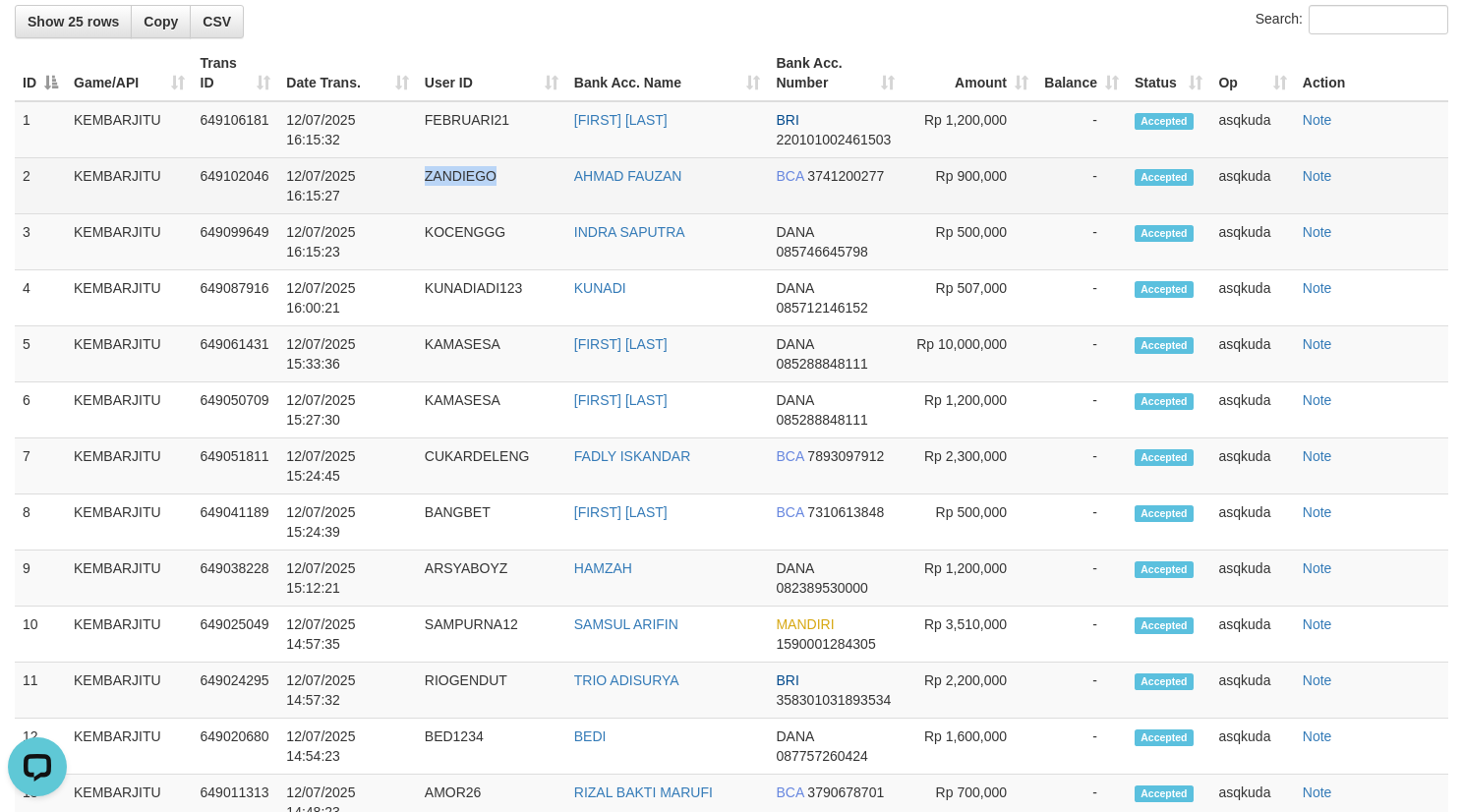 copy on "ZANDIEGO" 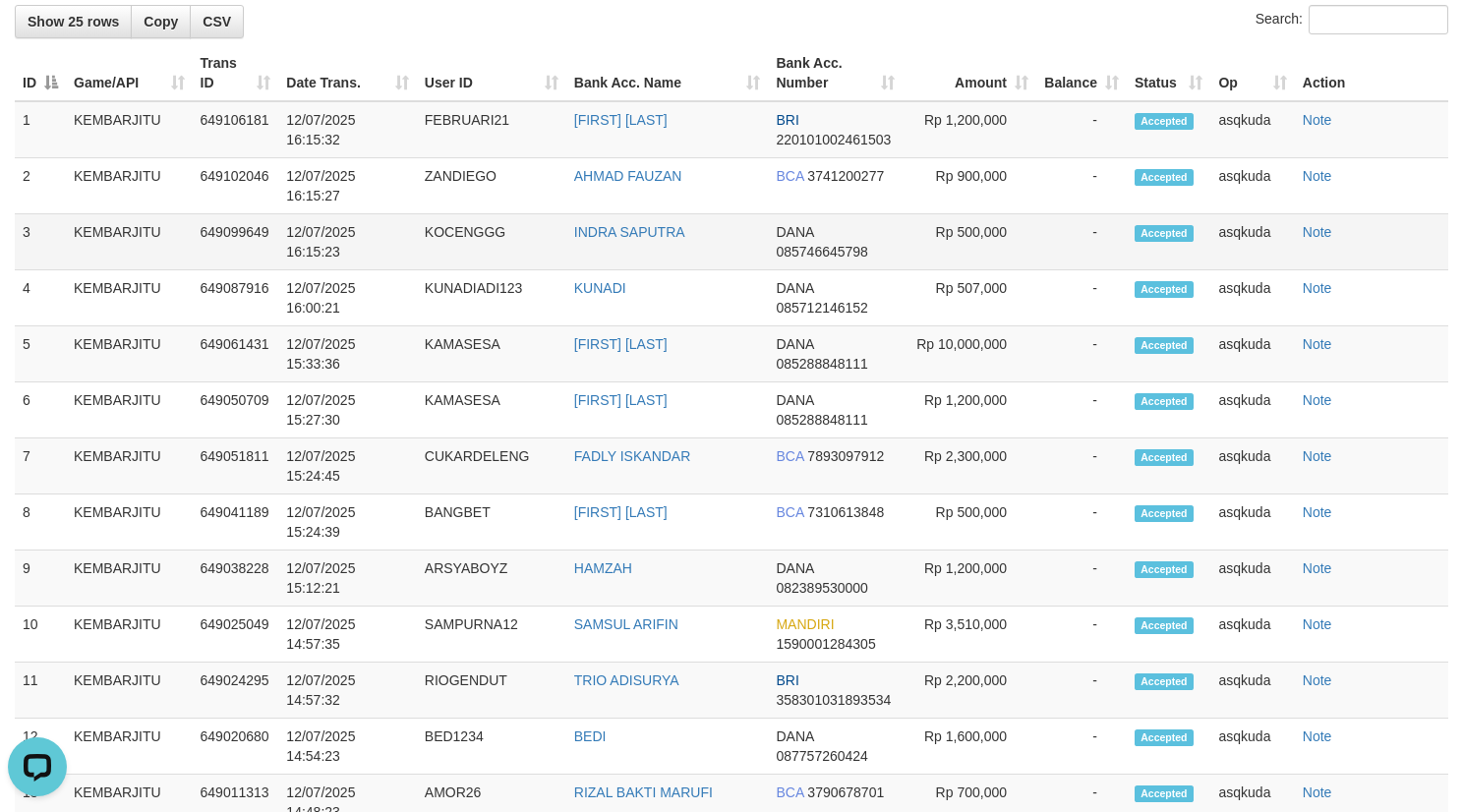 click on "KOCENGGG" at bounding box center (492, 242) 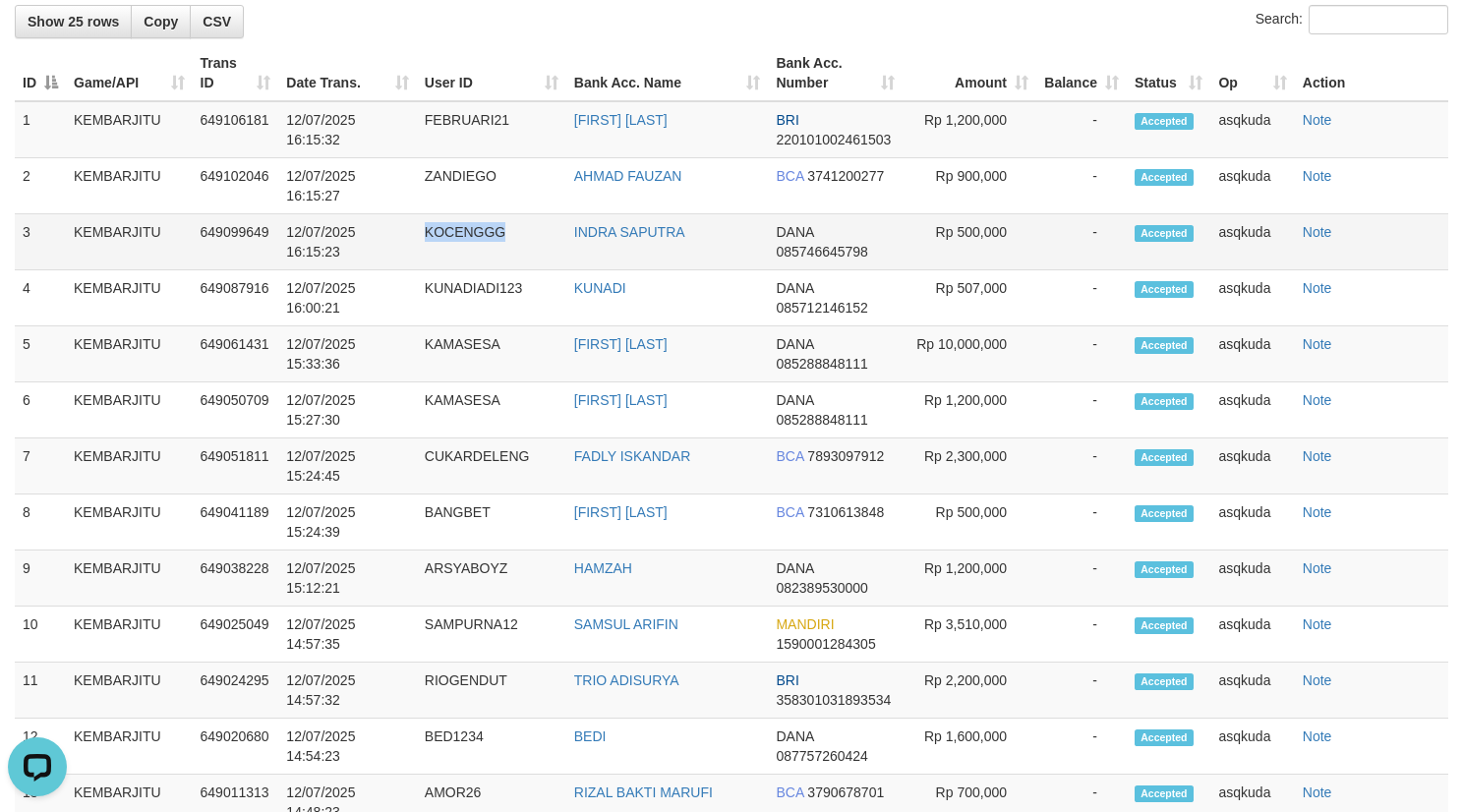 click on "KOCENGGG" at bounding box center [492, 242] 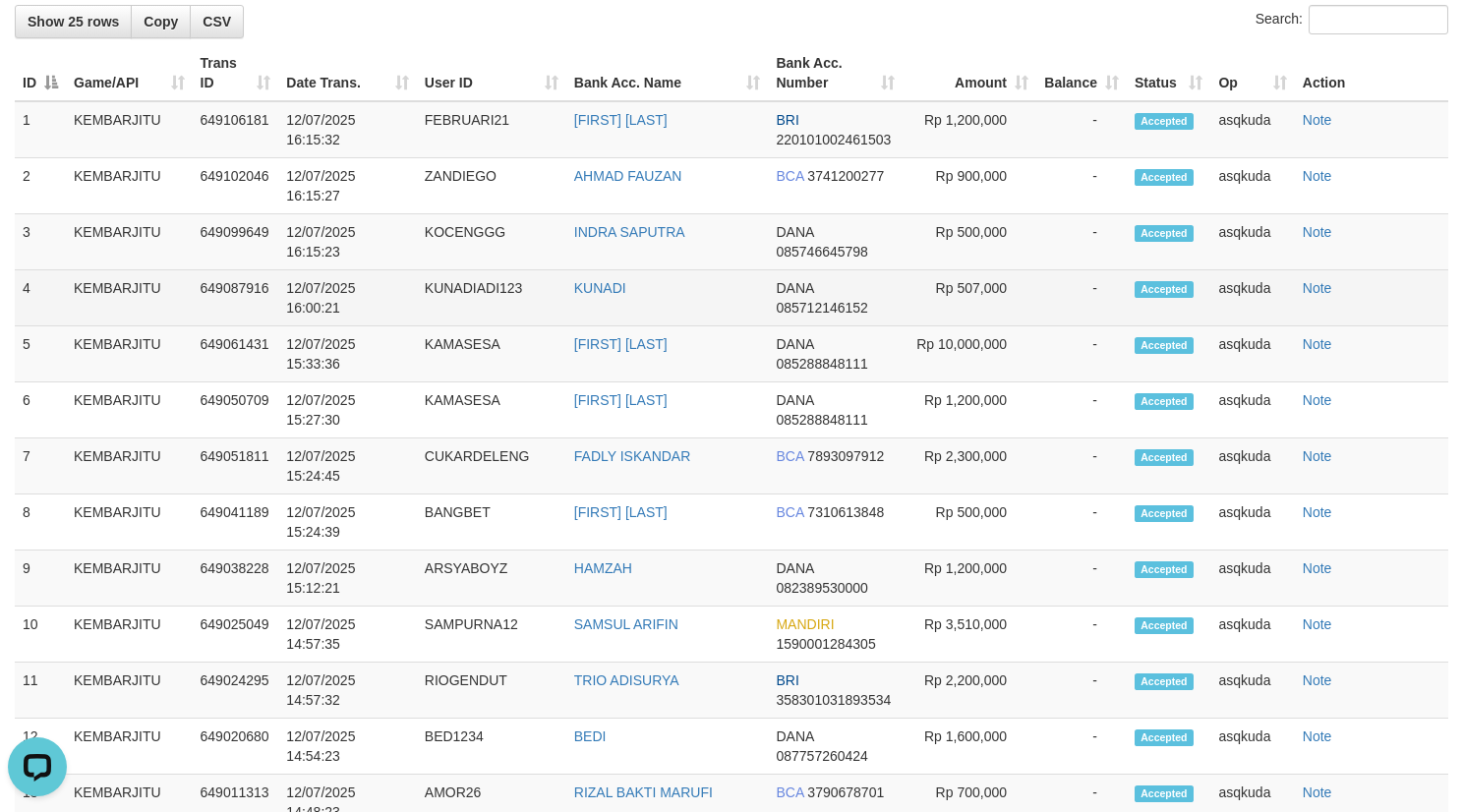 click on "KUNADIADI123" at bounding box center (492, 298) 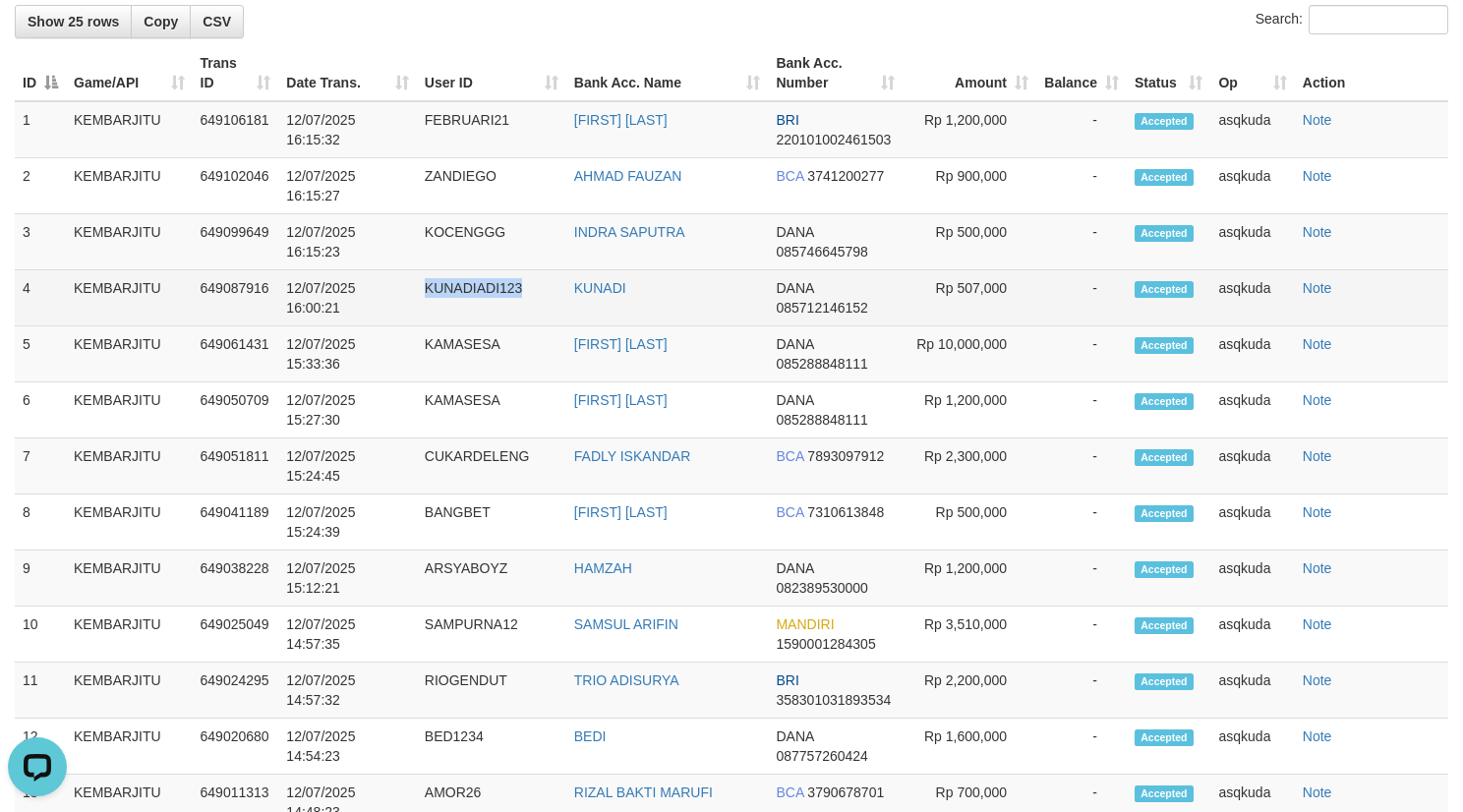copy on "KUNADIADI123" 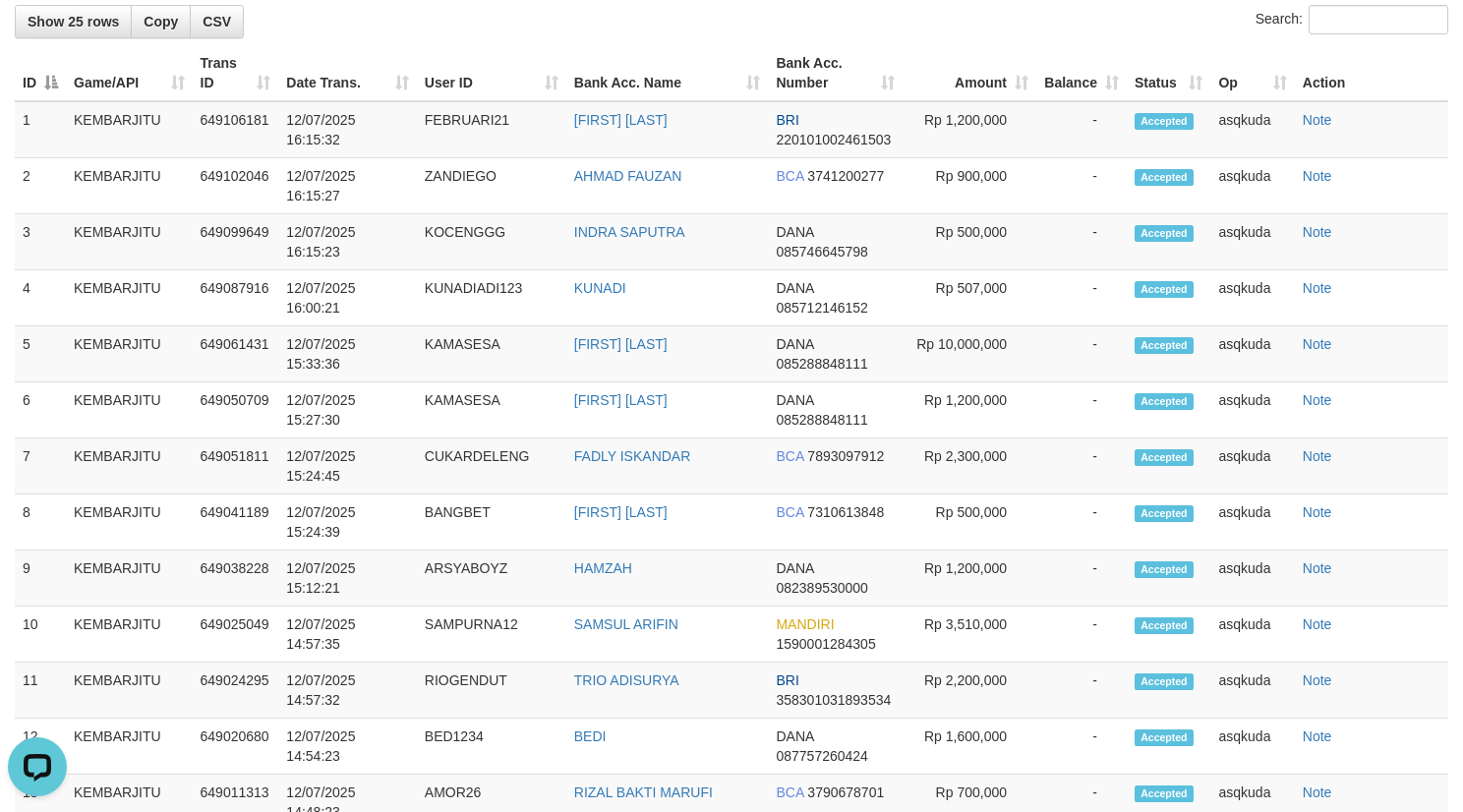 click on "Search:" at bounding box center [732, 22] 